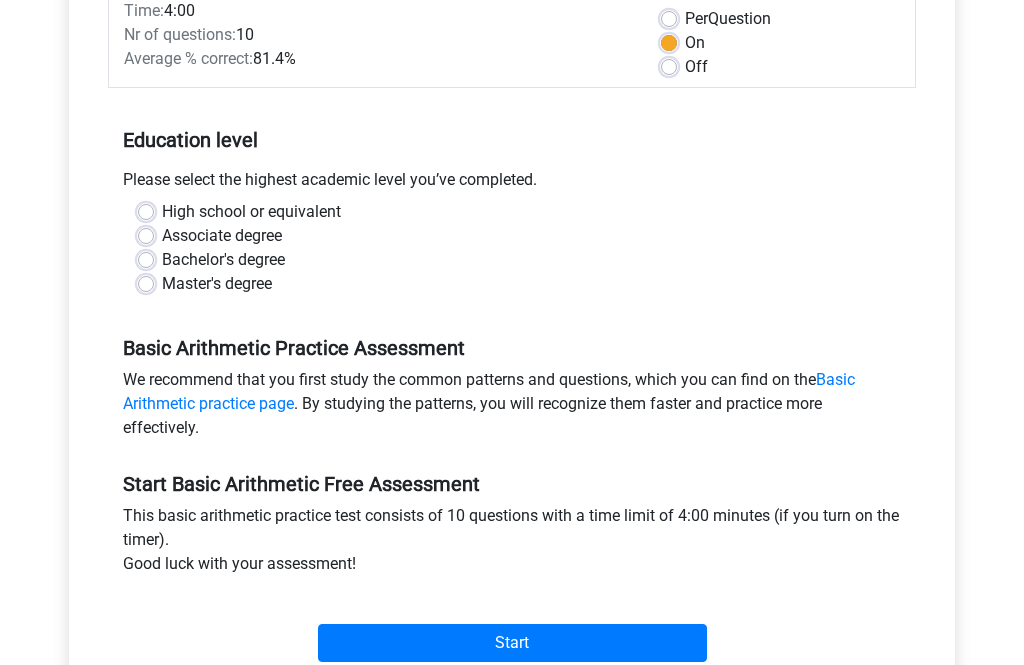 scroll, scrollTop: 567, scrollLeft: 0, axis: vertical 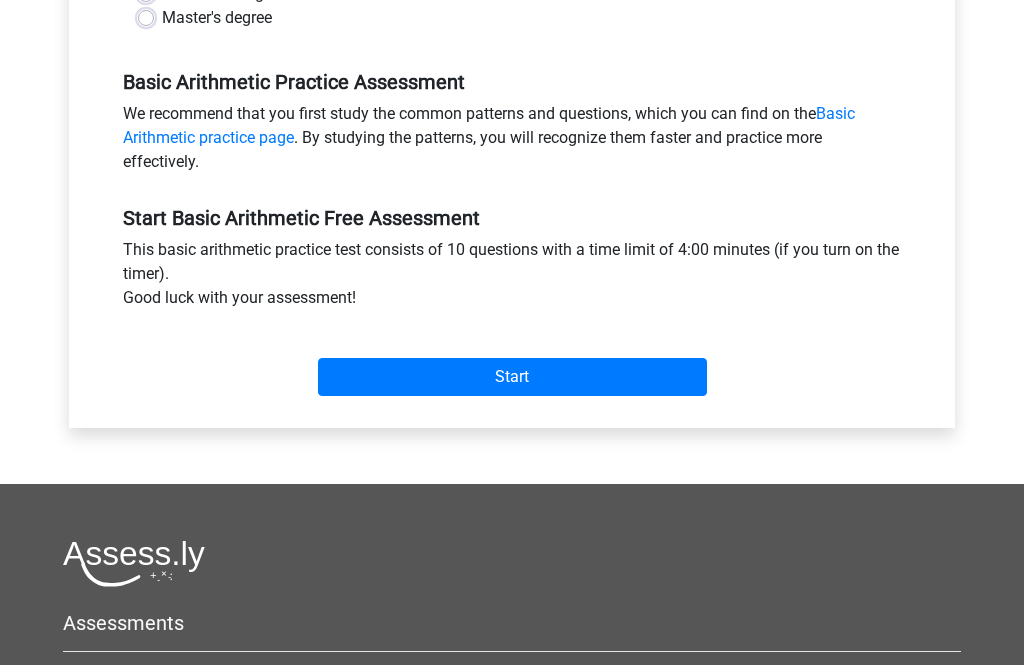 click on "Start" at bounding box center [512, 362] 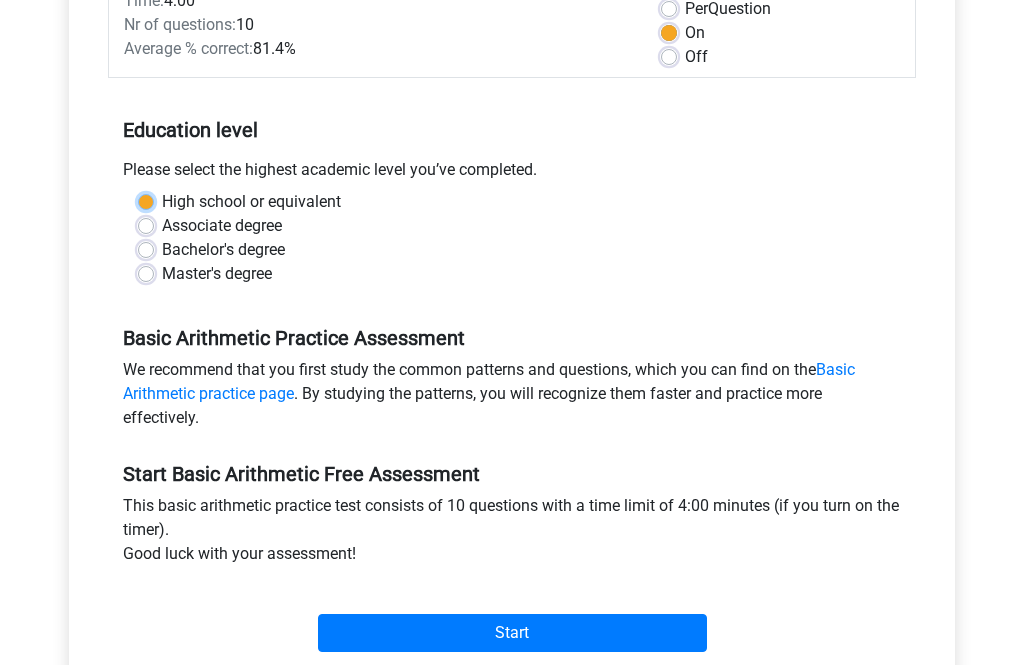 scroll, scrollTop: 211, scrollLeft: 0, axis: vertical 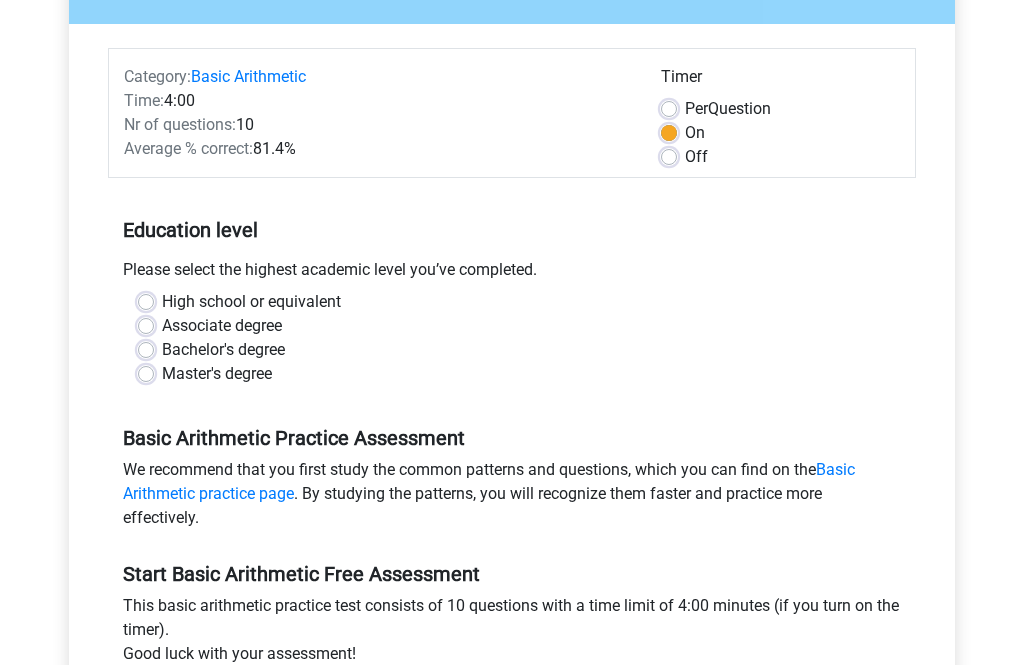 click on "Associate degree" at bounding box center [222, 327] 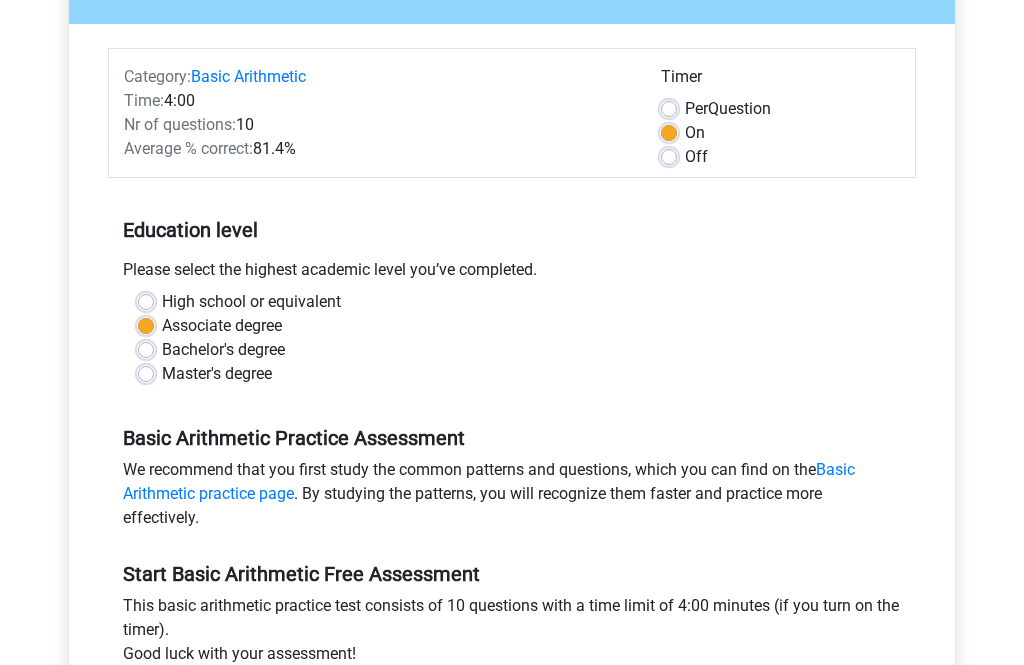 scroll, scrollTop: 212, scrollLeft: 0, axis: vertical 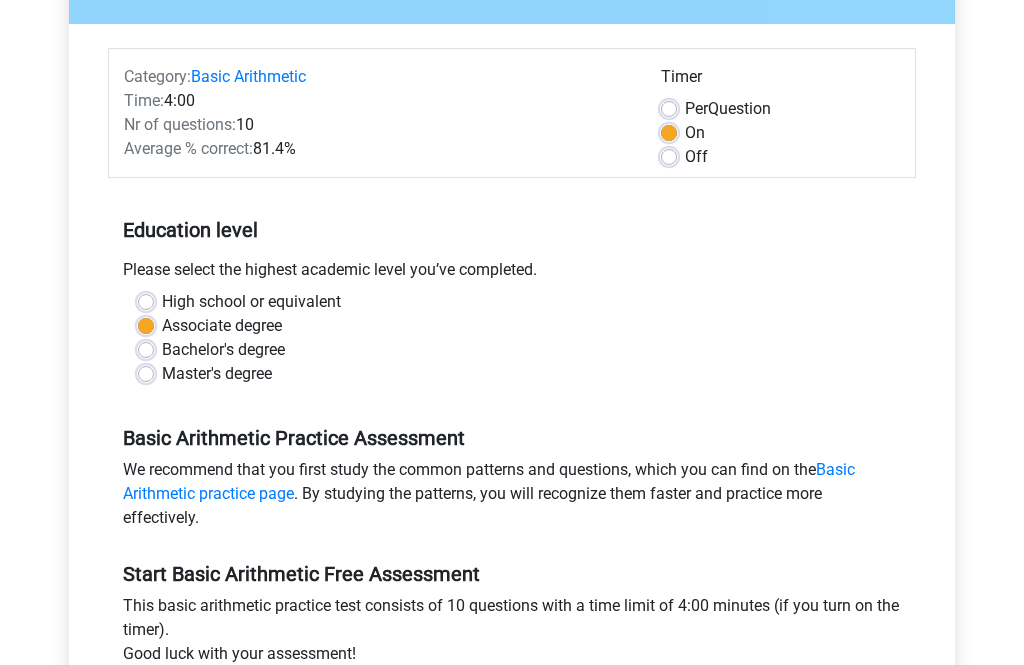 click on "Master's degree" at bounding box center [217, 374] 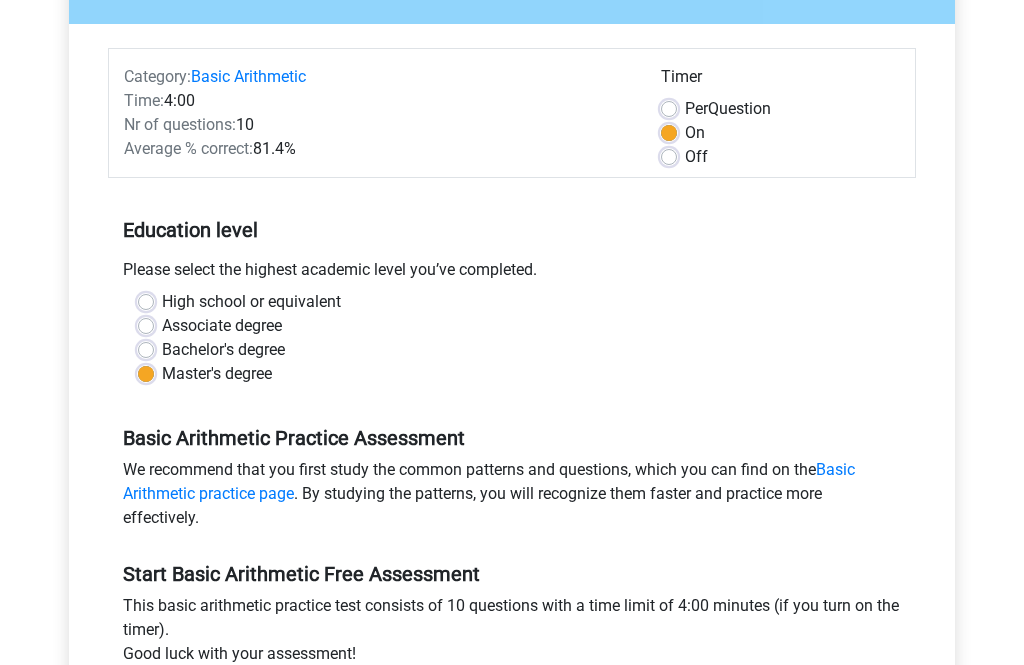 click on "Bachelor's degree" at bounding box center [223, 350] 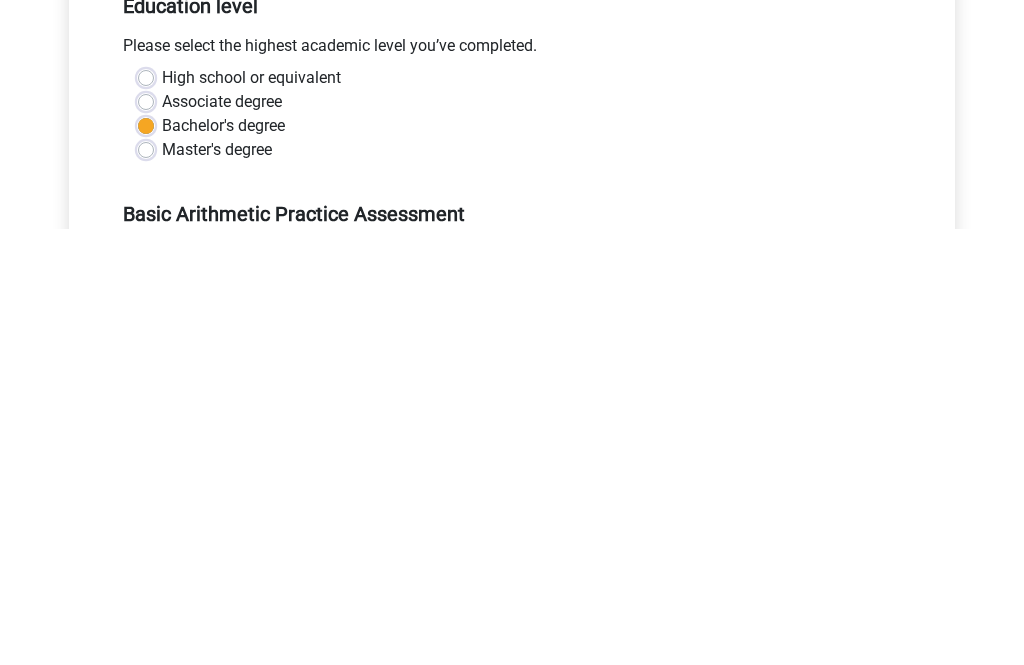 scroll, scrollTop: 467, scrollLeft: 0, axis: vertical 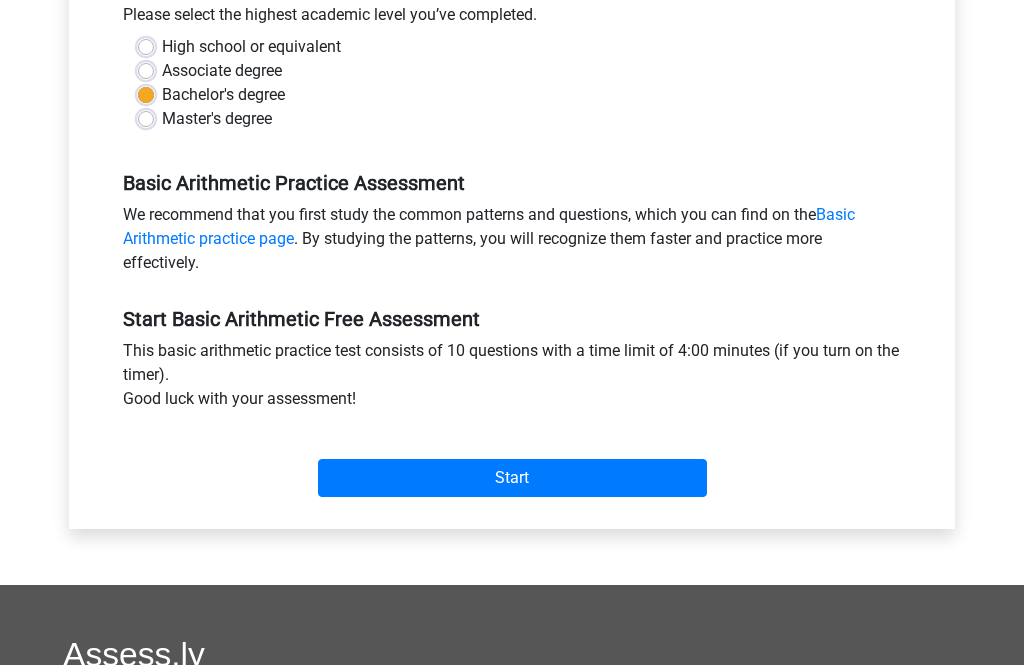 click on "Start" at bounding box center [512, 478] 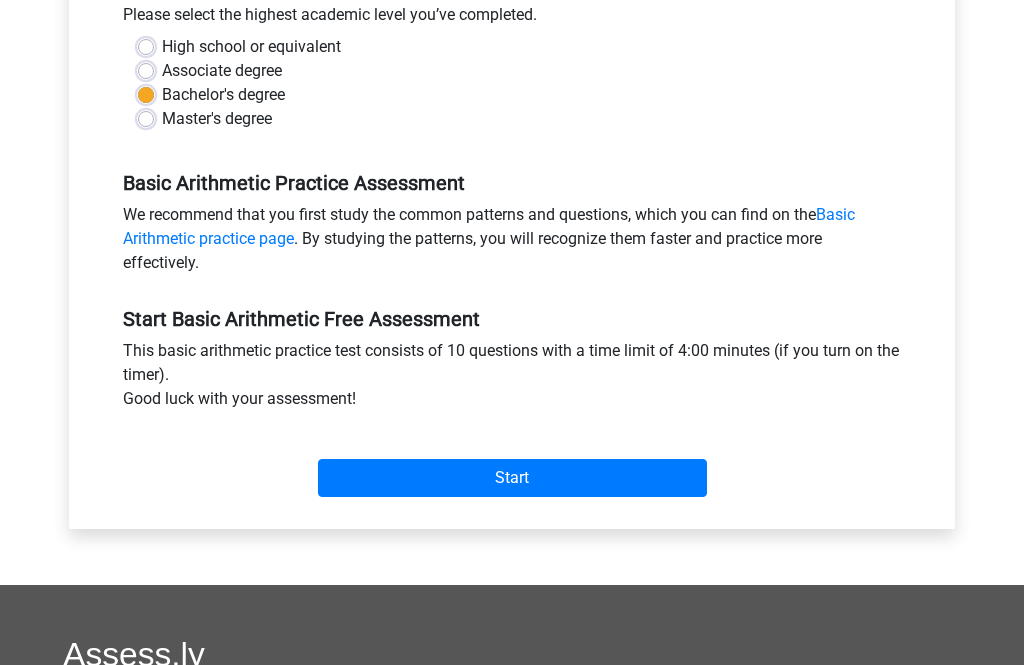 scroll, scrollTop: 531, scrollLeft: 0, axis: vertical 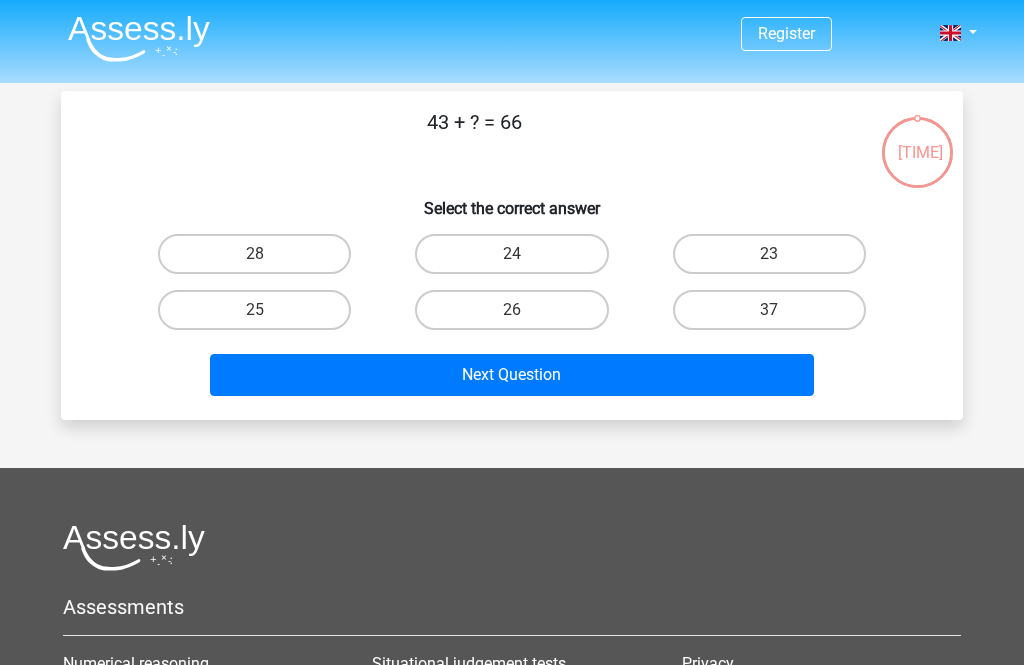 click on "Next Question" at bounding box center [512, 375] 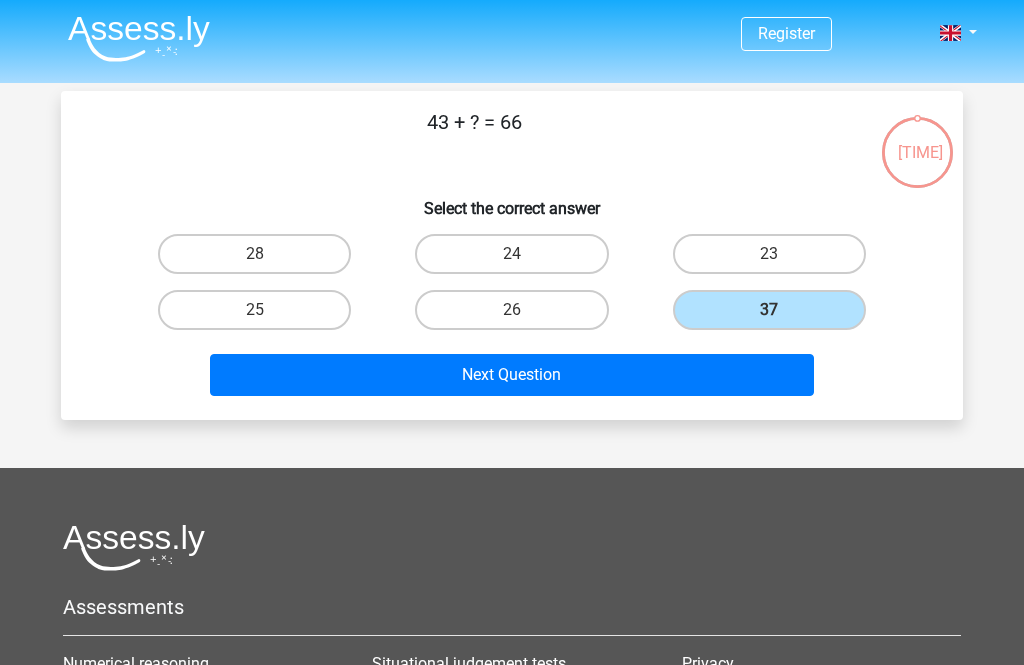 click on "Next Question" at bounding box center (512, 375) 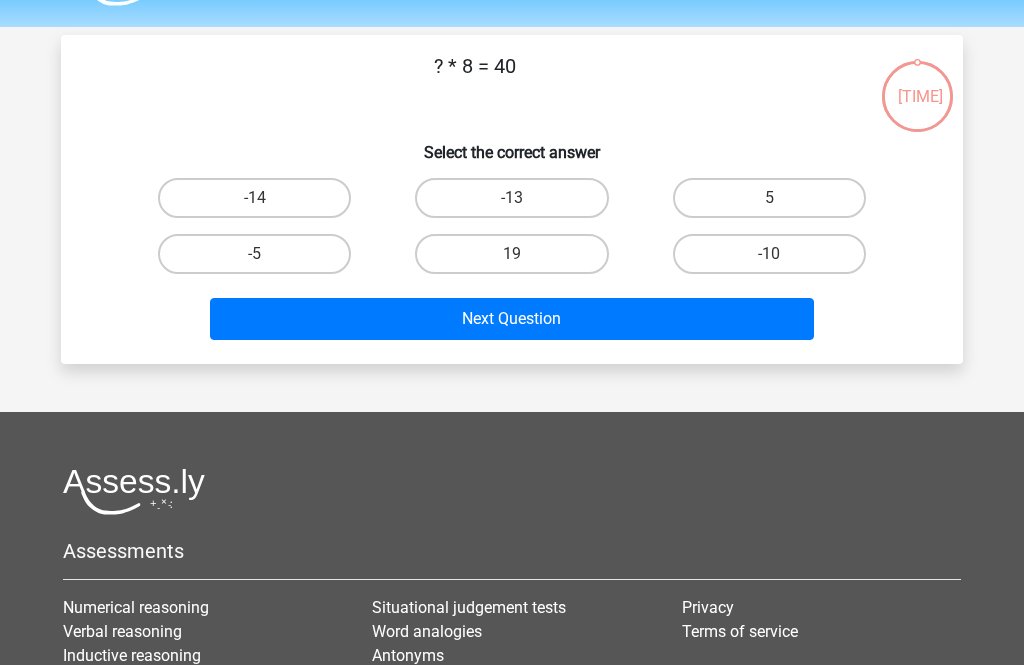 scroll, scrollTop: 92, scrollLeft: 0, axis: vertical 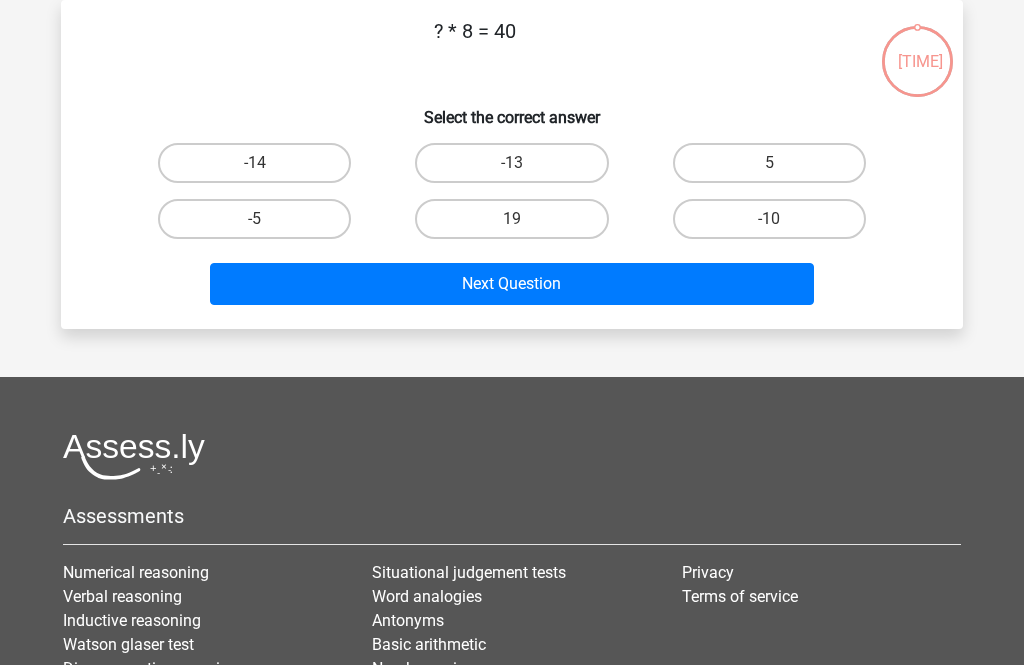 click on "-10" at bounding box center (769, 219) 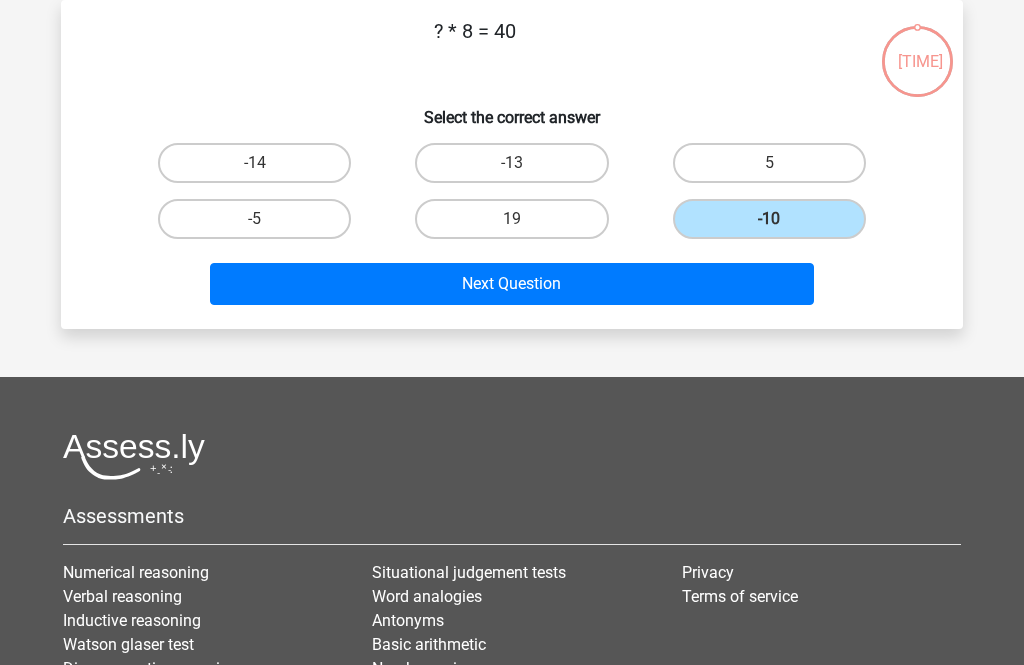 click on "Next Question" at bounding box center [512, 284] 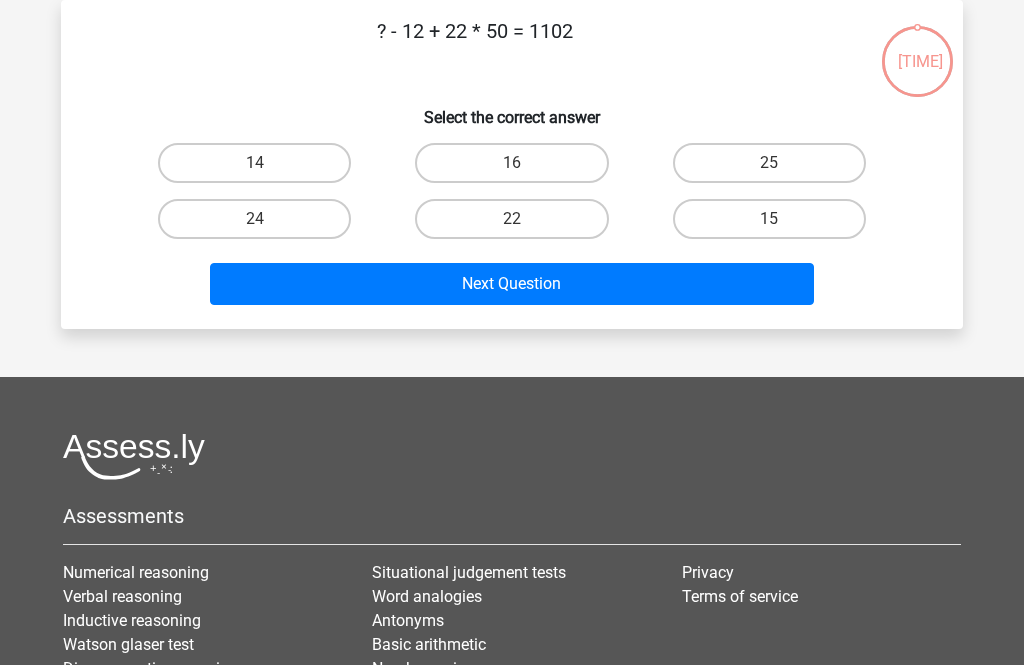click on "15" at bounding box center [769, 219] 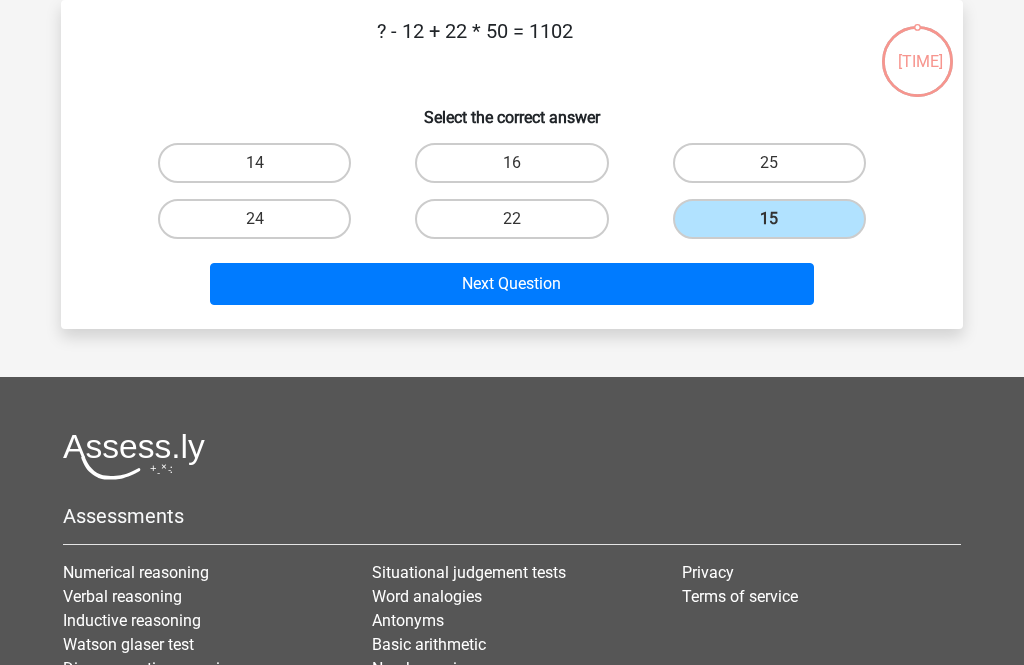 click on "Next Question" at bounding box center (512, 284) 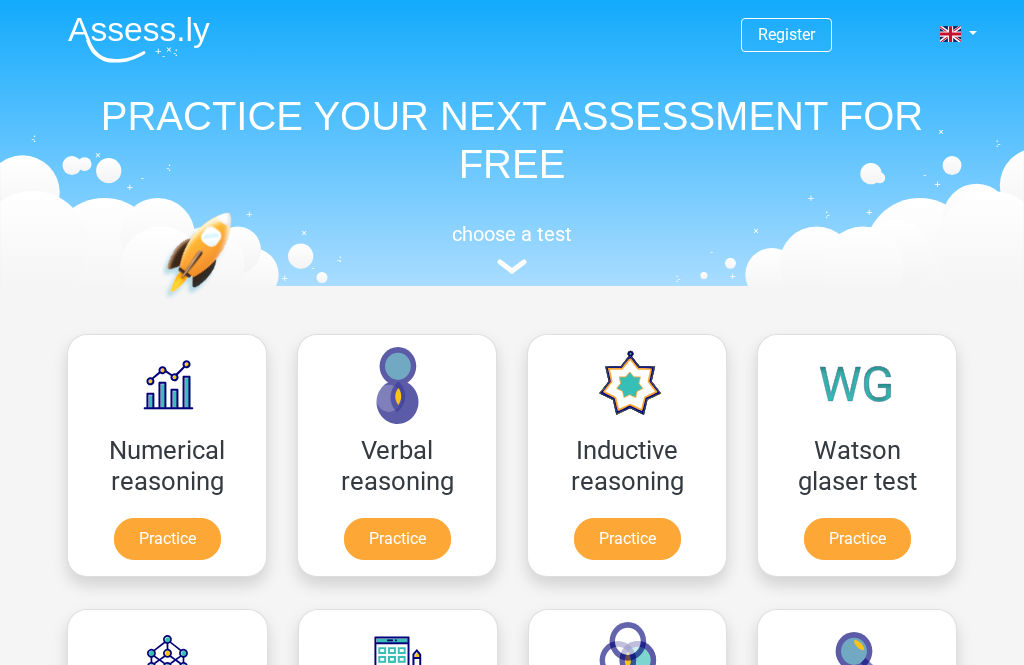 scroll, scrollTop: 775, scrollLeft: 0, axis: vertical 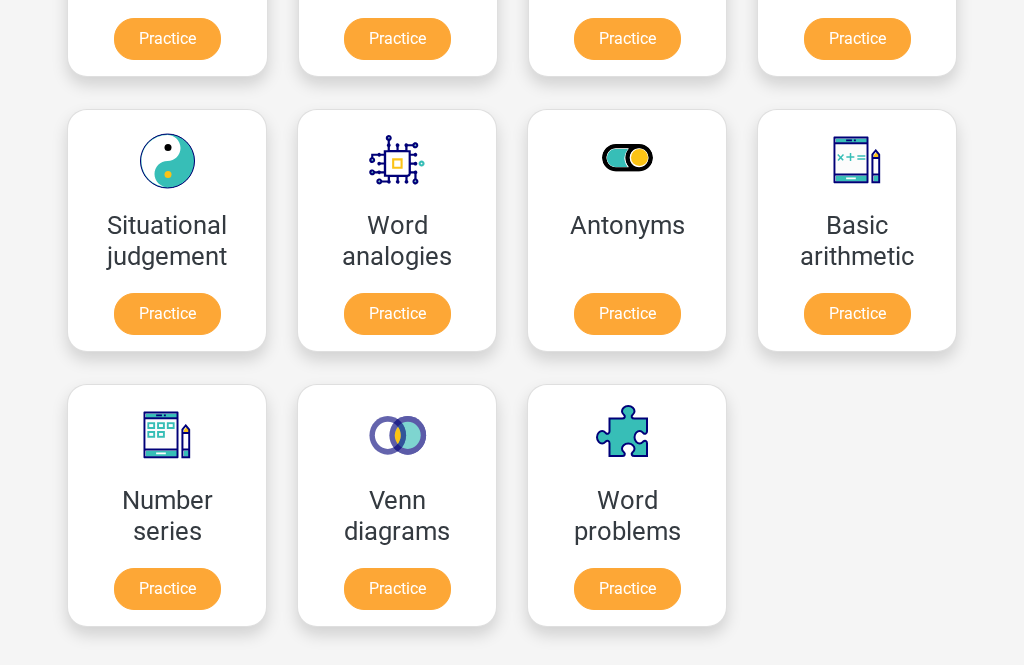 click on "Practice" at bounding box center (397, 314) 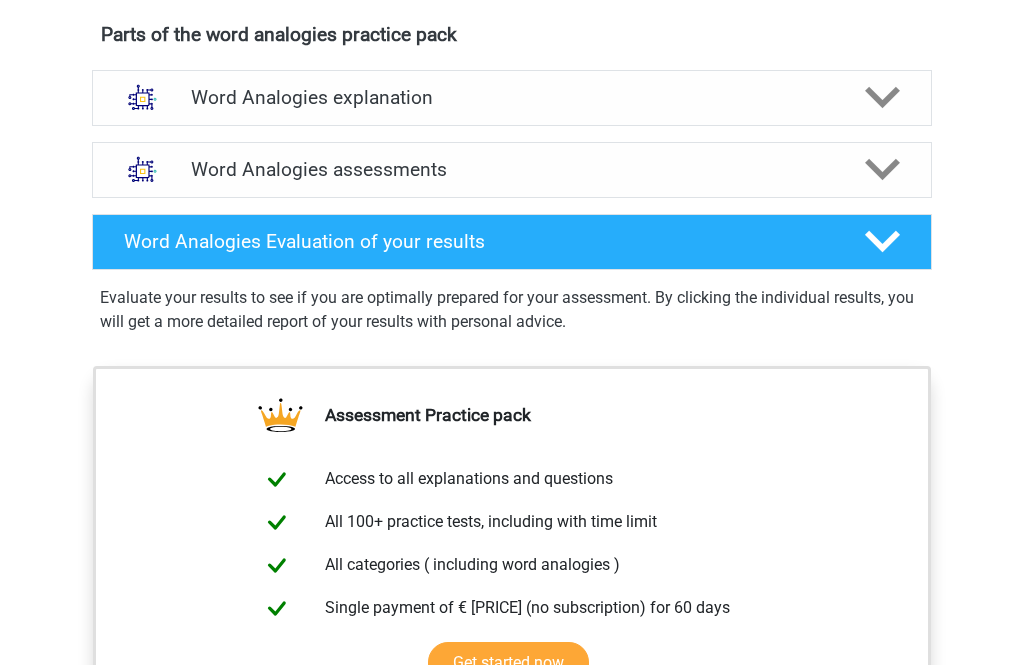 scroll, scrollTop: 1107, scrollLeft: 0, axis: vertical 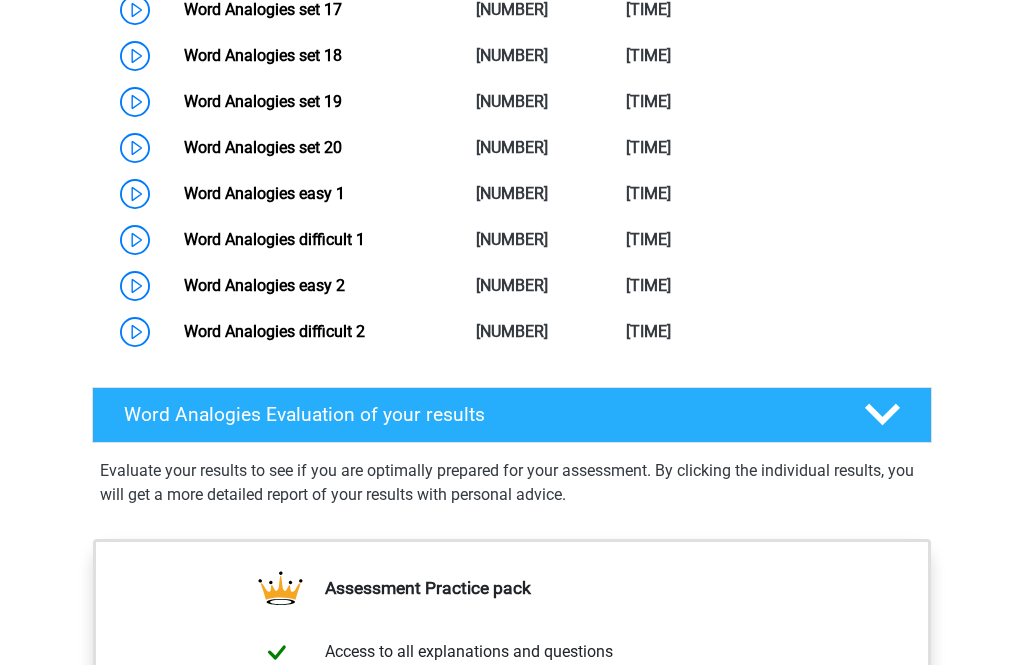 click on "Word Analogies
Evaluation of your results" at bounding box center (478, 415) 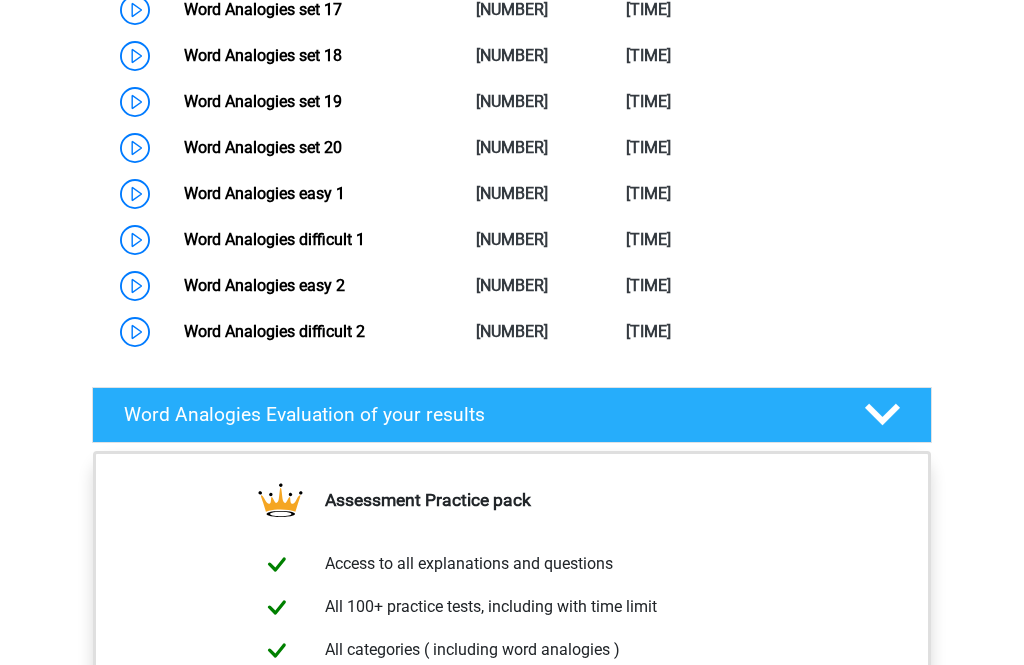 click on "Word Analogies
Evaluation of your results" at bounding box center [478, 414] 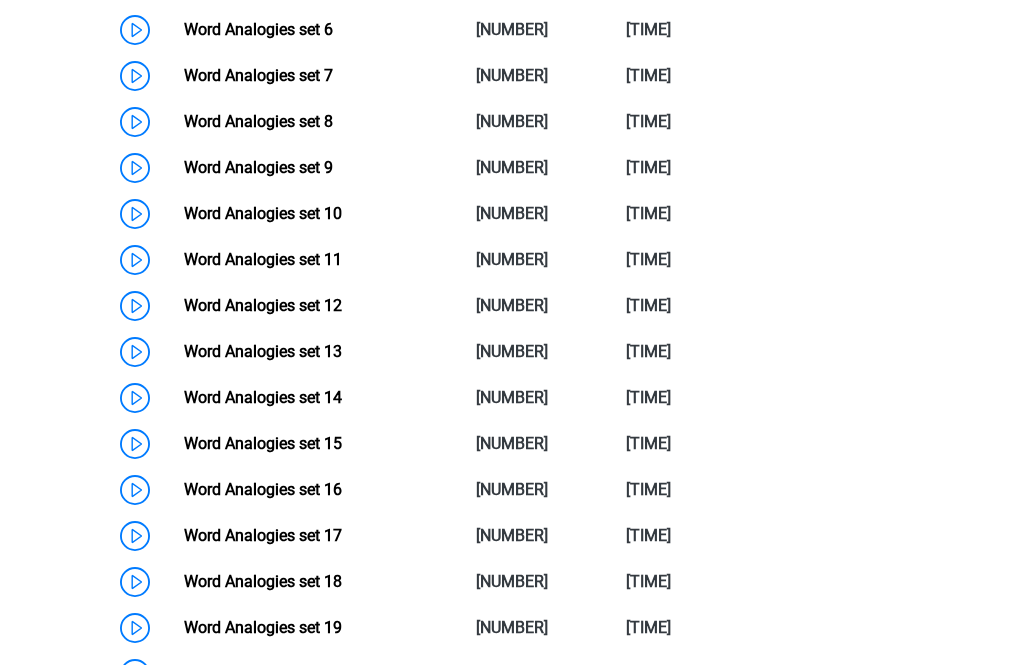 scroll, scrollTop: 1659, scrollLeft: 0, axis: vertical 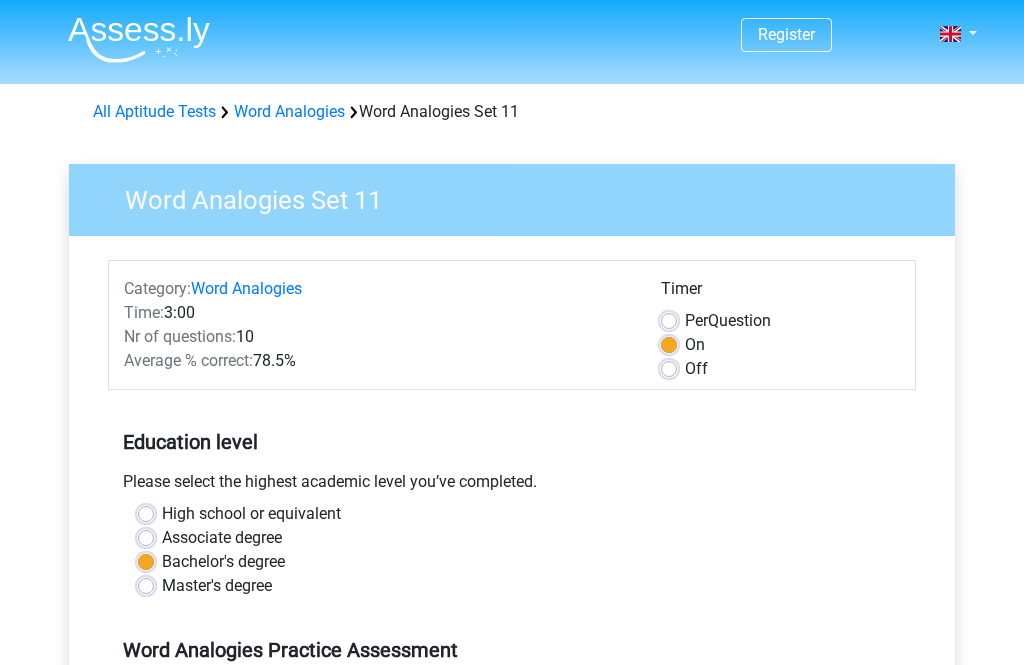 click on "Off" at bounding box center (696, 369) 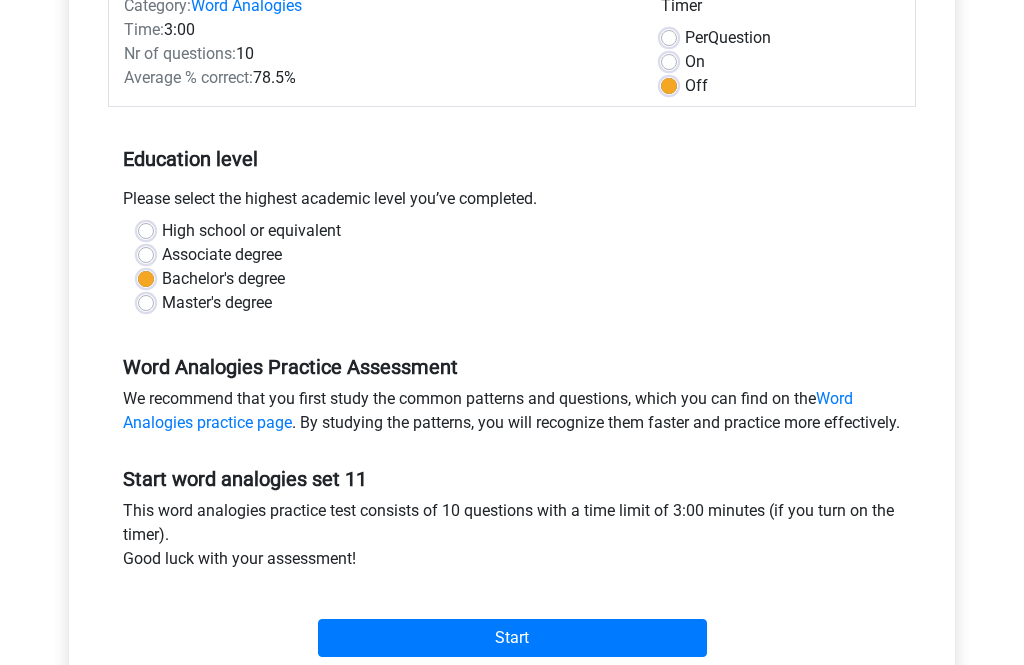 scroll, scrollTop: 289, scrollLeft: 0, axis: vertical 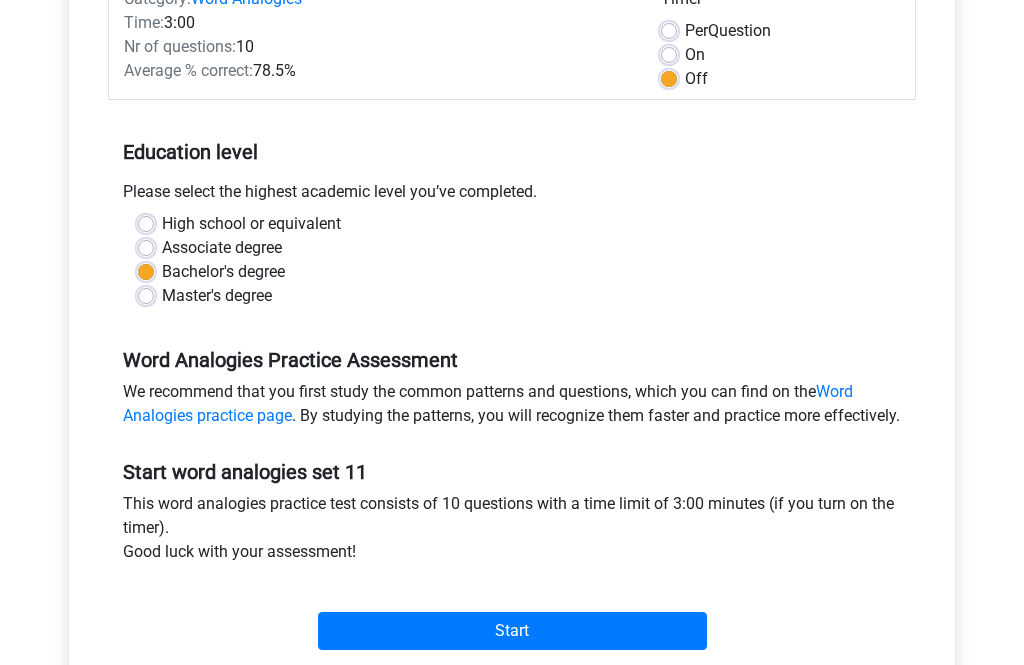 click on "Start" at bounding box center [512, 632] 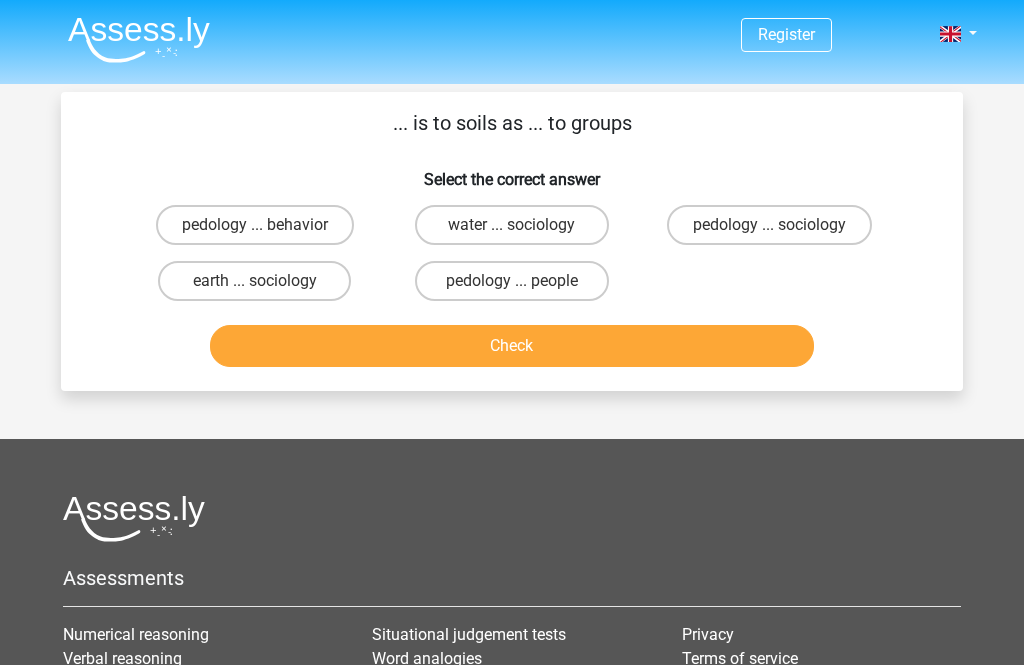 scroll, scrollTop: 0, scrollLeft: 0, axis: both 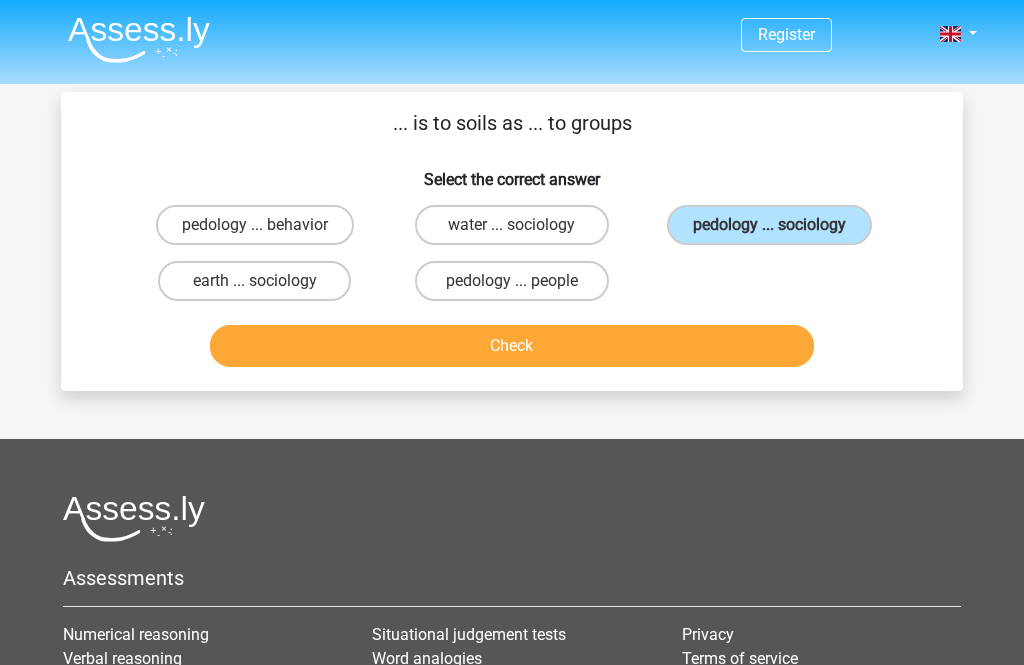 click on "Check" at bounding box center [512, 346] 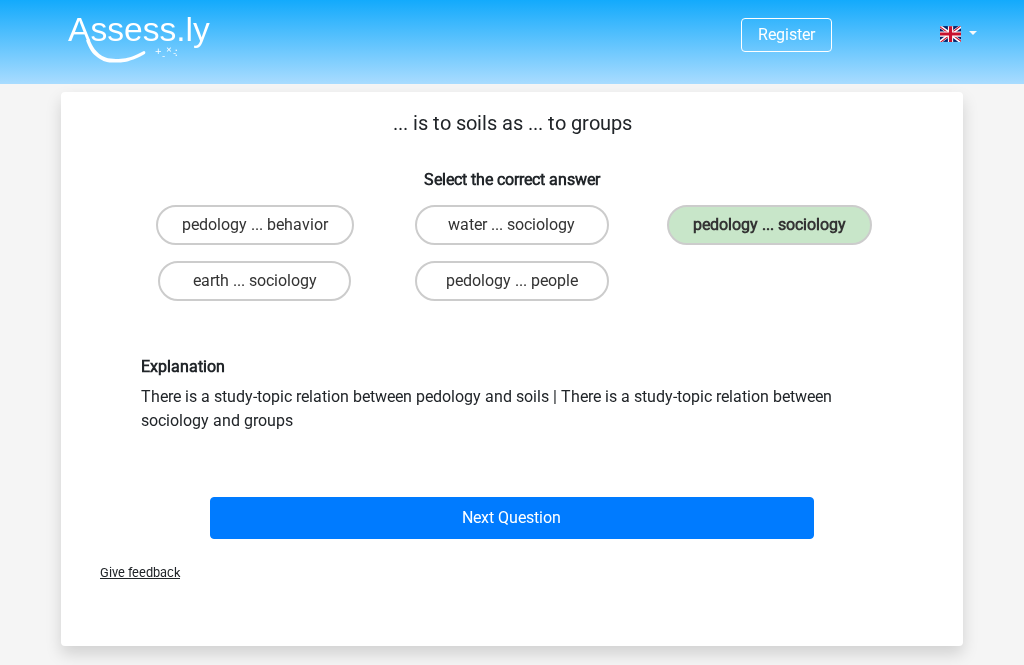click on "Next Question" at bounding box center [512, 518] 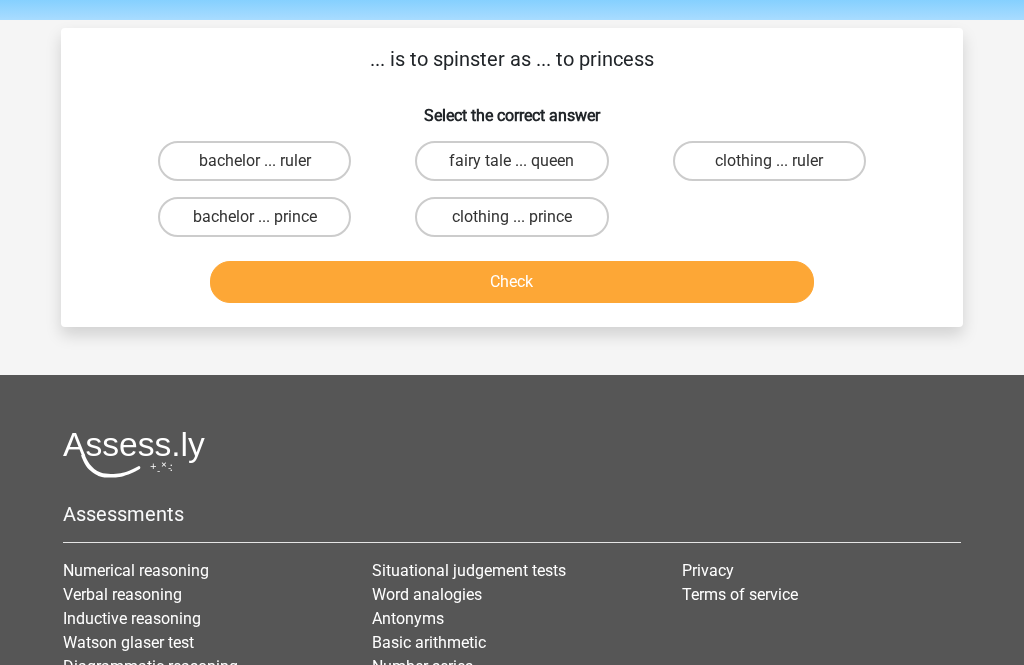 scroll, scrollTop: 92, scrollLeft: 0, axis: vertical 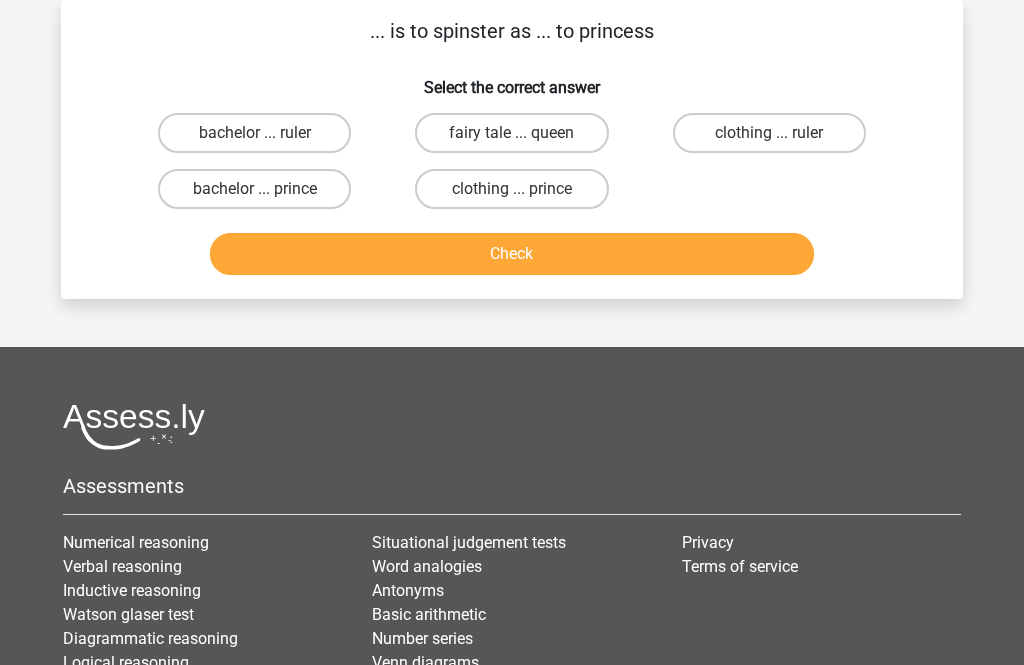 click on "bachelor ... prince" at bounding box center [254, 189] 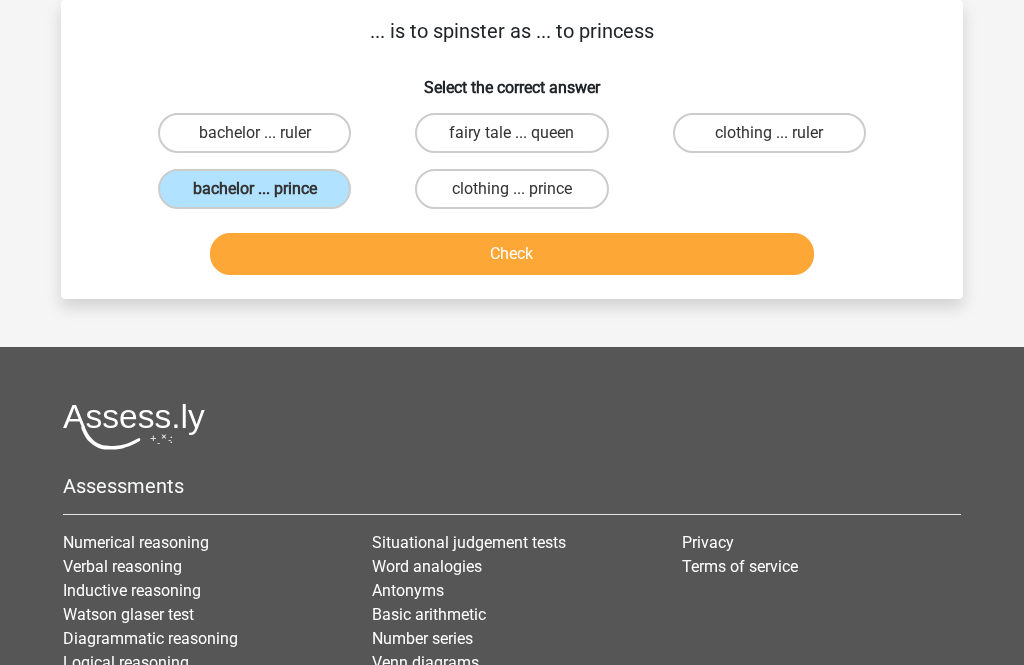 click on "Check" at bounding box center (512, 254) 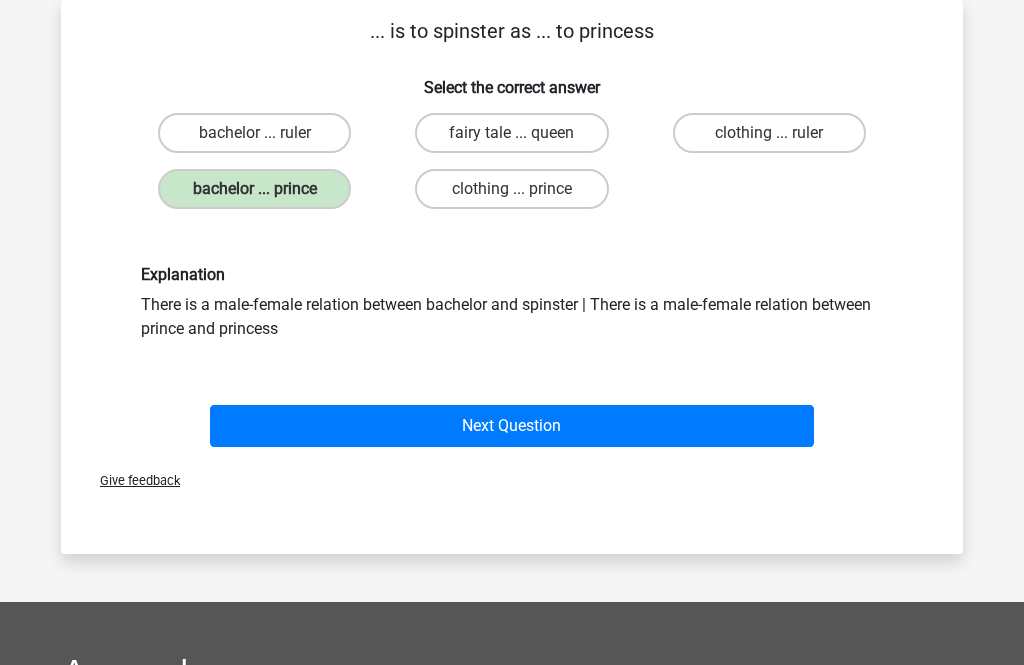 click on "Next Question" at bounding box center (512, 426) 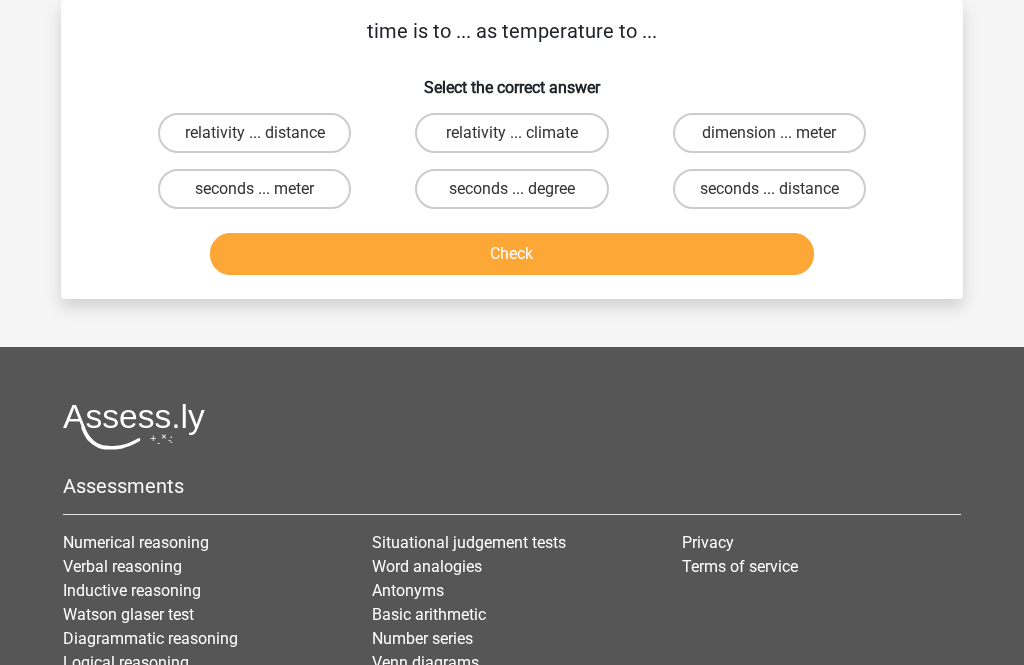 click on "seconds ... degree" at bounding box center (511, 189) 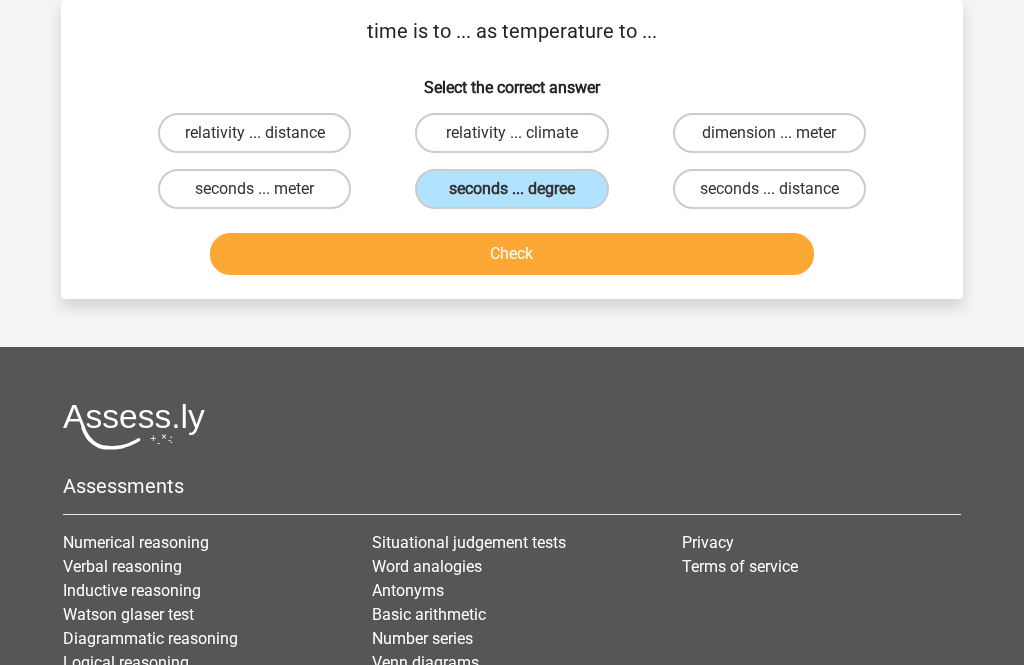 click on "Check" at bounding box center (512, 254) 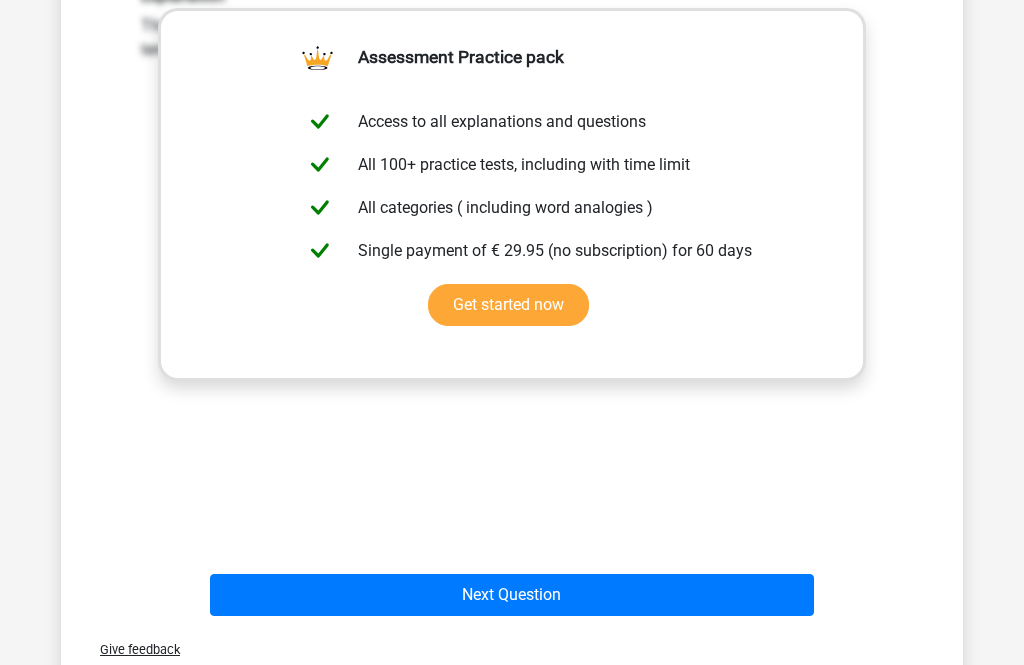 click on "Next Question" at bounding box center [512, 596] 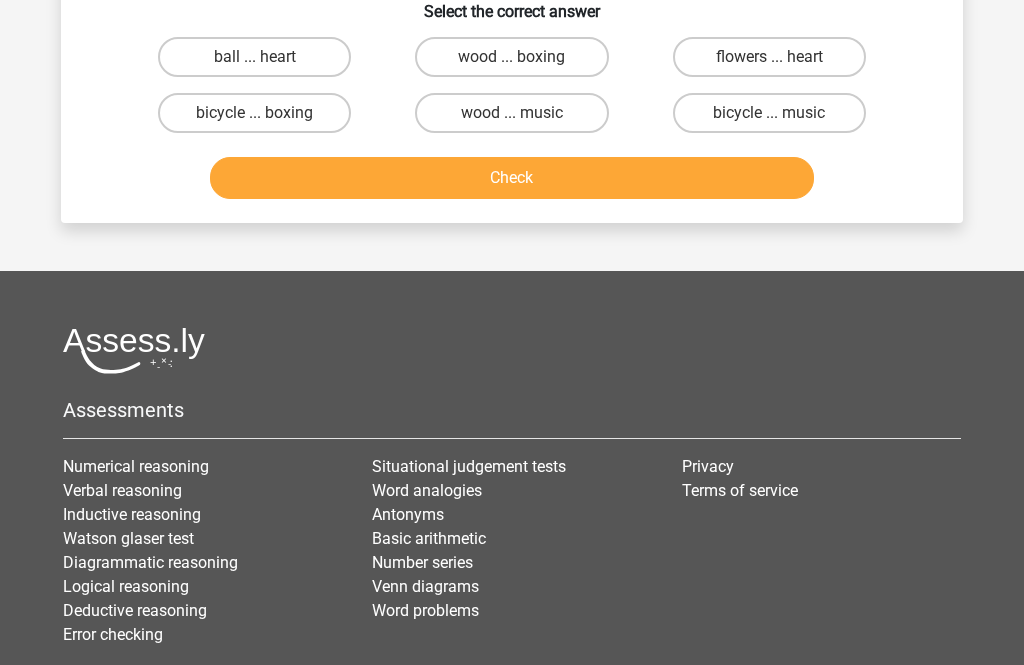 scroll, scrollTop: 92, scrollLeft: 0, axis: vertical 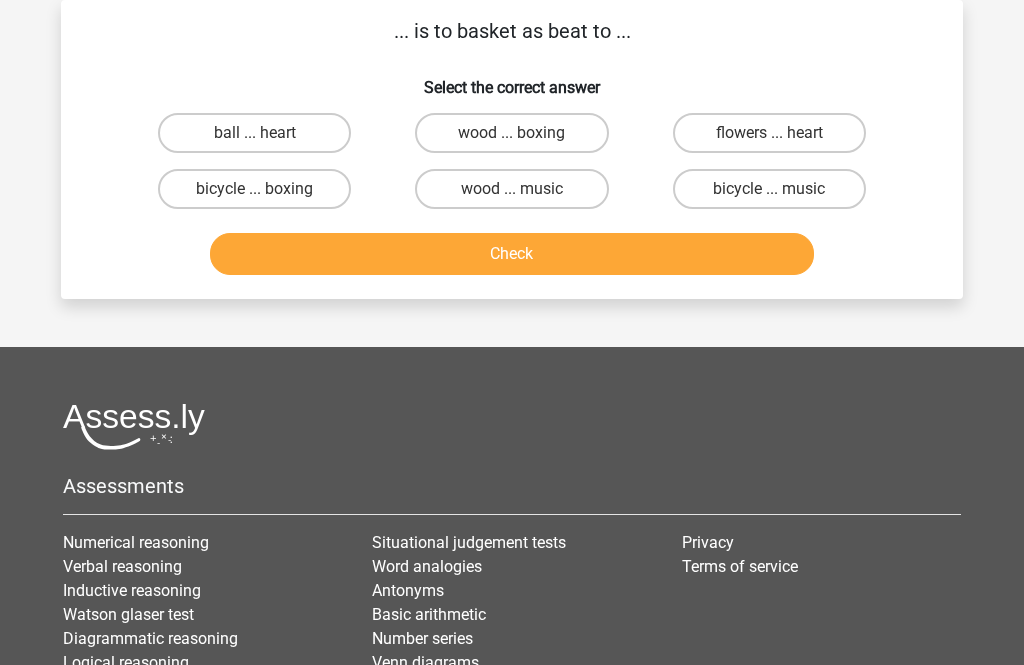 click on "ball ... heart" at bounding box center (254, 133) 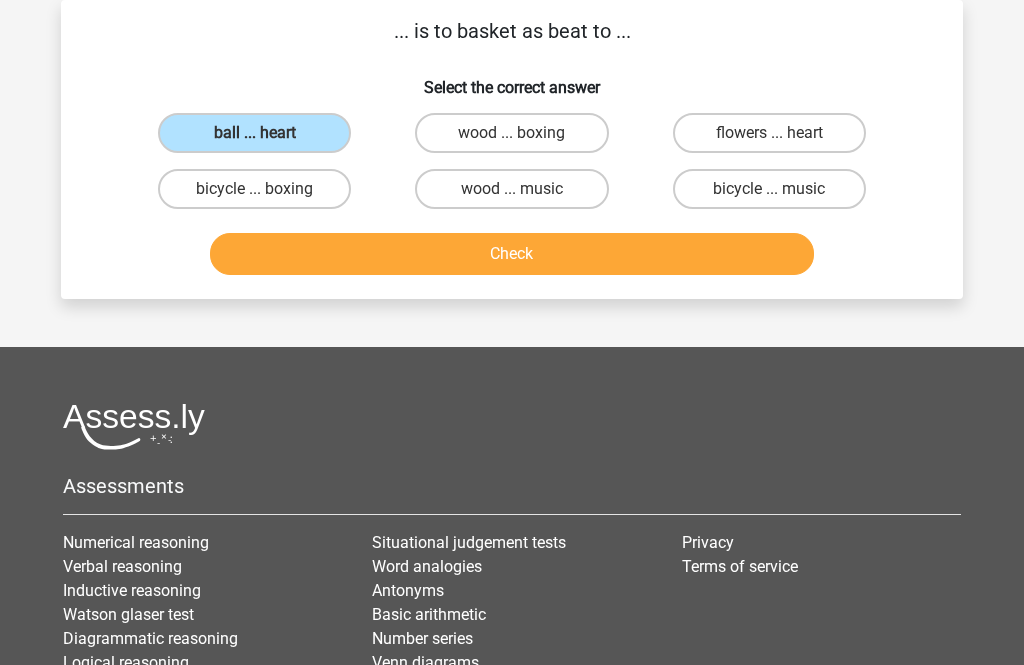 click on "Check" at bounding box center (512, 254) 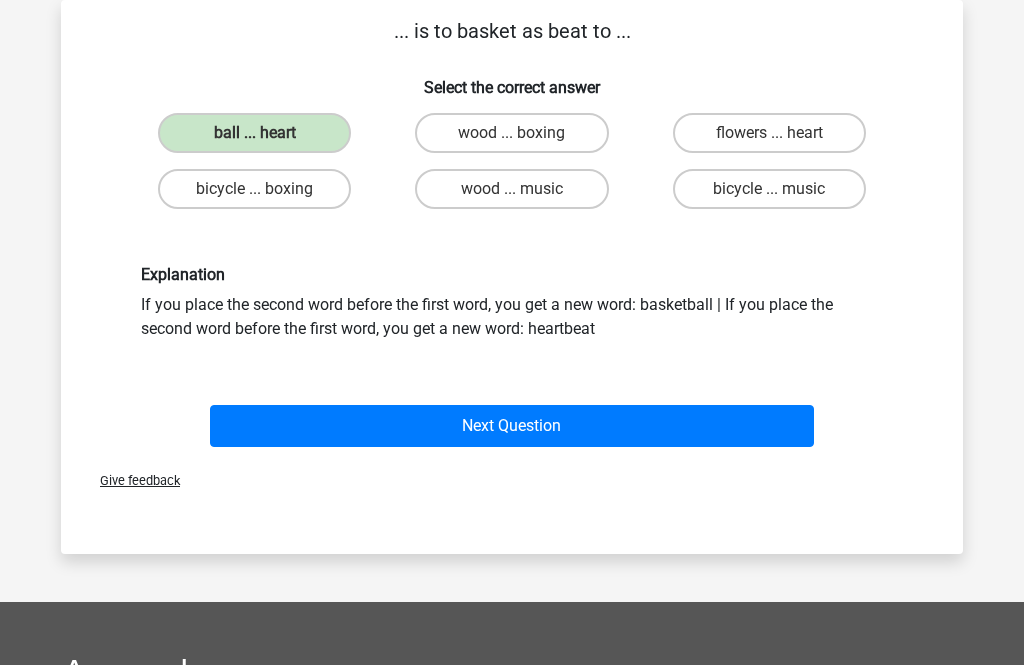 click on "Next Question" at bounding box center (512, 426) 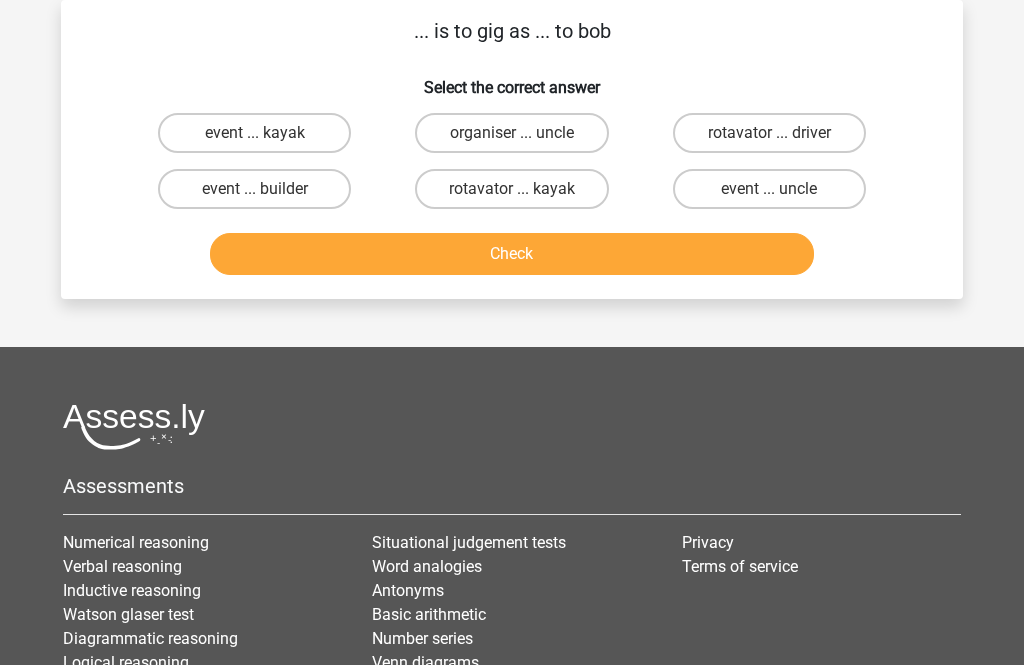 click on "rotavator ... kayak" at bounding box center (511, 189) 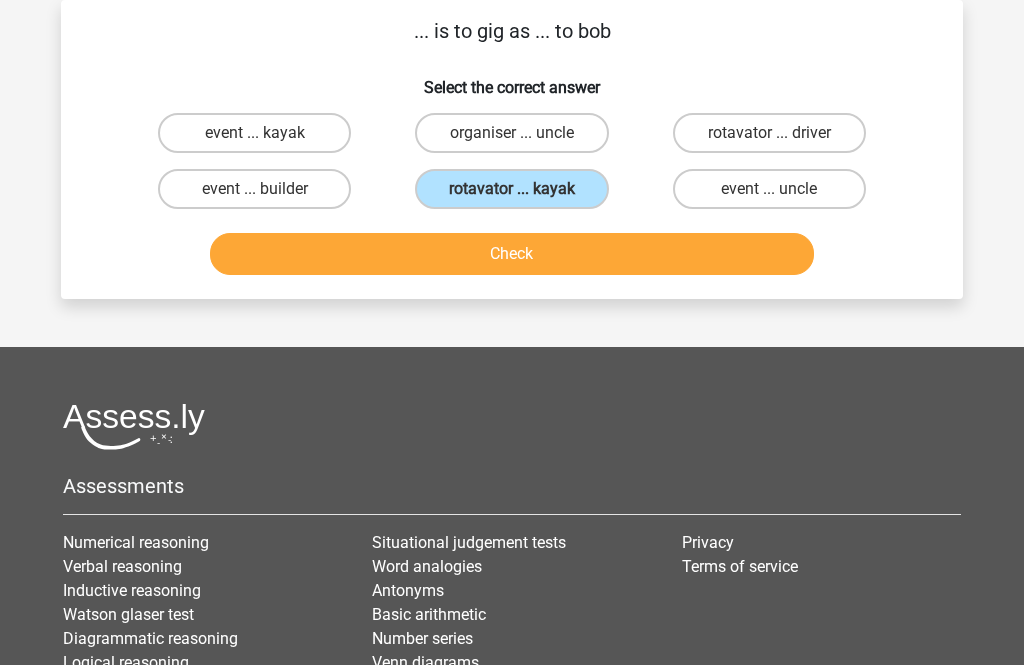 click on "Check" at bounding box center (512, 254) 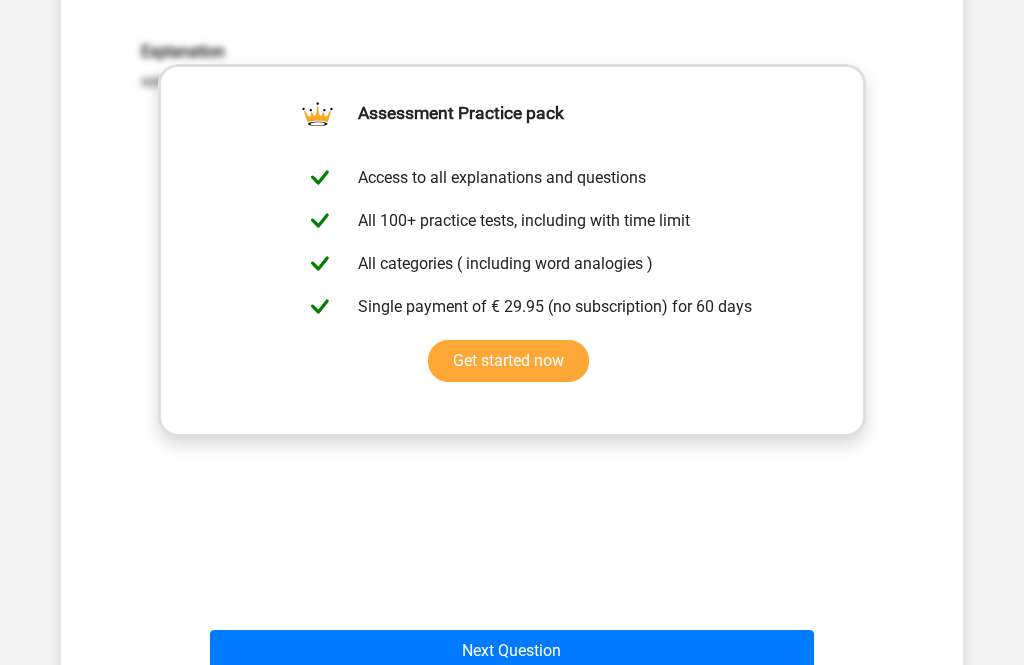 click on "Next Question" at bounding box center (512, 652) 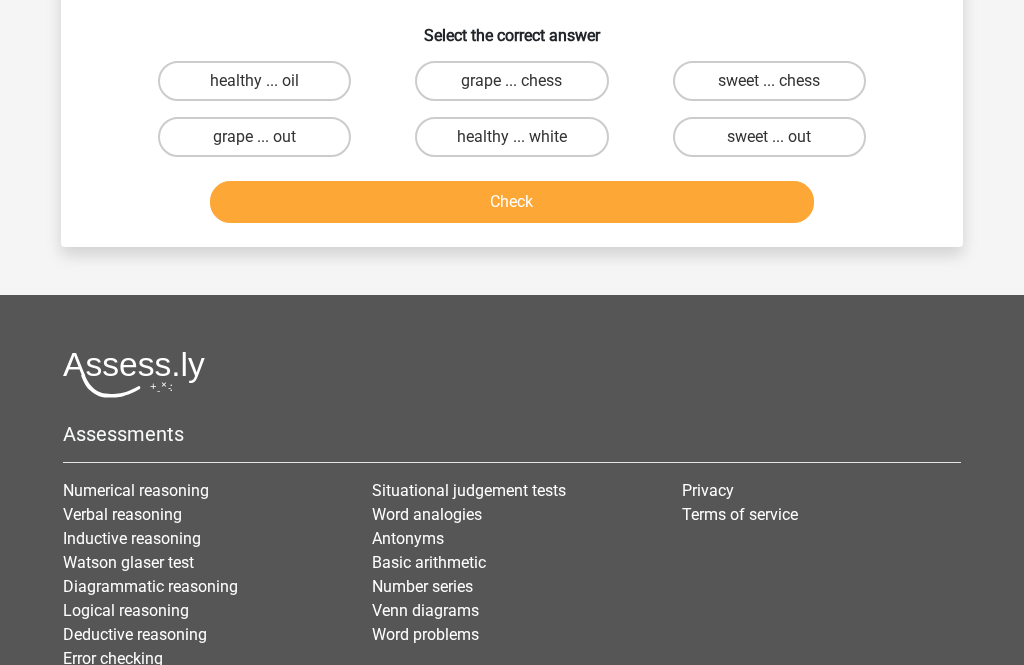 scroll, scrollTop: 92, scrollLeft: 0, axis: vertical 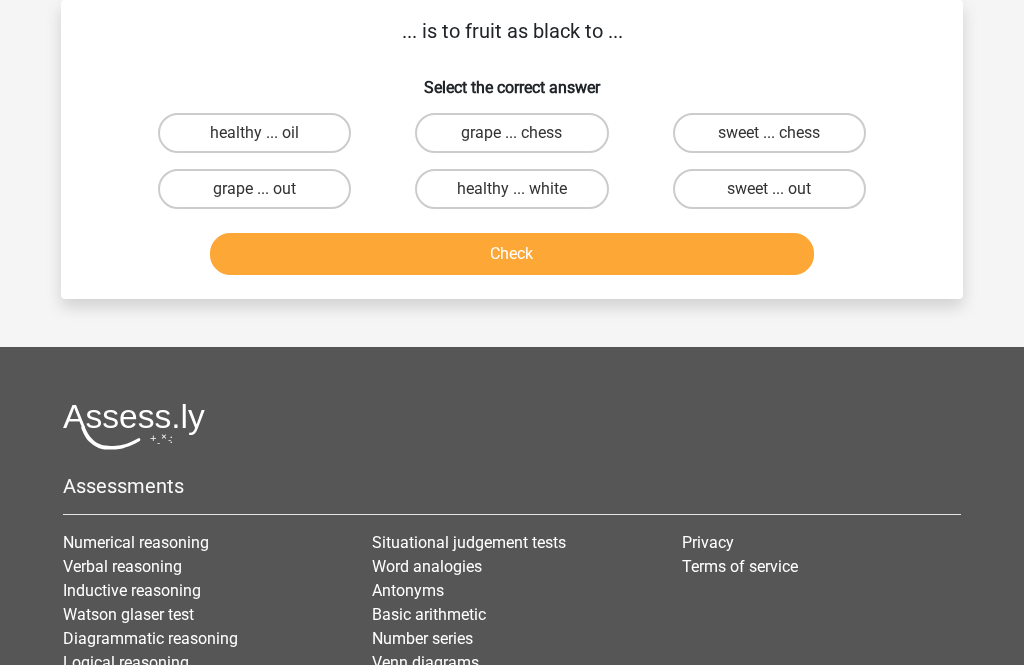 click on "grape ... out" at bounding box center (254, 189) 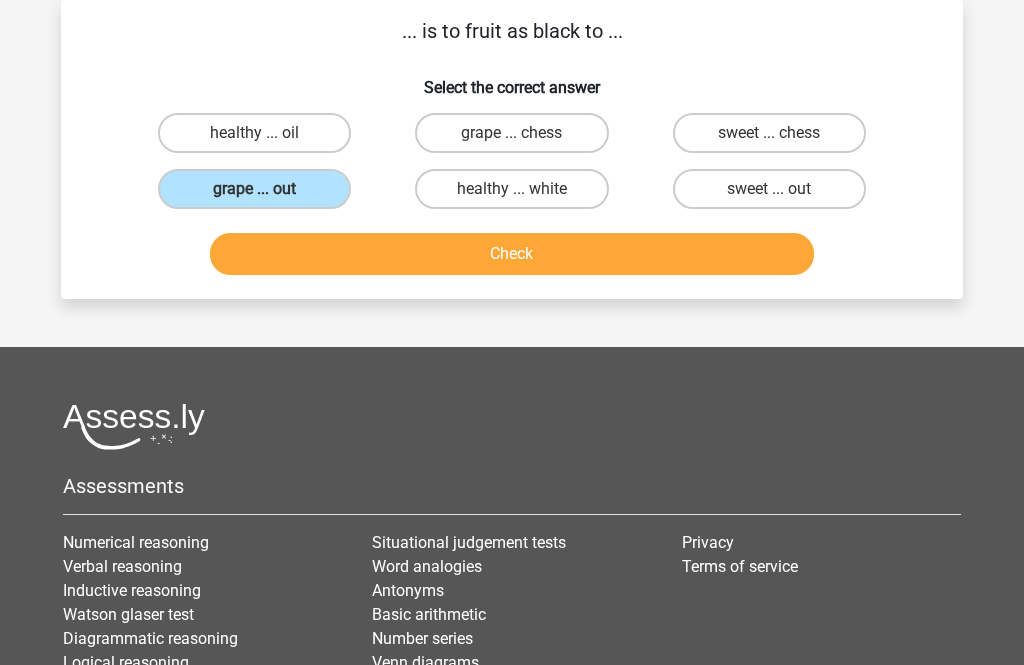 click on "Check" at bounding box center [512, 254] 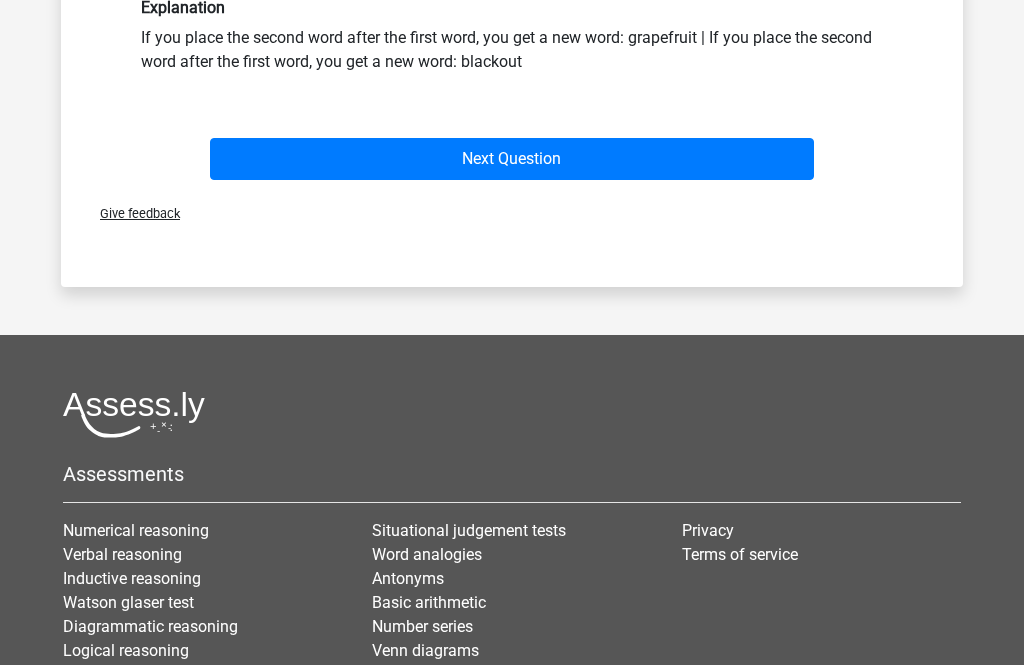 click on "Next Question" at bounding box center (512, 160) 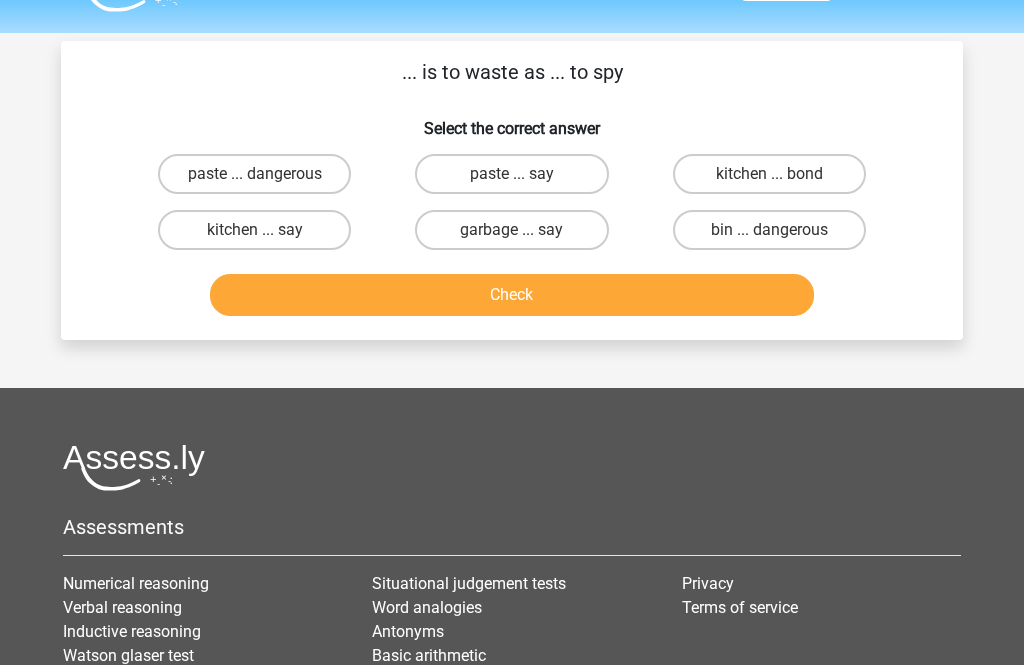 scroll, scrollTop: 50, scrollLeft: 0, axis: vertical 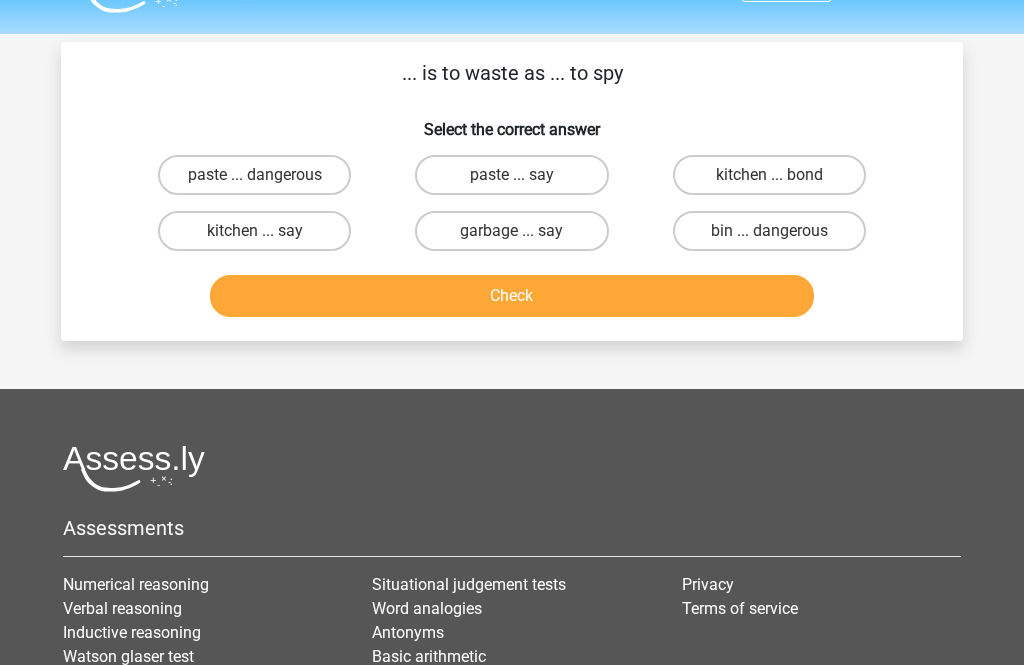 click on "paste ... say" at bounding box center [511, 176] 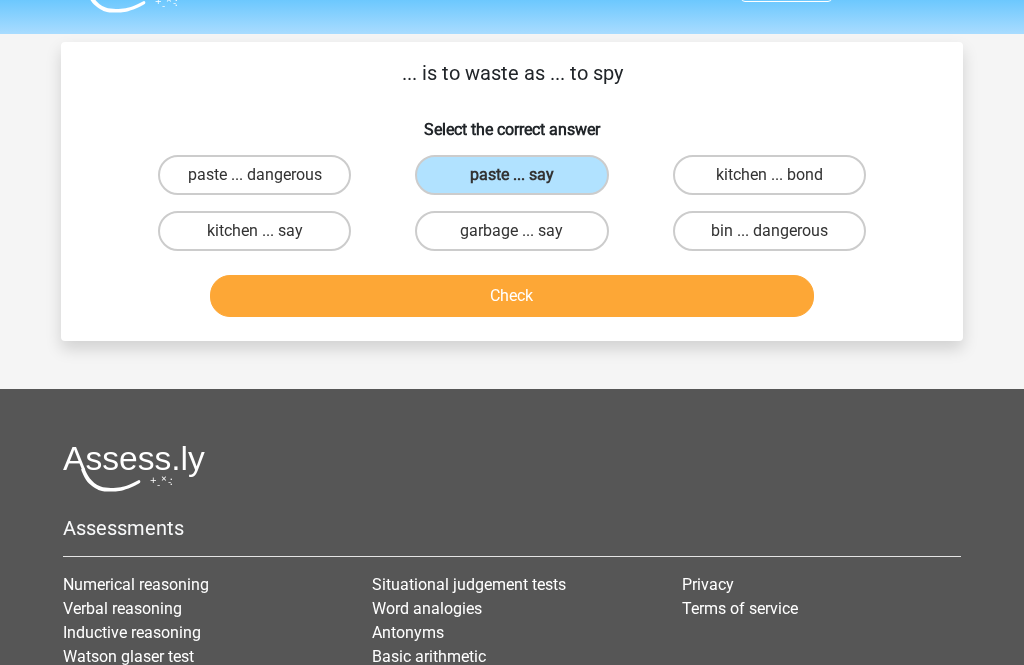 scroll, scrollTop: 50, scrollLeft: 0, axis: vertical 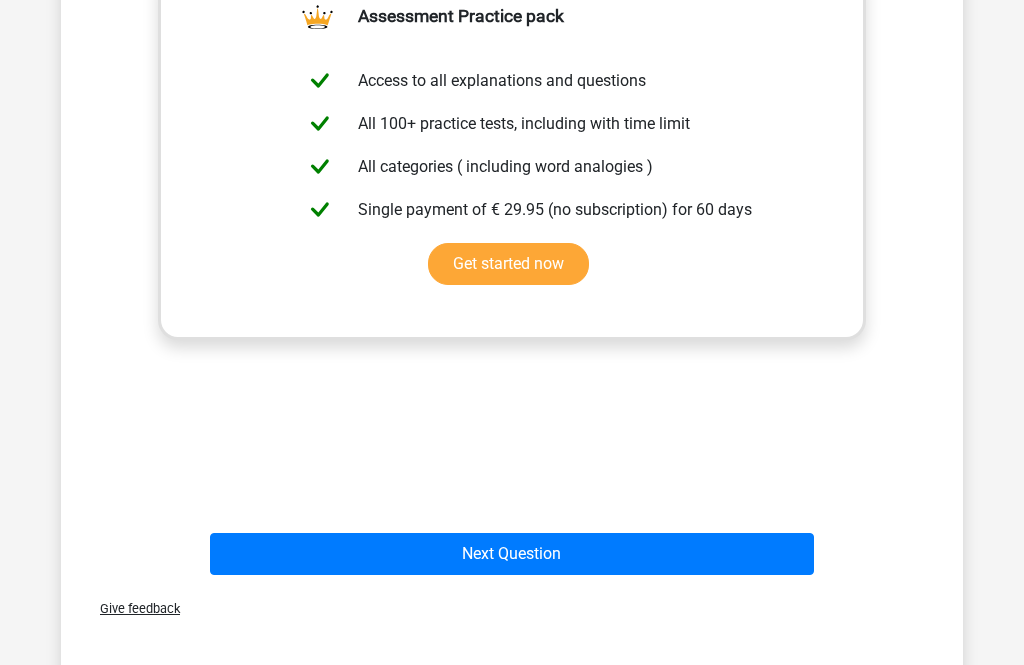 click on "Next Question" at bounding box center (512, 554) 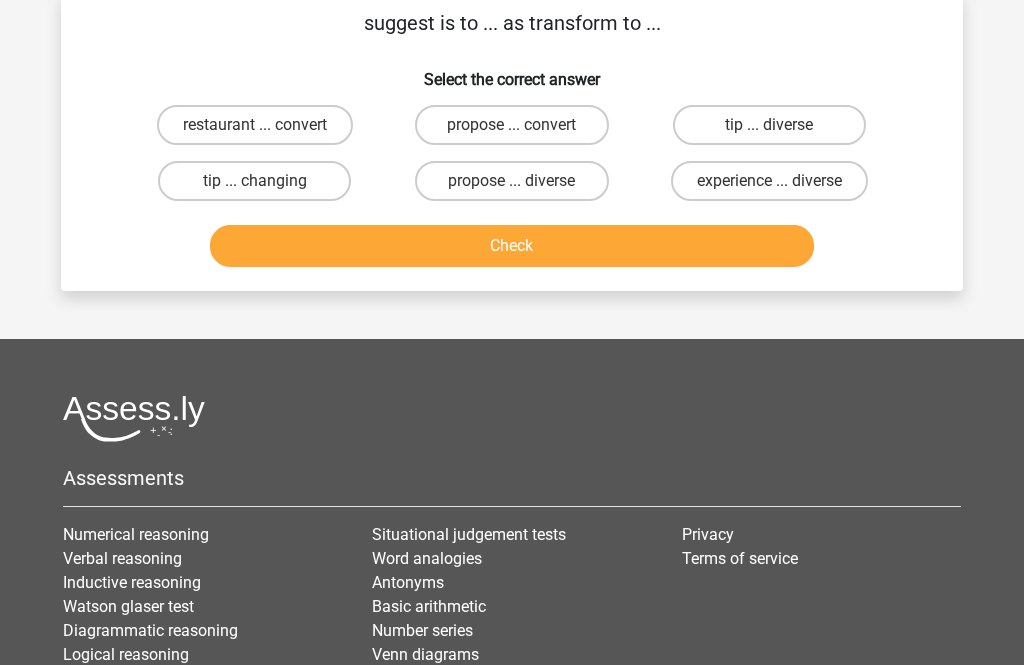 scroll, scrollTop: 92, scrollLeft: 0, axis: vertical 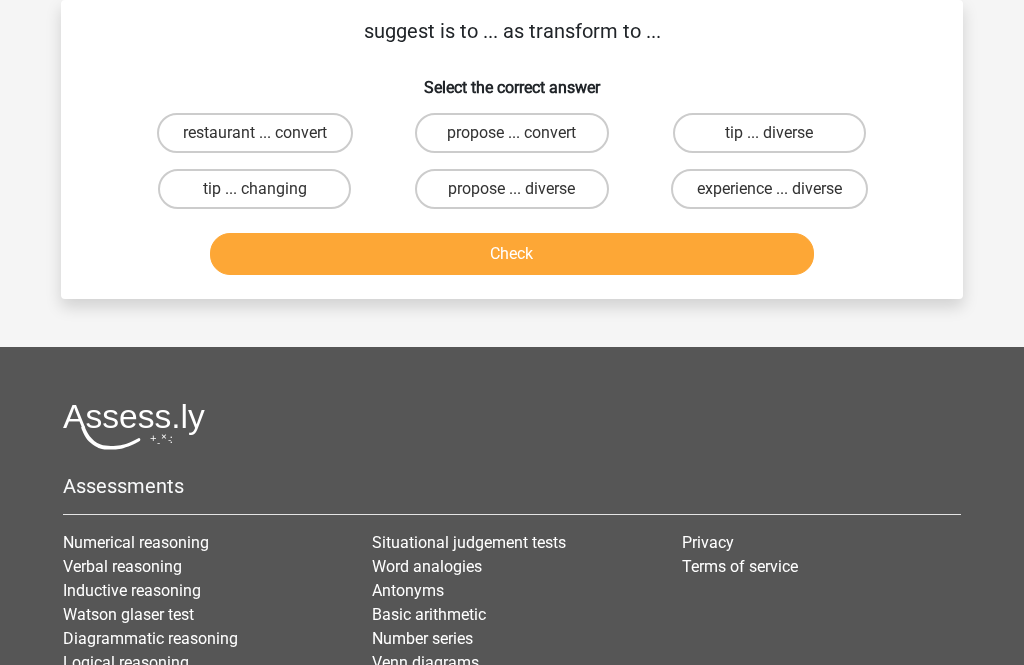 click on "propose ... convert" at bounding box center [511, 133] 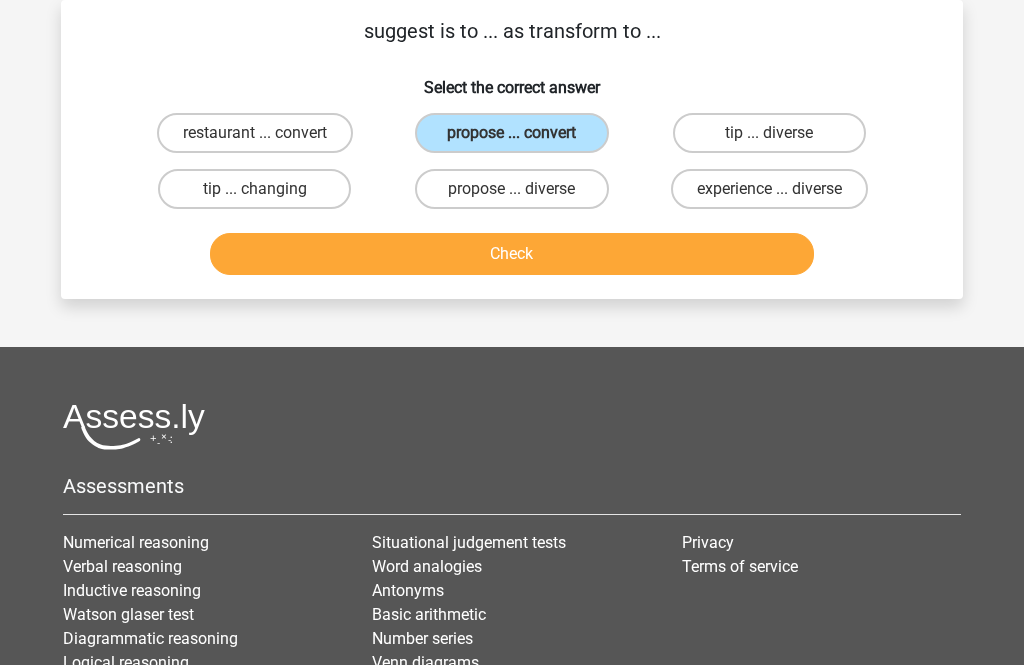 click on "Check" at bounding box center [512, 254] 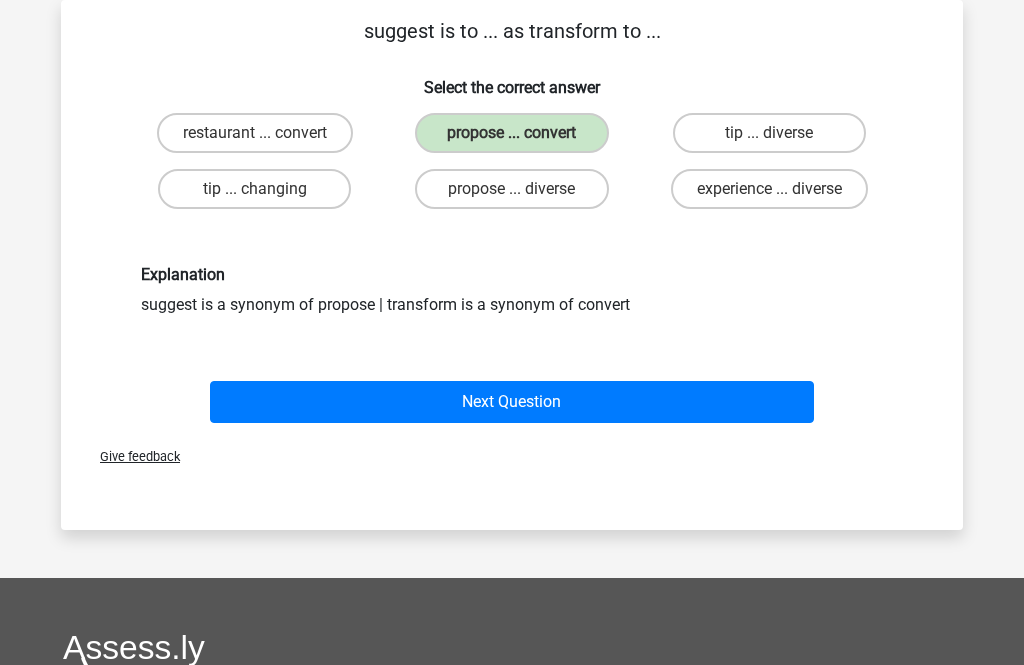 click on "Next Question" at bounding box center (512, 402) 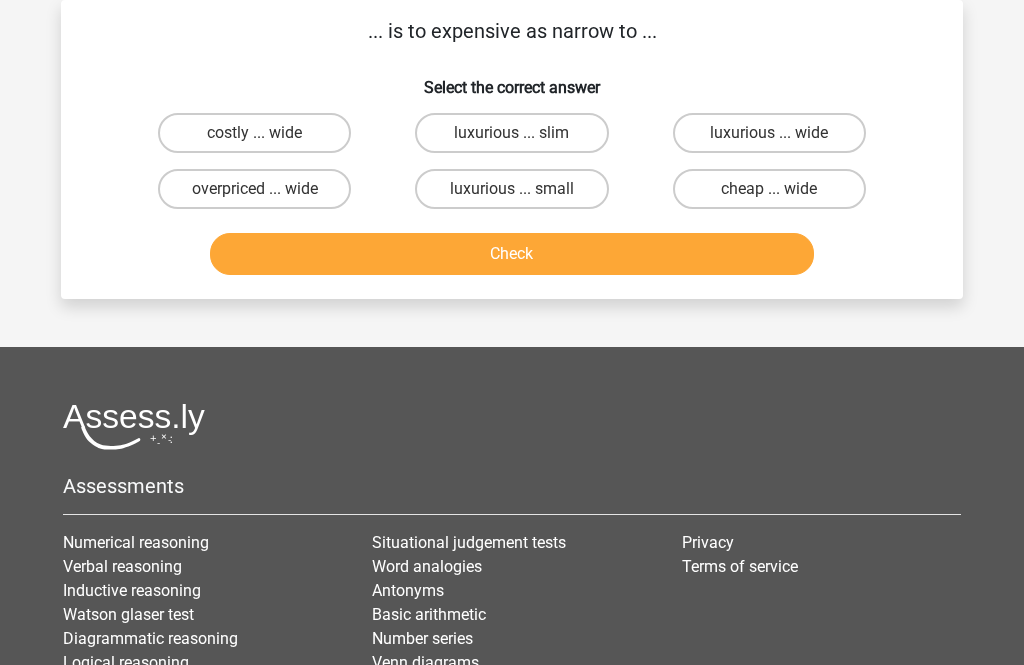 click on "costly ... wide" at bounding box center [254, 133] 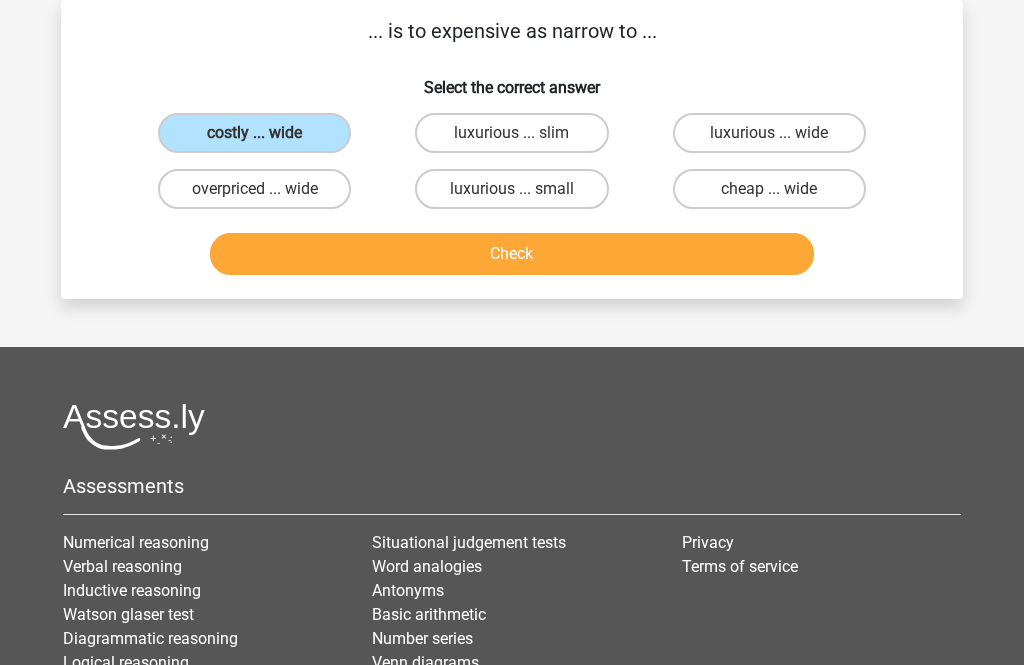 click on "cheap ... wide" at bounding box center (769, 189) 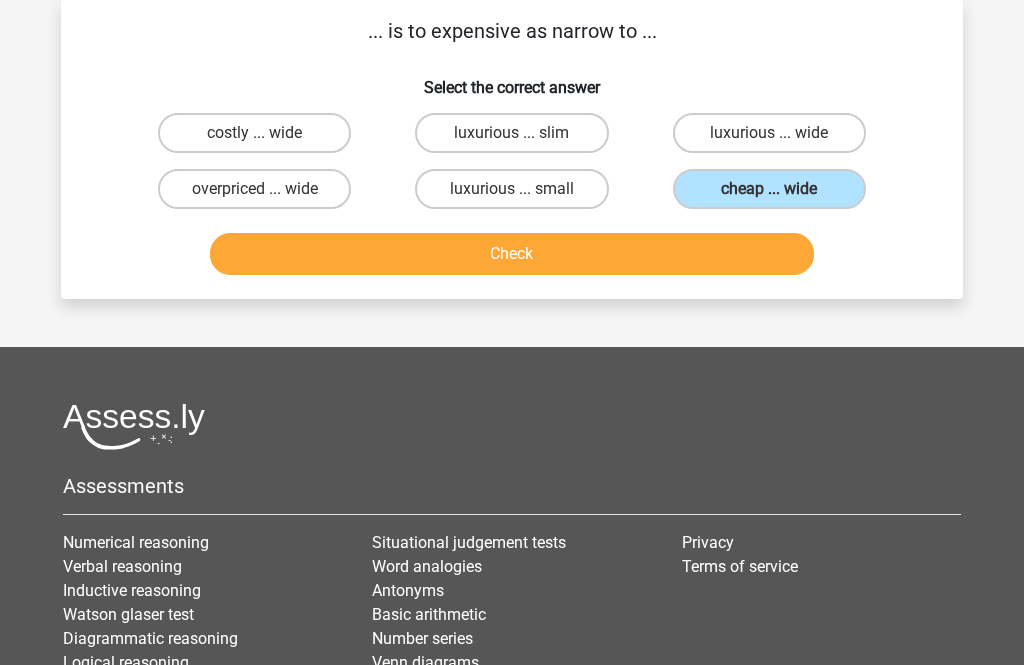click on "Check" at bounding box center [512, 254] 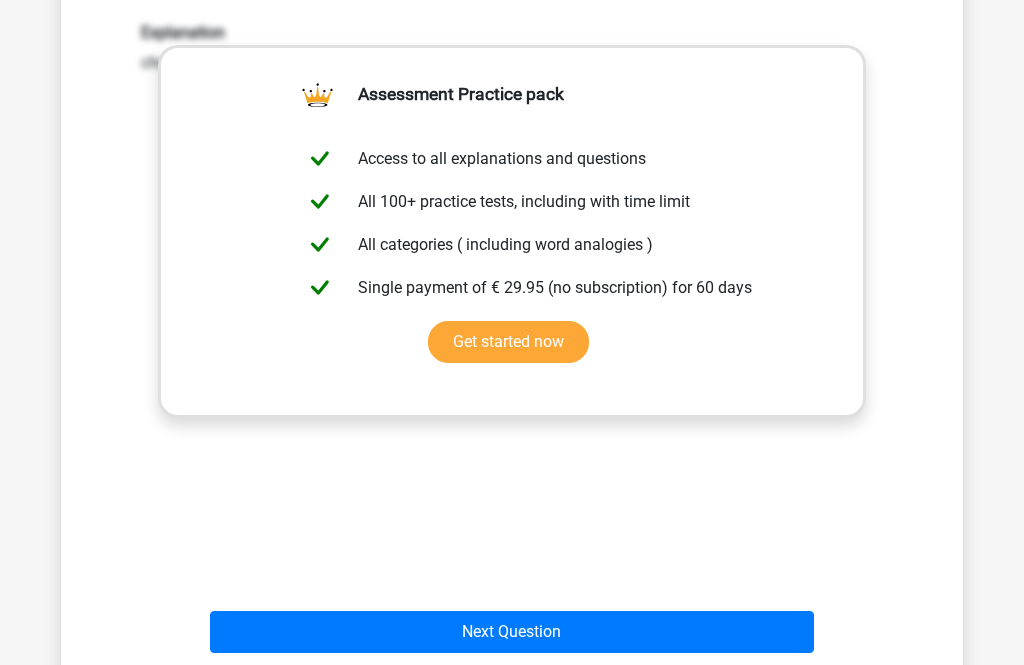 click on "Next Question" at bounding box center (512, 633) 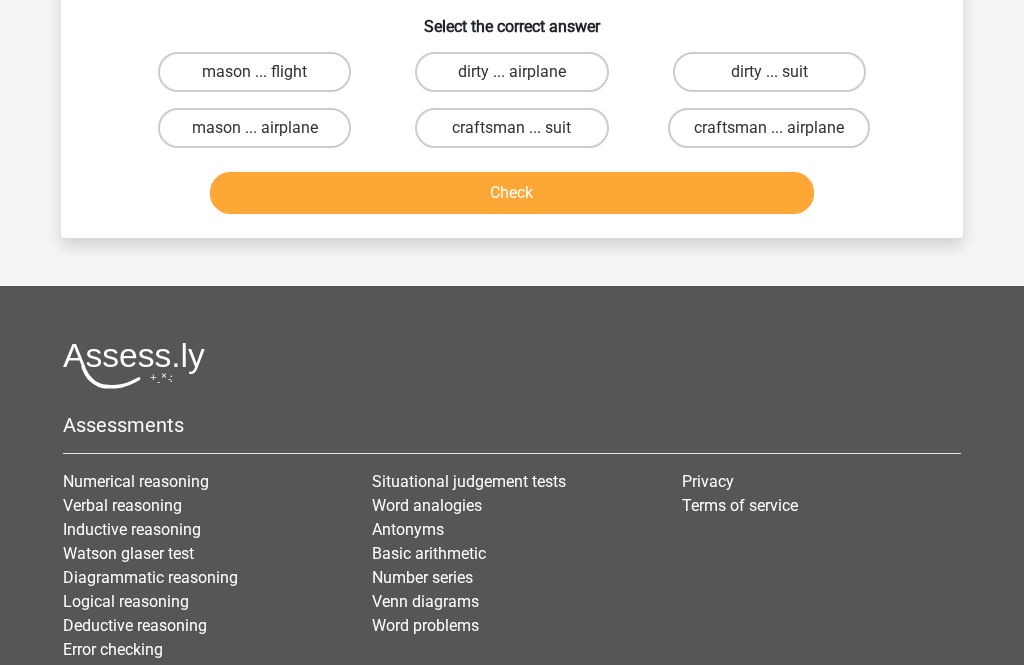 scroll, scrollTop: 92, scrollLeft: 0, axis: vertical 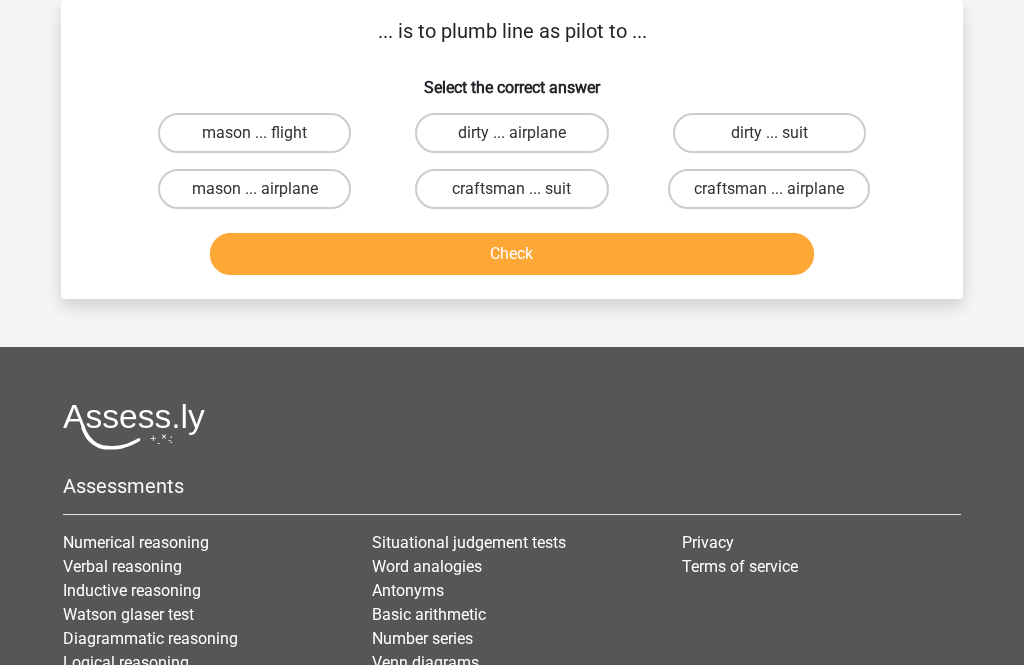 click on "mason ... airplane" at bounding box center (254, 189) 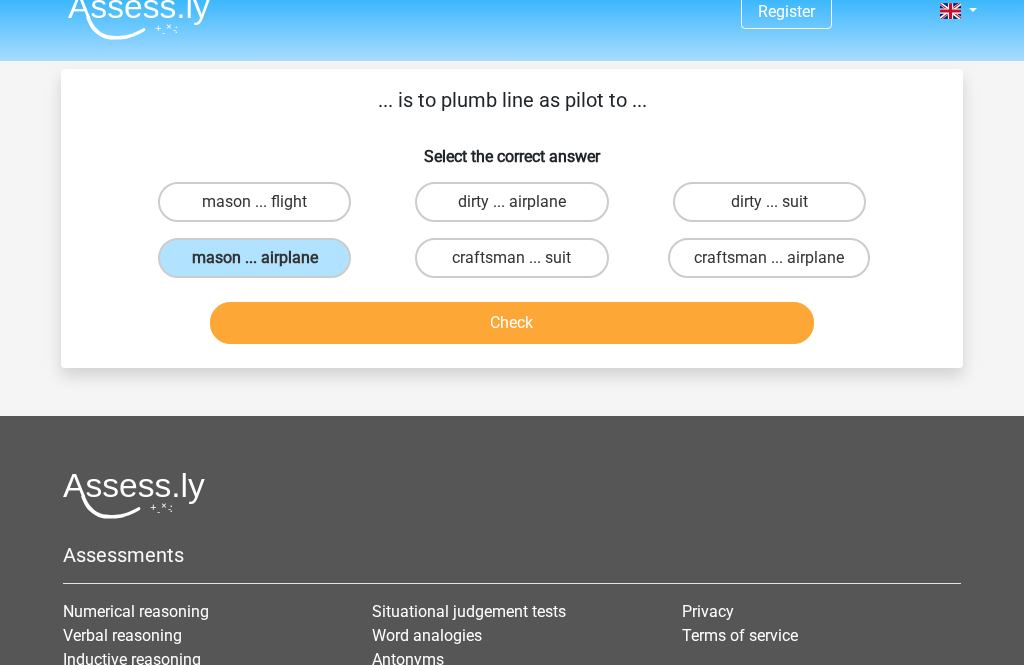 scroll, scrollTop: 0, scrollLeft: 0, axis: both 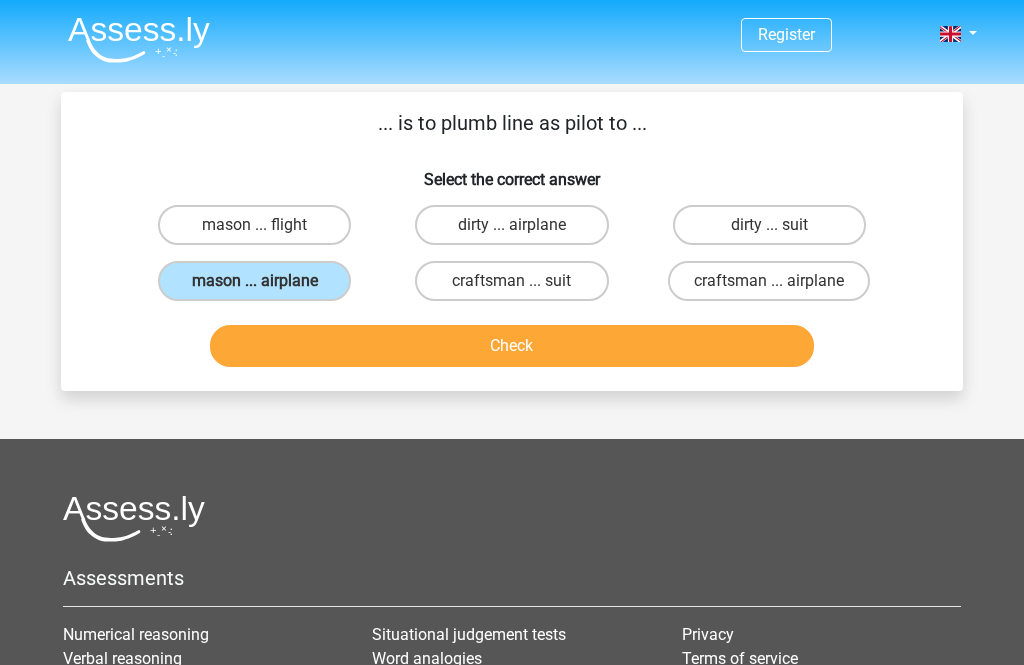 click on "Check" at bounding box center [512, 346] 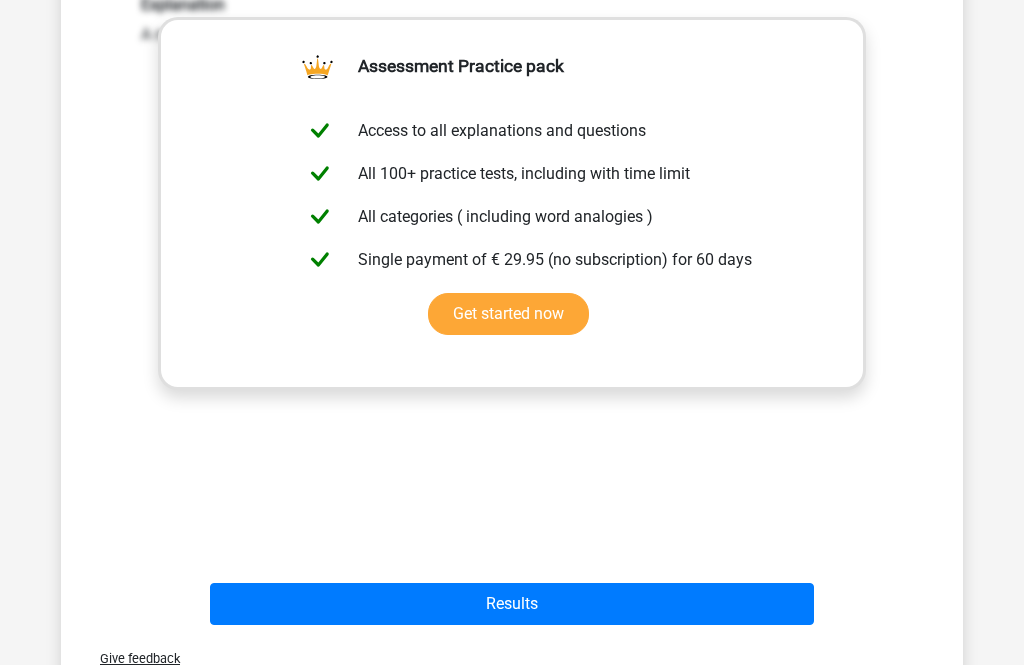 scroll, scrollTop: 381, scrollLeft: 0, axis: vertical 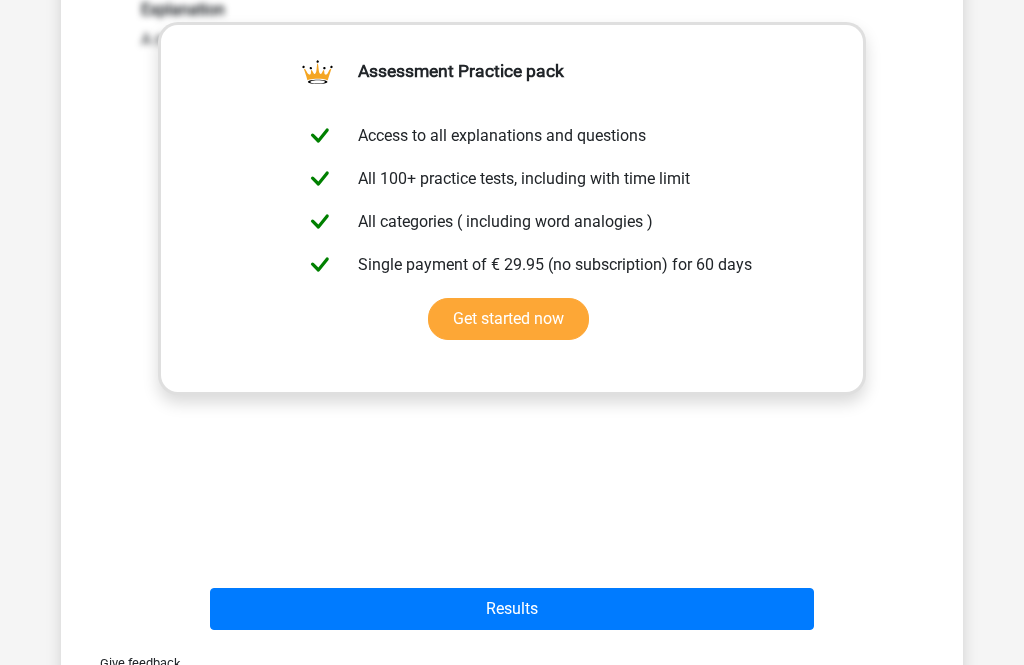 click on "Results" at bounding box center (512, 609) 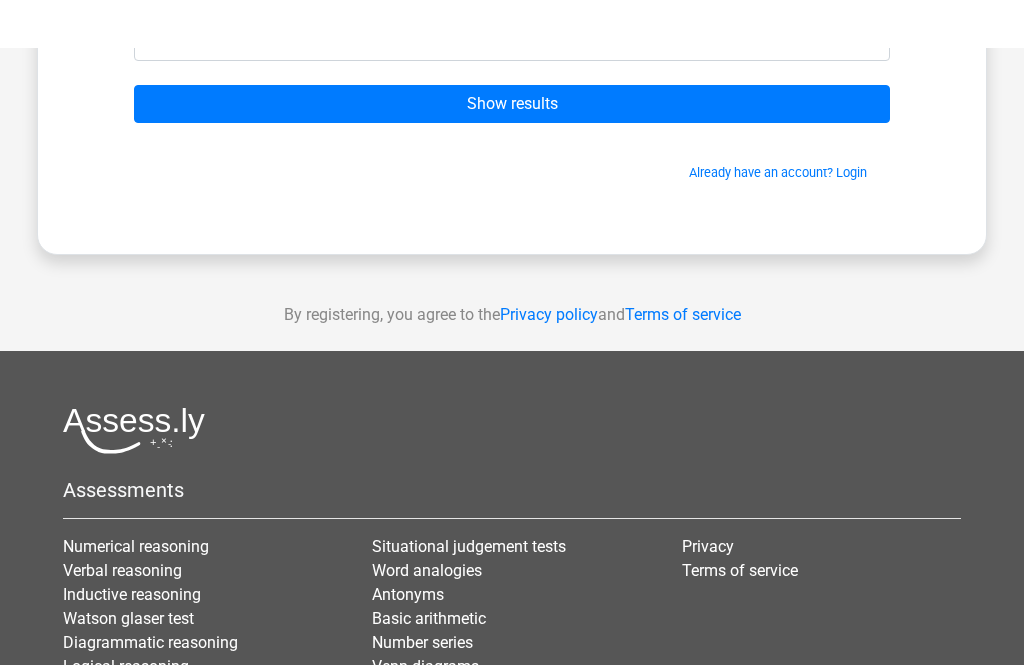 scroll, scrollTop: 0, scrollLeft: 0, axis: both 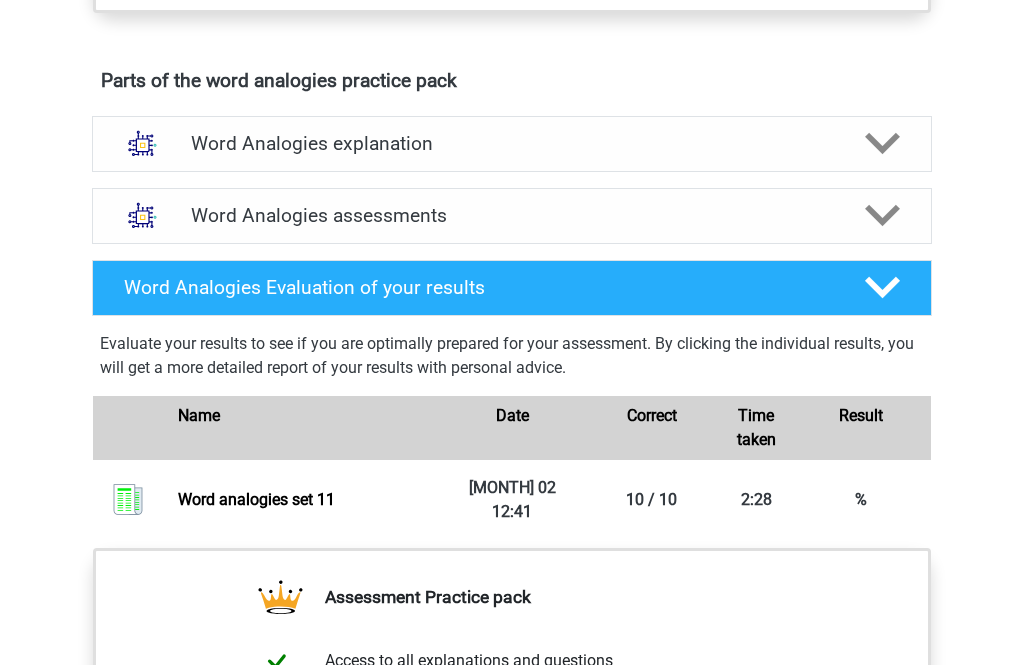 click at bounding box center (142, 215) 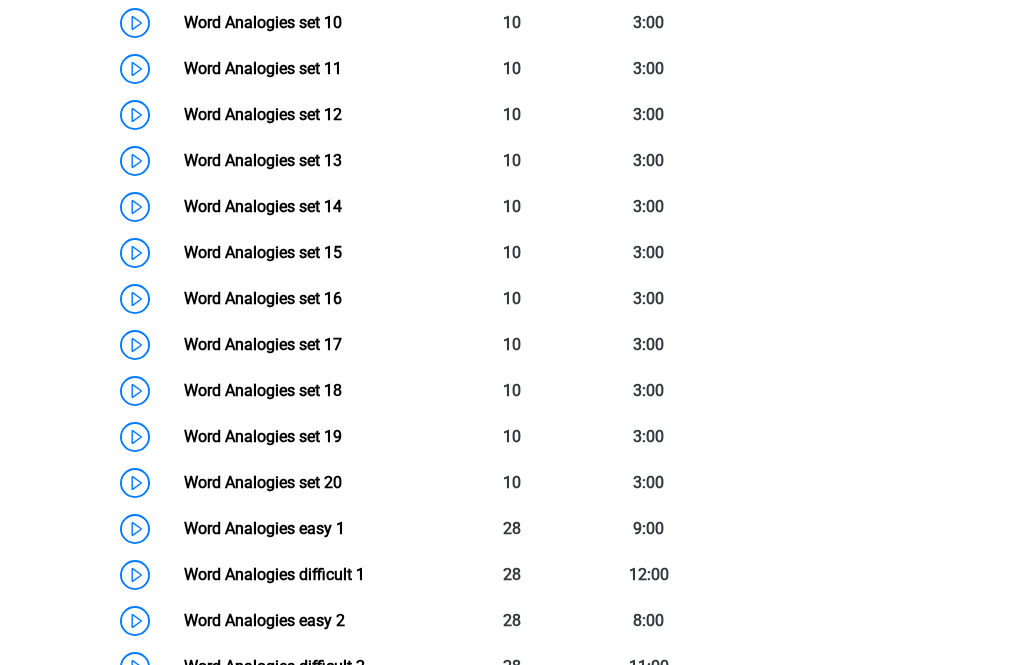 scroll, scrollTop: 1850, scrollLeft: 0, axis: vertical 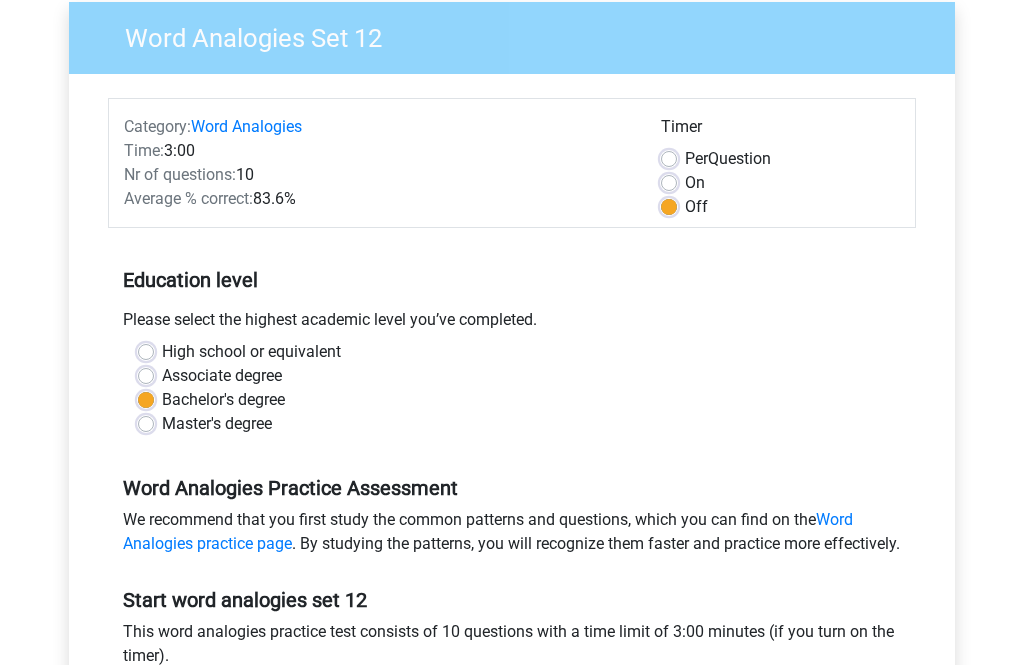 click on "Master's degree" at bounding box center (217, 424) 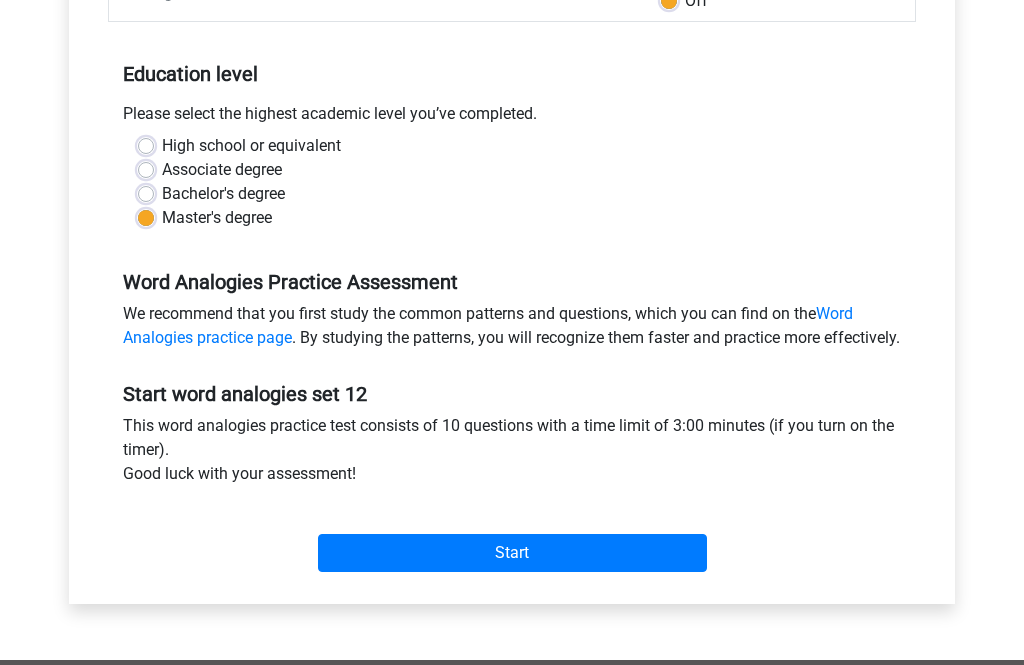 scroll, scrollTop: 369, scrollLeft: 0, axis: vertical 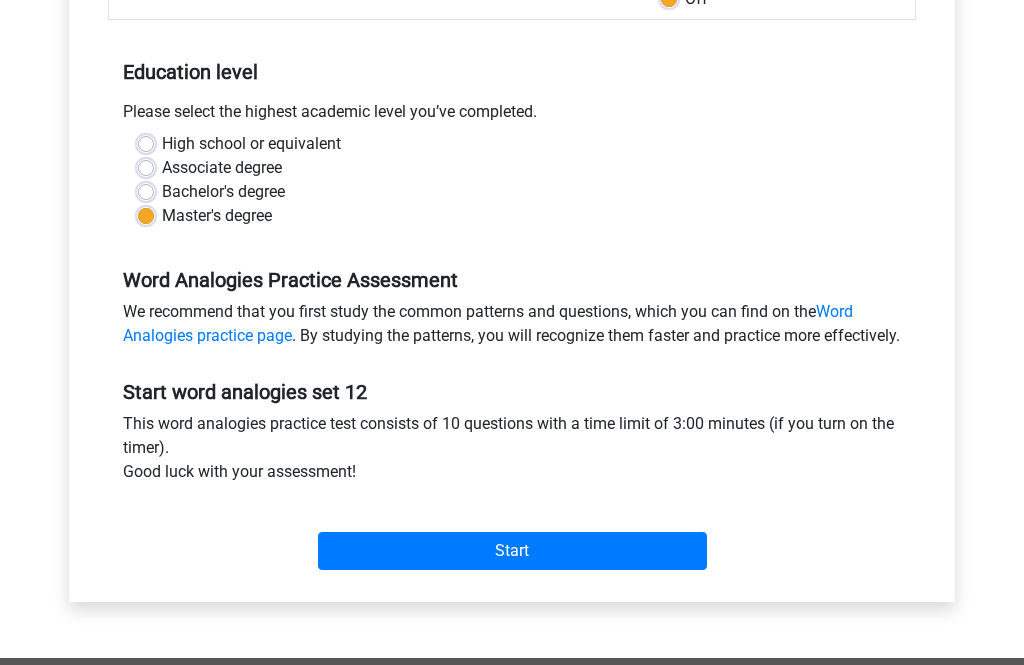 click on "Start" at bounding box center (512, 552) 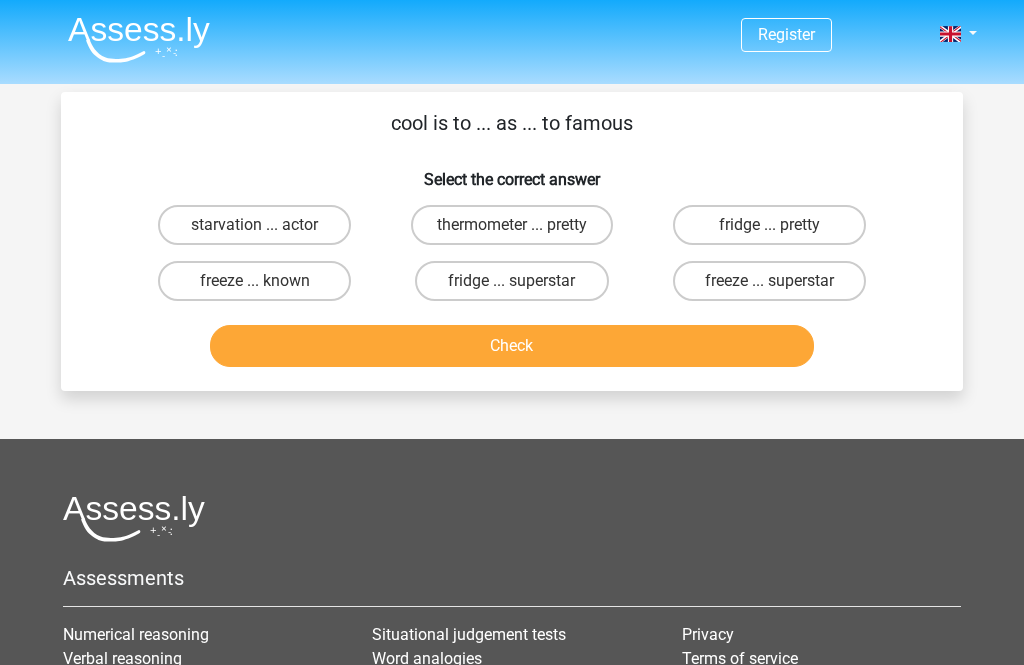 scroll, scrollTop: 0, scrollLeft: 0, axis: both 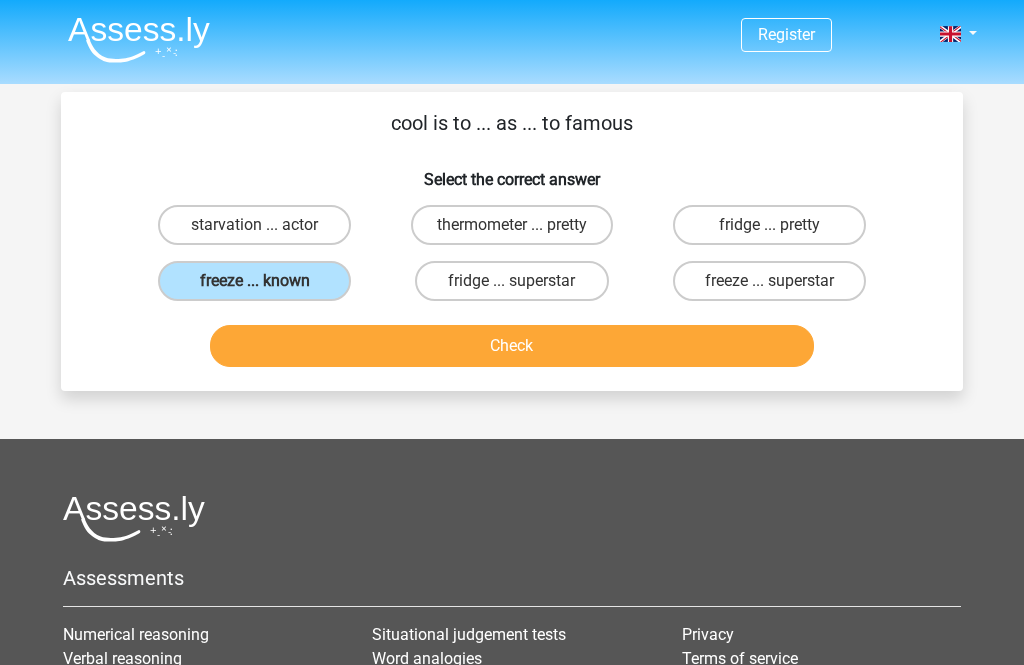 click on "Check" at bounding box center [512, 346] 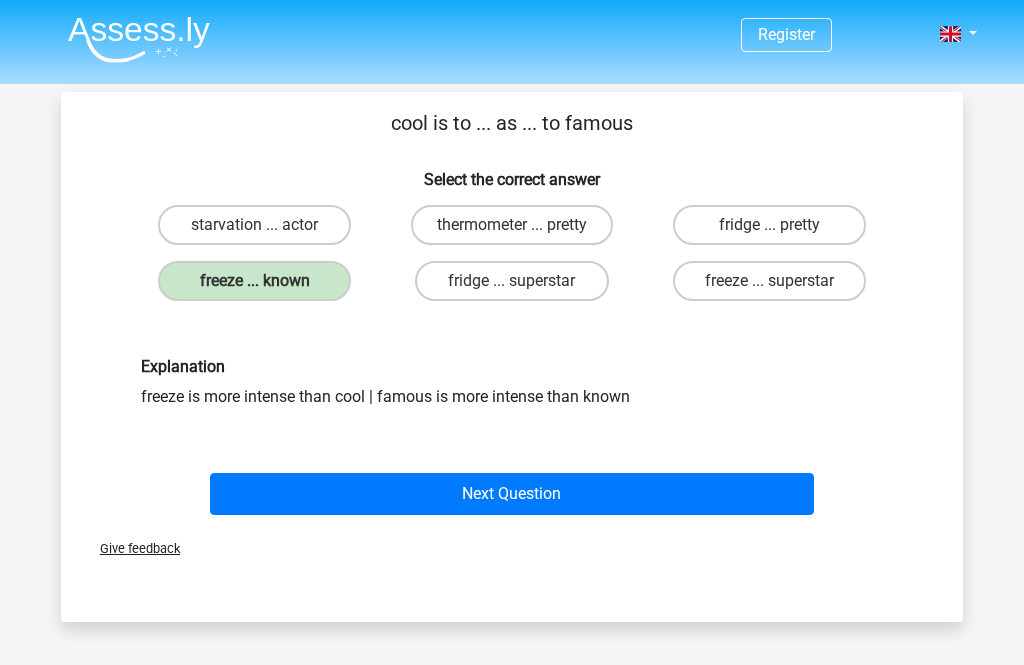 click on "Next Question" at bounding box center (512, 494) 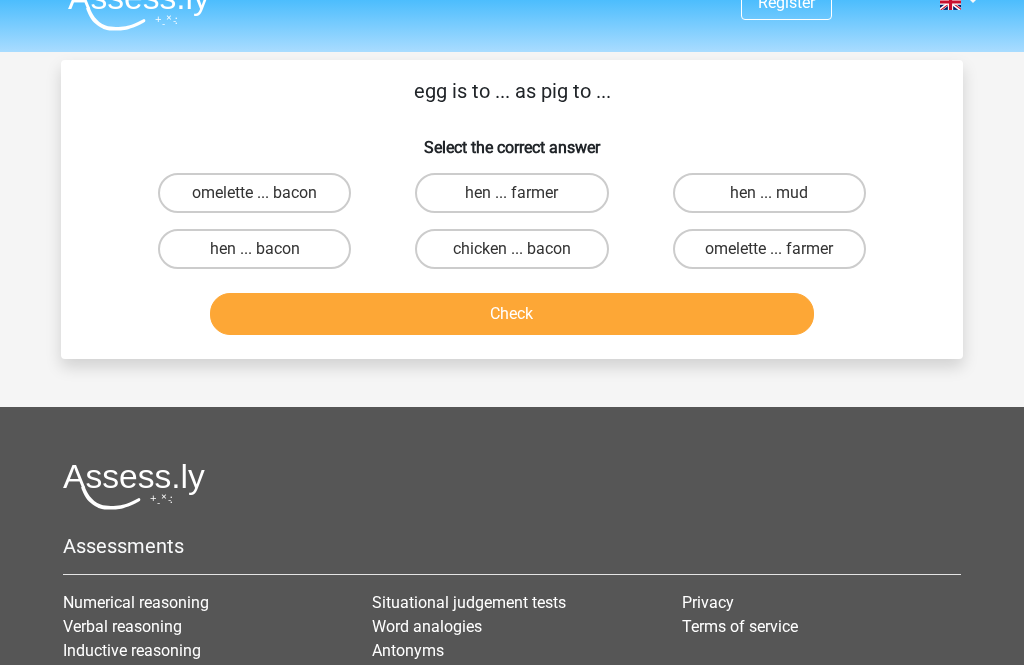 scroll, scrollTop: 25, scrollLeft: 0, axis: vertical 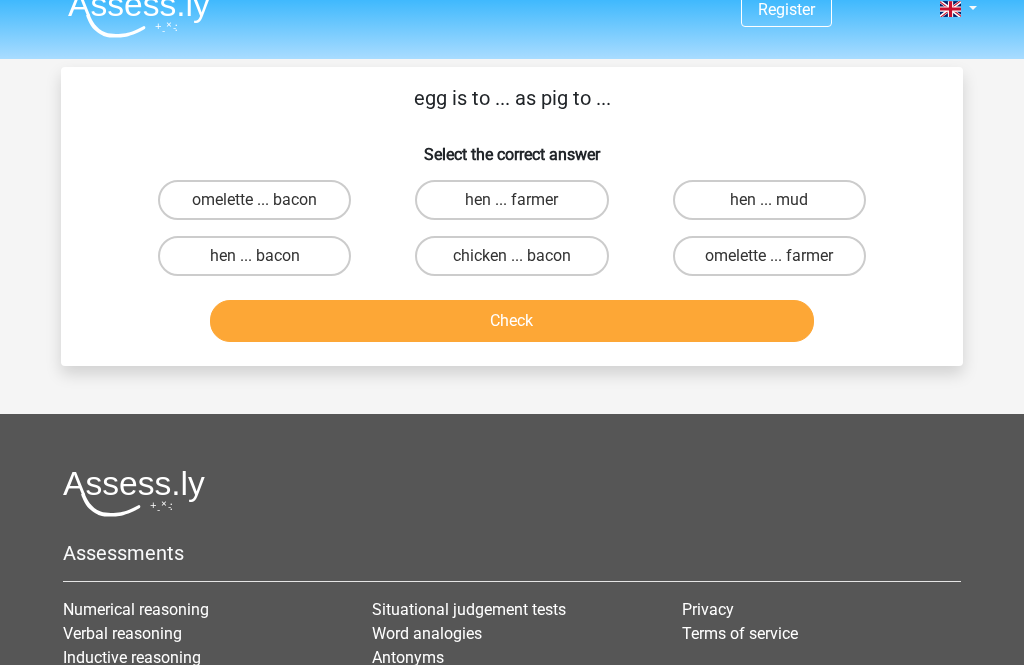 click on "omelette ... bacon" at bounding box center (254, 200) 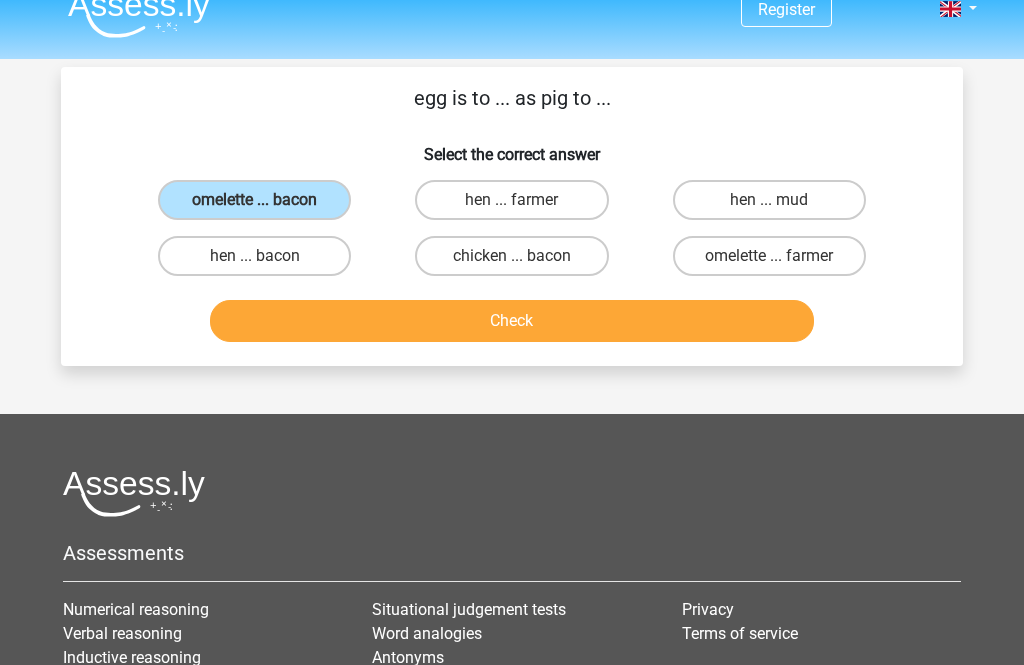 click on "Check" at bounding box center [512, 321] 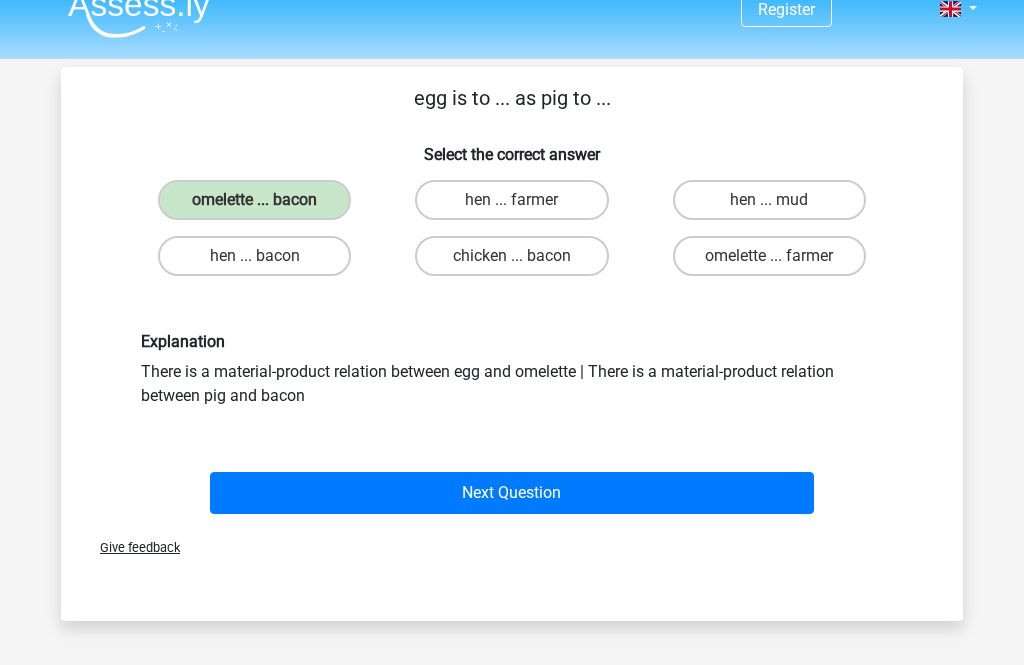 click on "Next Question" at bounding box center (512, 493) 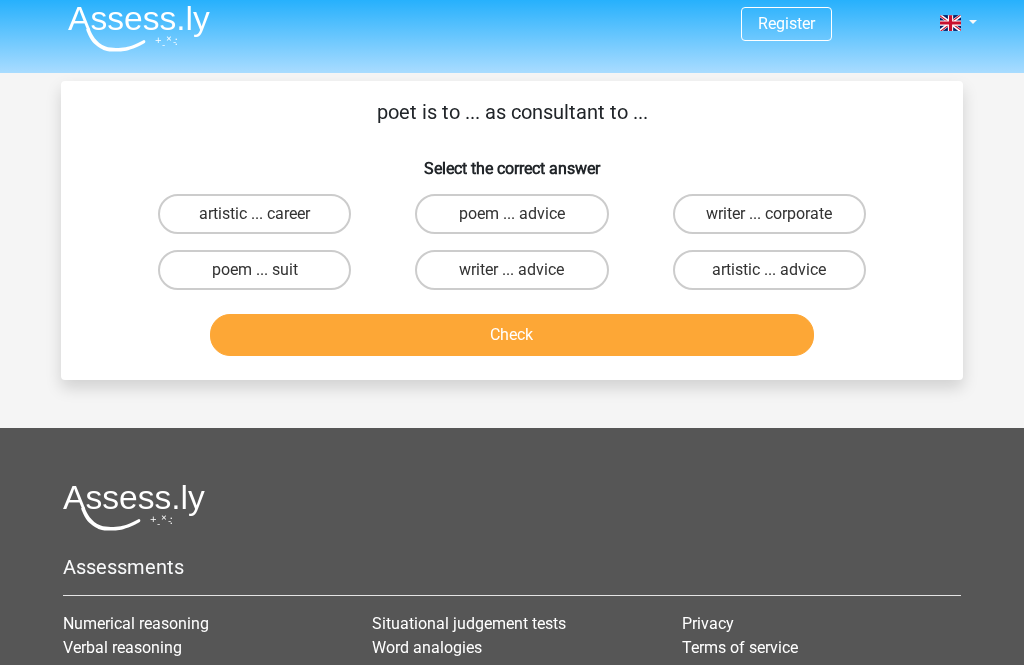 scroll, scrollTop: 0, scrollLeft: 0, axis: both 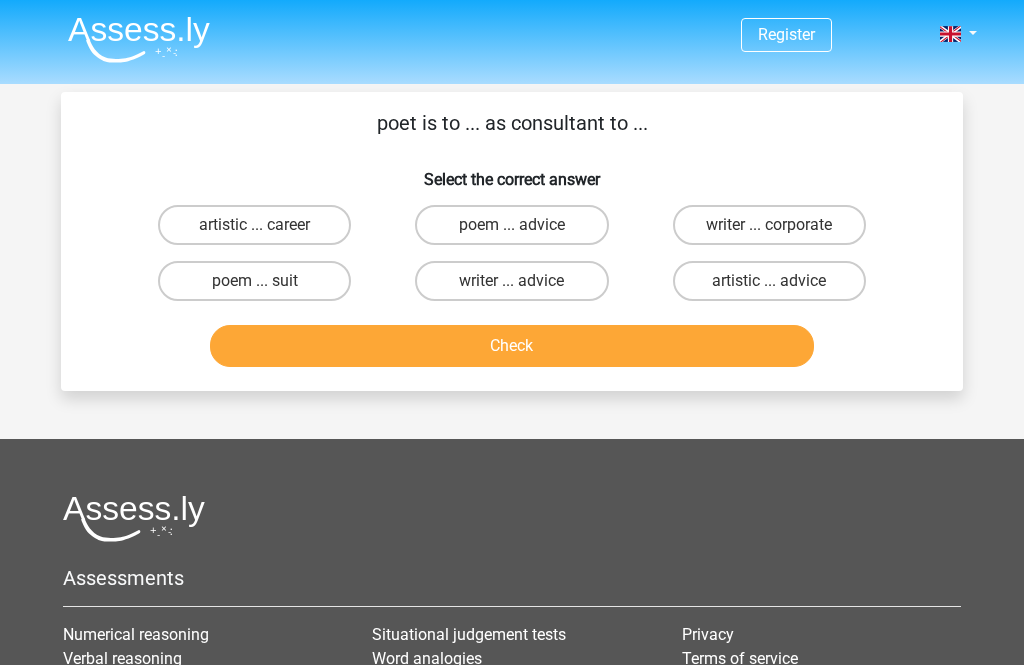 click on "poem ... advice" at bounding box center (511, 225) 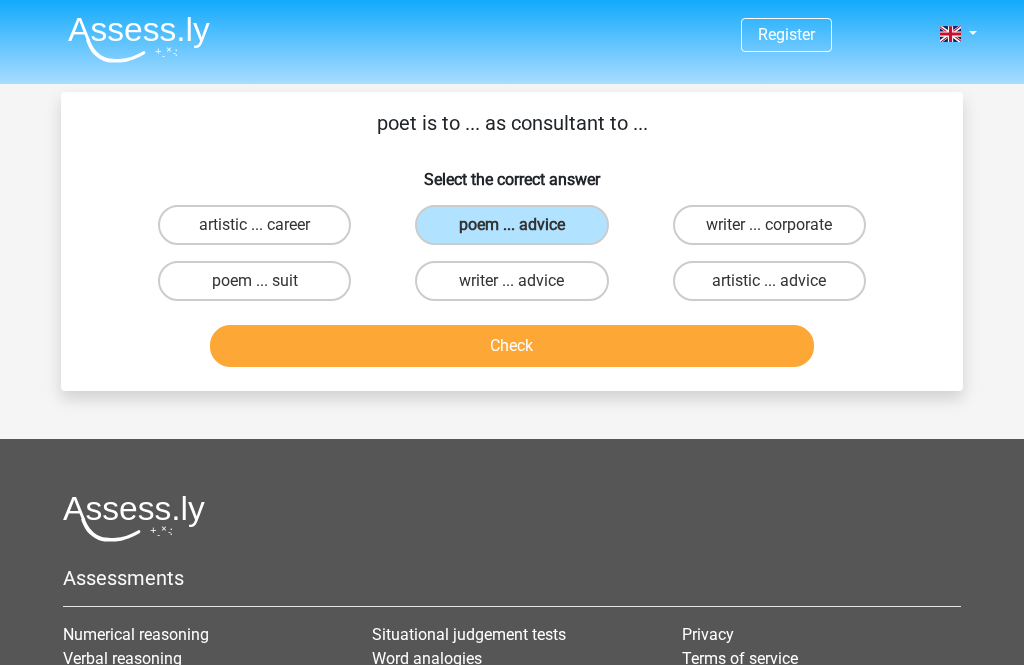 click on "Check" at bounding box center (512, 346) 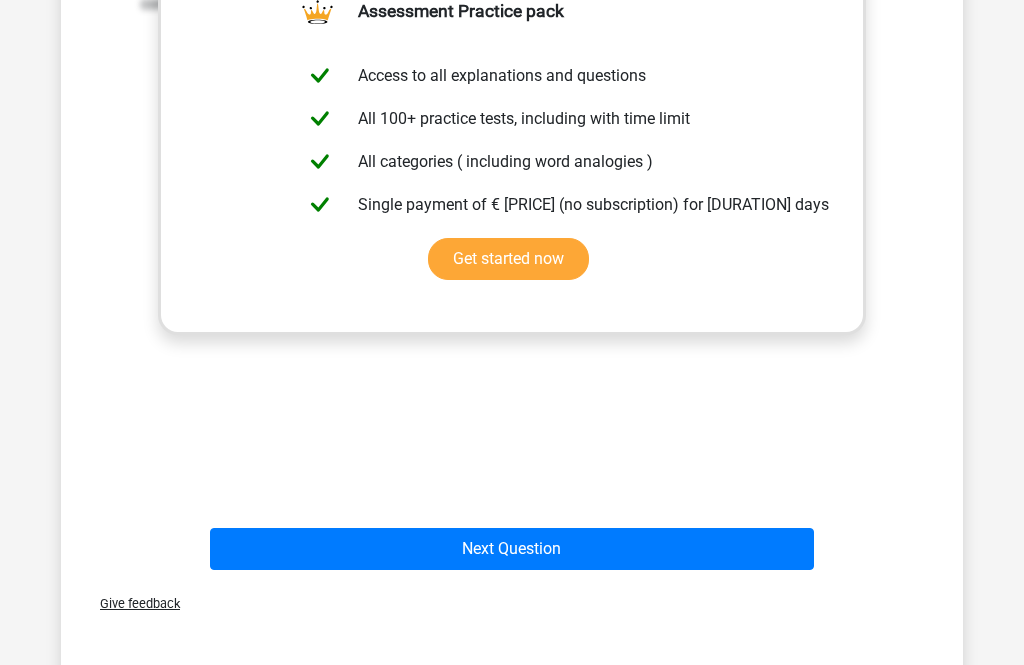 click on "Next Question" at bounding box center [512, 550] 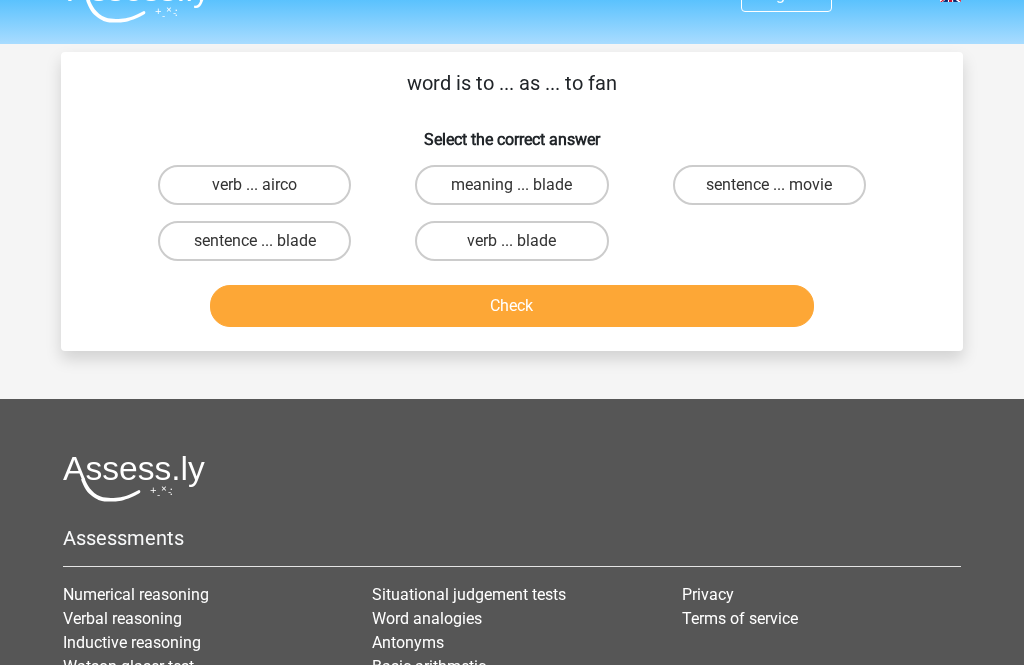 scroll, scrollTop: 7, scrollLeft: 0, axis: vertical 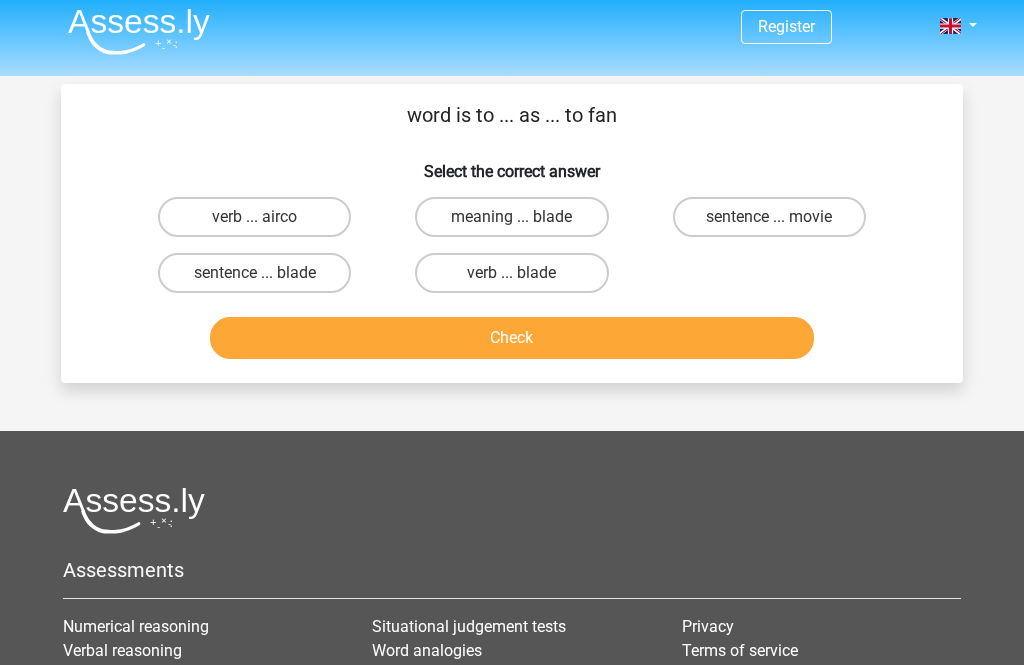click on "sentence ... blade" at bounding box center [254, 274] 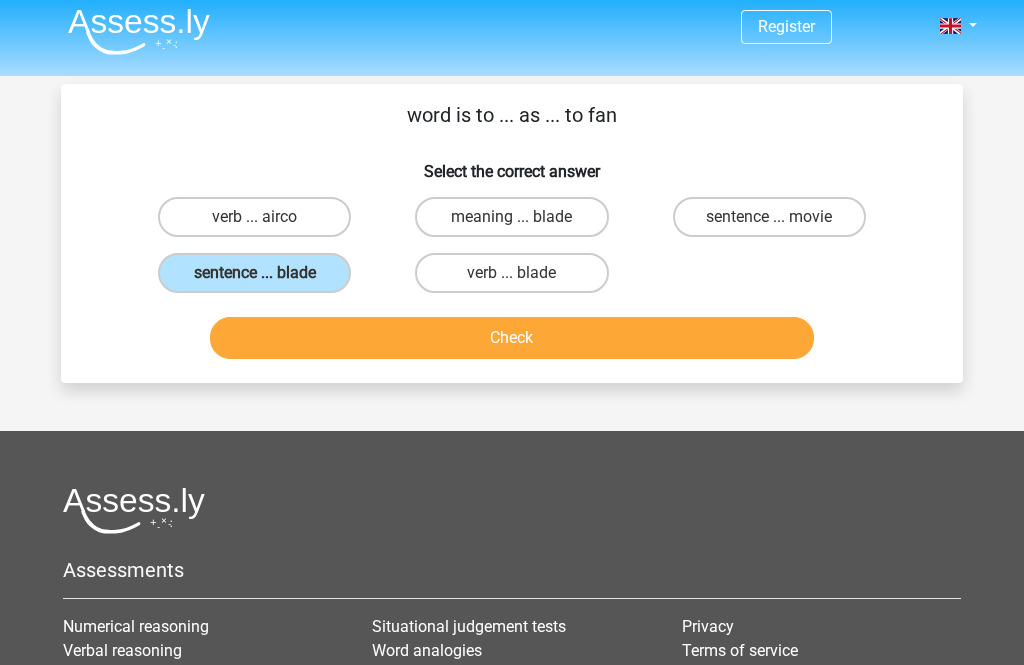 scroll, scrollTop: 8, scrollLeft: 0, axis: vertical 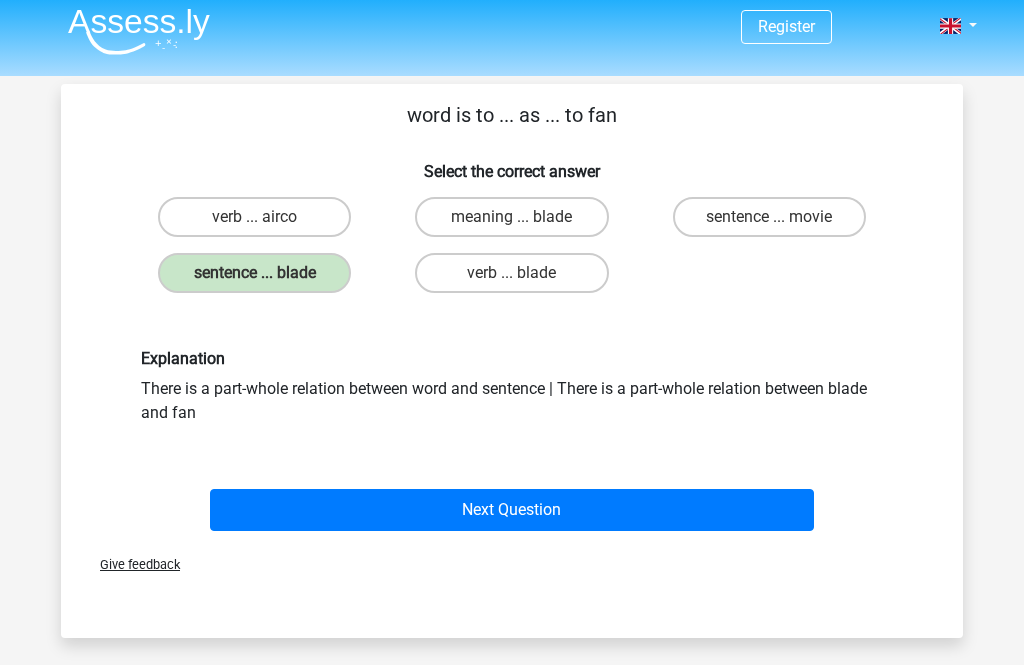 click on "Next Question" at bounding box center [512, 510] 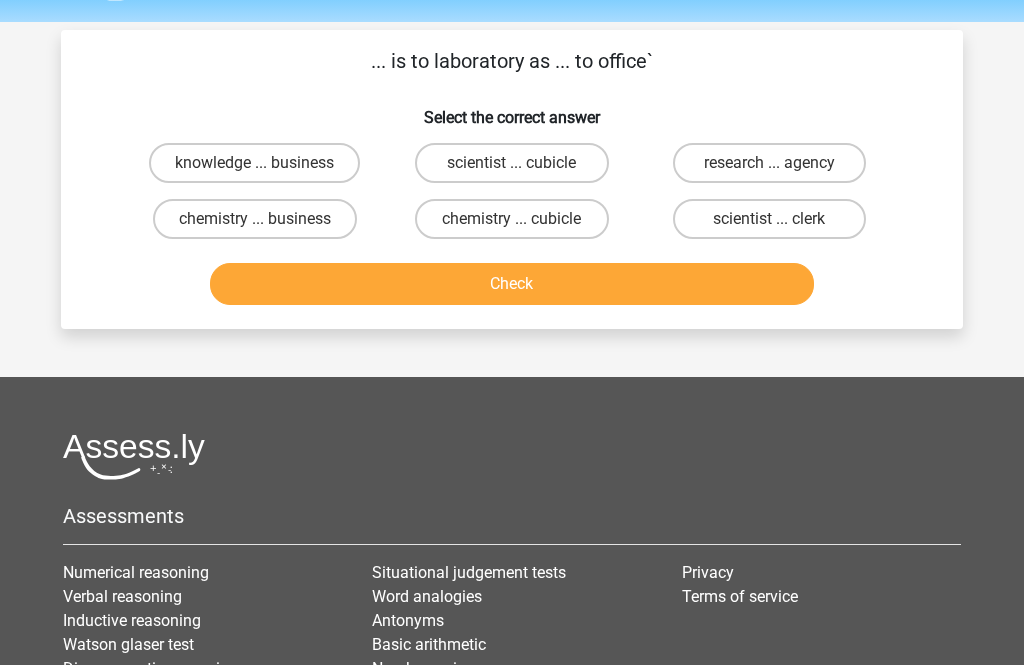 scroll, scrollTop: 92, scrollLeft: 0, axis: vertical 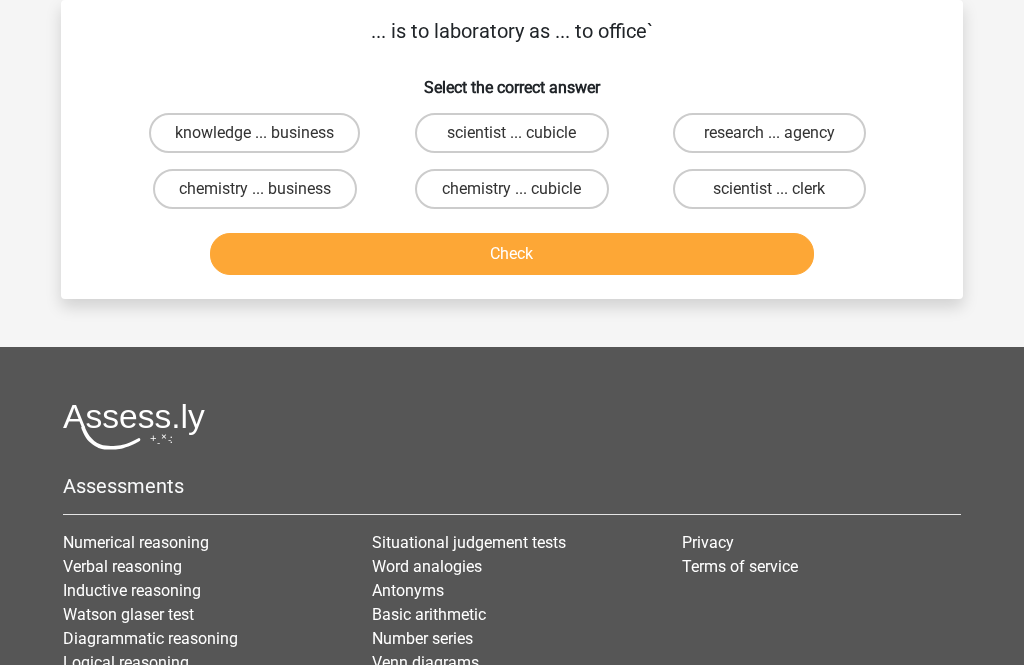 click on "scientist ... clerk" at bounding box center [769, 189] 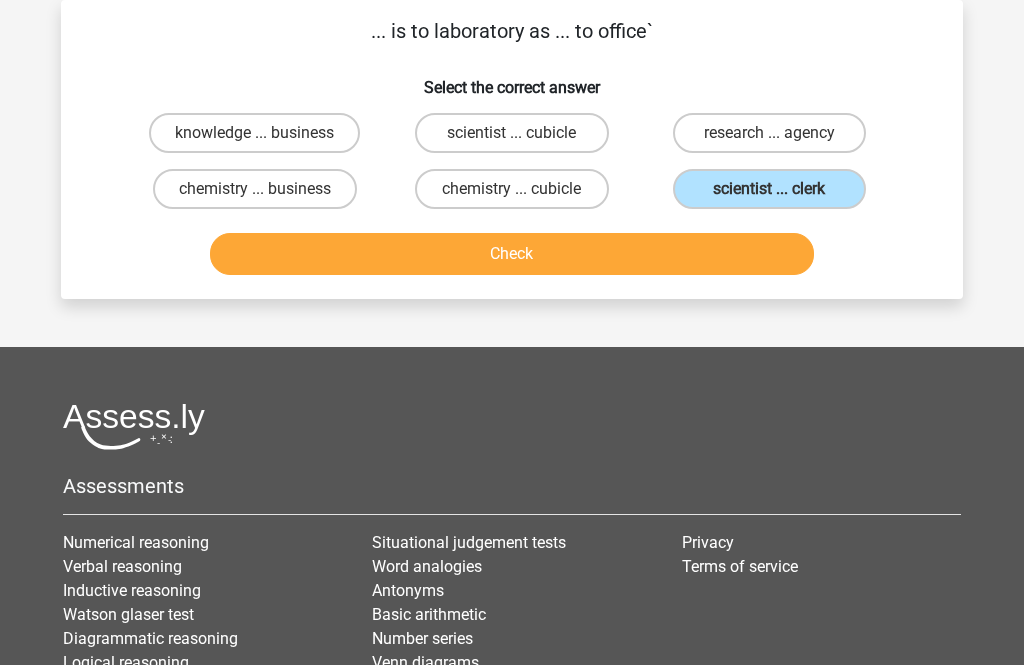 click on "Check" at bounding box center (512, 254) 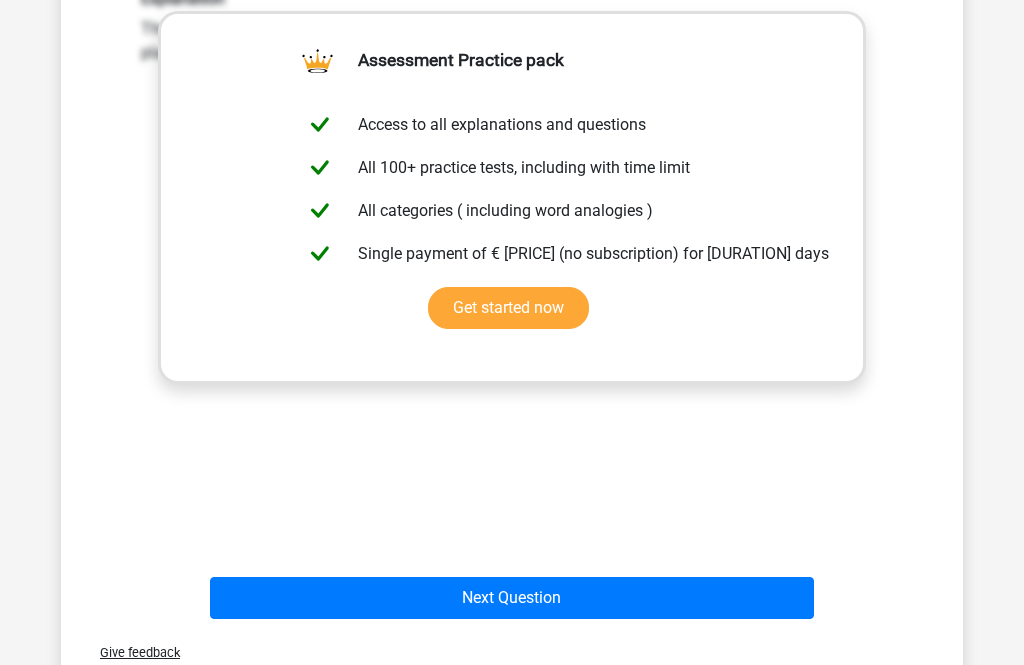 click on "Next Question" at bounding box center (512, 599) 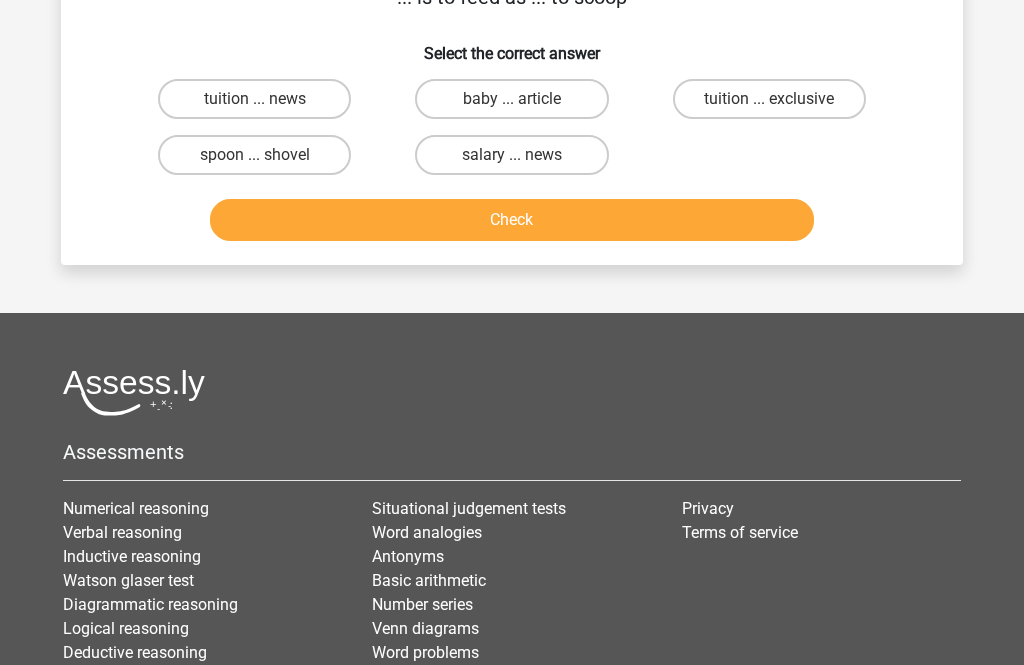 scroll, scrollTop: 92, scrollLeft: 0, axis: vertical 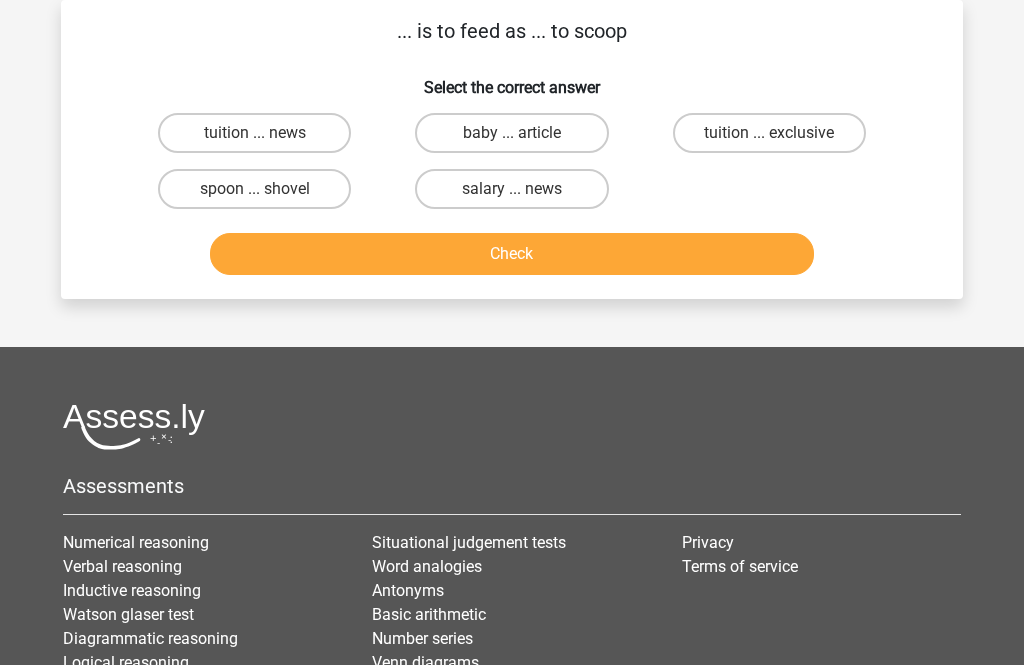 click on "spoon ... shovel" at bounding box center [254, 189] 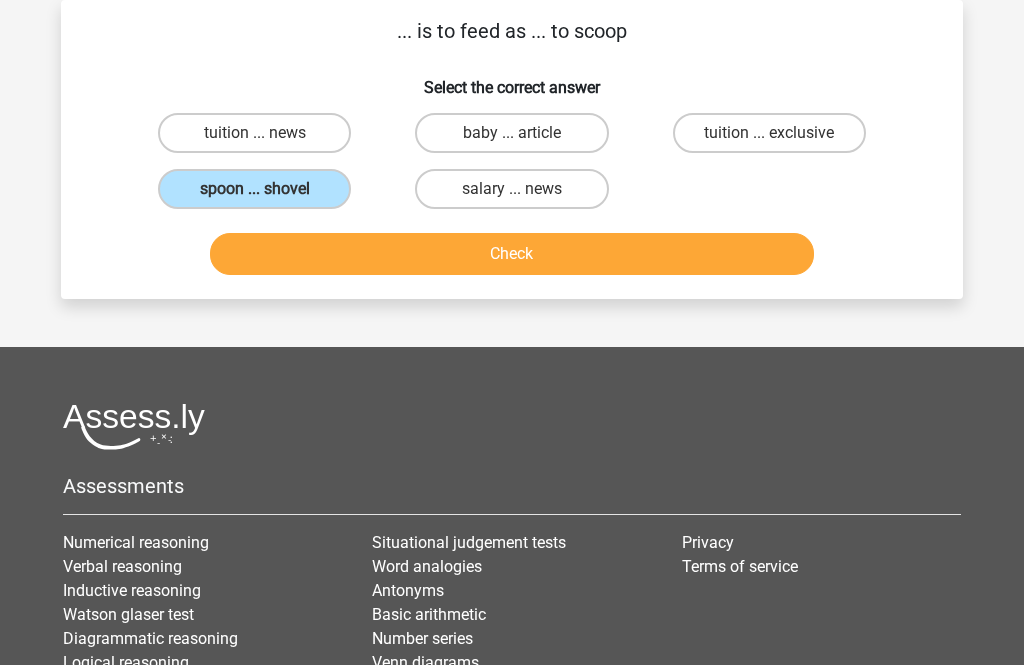 click on "Check" at bounding box center [512, 254] 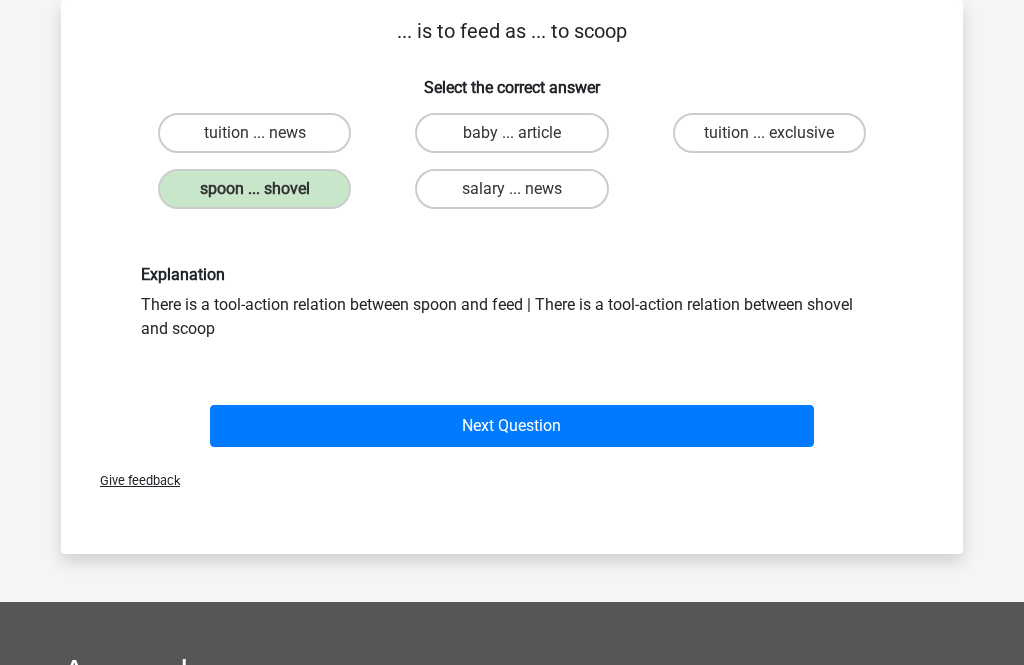 click on "Next Question" at bounding box center (512, 426) 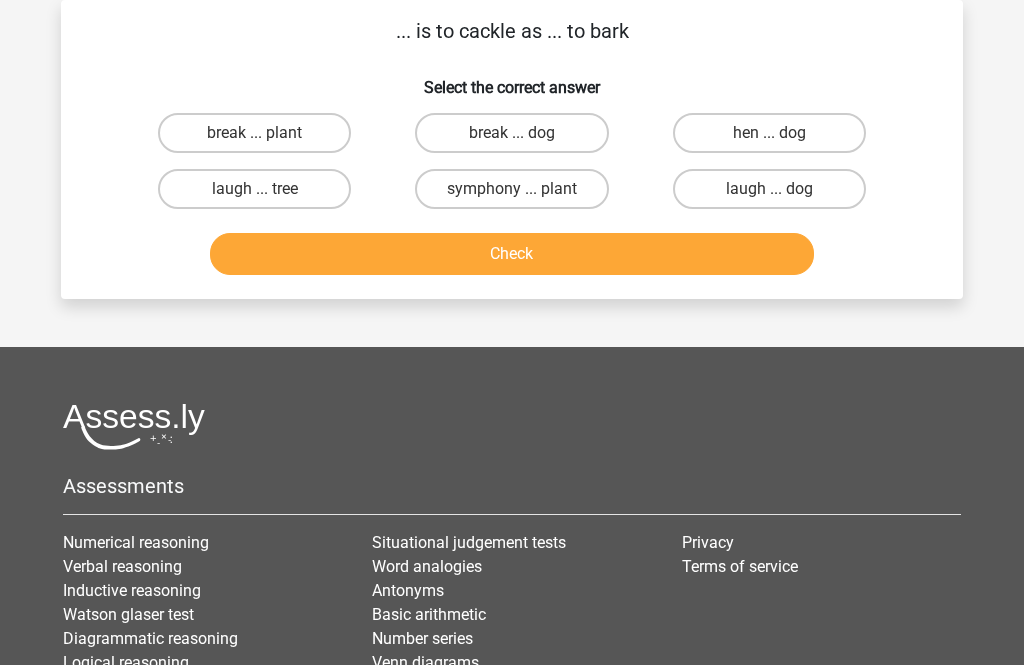 click on "hen ... dog" at bounding box center (769, 133) 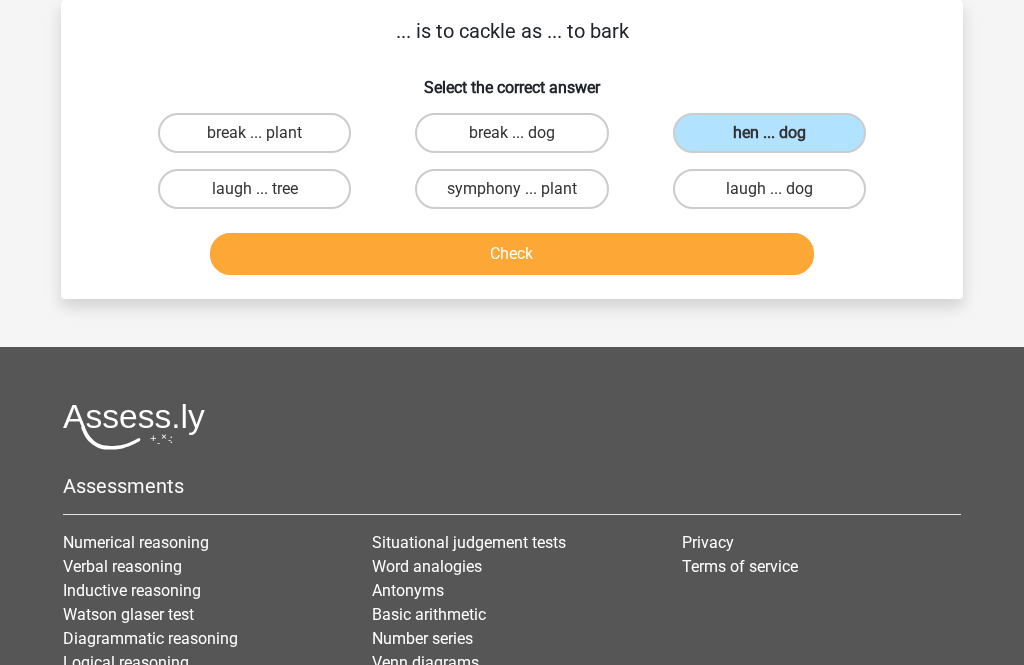 click on "Check" at bounding box center (512, 254) 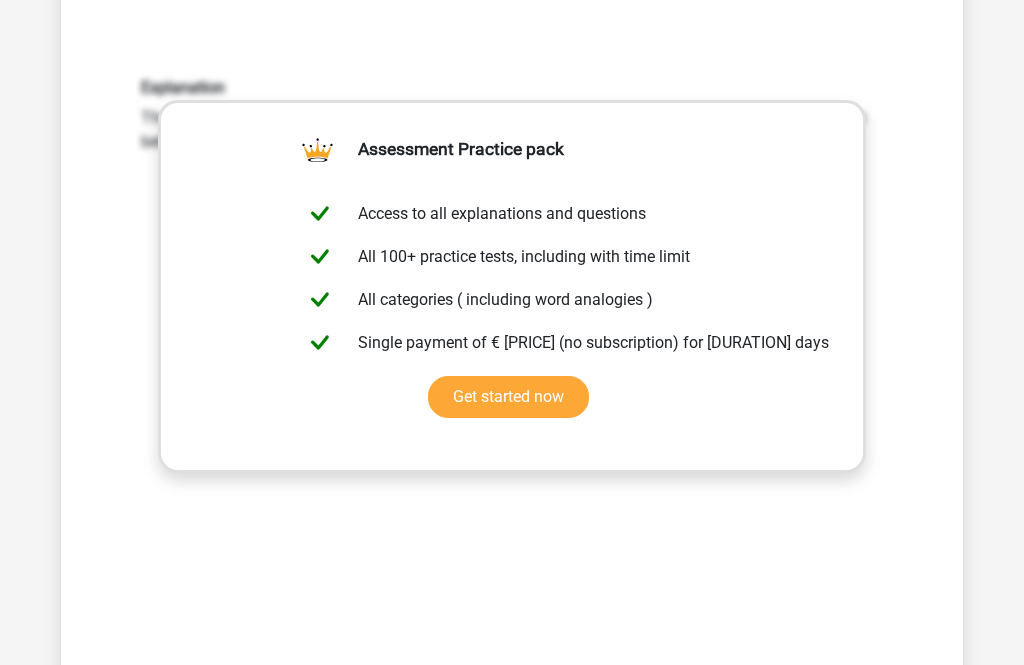 click on "Next Question" at bounding box center [512, 688] 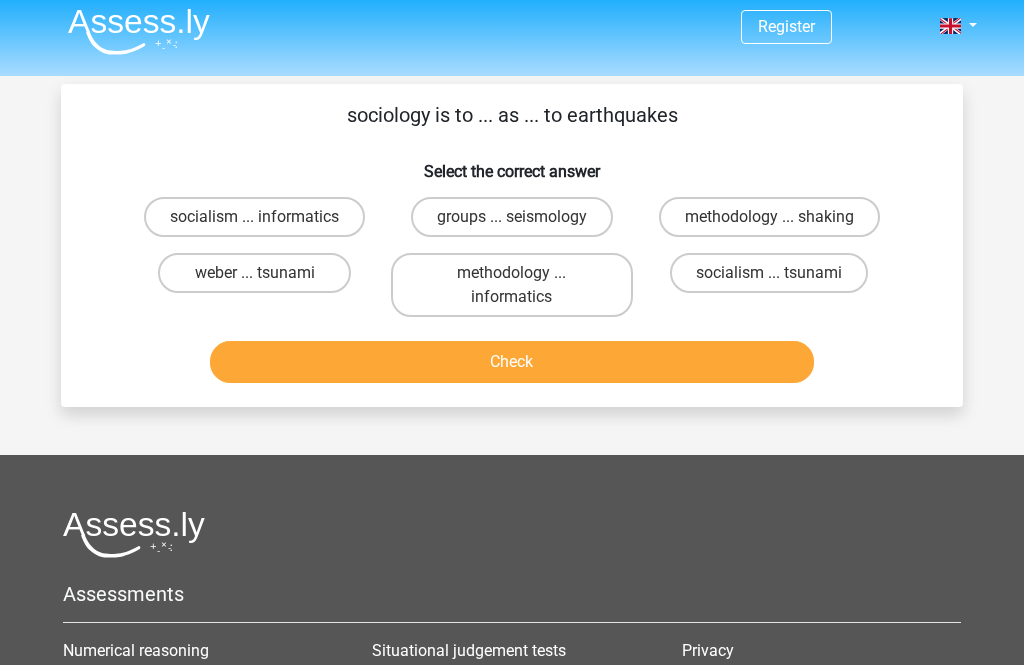scroll, scrollTop: 7, scrollLeft: 0, axis: vertical 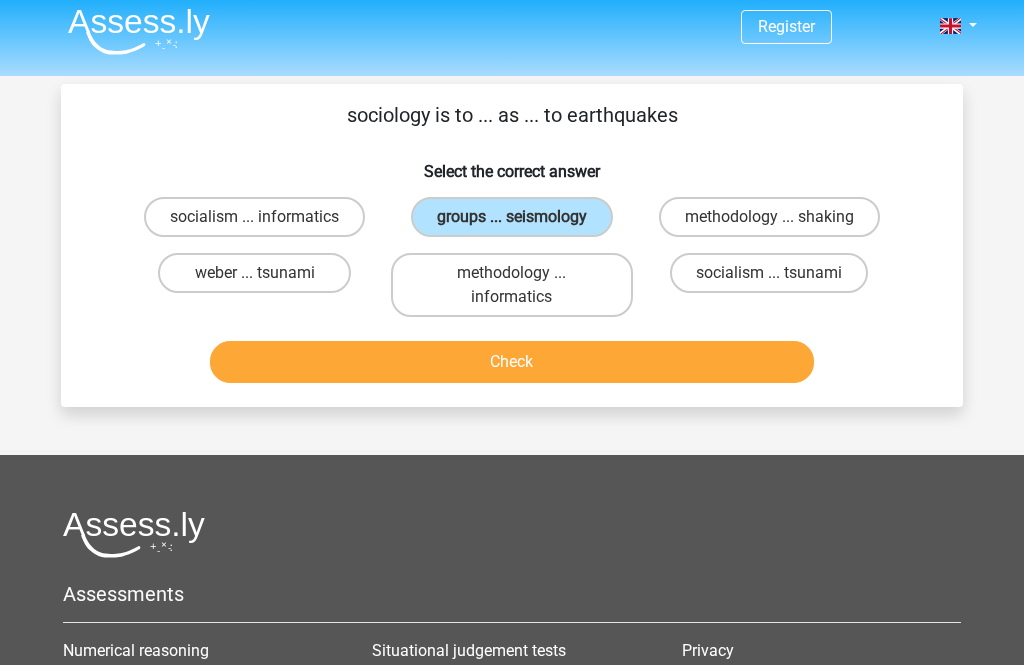 click on "Check" at bounding box center (512, 362) 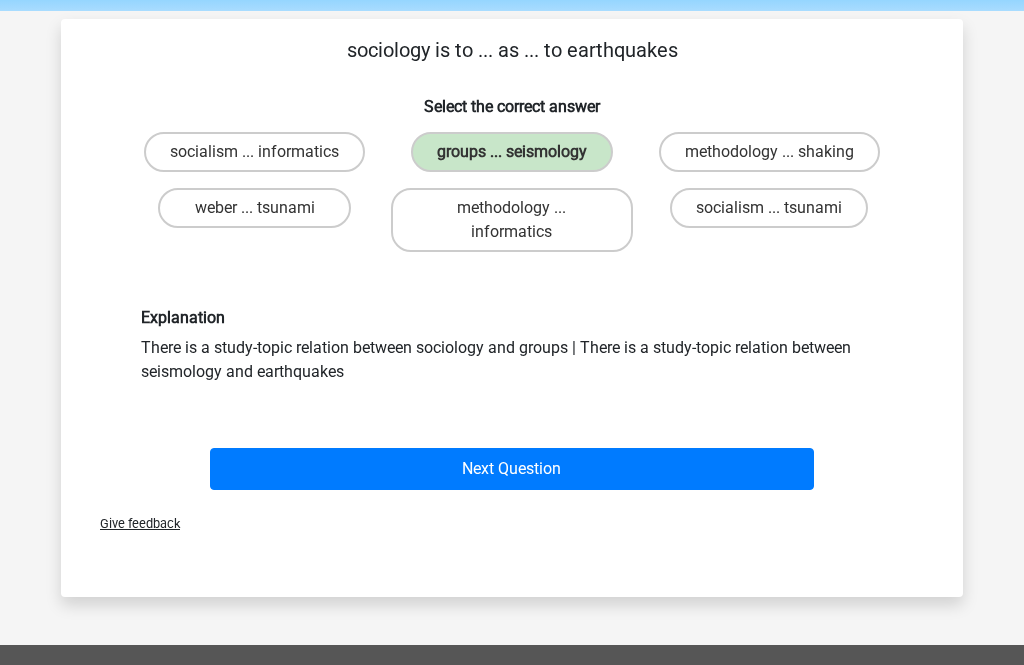 scroll, scrollTop: 73, scrollLeft: 0, axis: vertical 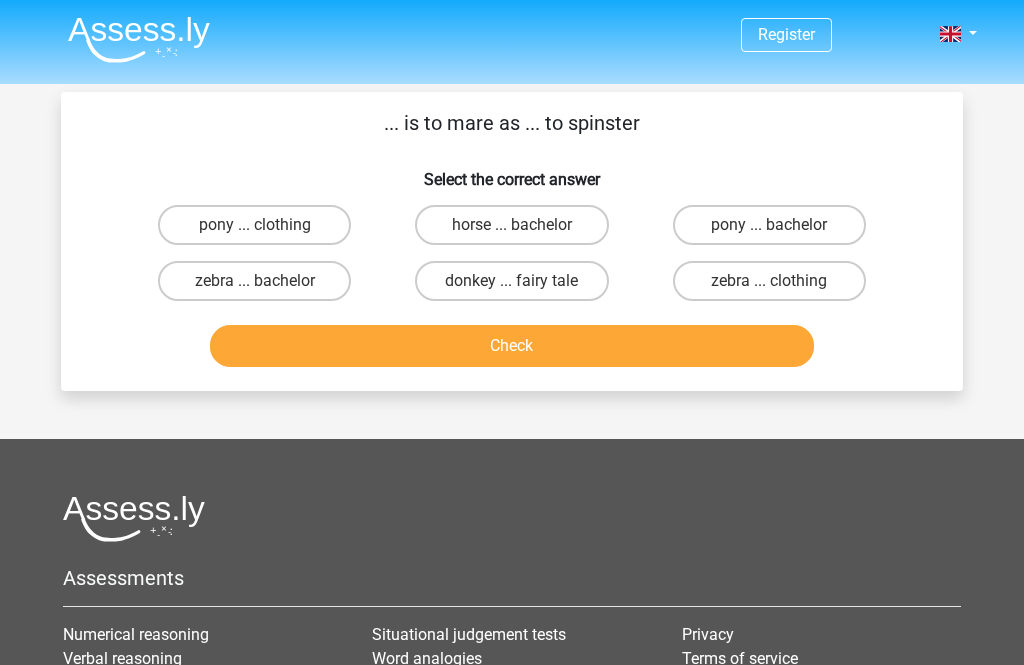 click on "horse ... bachelor" at bounding box center [511, 225] 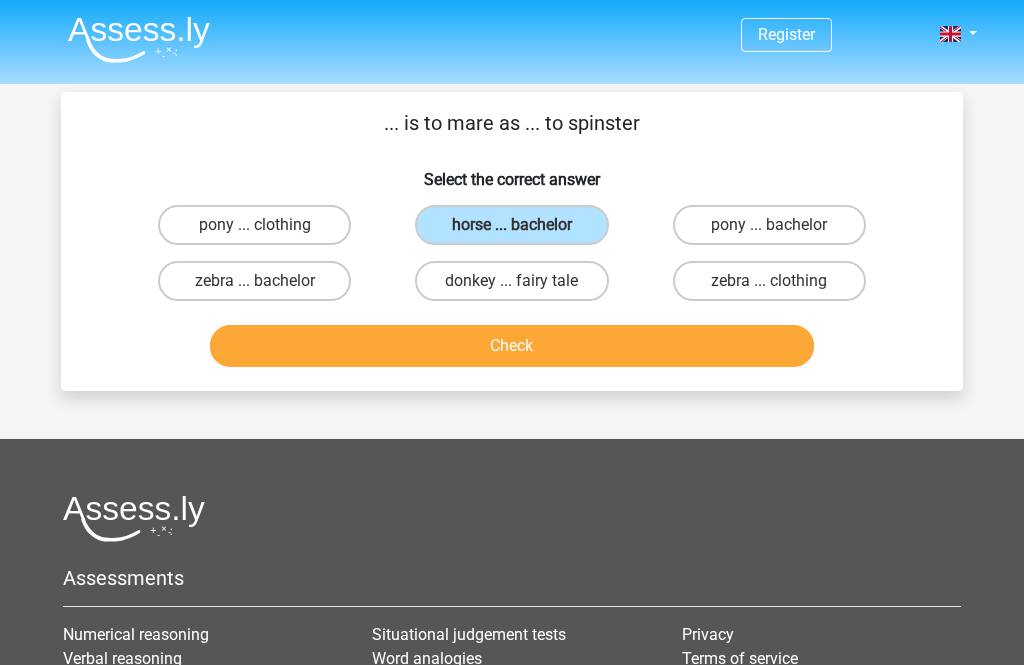 click on "Check" at bounding box center [512, 346] 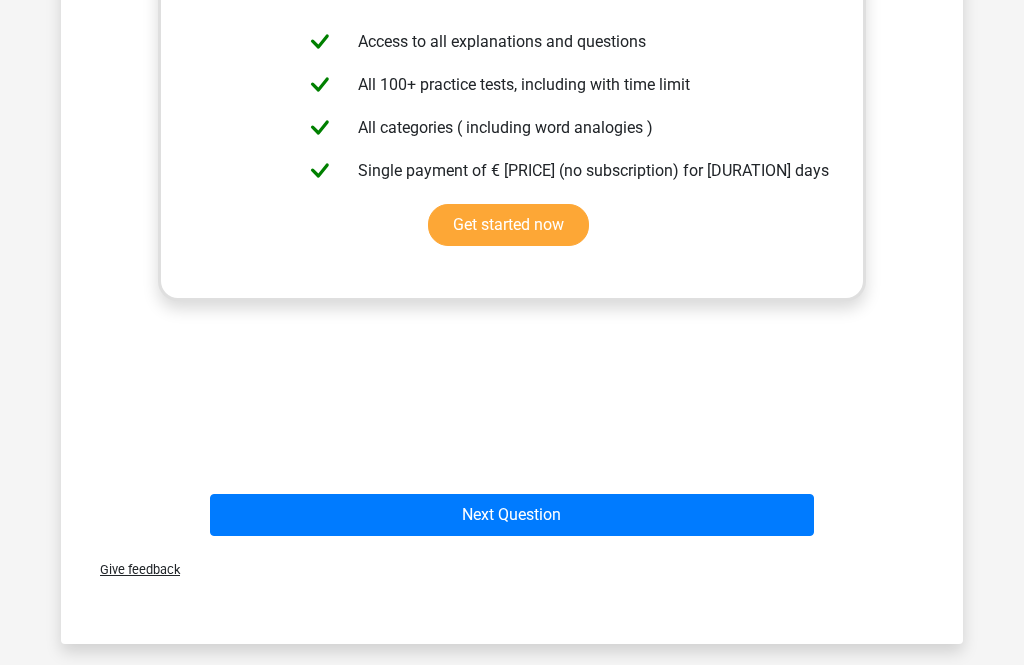 click on "Next Question" at bounding box center (512, 515) 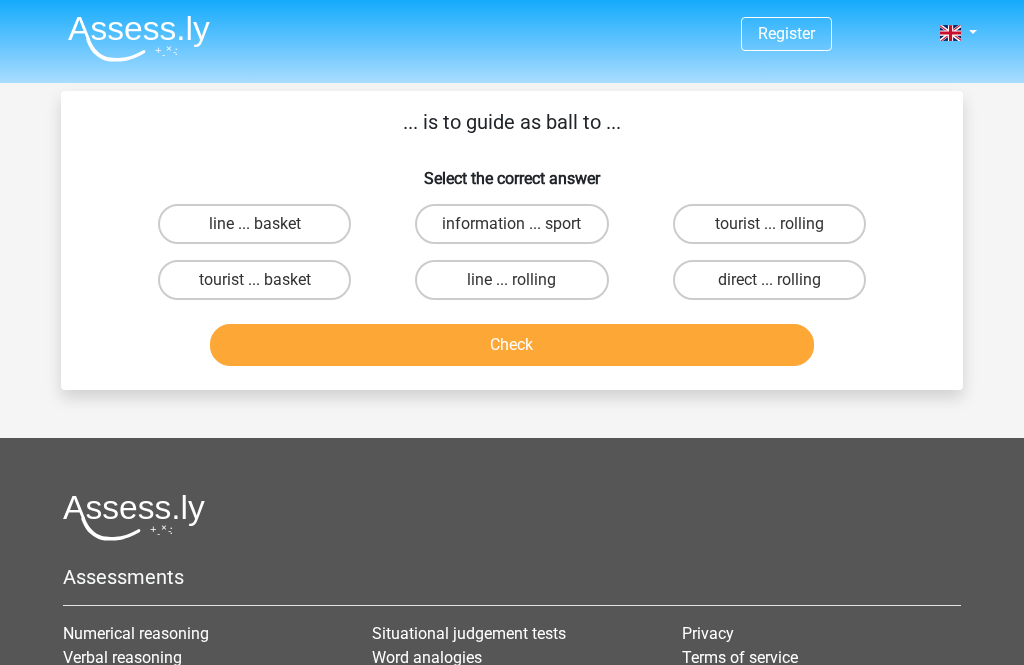scroll, scrollTop: 0, scrollLeft: 0, axis: both 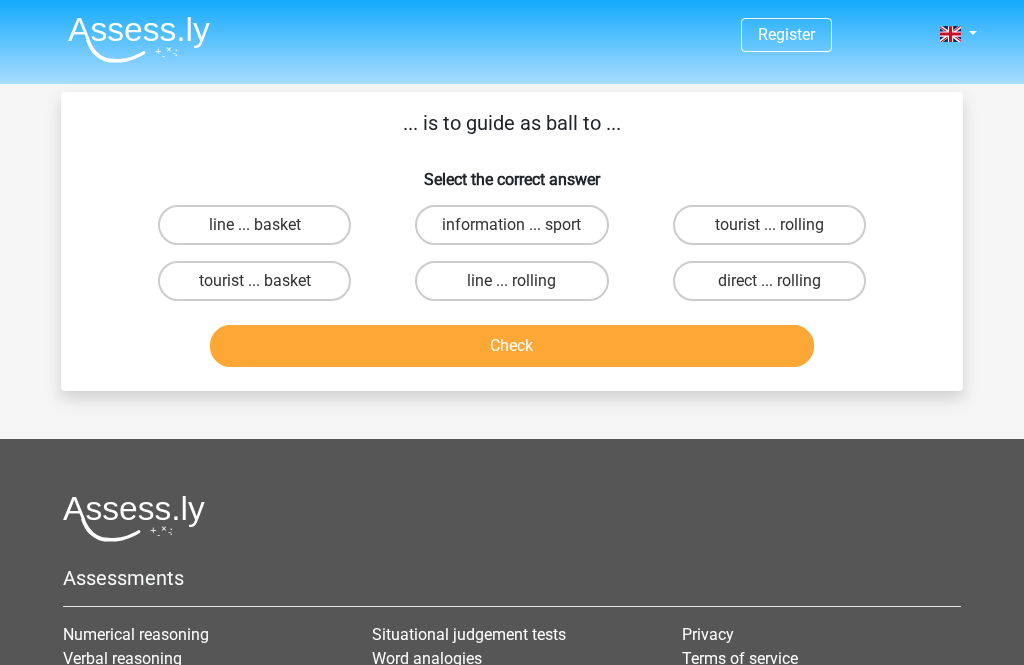 click on "direct ... rolling" at bounding box center (769, 281) 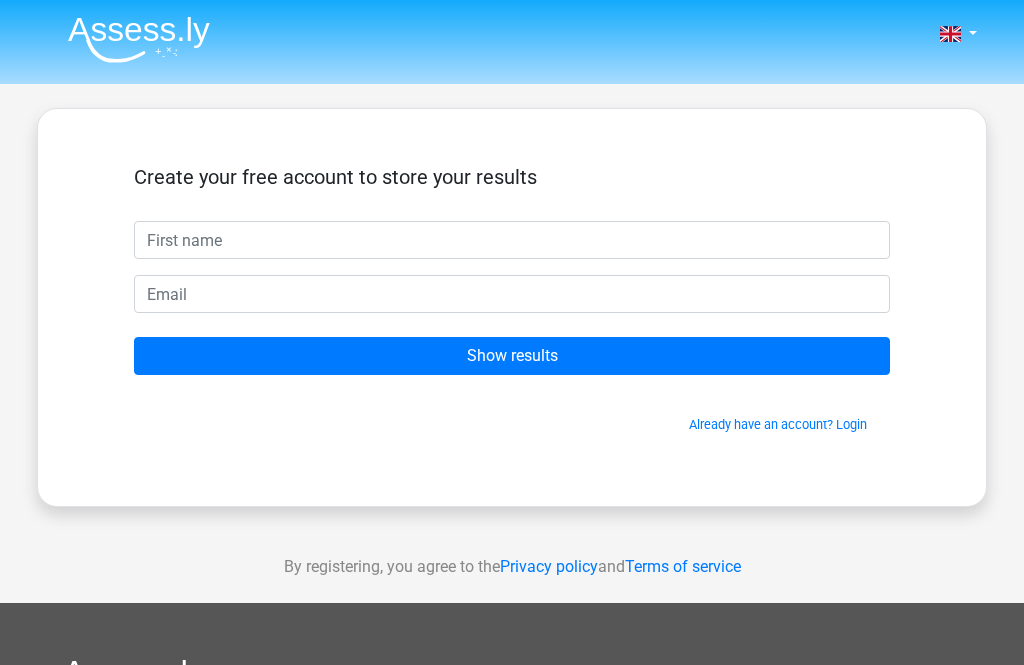scroll, scrollTop: 0, scrollLeft: 0, axis: both 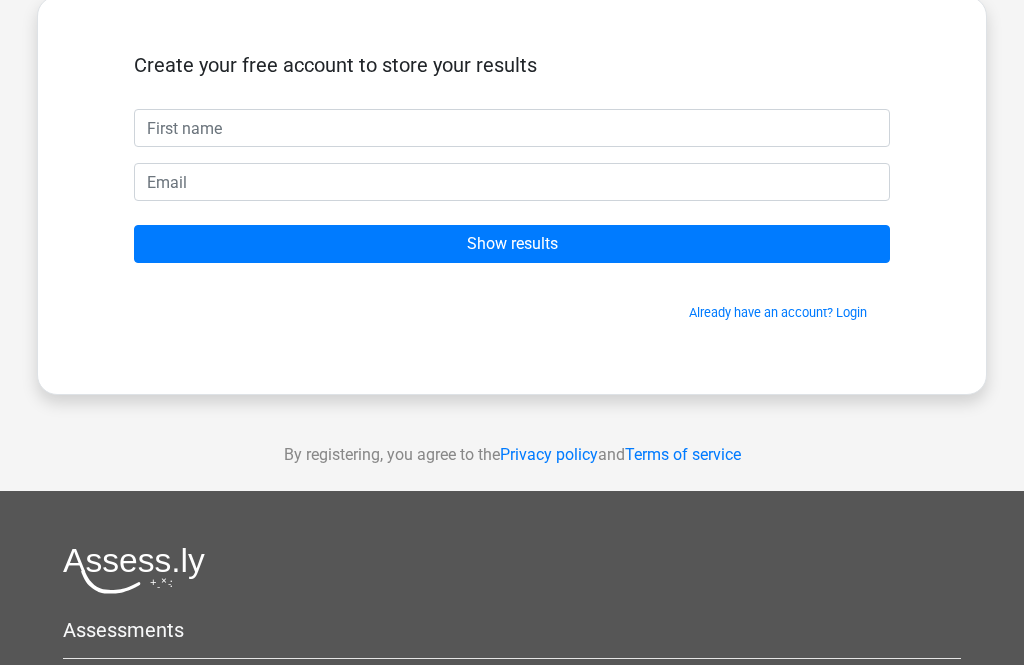 click on "Already have an account? Login" at bounding box center [778, 312] 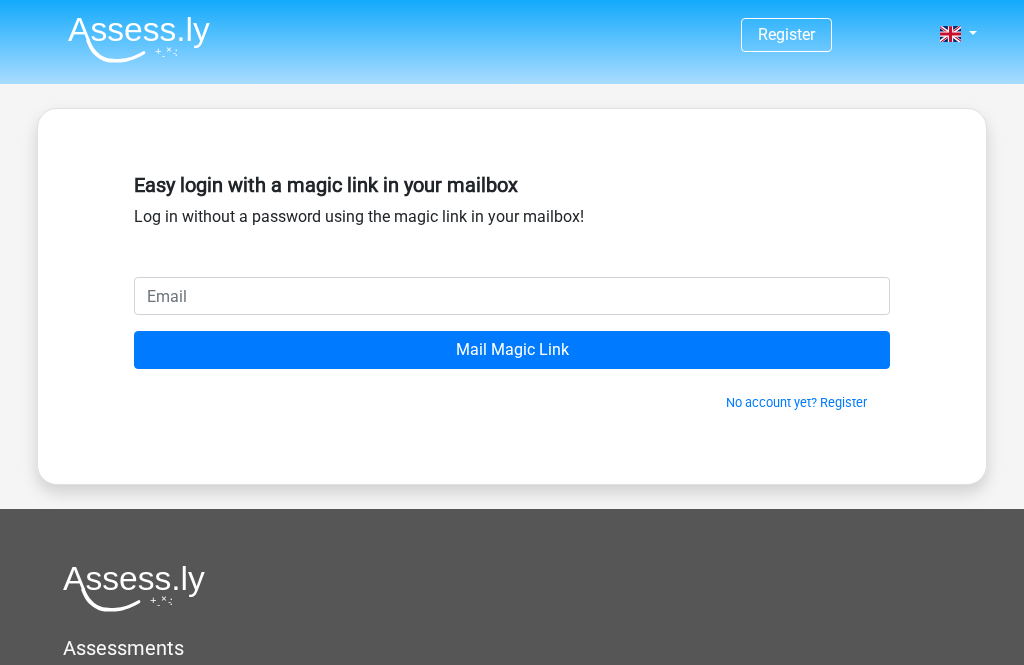 scroll, scrollTop: 0, scrollLeft: 0, axis: both 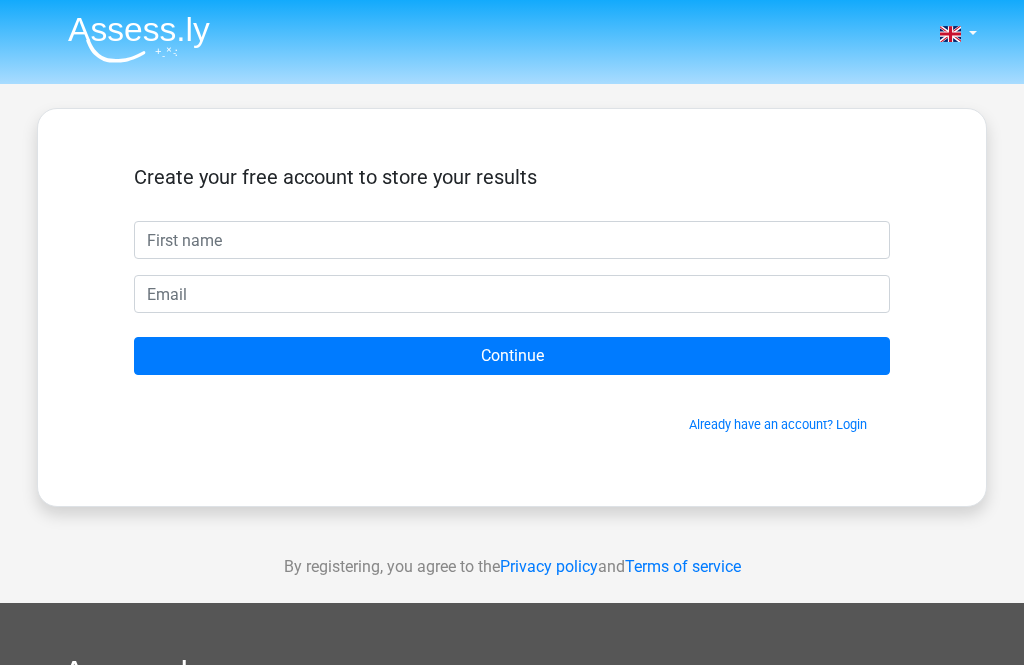 click on "Privacy policy" at bounding box center (549, 566) 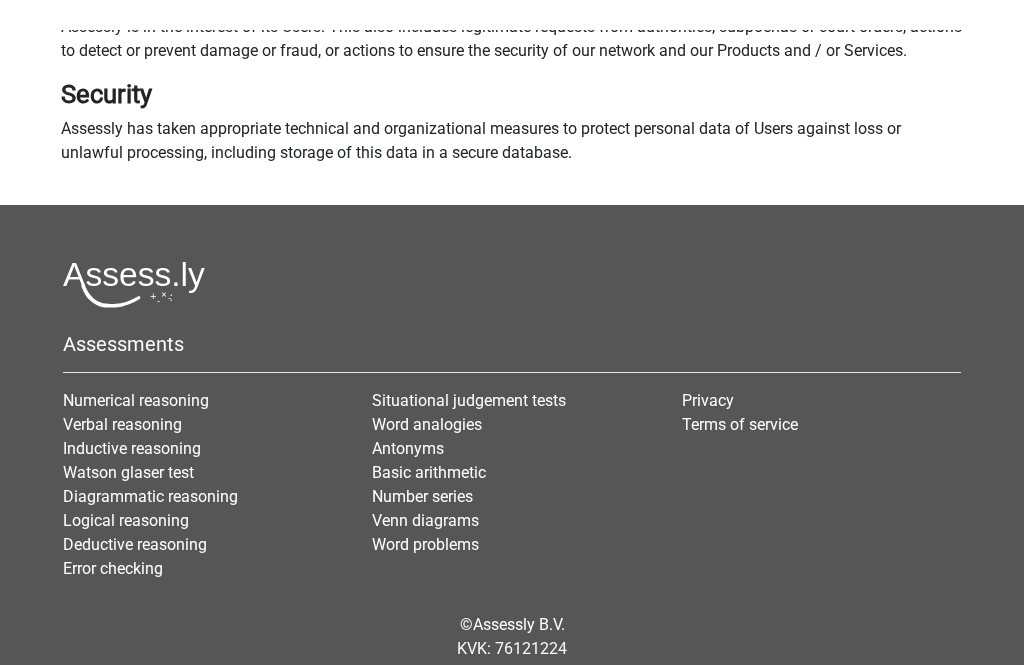 scroll, scrollTop: 1701, scrollLeft: 0, axis: vertical 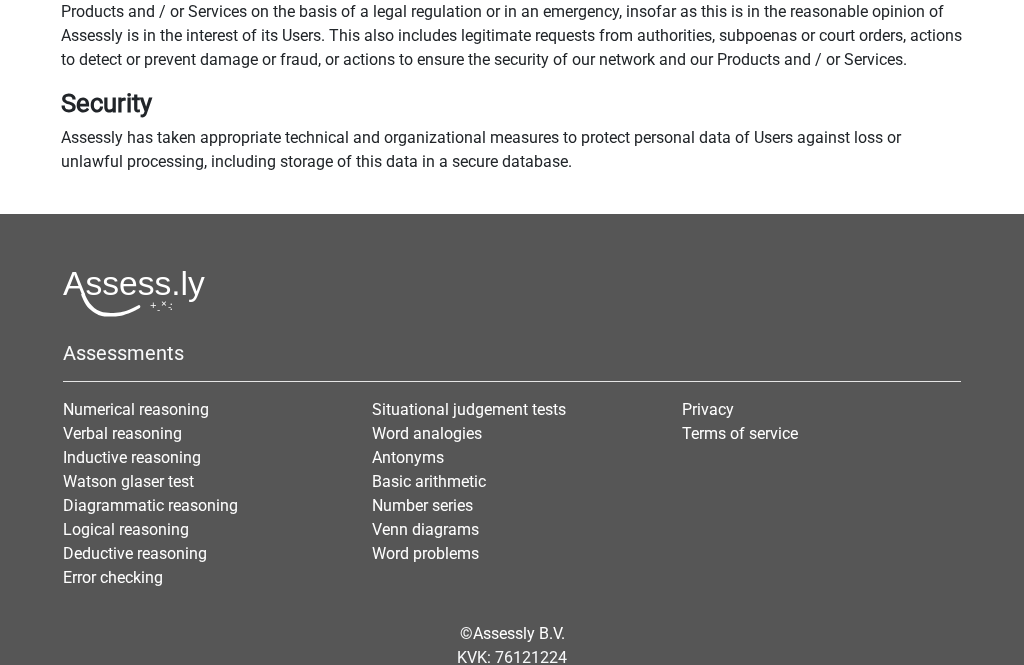 click on "Deductive reasoning" at bounding box center (202, 555) 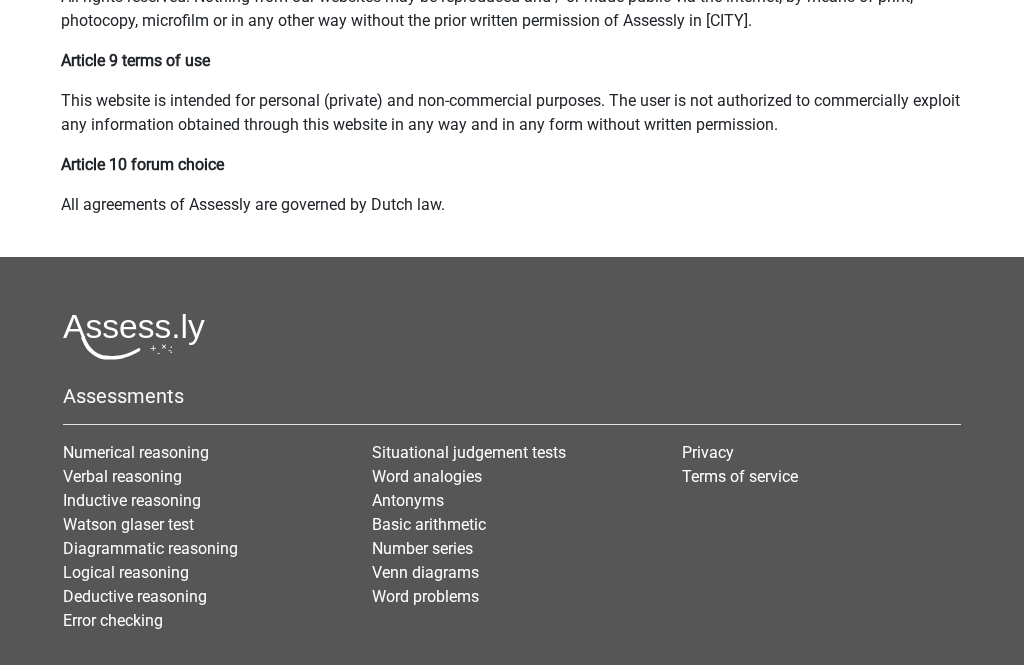 scroll, scrollTop: 1171, scrollLeft: 0, axis: vertical 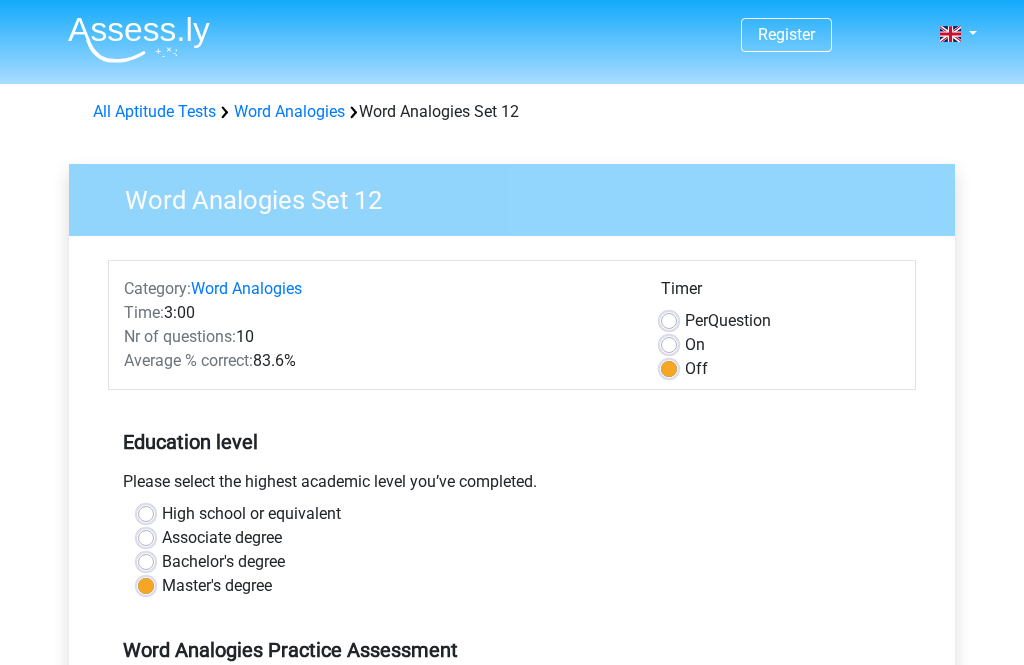 click at bounding box center [139, 39] 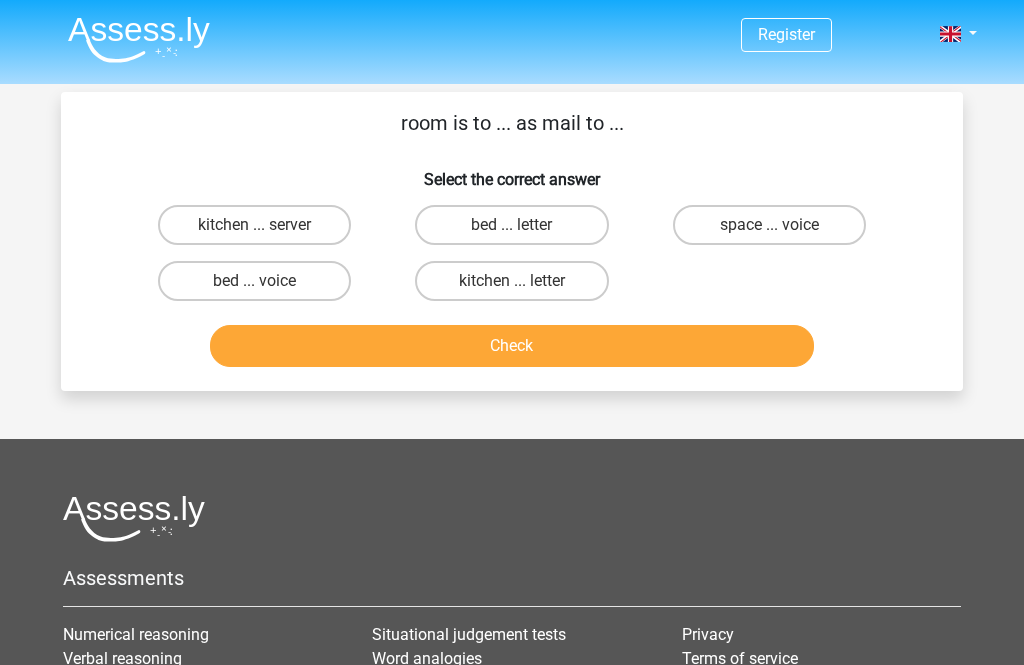 scroll, scrollTop: 0, scrollLeft: 0, axis: both 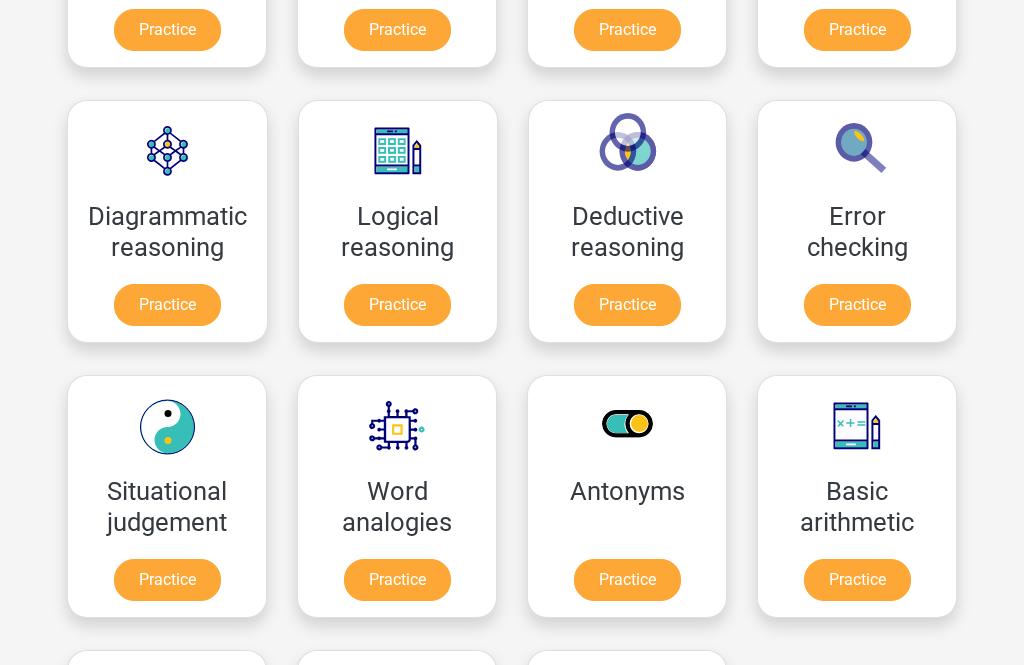 click on "Practice" at bounding box center (397, 580) 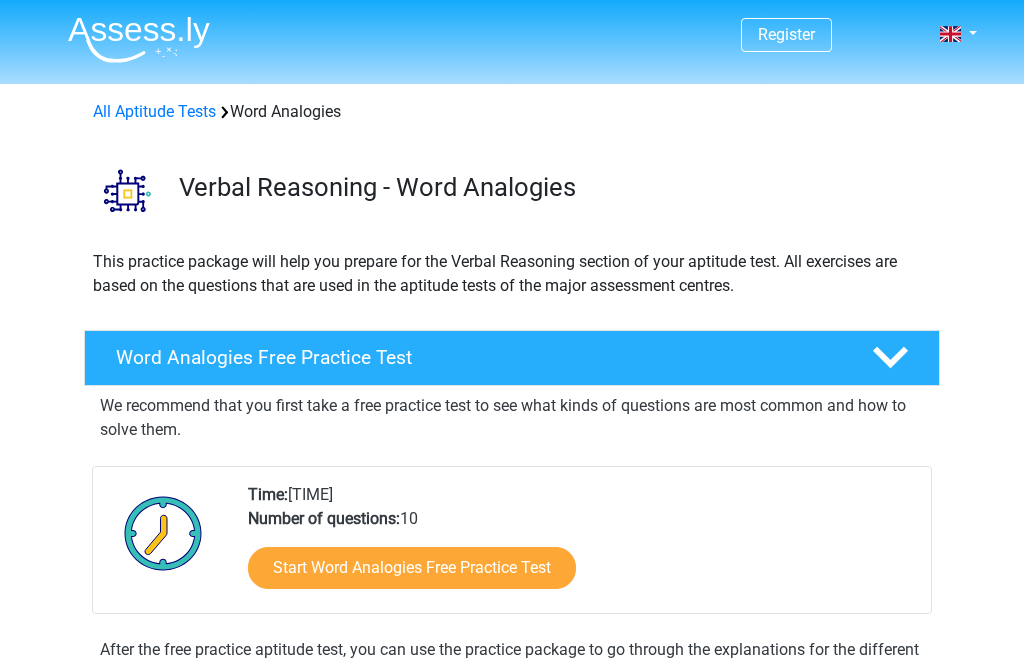 scroll, scrollTop: 0, scrollLeft: 0, axis: both 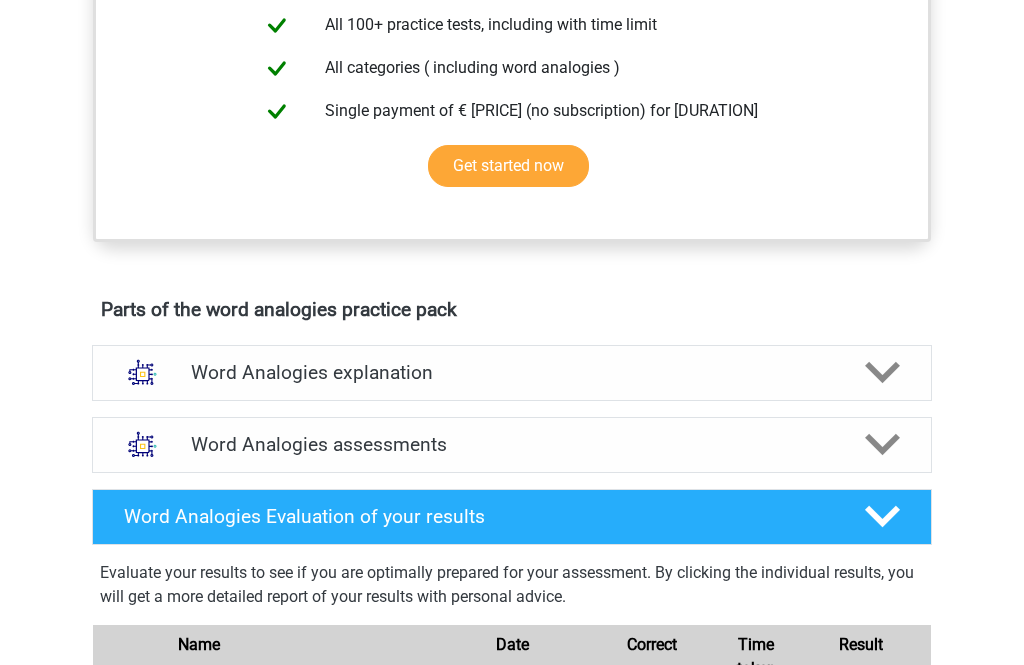click on "Word Analogies assessments" at bounding box center (512, 444) 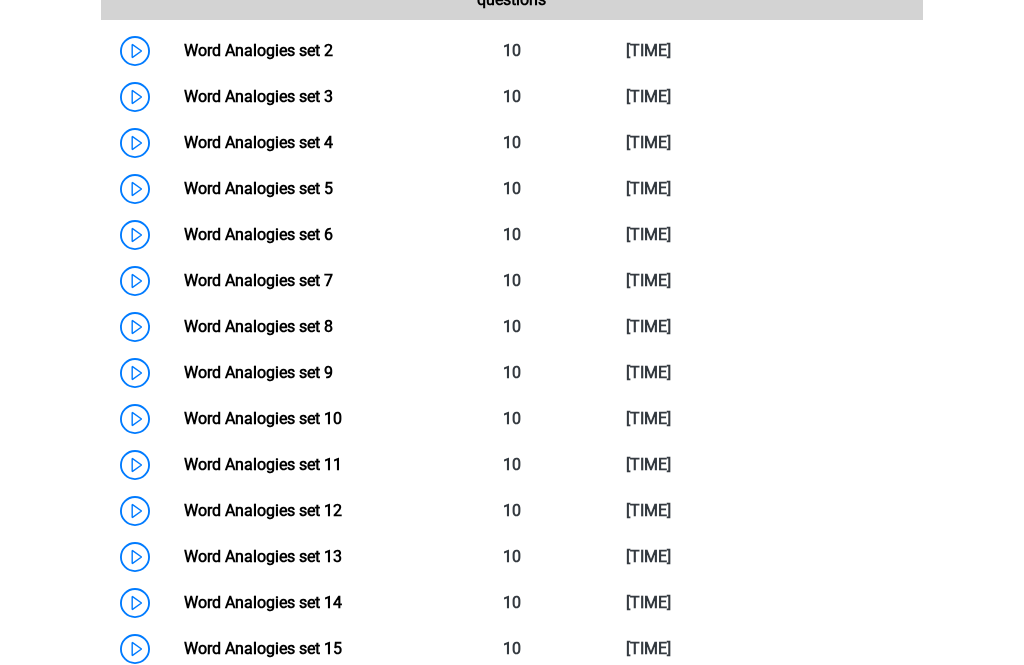 scroll, scrollTop: 1701, scrollLeft: 0, axis: vertical 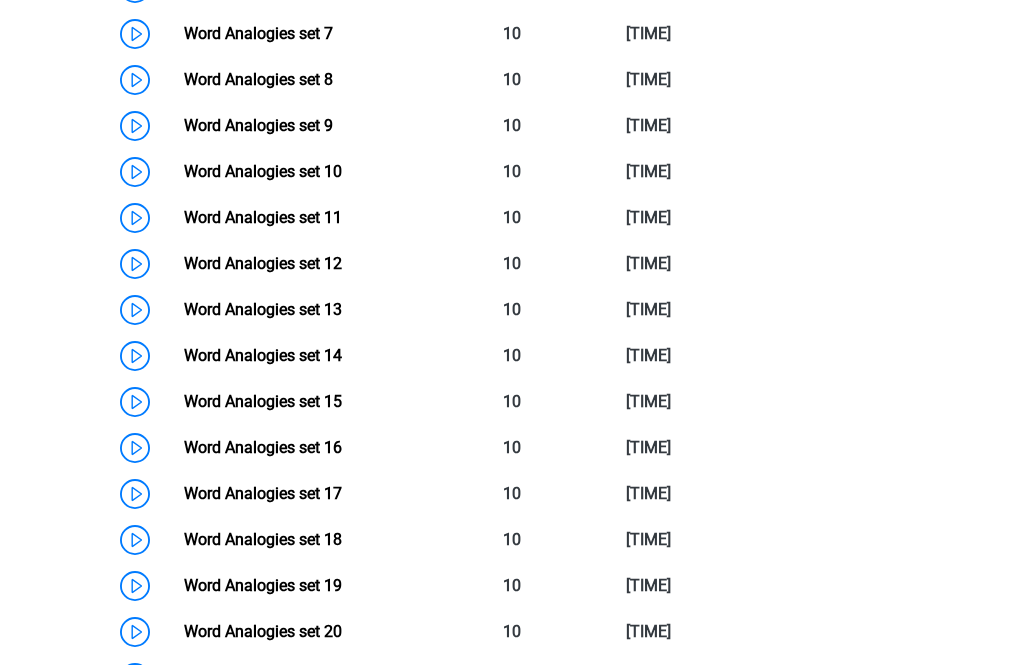 click on "Word Analogies
set 13" at bounding box center (263, 309) 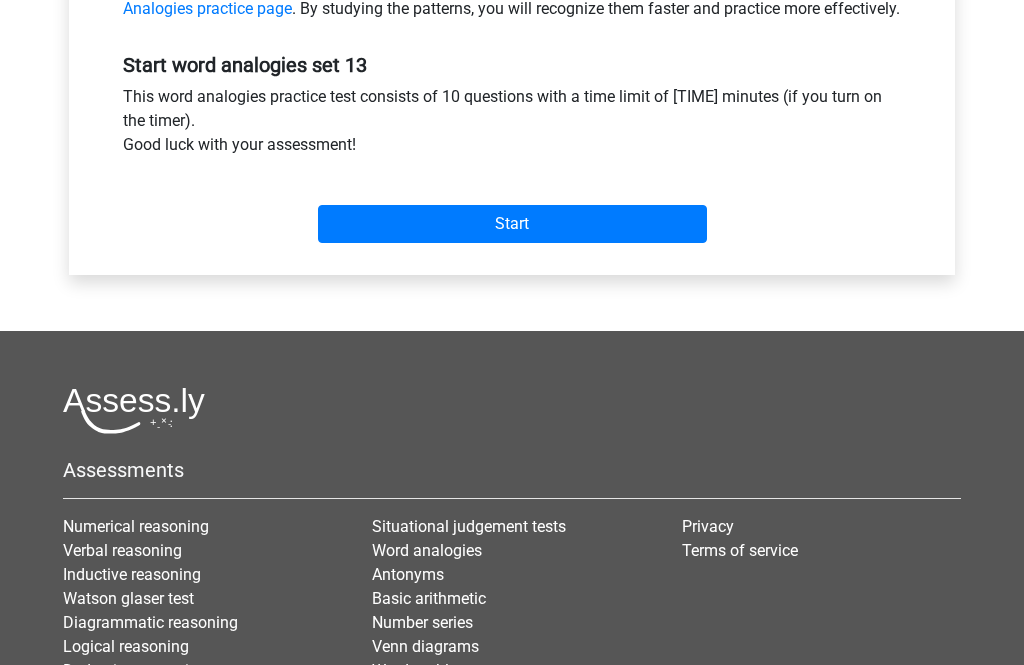 scroll, scrollTop: 739, scrollLeft: 0, axis: vertical 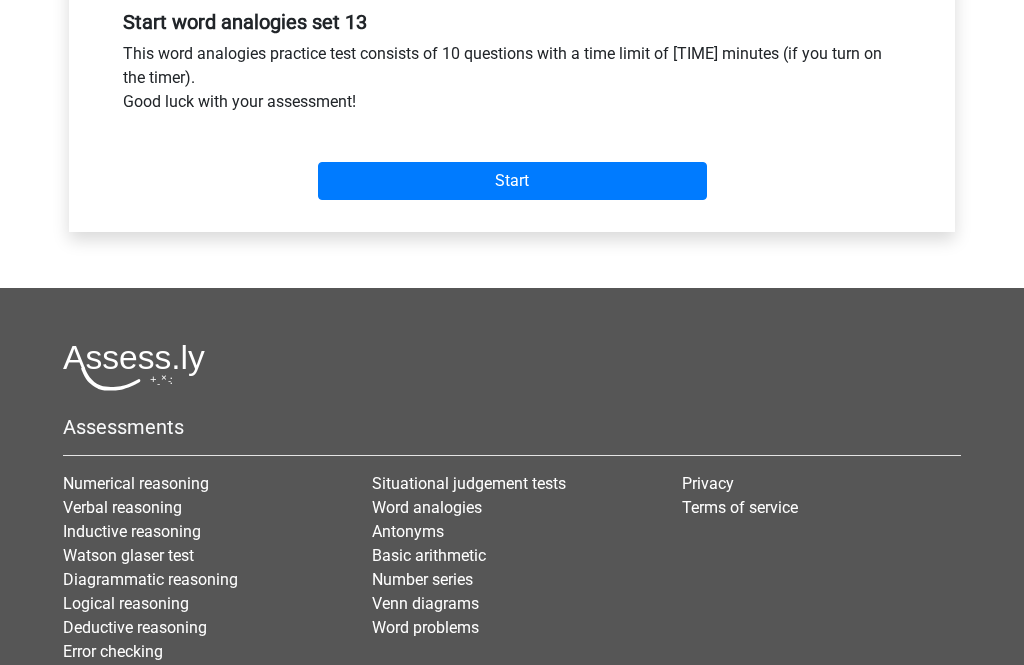 click on "Start" at bounding box center [512, 182] 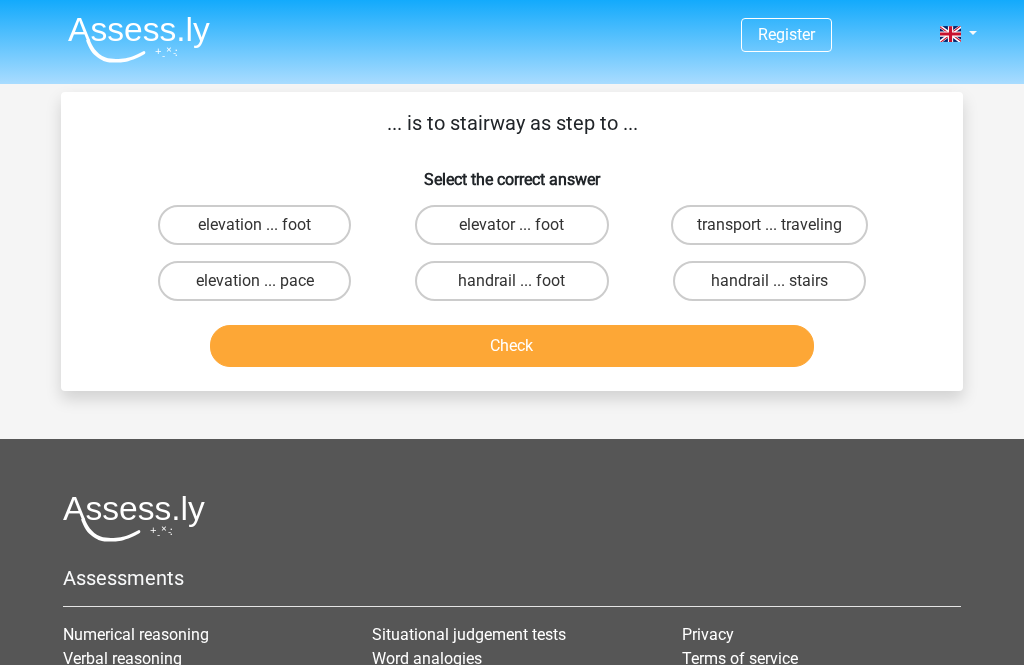 scroll, scrollTop: 0, scrollLeft: 0, axis: both 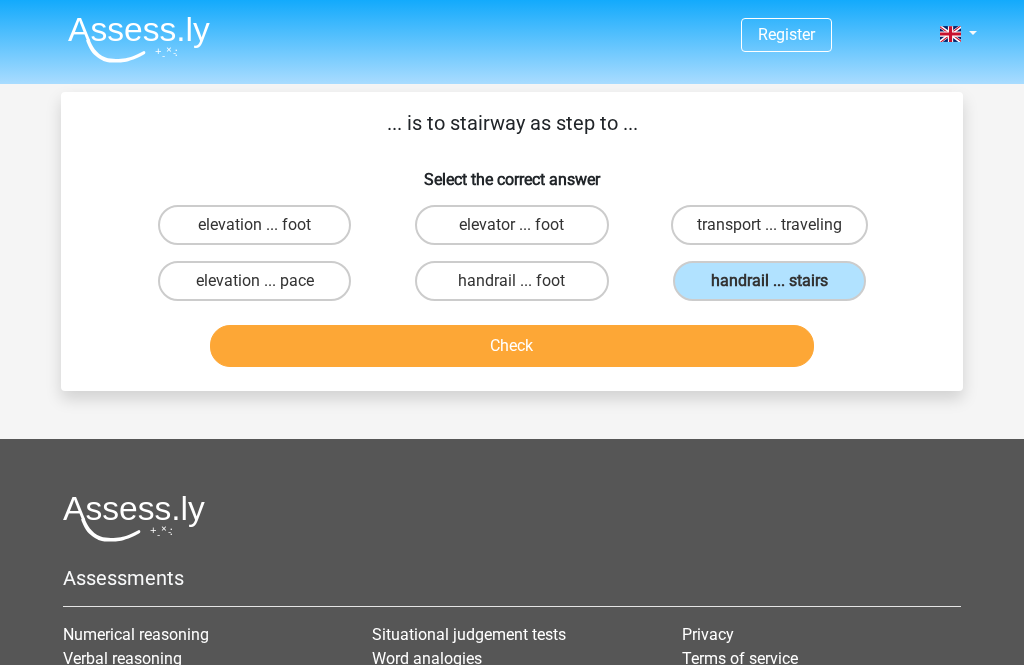 click on "handrail ... stairs" at bounding box center [769, 281] 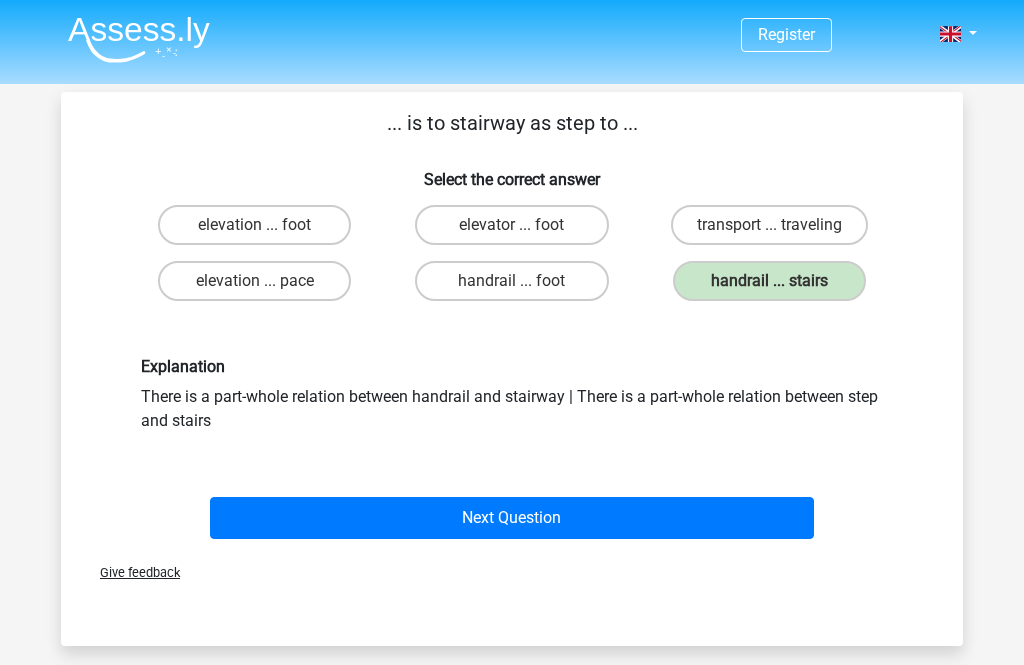 click on "Next Question" at bounding box center [512, 518] 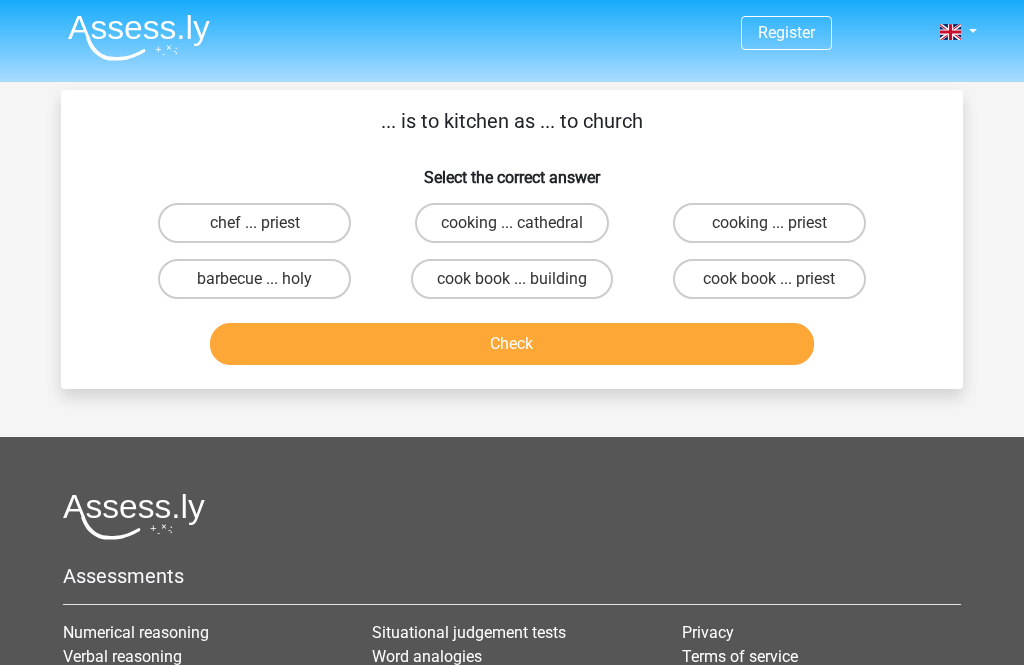 scroll, scrollTop: 0, scrollLeft: 0, axis: both 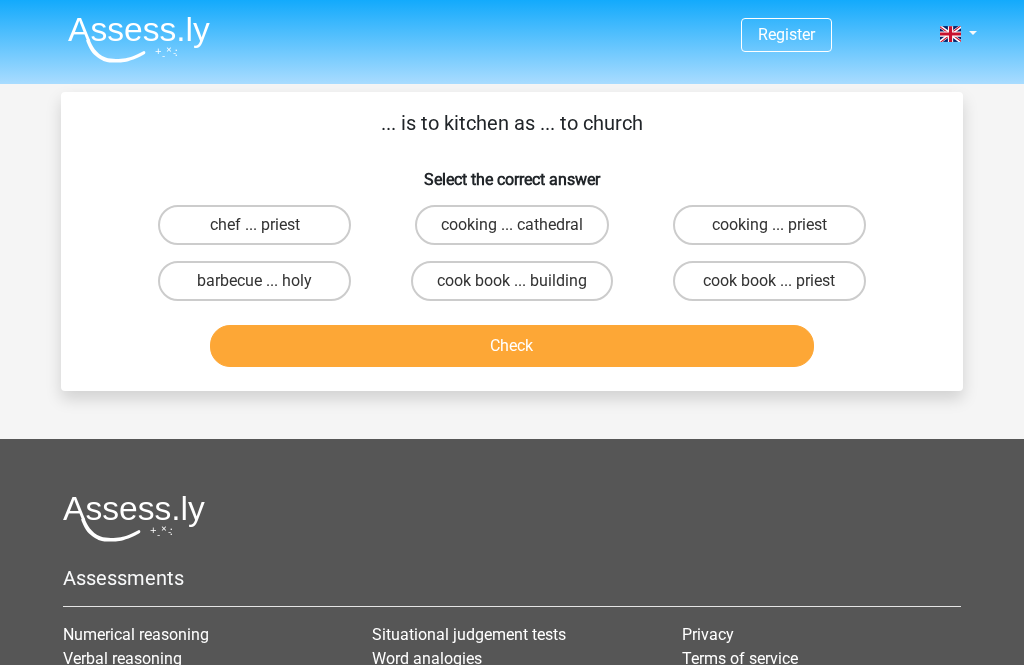 click on "chef ... priest" at bounding box center [254, 225] 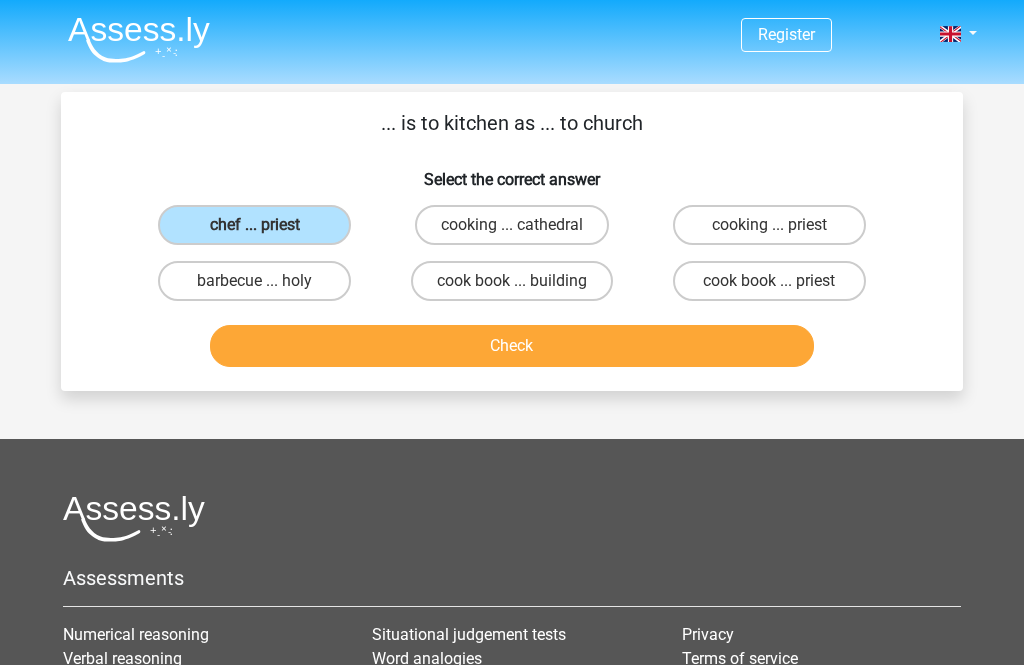 click on "Check" at bounding box center [512, 346] 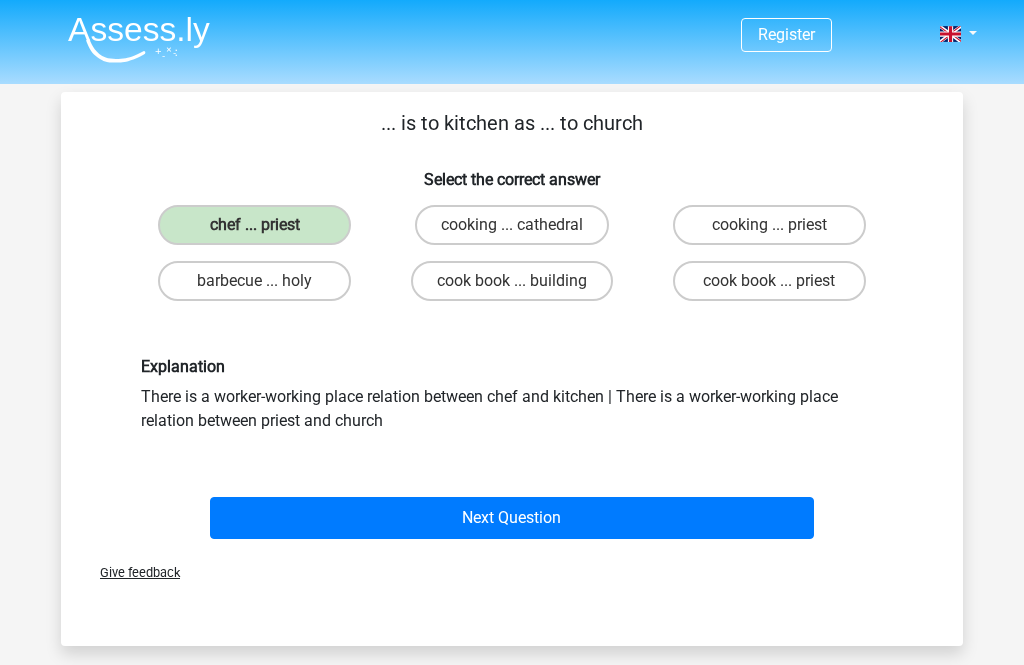 click on "Next Question" at bounding box center (512, 518) 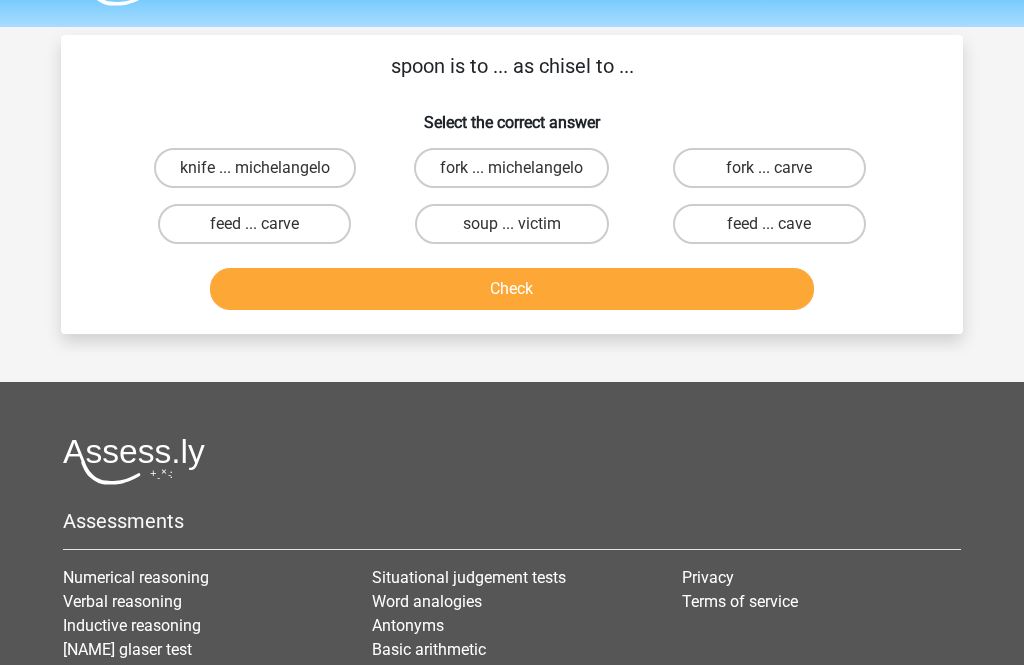 scroll, scrollTop: 92, scrollLeft: 0, axis: vertical 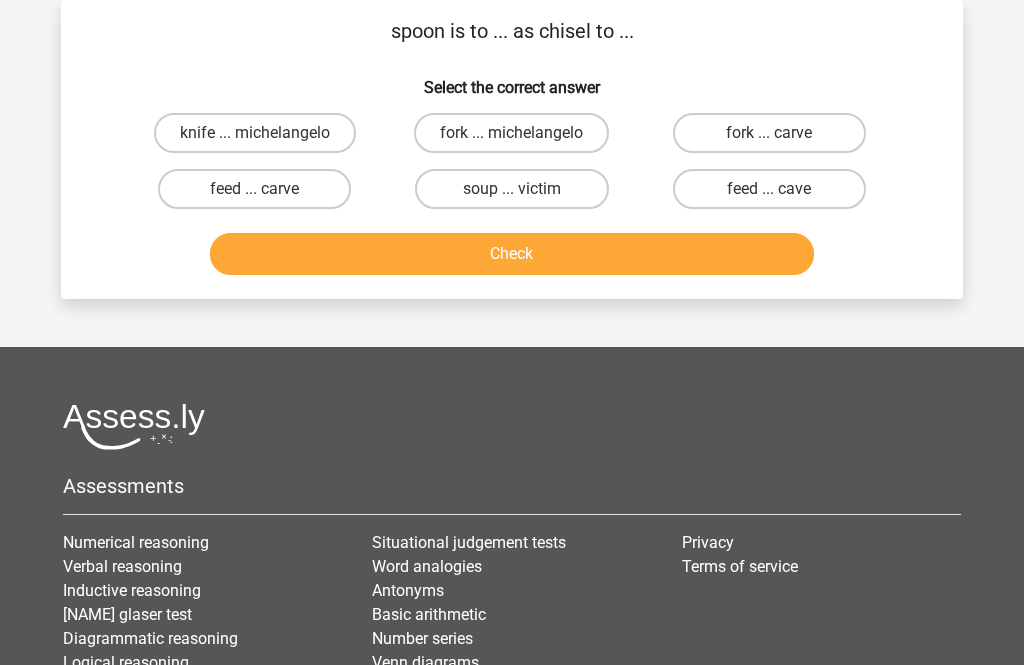 click on "soup ... victim" at bounding box center [254, 133] 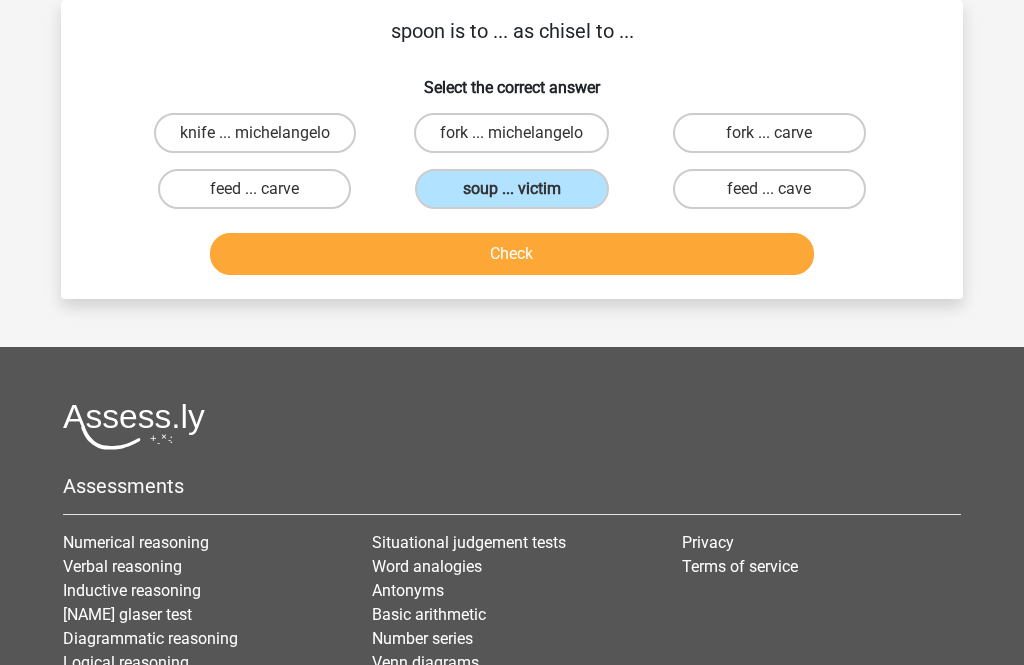 click on "feed ... carve" at bounding box center [254, 189] 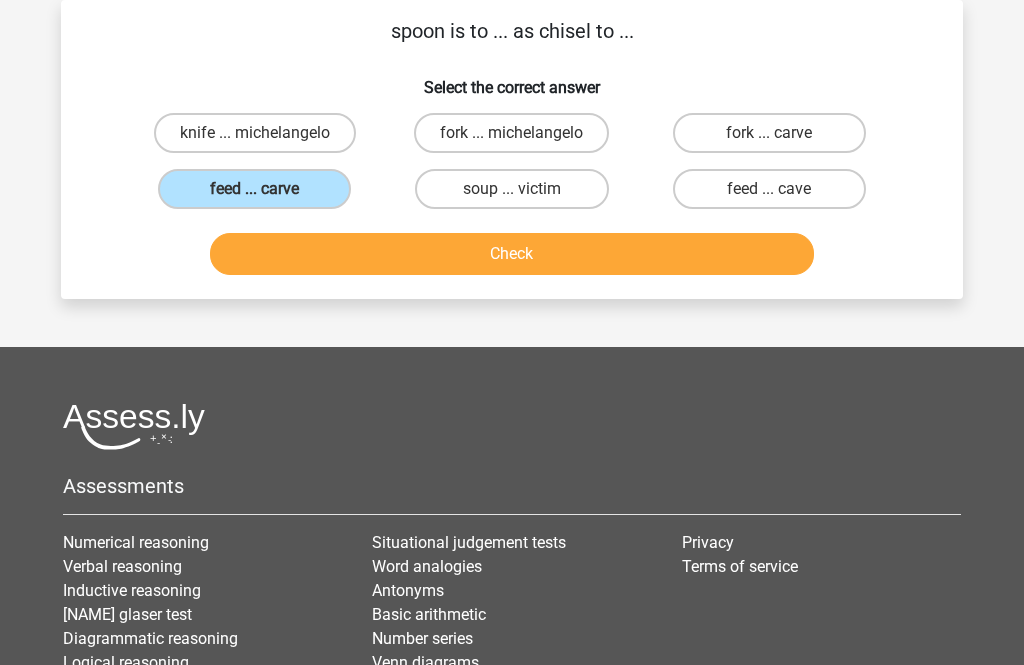 click on "Check" at bounding box center (512, 254) 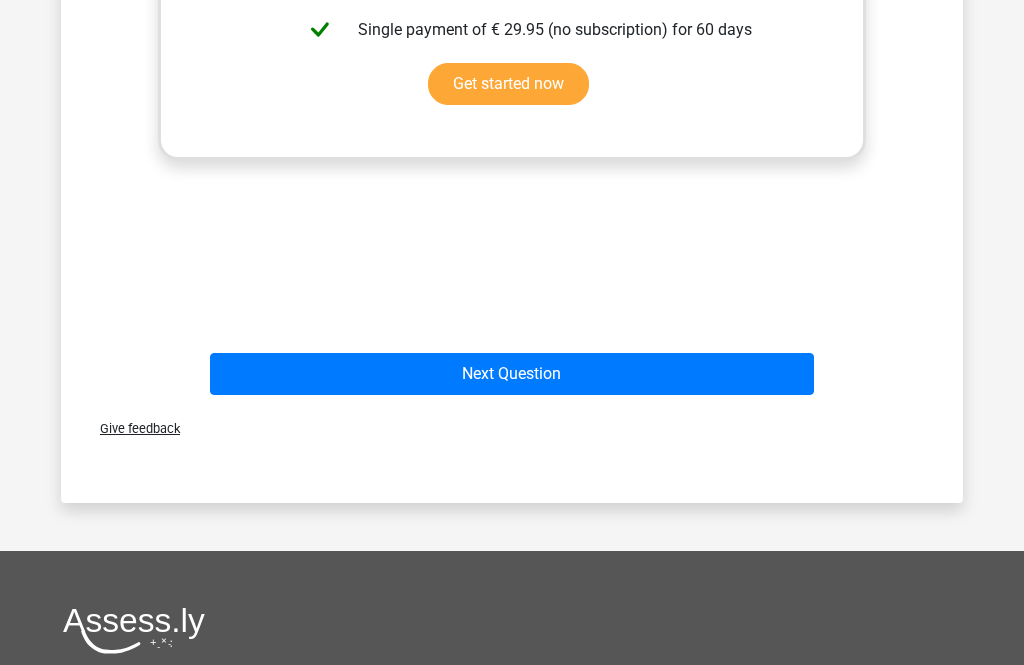 click on "Next Question" at bounding box center (512, 375) 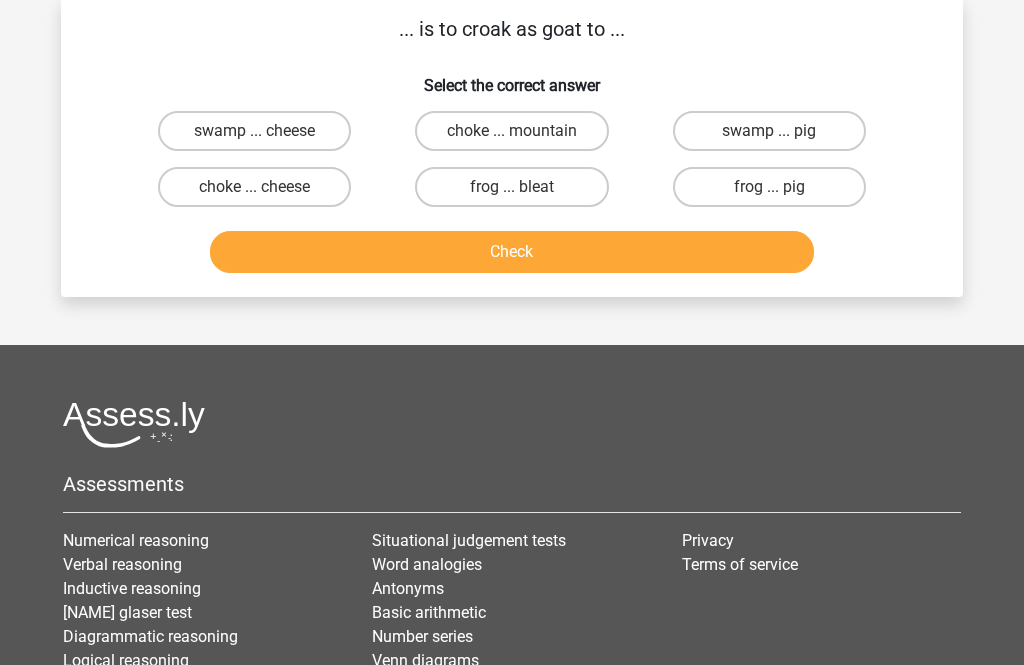 scroll, scrollTop: 92, scrollLeft: 0, axis: vertical 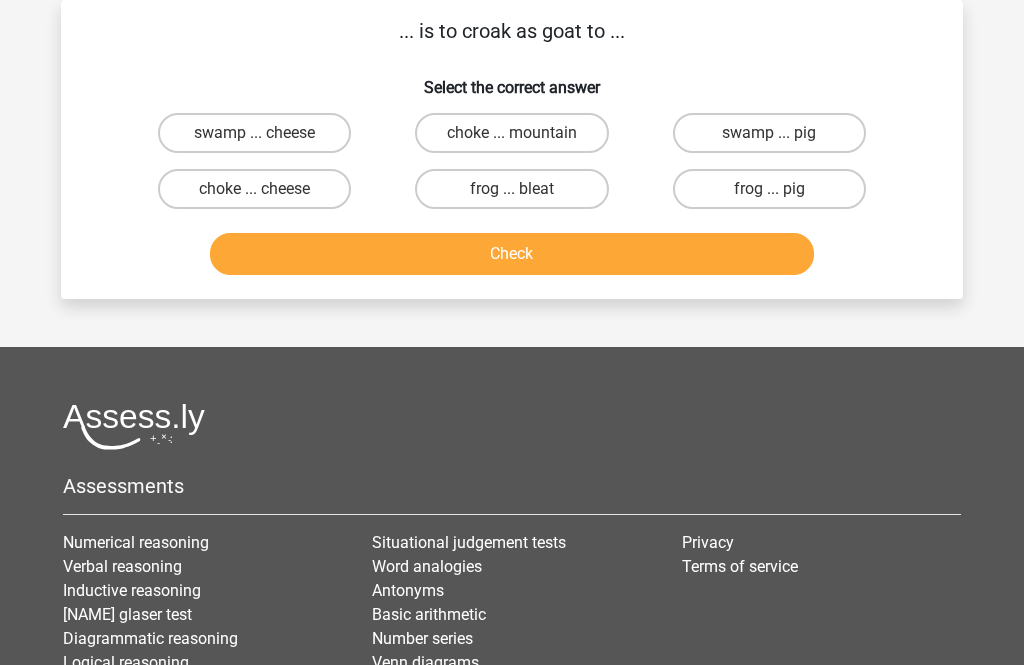 click on "swamp ... cheese" at bounding box center [254, 133] 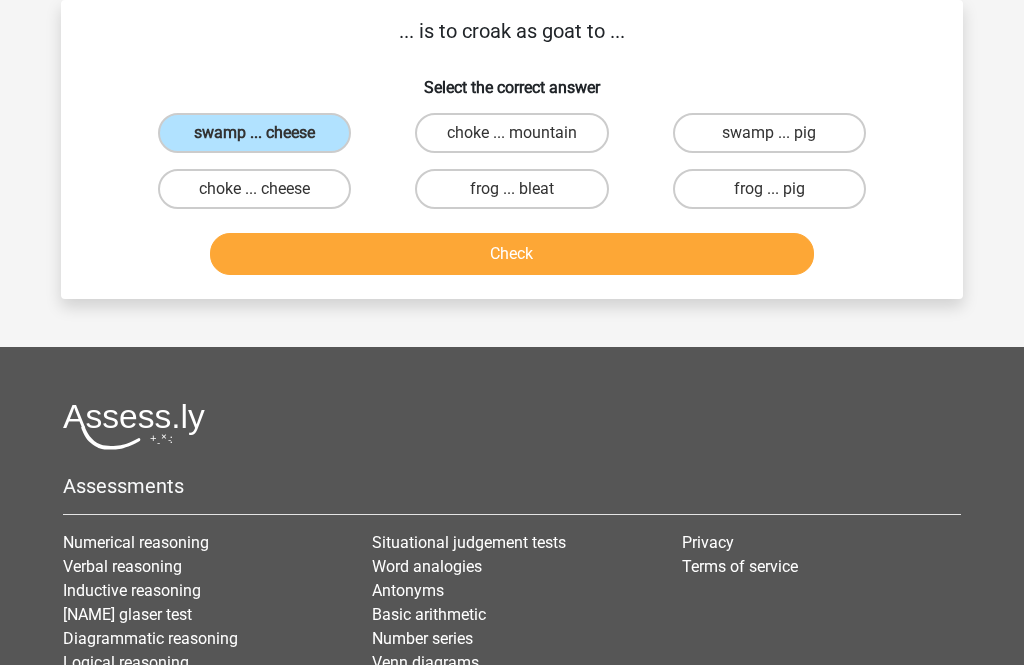 click on "Check" at bounding box center (512, 254) 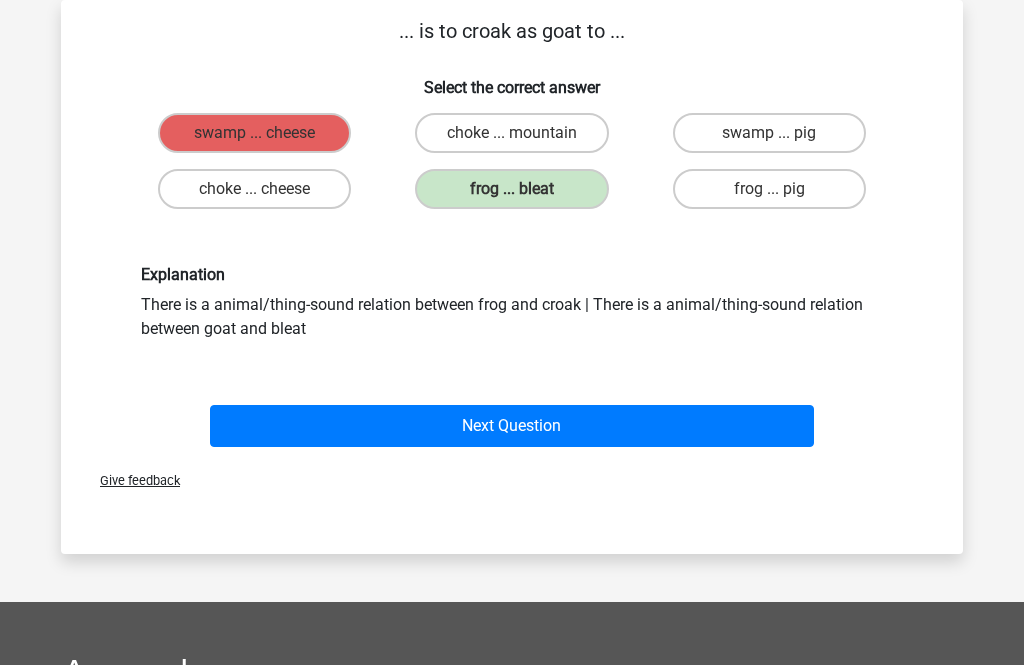 click on "Next Question" at bounding box center [512, 426] 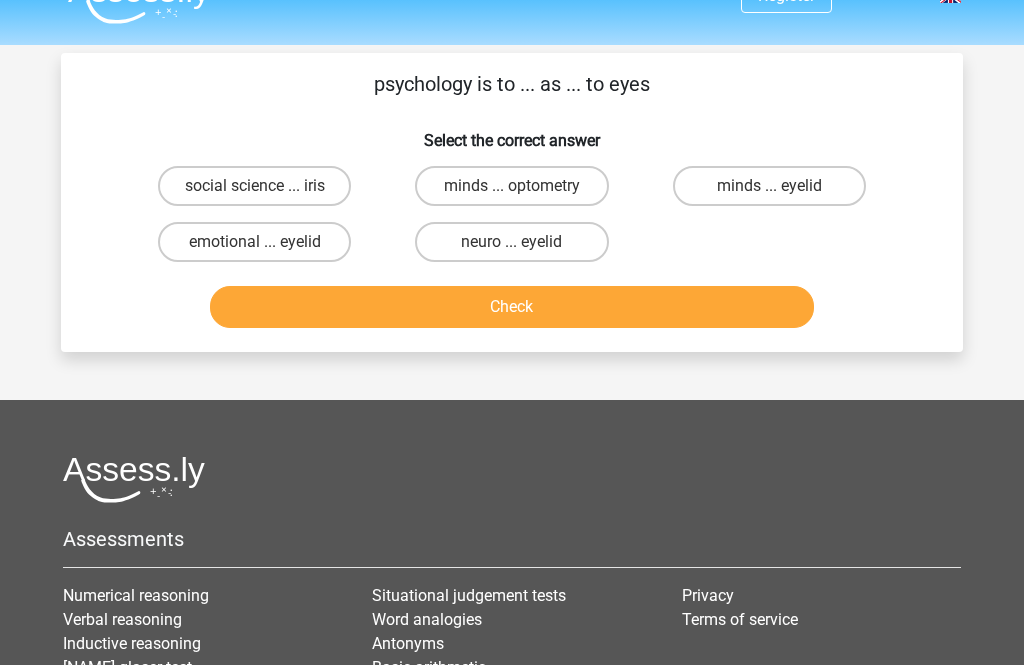 scroll, scrollTop: 8, scrollLeft: 0, axis: vertical 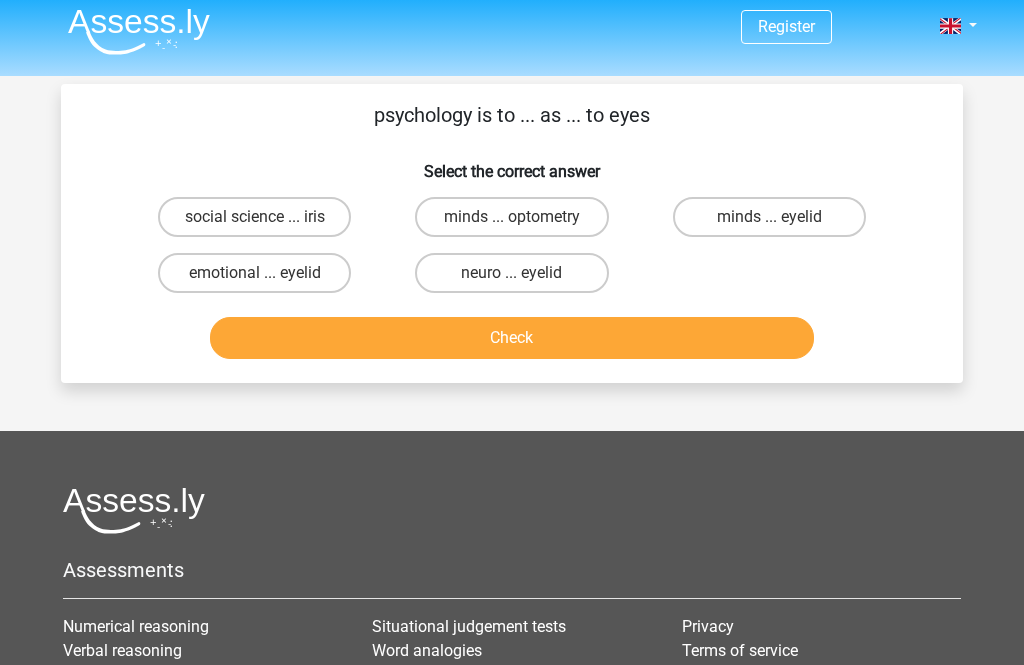 click on "minds ... optometry" at bounding box center (511, 217) 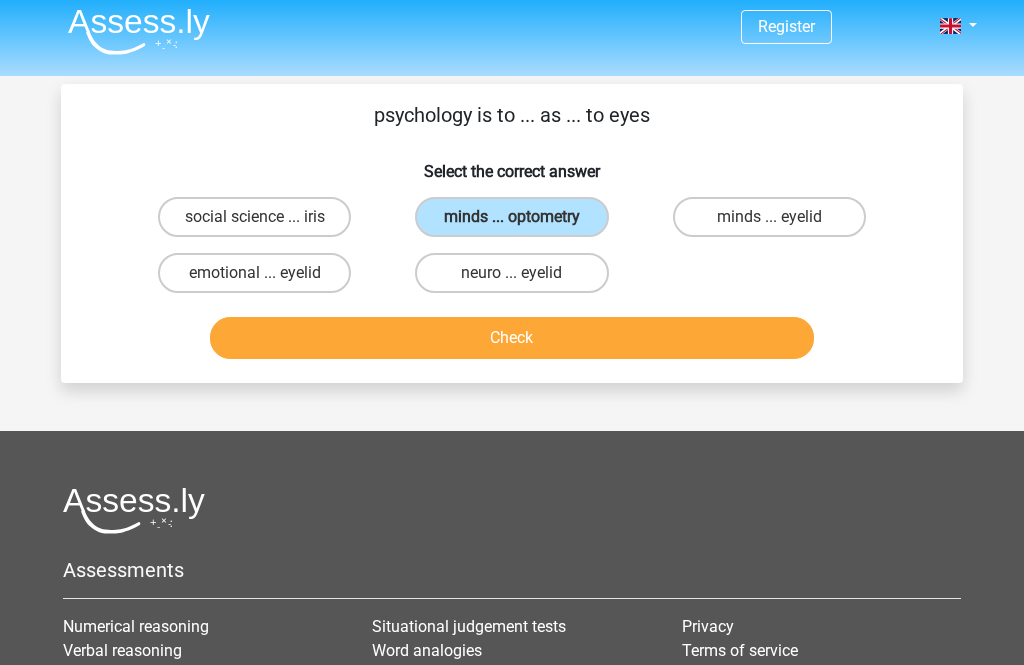 click on "Check" at bounding box center [512, 338] 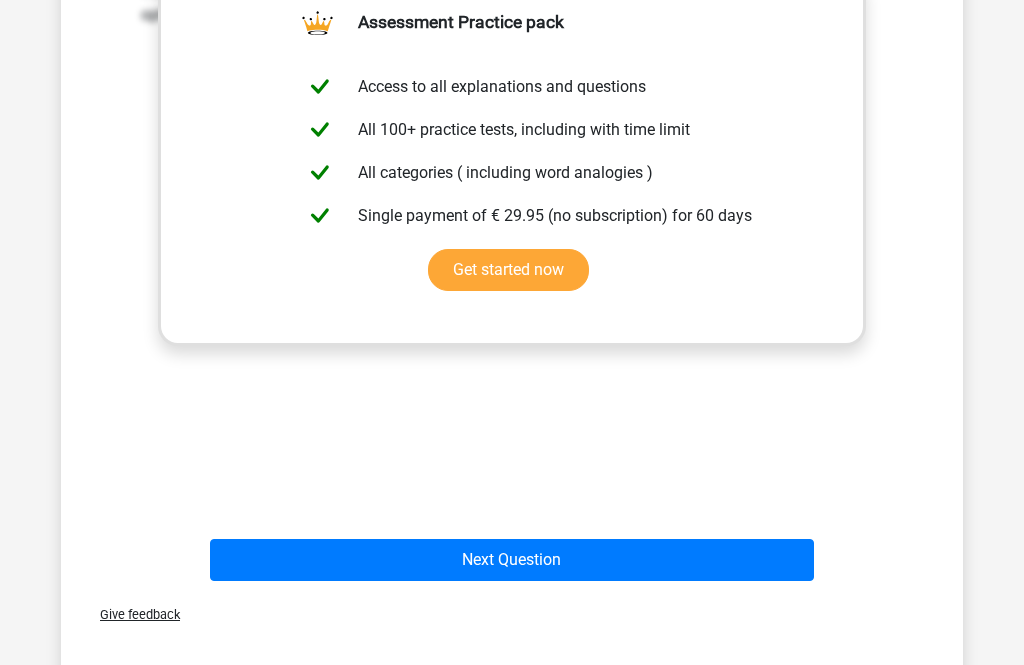 click on "Next Question" at bounding box center (512, 560) 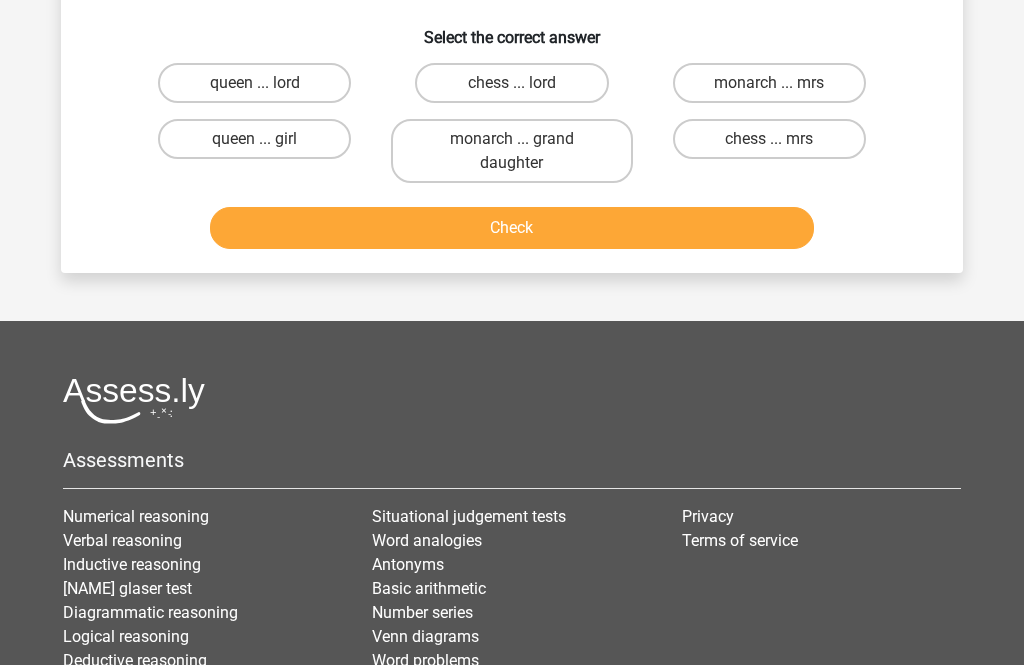scroll, scrollTop: 92, scrollLeft: 0, axis: vertical 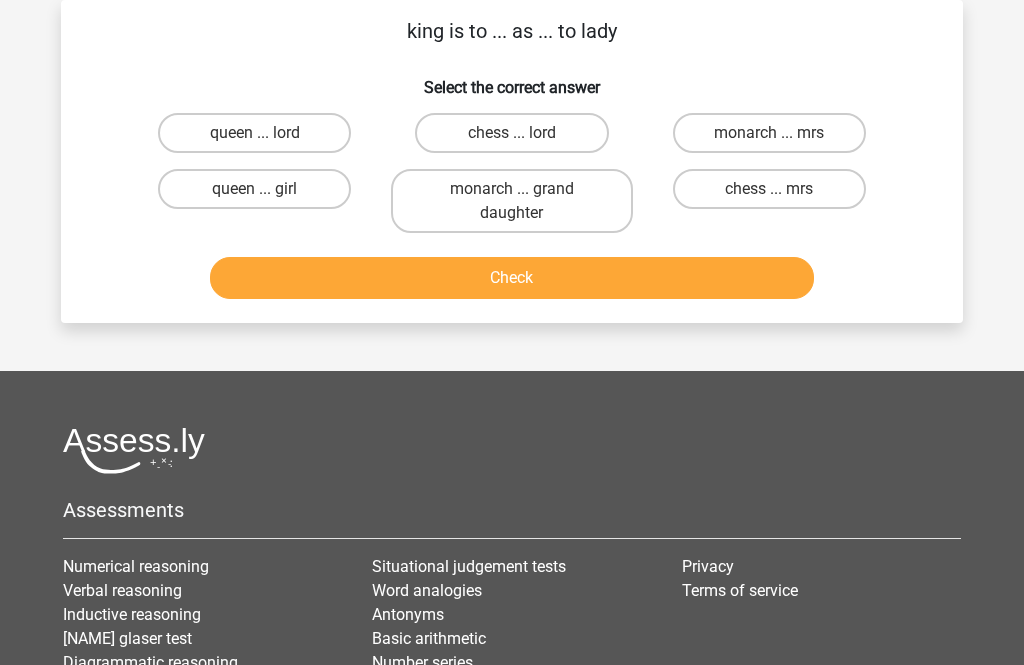 click on "queen ... lord" at bounding box center (254, 133) 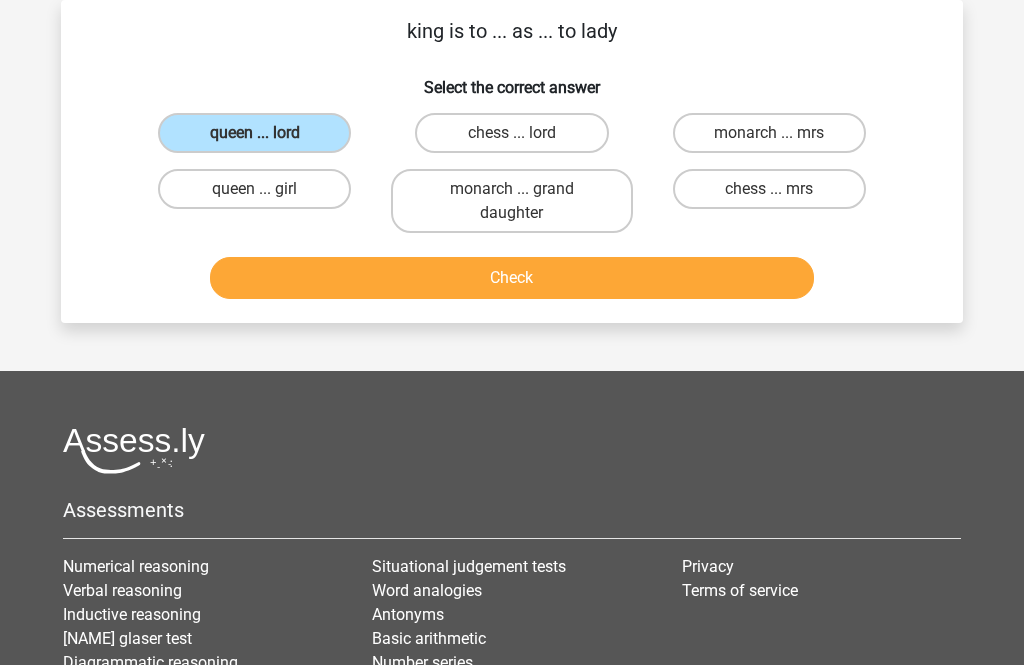click on "Check" at bounding box center [512, 278] 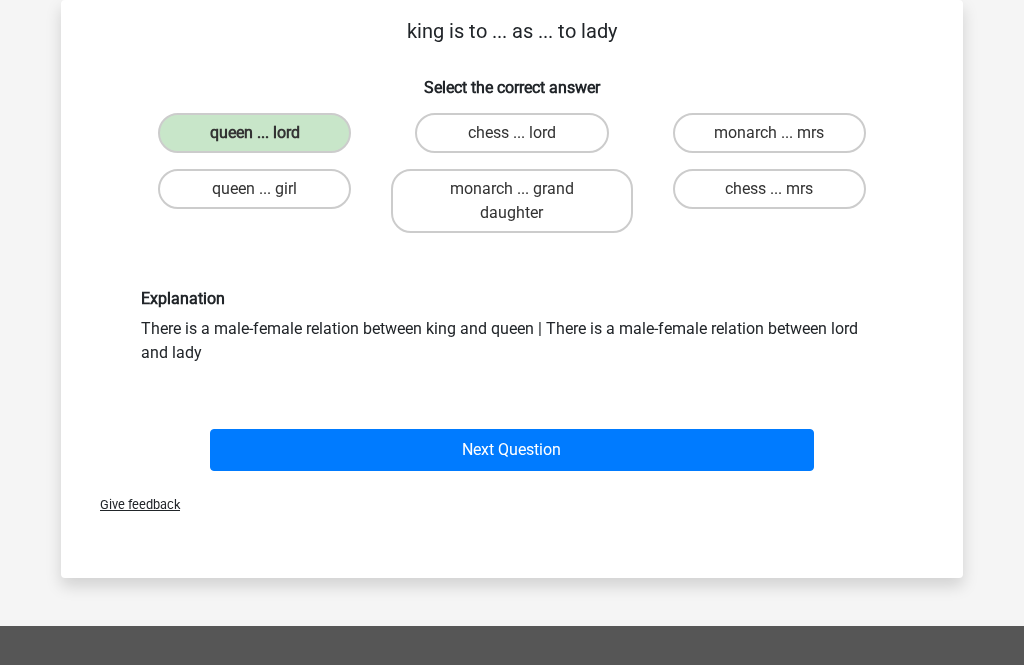 click on "Next Question" at bounding box center (512, 450) 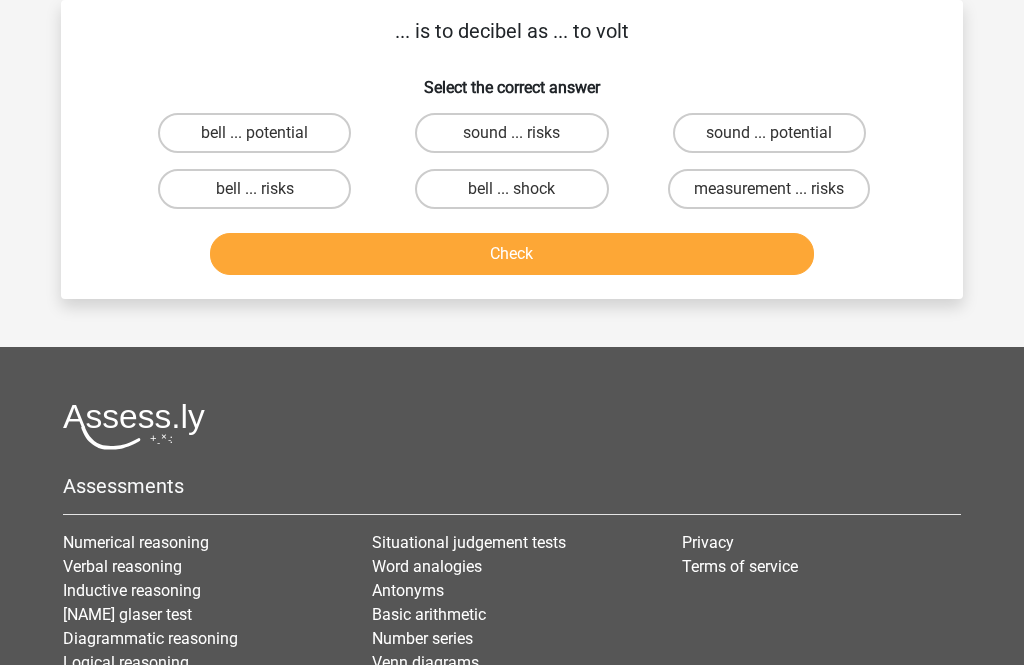 click on "sound ... risks" at bounding box center (511, 133) 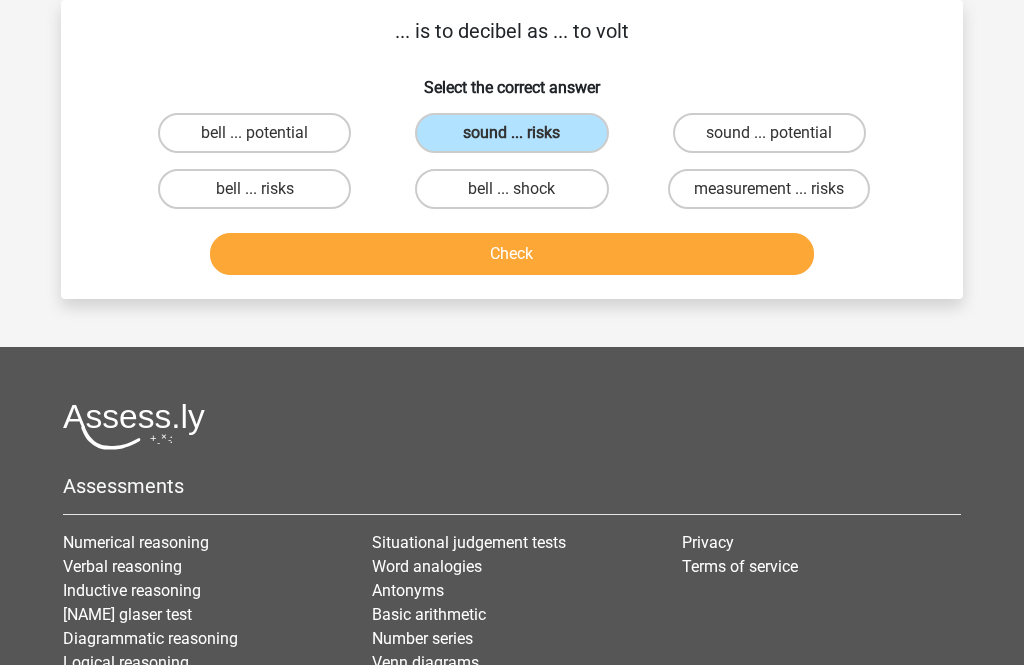 scroll, scrollTop: 91, scrollLeft: 0, axis: vertical 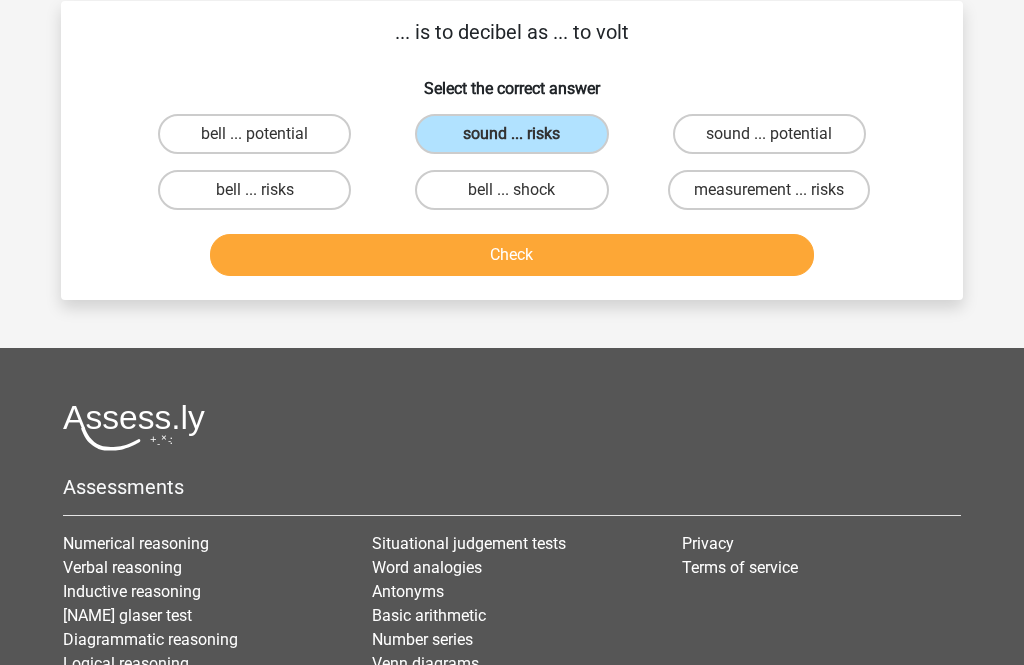 click on "Check" at bounding box center [512, 255] 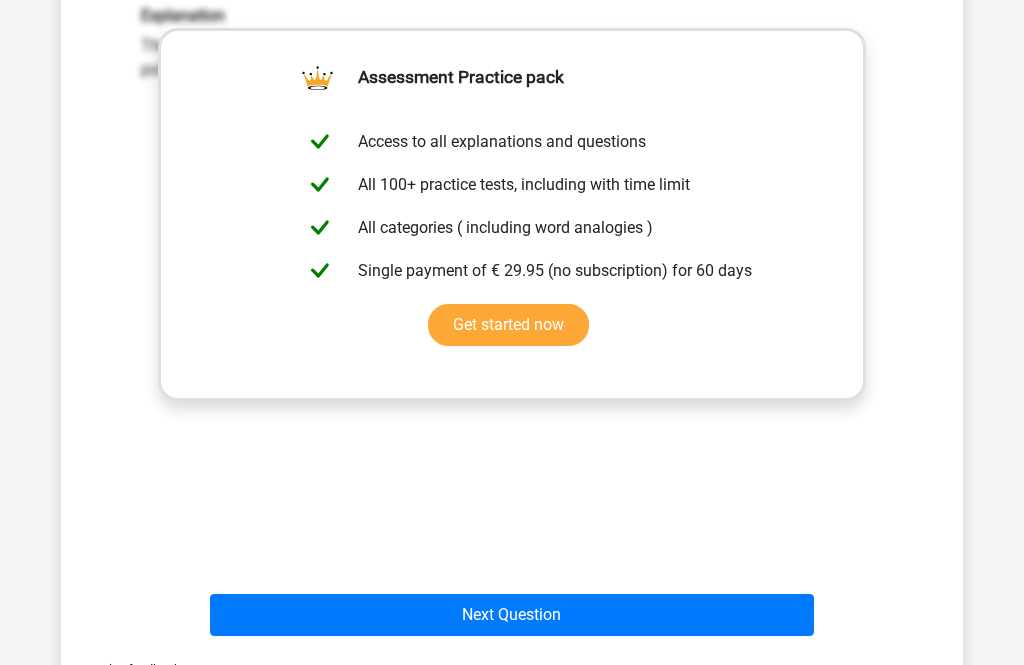 scroll, scrollTop: 458, scrollLeft: 0, axis: vertical 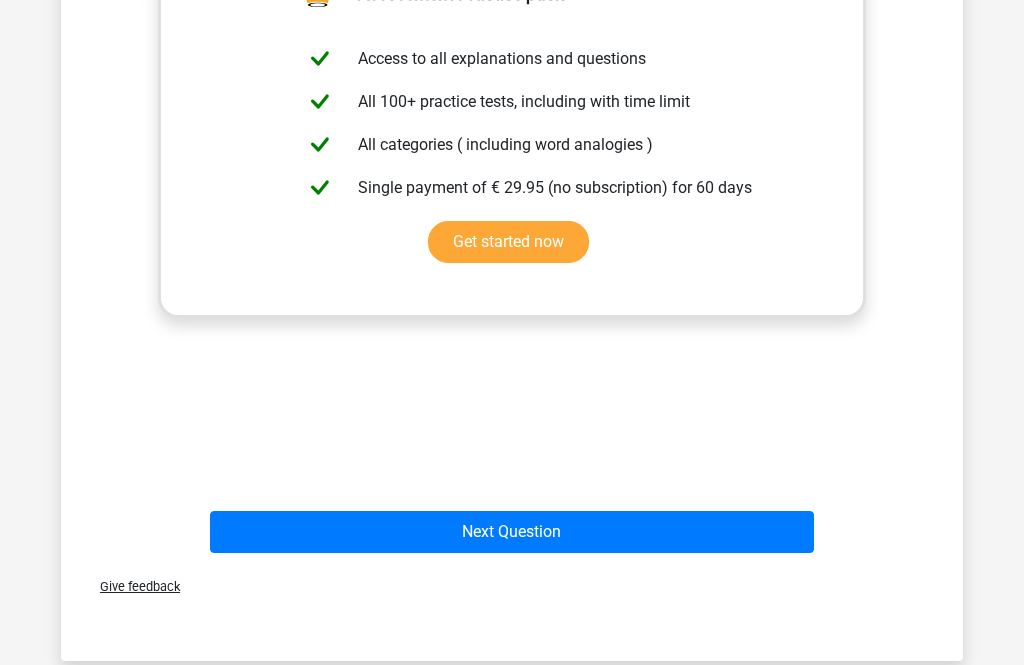 click on "Next Question" at bounding box center [512, 532] 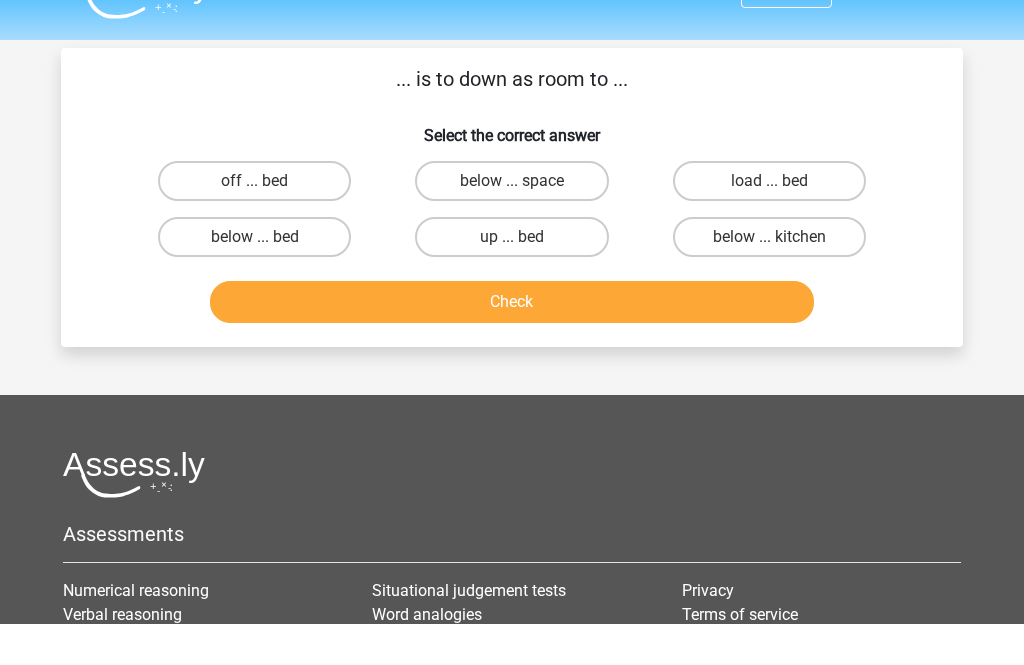 scroll, scrollTop: 48, scrollLeft: 0, axis: vertical 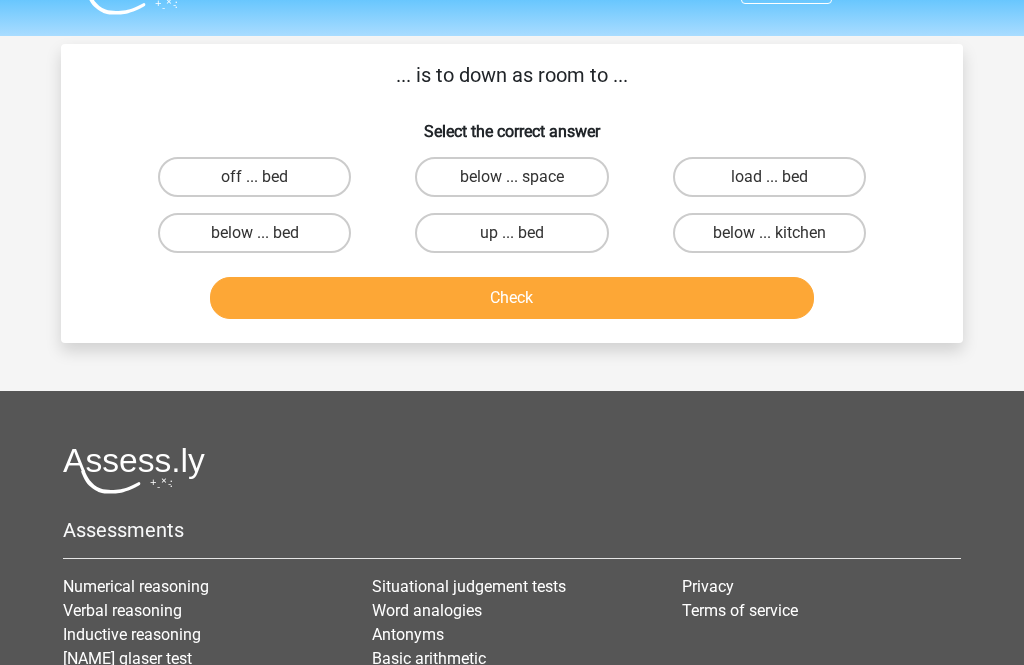 click on "load ... bed" at bounding box center (769, 177) 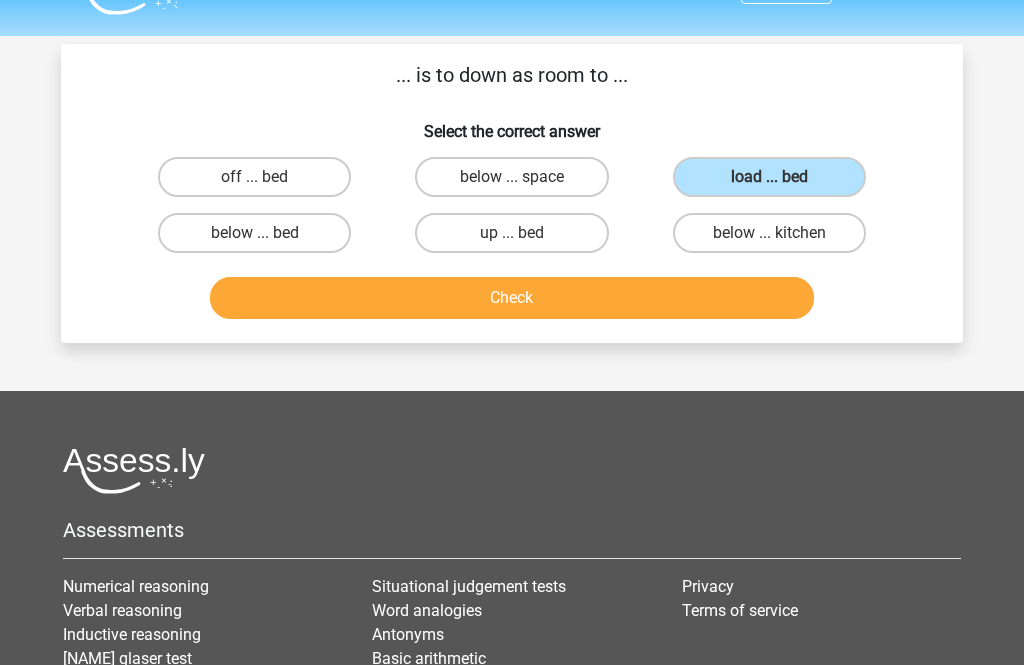 click on "Check" at bounding box center [512, 298] 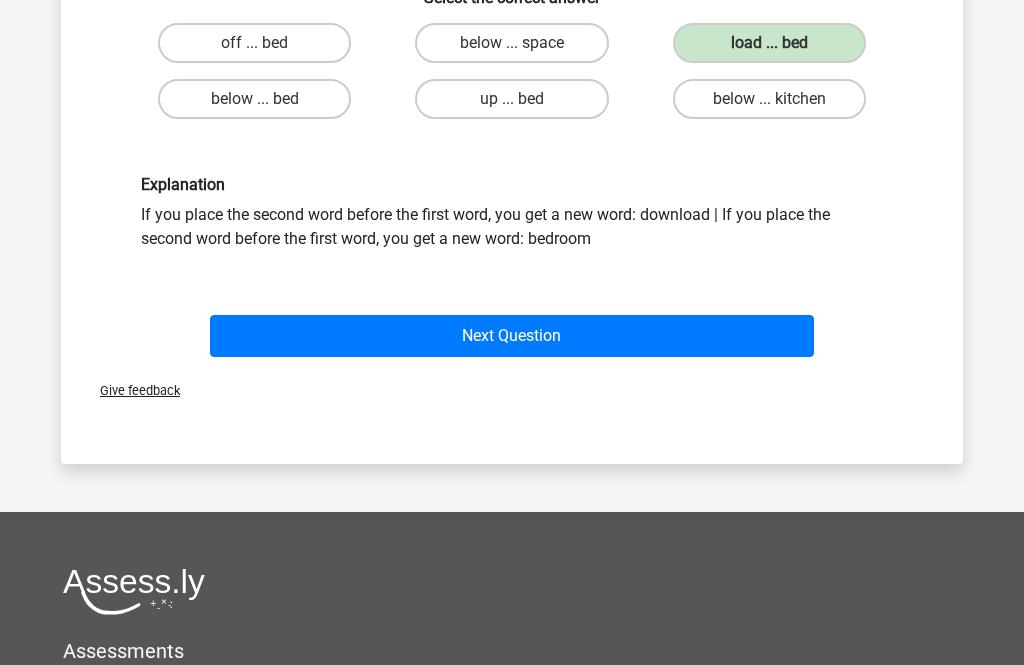 click on "Next Question" at bounding box center [512, 336] 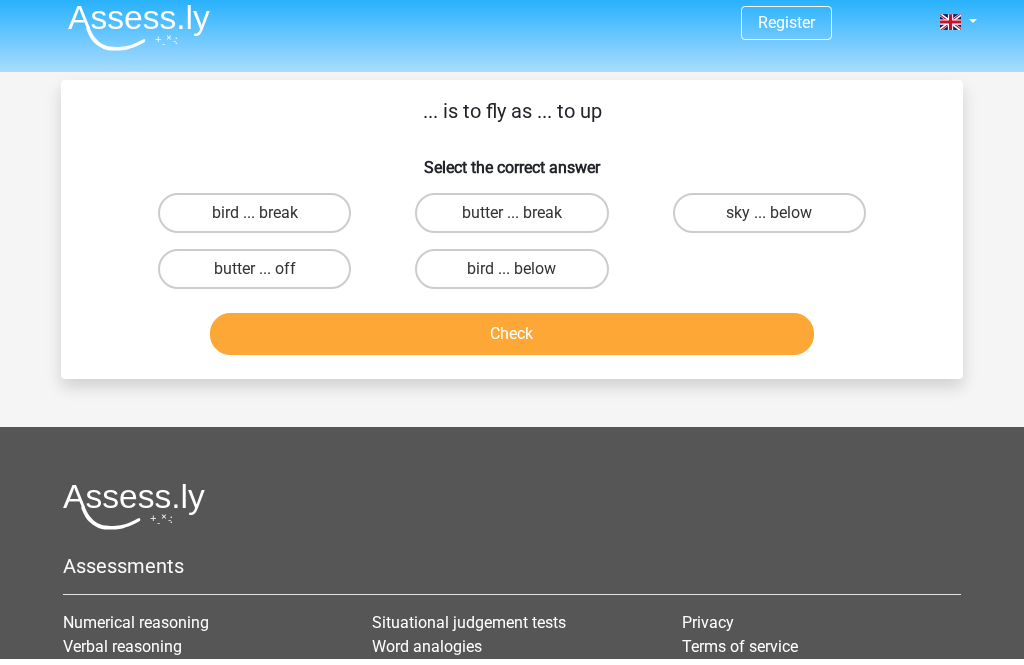 scroll, scrollTop: 12, scrollLeft: 0, axis: vertical 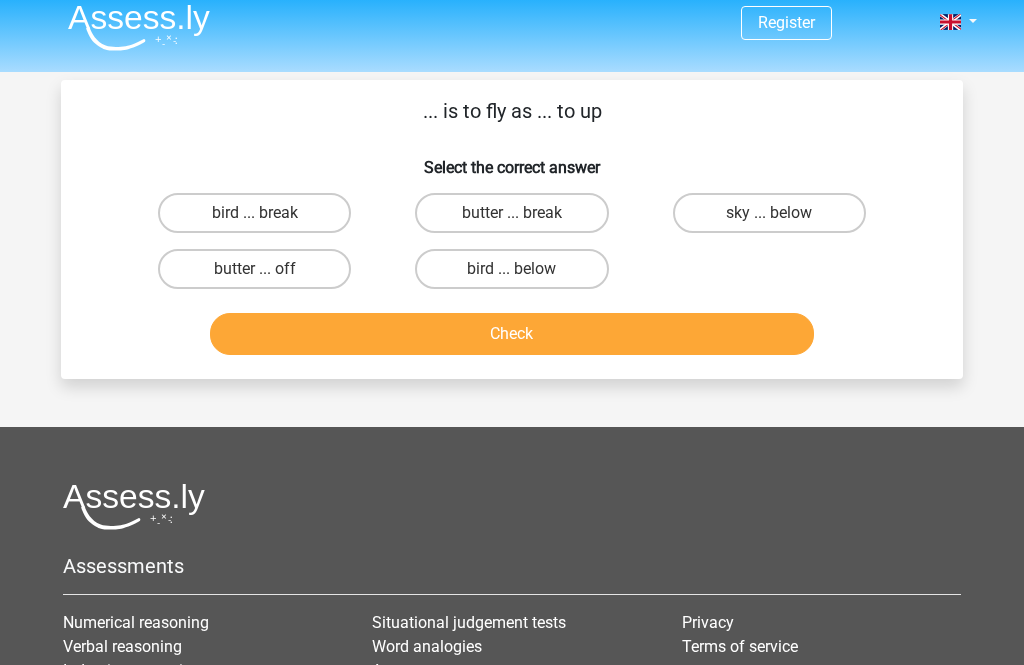 click on "butter ... break" at bounding box center (511, 213) 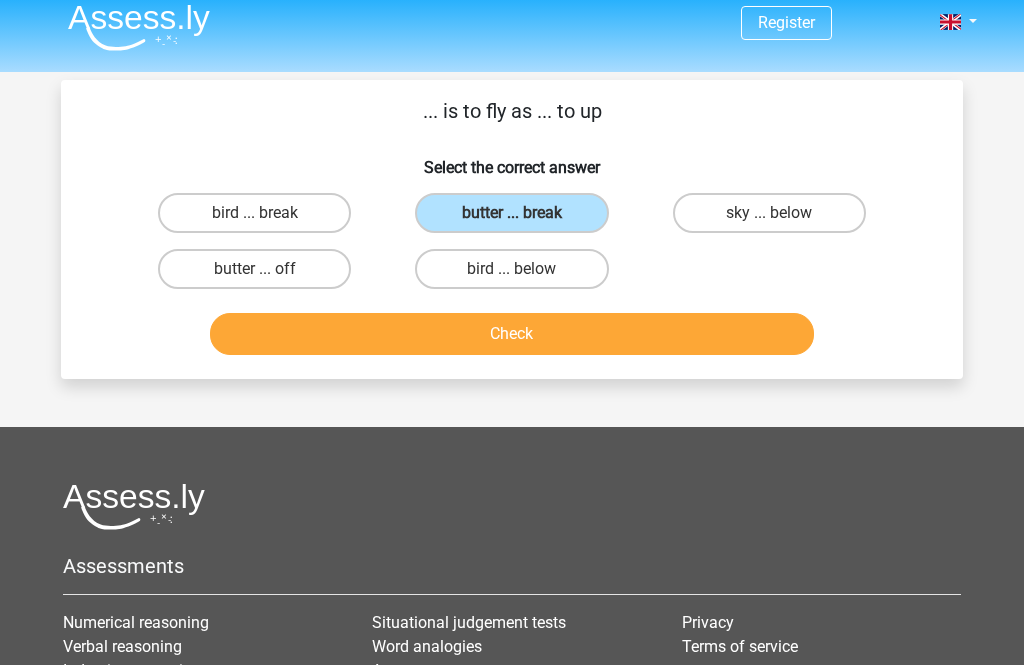 click on "Check" at bounding box center (512, 334) 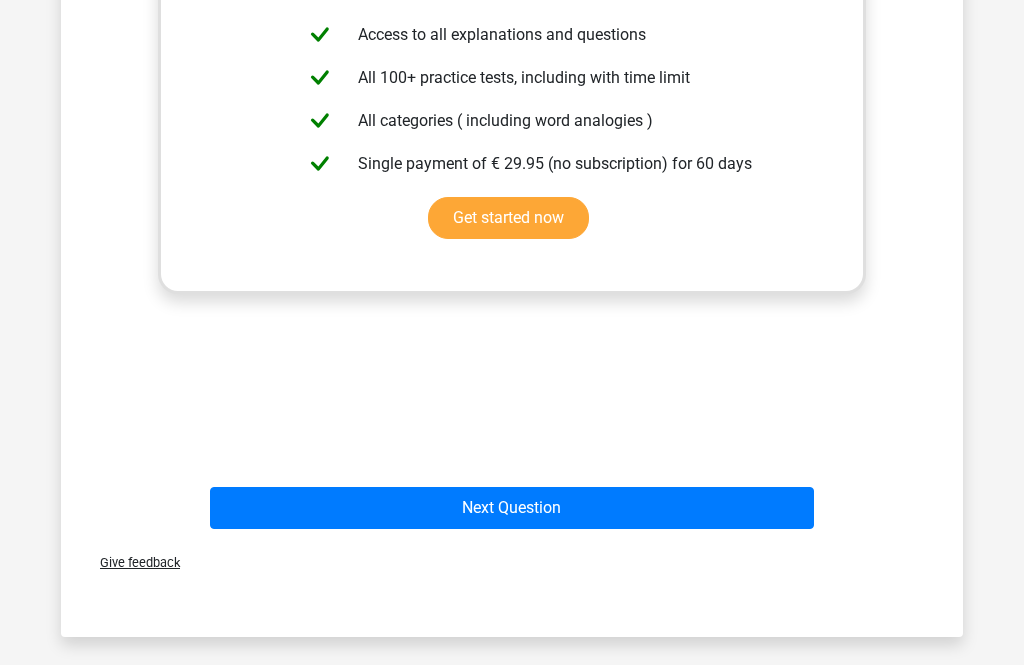 click on "Next Question" at bounding box center (512, 508) 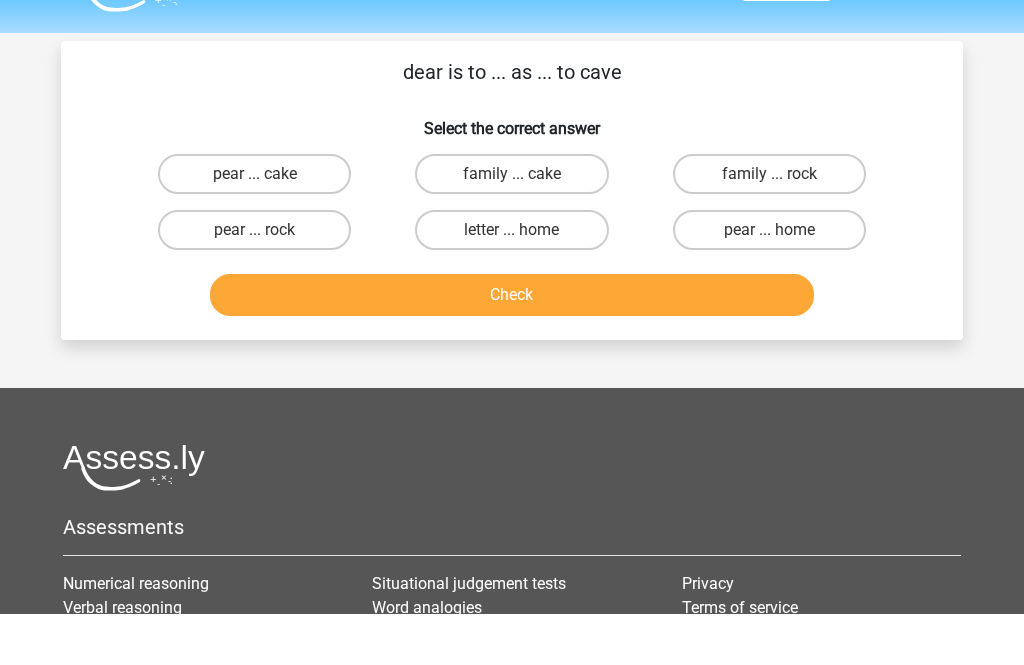 scroll, scrollTop: 53, scrollLeft: 0, axis: vertical 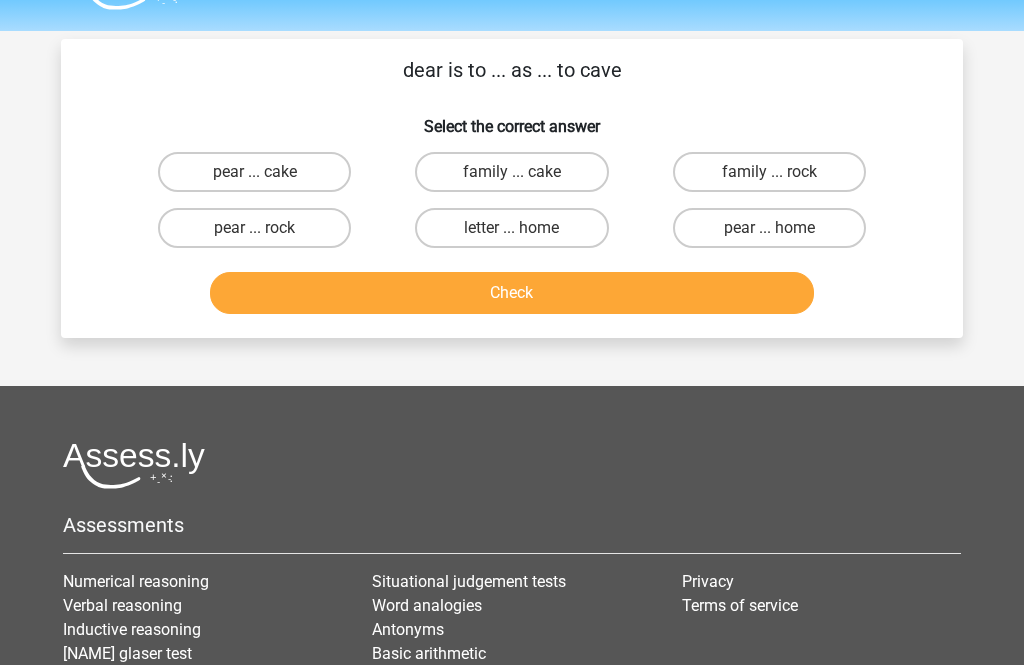 click on "pear ... cake" at bounding box center (254, 172) 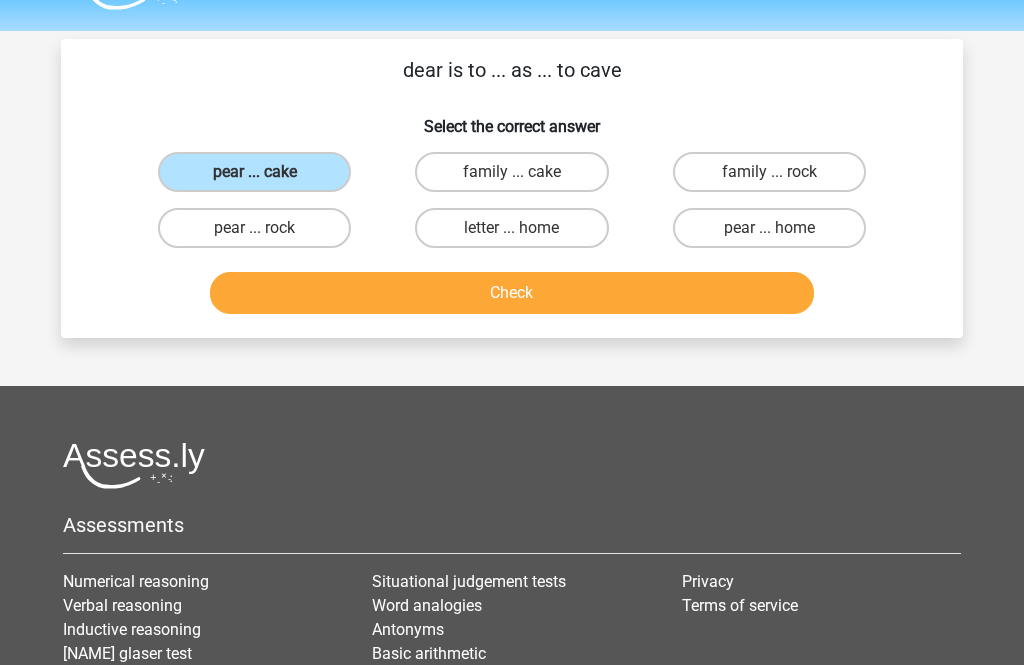 click on "Check" at bounding box center [512, 293] 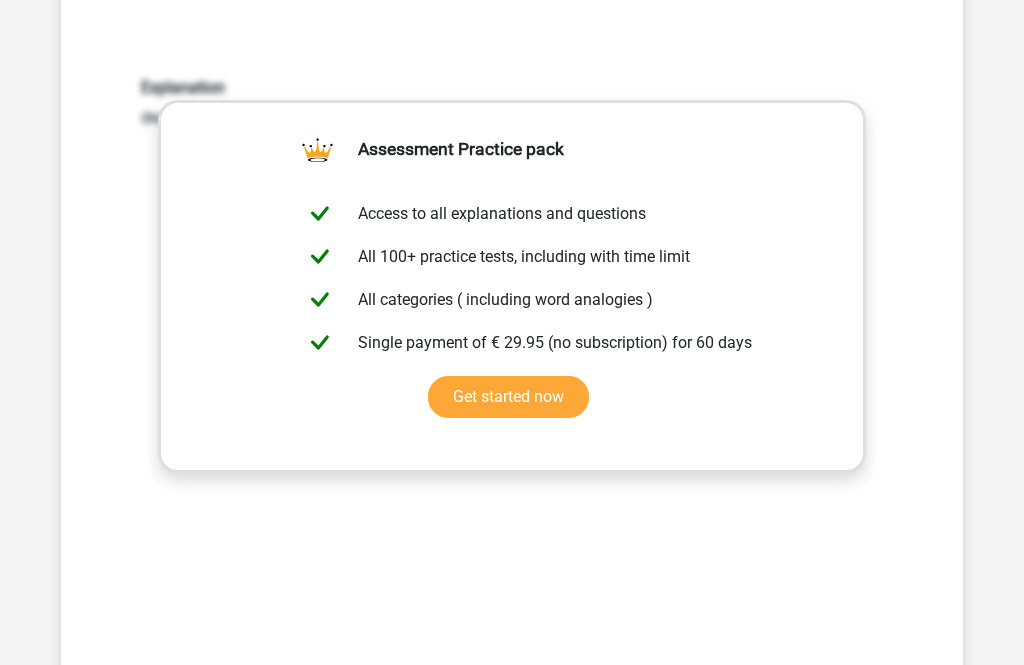 scroll, scrollTop: 302, scrollLeft: 0, axis: vertical 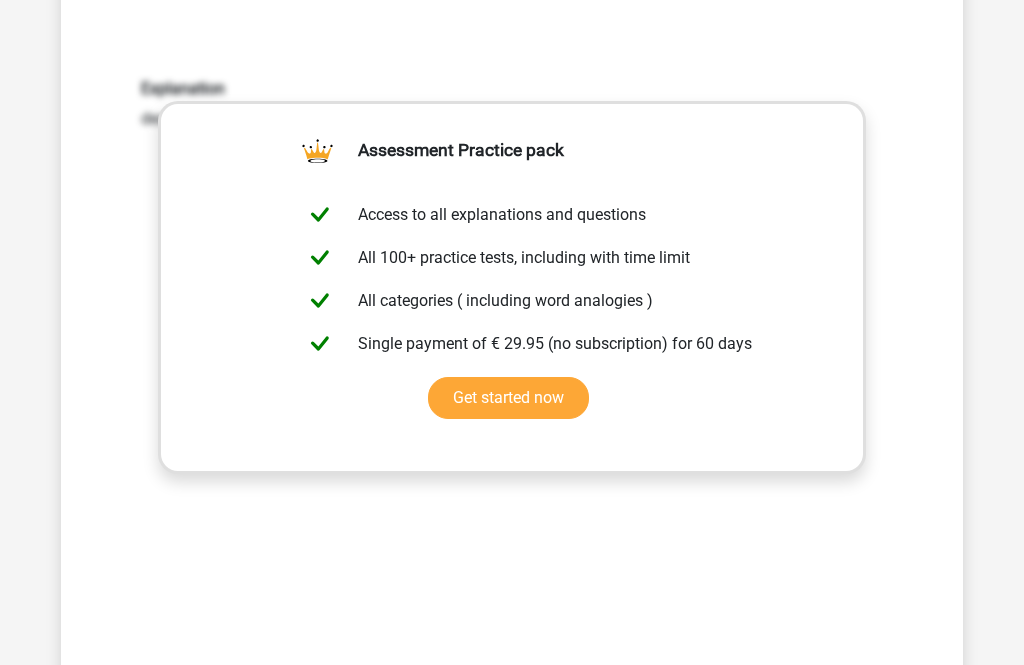 click on "Results" at bounding box center (512, 688) 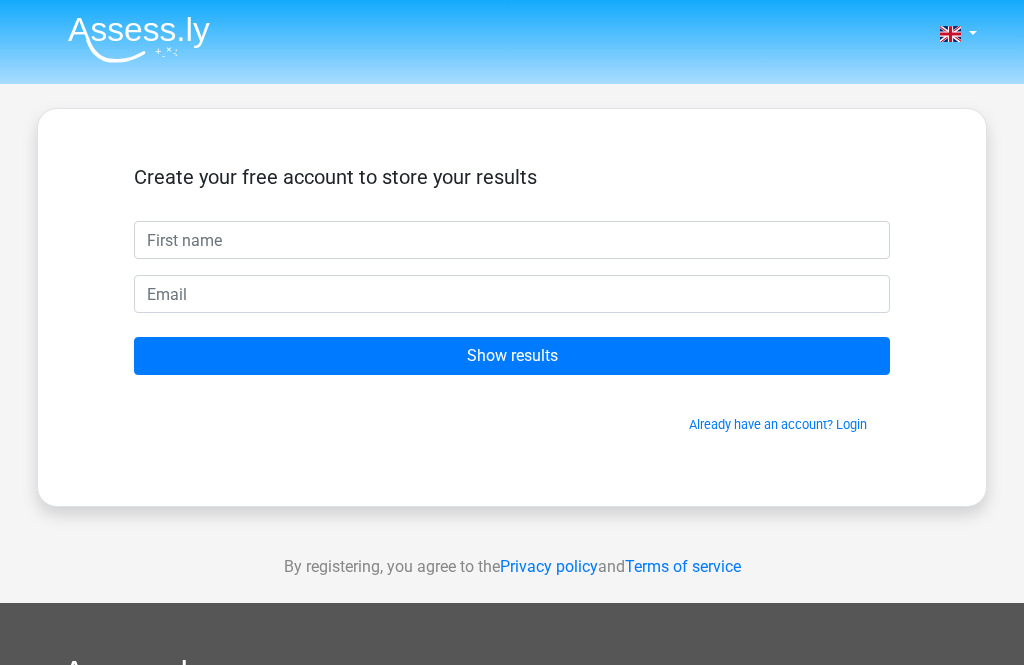 scroll, scrollTop: 0, scrollLeft: 0, axis: both 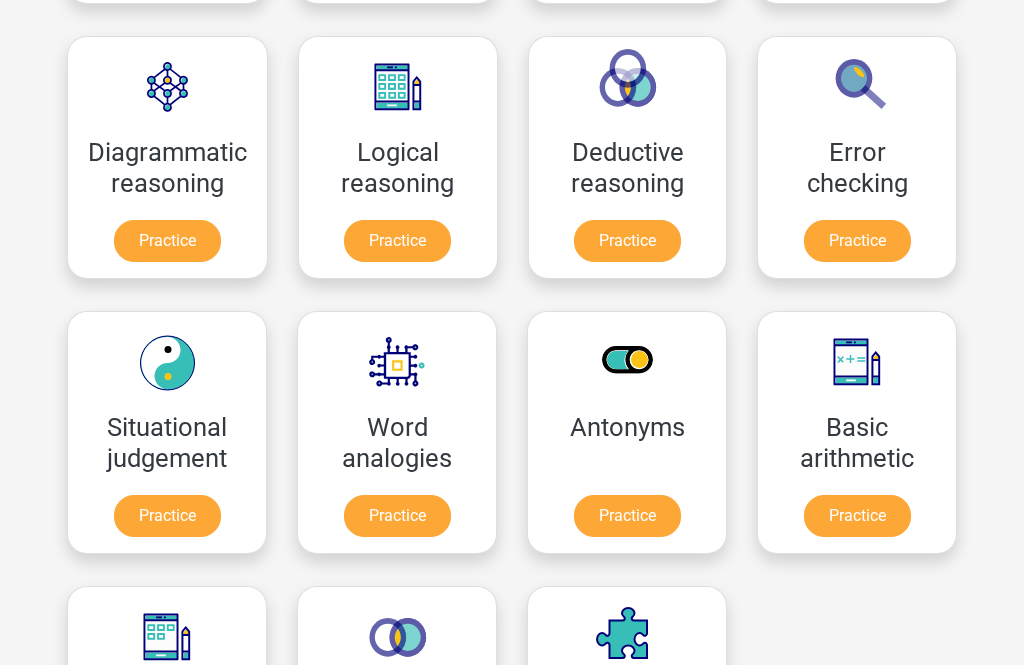 click on "Practice" at bounding box center (397, 516) 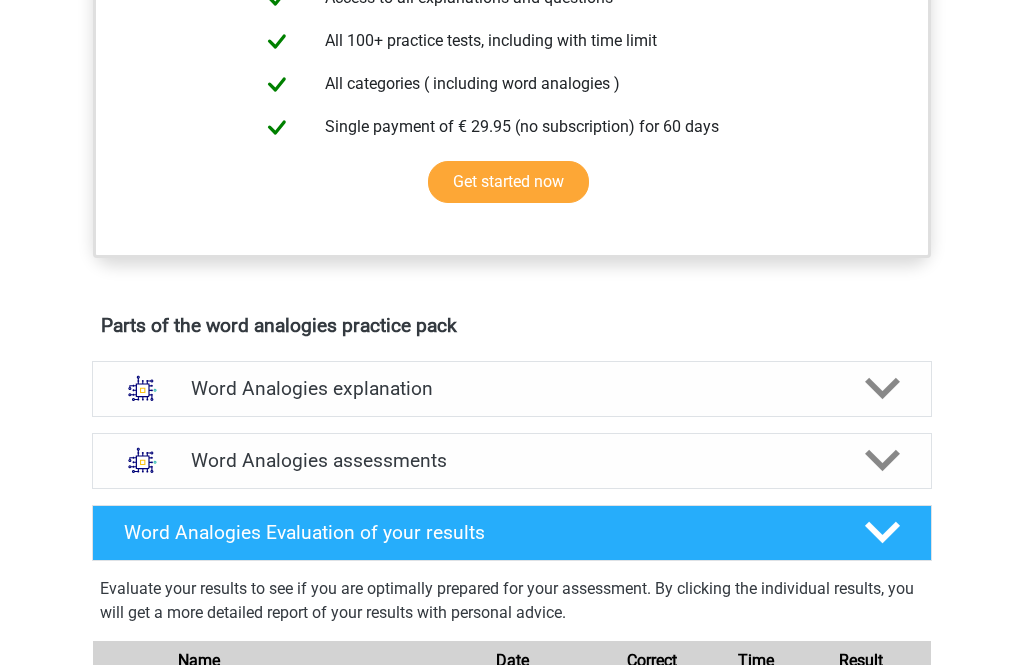 scroll, scrollTop: 920, scrollLeft: 0, axis: vertical 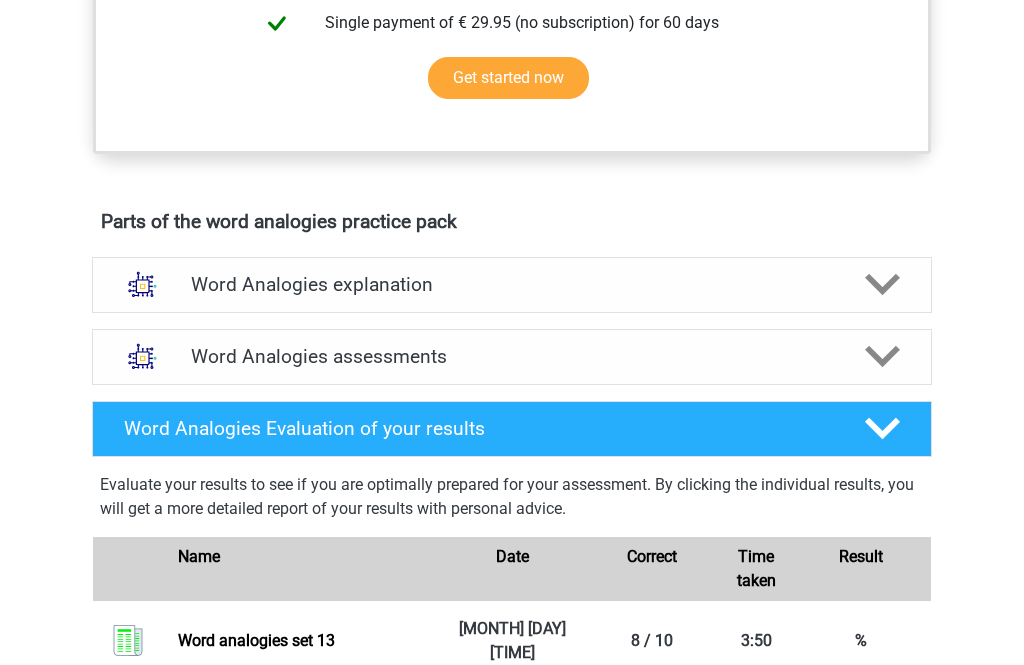 click on "Word Analogies assessments" at bounding box center [512, 357] 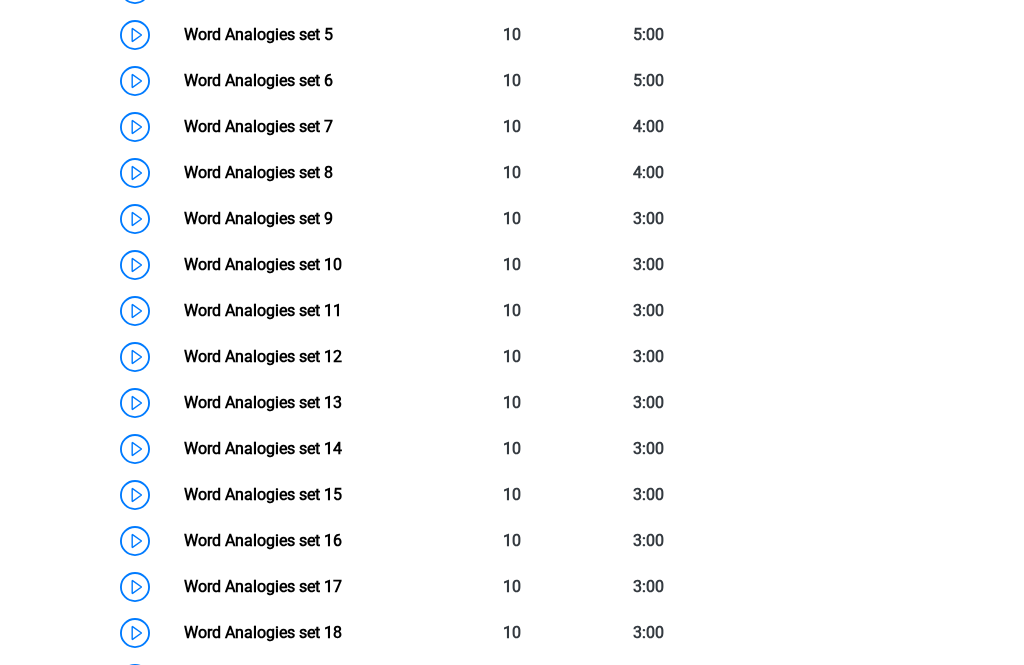 scroll, scrollTop: 1608, scrollLeft: 0, axis: vertical 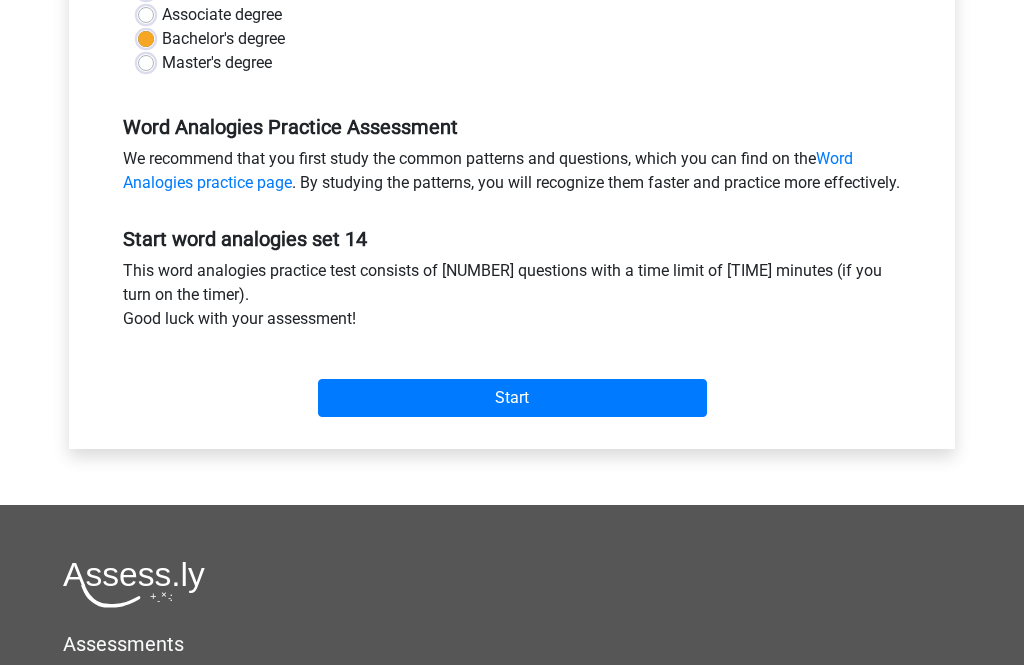 click on "Start" at bounding box center [512, 398] 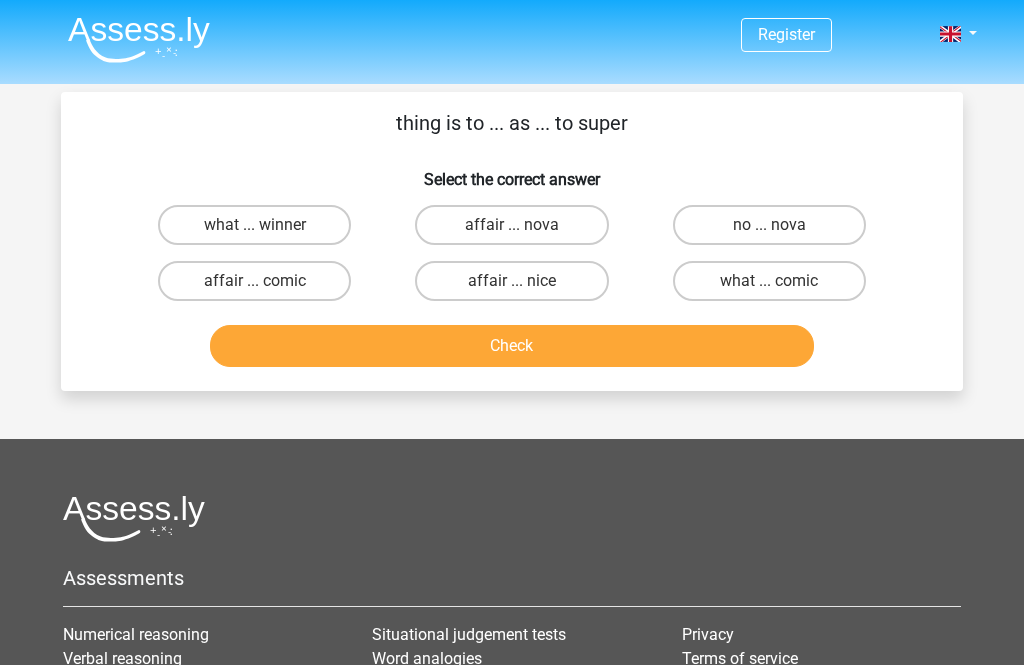 scroll, scrollTop: 0, scrollLeft: 0, axis: both 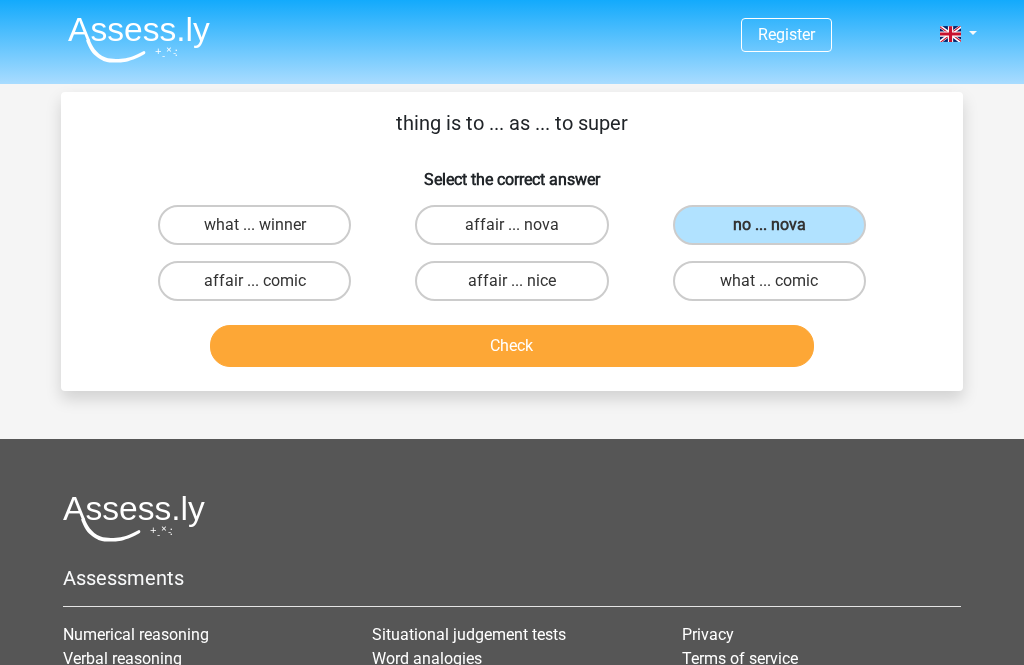 click on "Check" at bounding box center (512, 346) 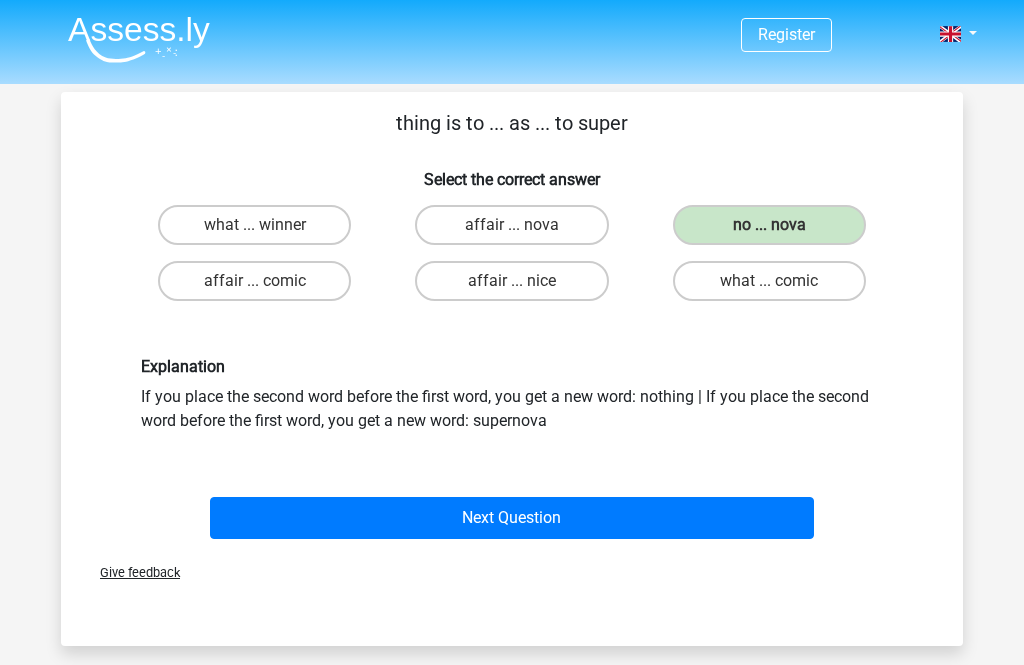 click on "Next Question" at bounding box center [512, 518] 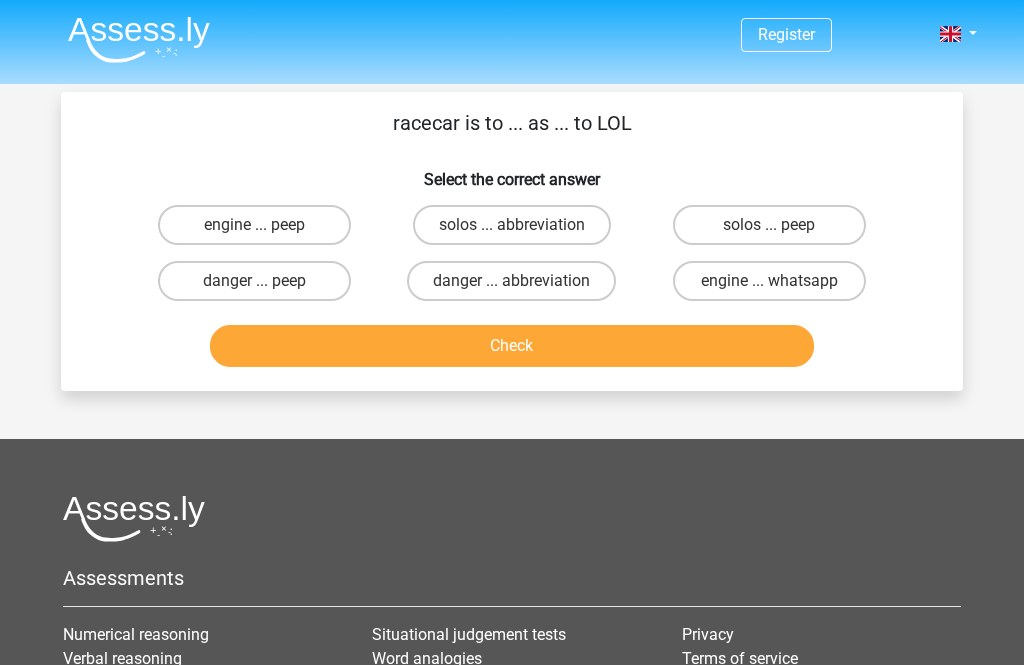 scroll, scrollTop: 4, scrollLeft: 0, axis: vertical 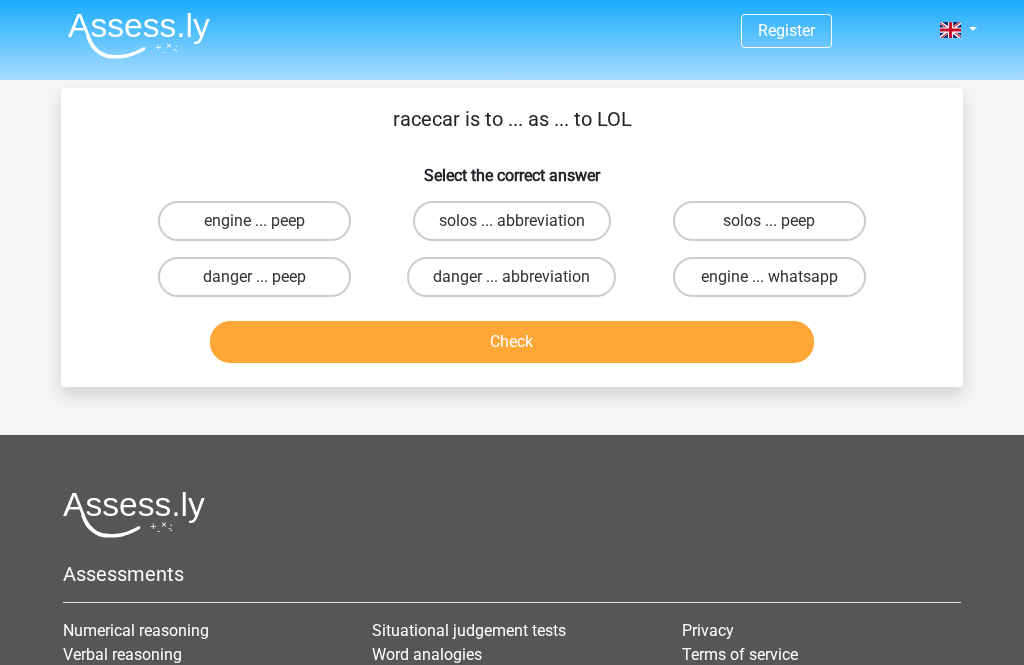 click at bounding box center (512, 514) 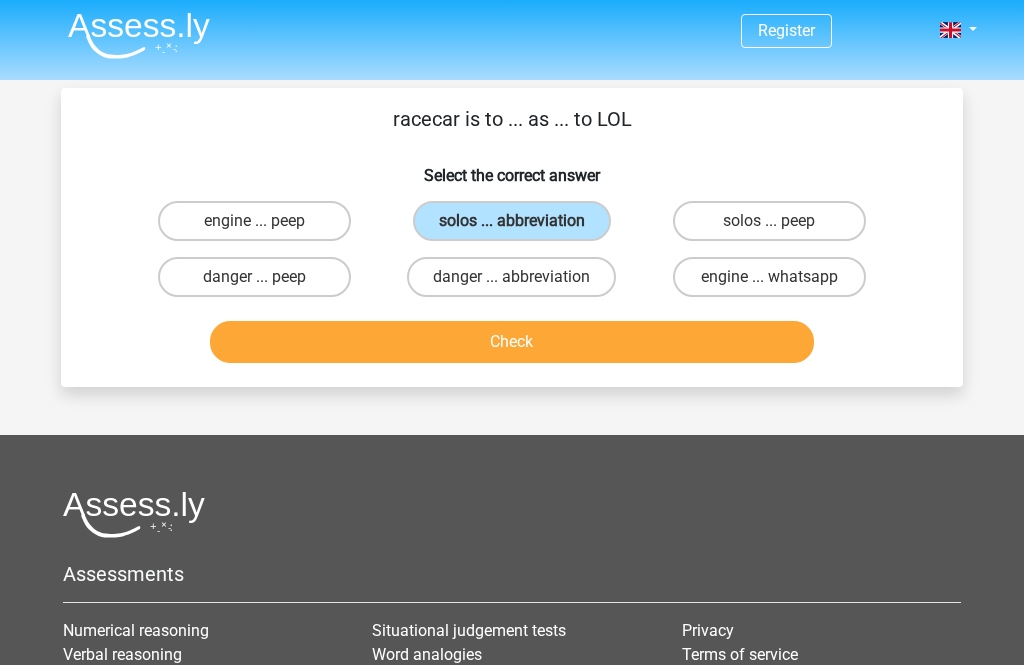 click on "solos ... peep" at bounding box center (769, 221) 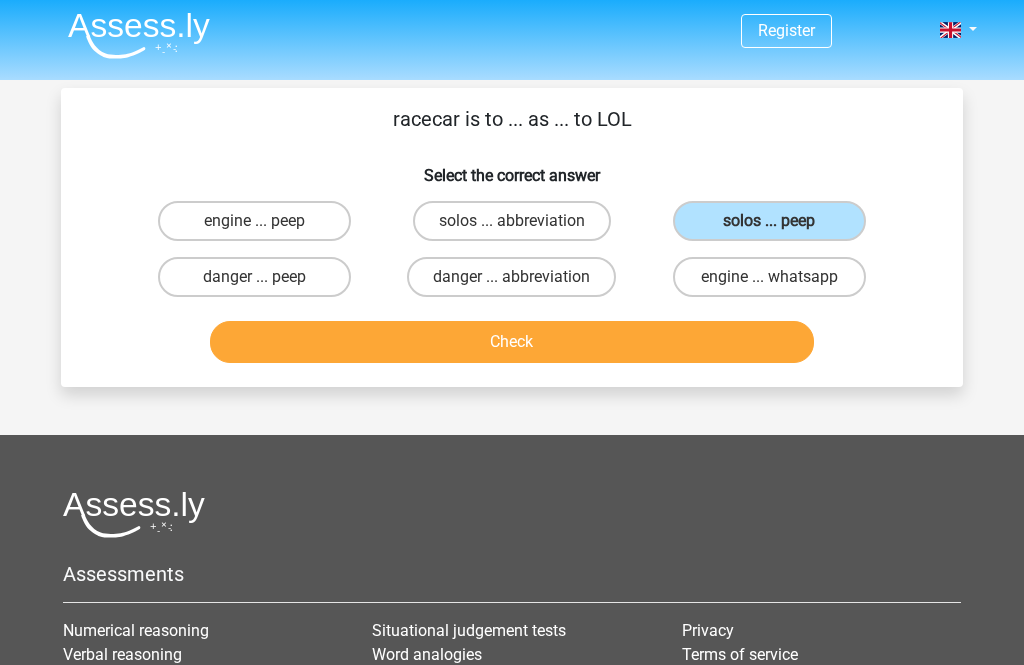 click on "Check" at bounding box center [512, 342] 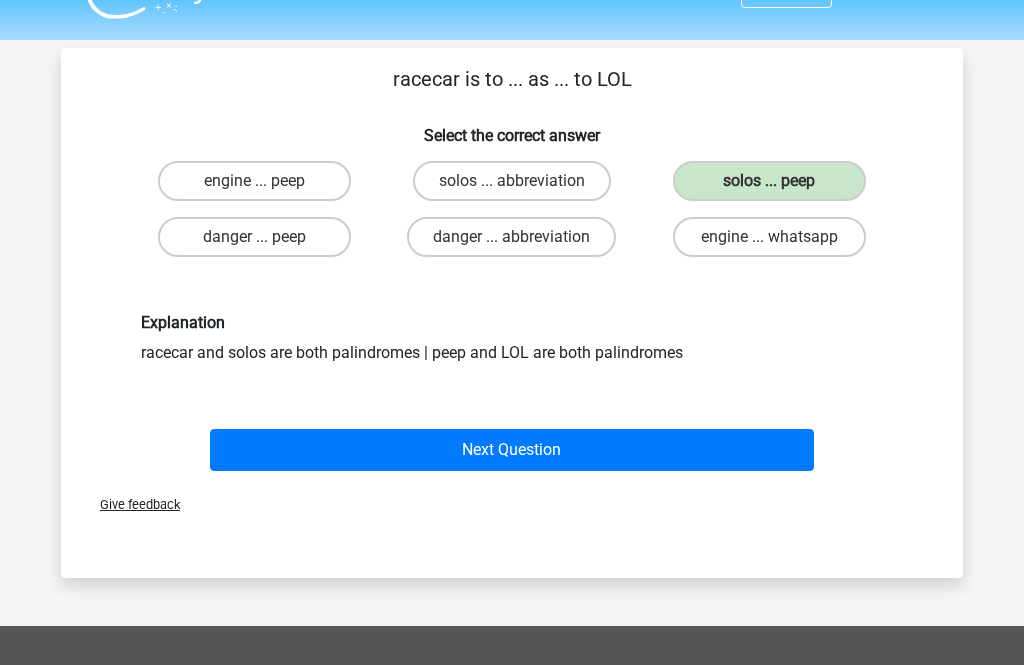 click on "Next Question" at bounding box center [512, 450] 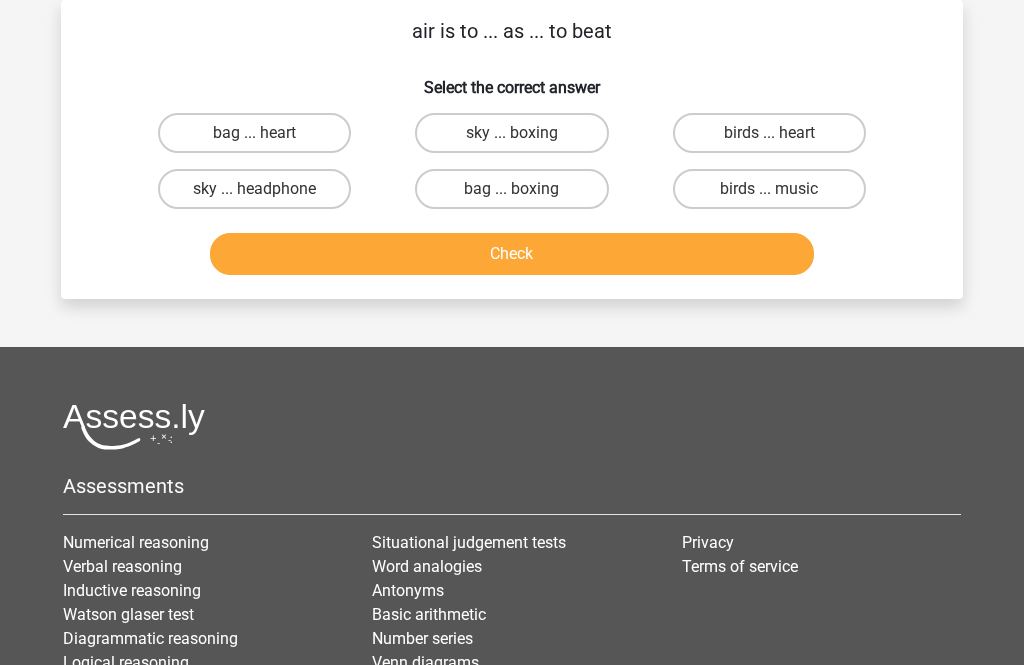 scroll, scrollTop: 92, scrollLeft: 0, axis: vertical 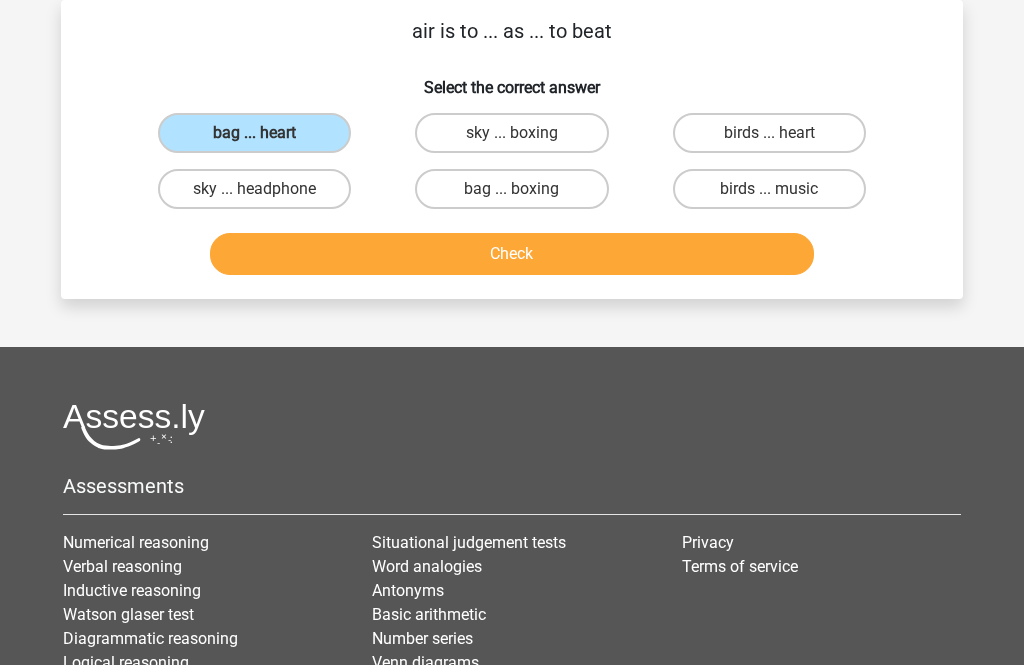 click on "Check" at bounding box center [512, 254] 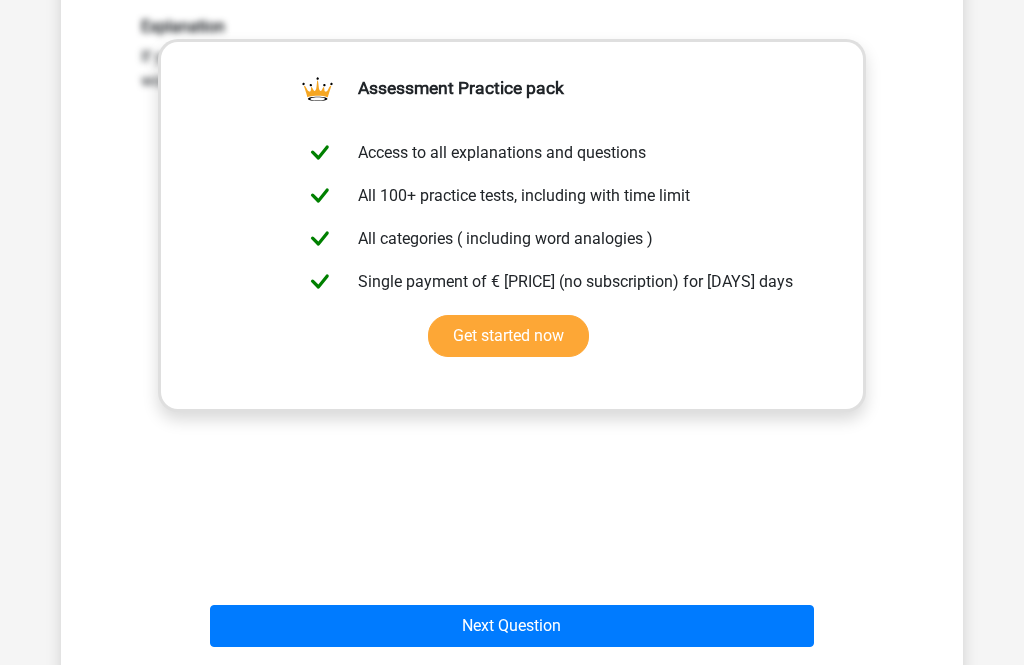 click on "Next Question" at bounding box center (512, 627) 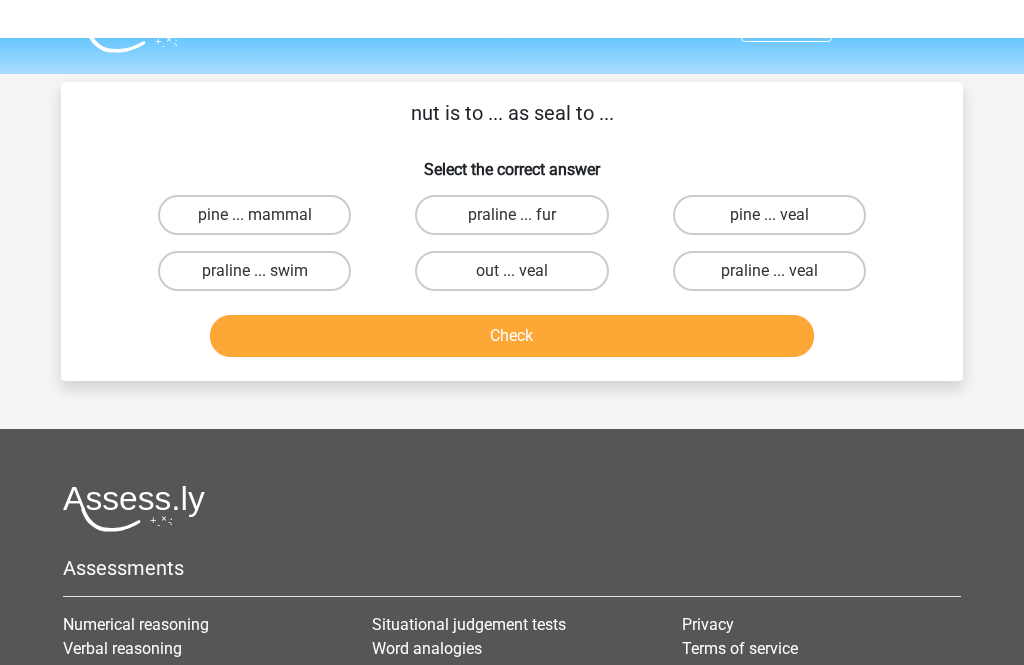 scroll, scrollTop: 0, scrollLeft: 0, axis: both 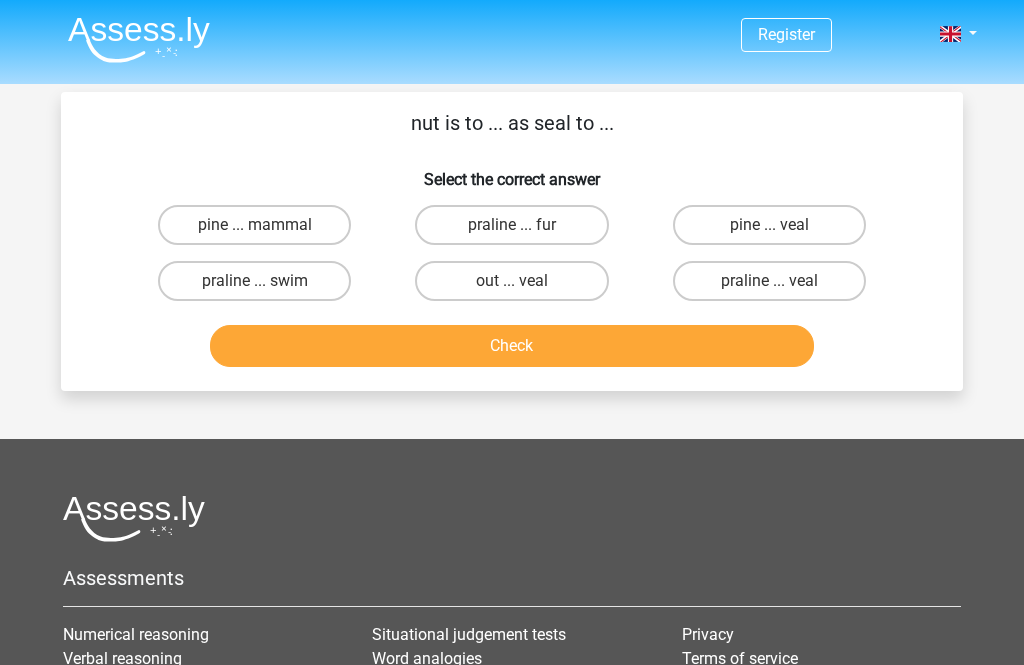 click on "out ... veal" at bounding box center [511, 281] 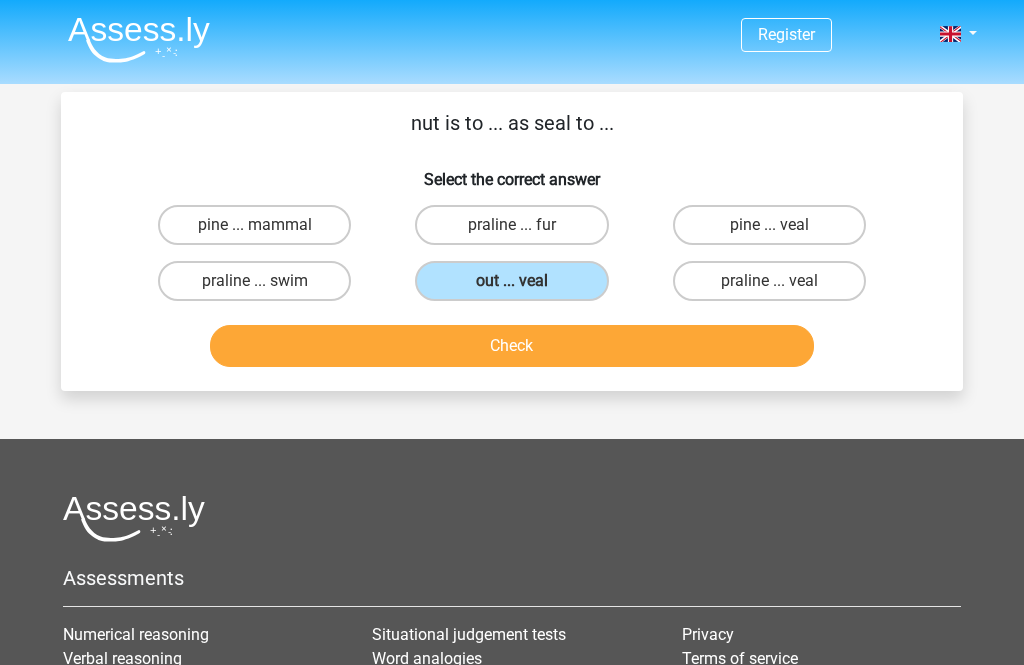 click on "Check" at bounding box center (512, 346) 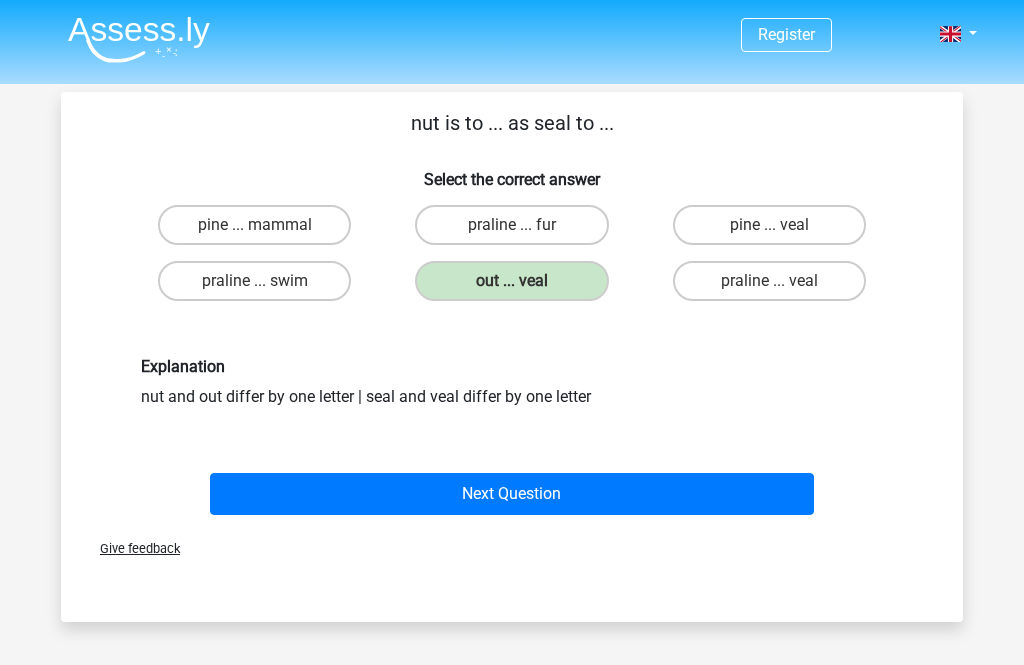click on "Next Question" at bounding box center [512, 494] 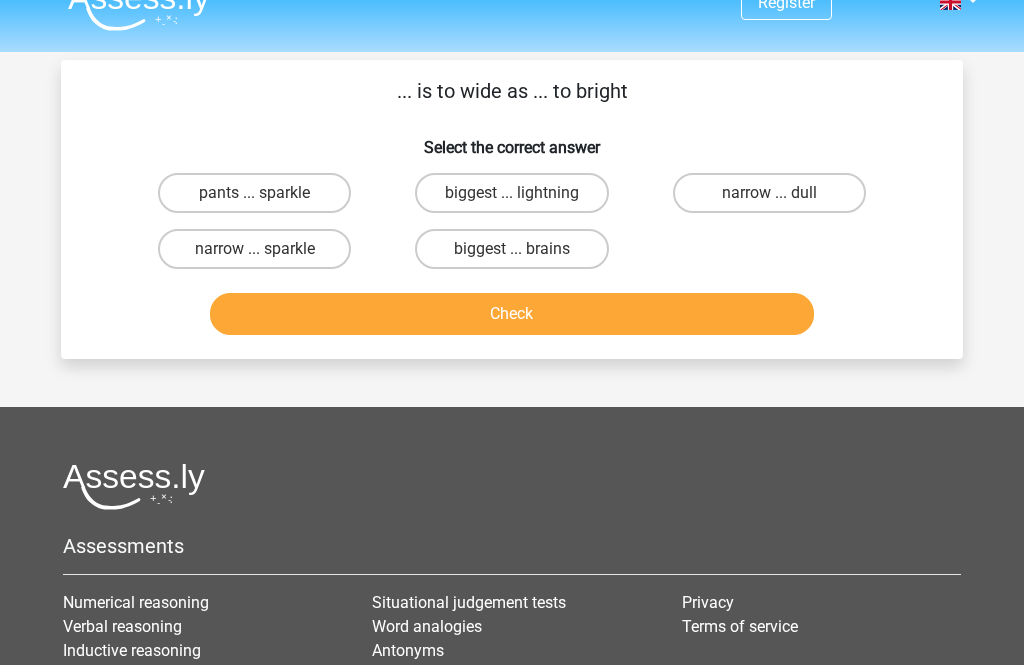 scroll, scrollTop: 0, scrollLeft: 0, axis: both 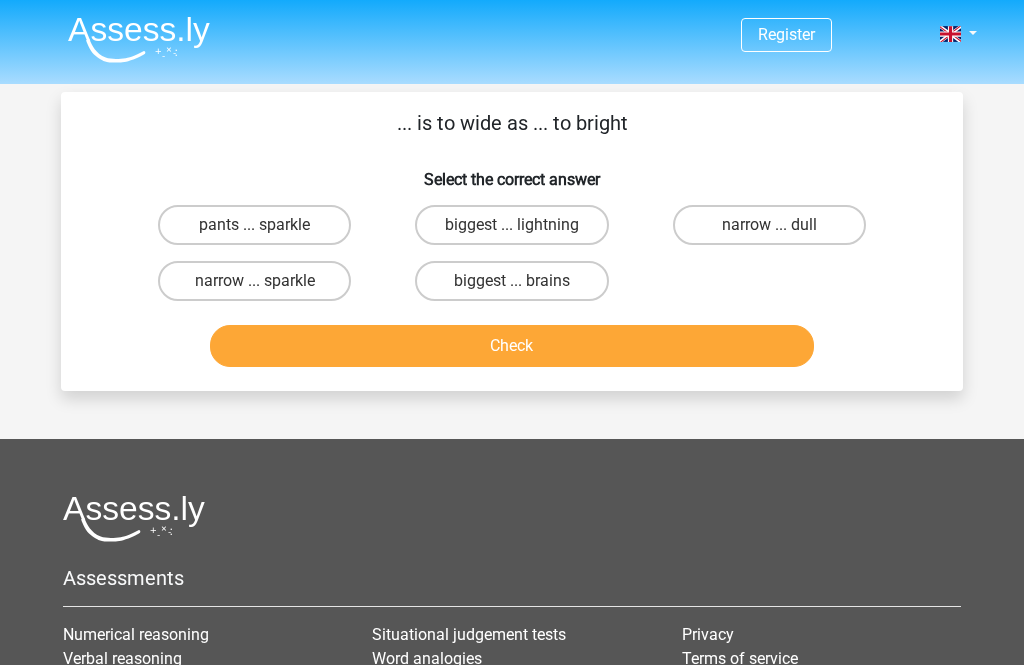 click on "narrow ... dull" at bounding box center [769, 225] 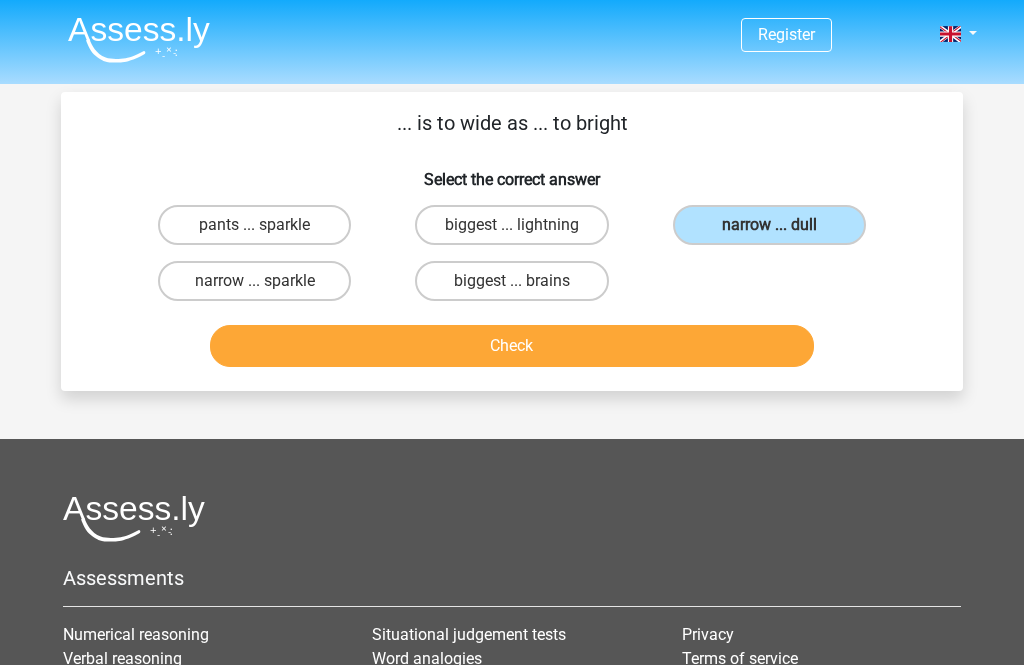 click on "Check" at bounding box center (512, 346) 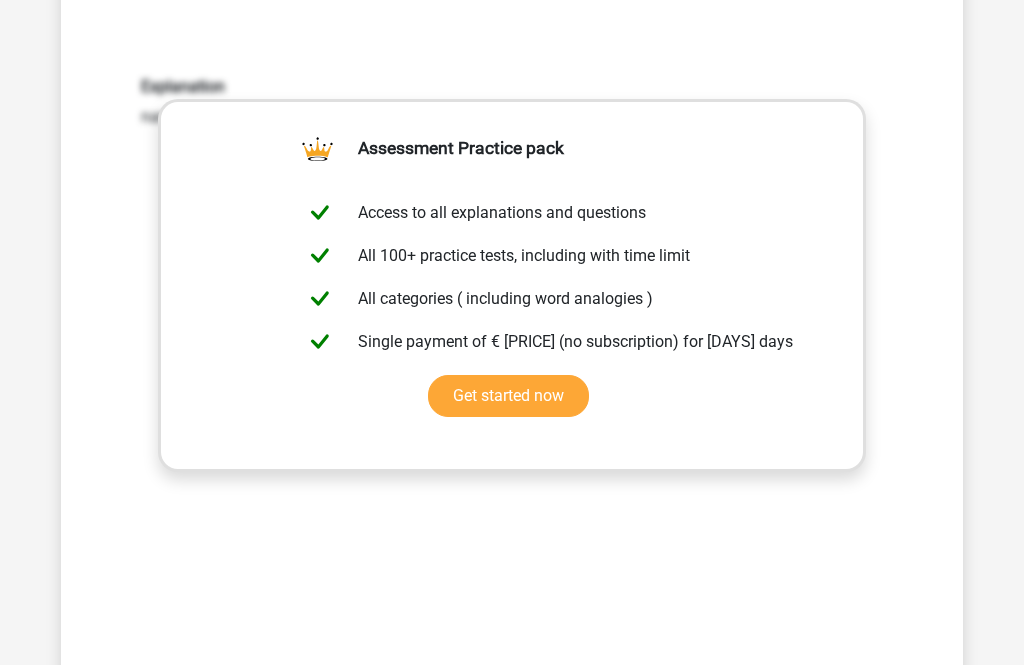 click on "Next Question" at bounding box center (512, 686) 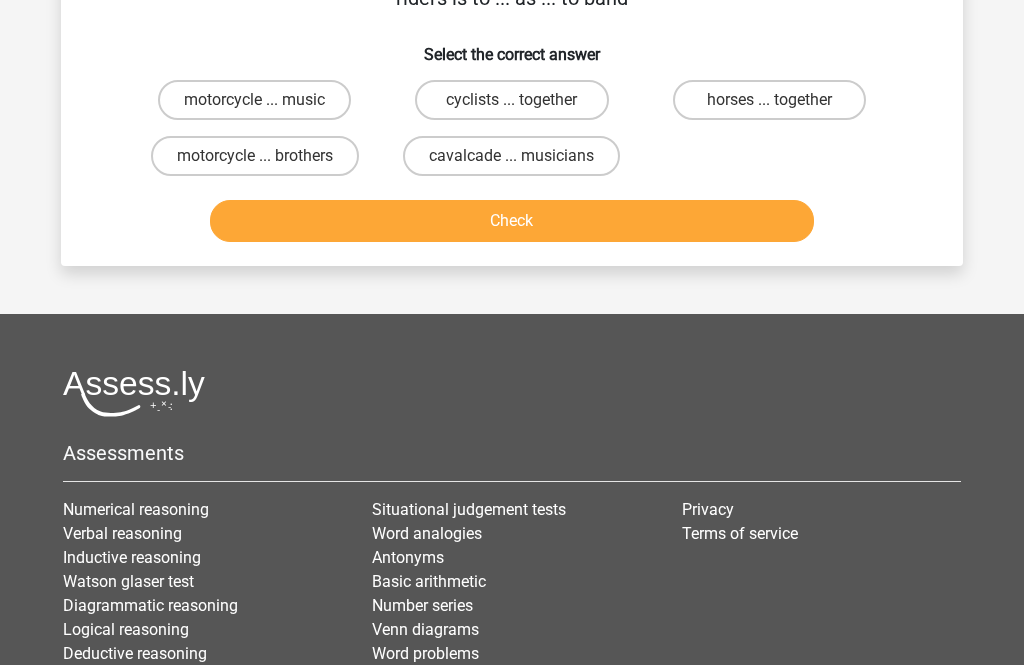 scroll, scrollTop: 92, scrollLeft: 0, axis: vertical 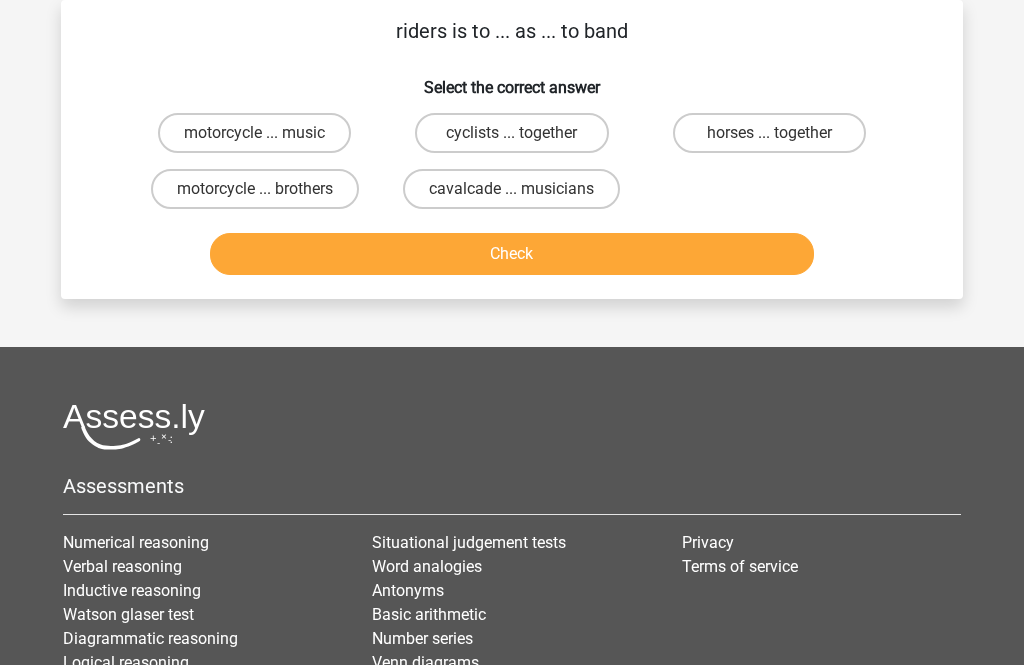 click on "cavalcade ... musicians" at bounding box center (511, 189) 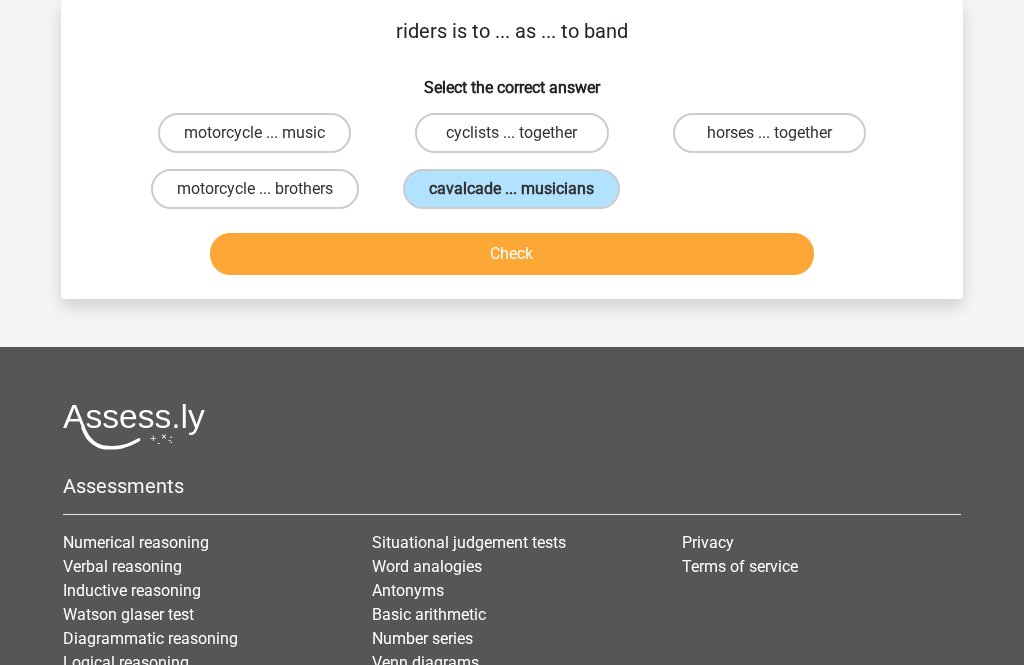 click on "Check" at bounding box center (512, 254) 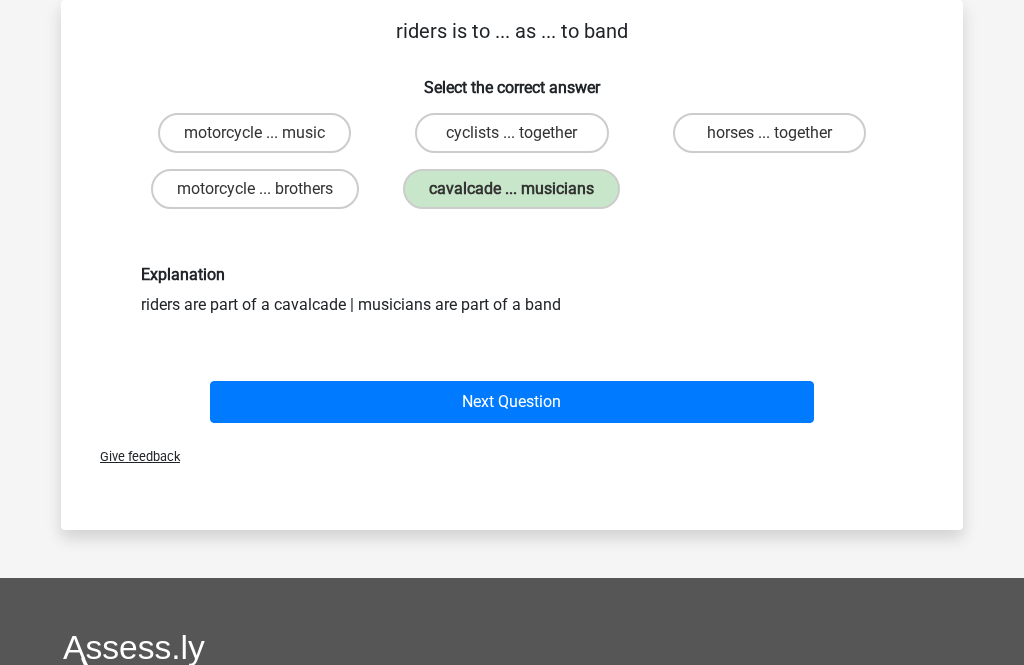 click on "Next Question" at bounding box center [512, 402] 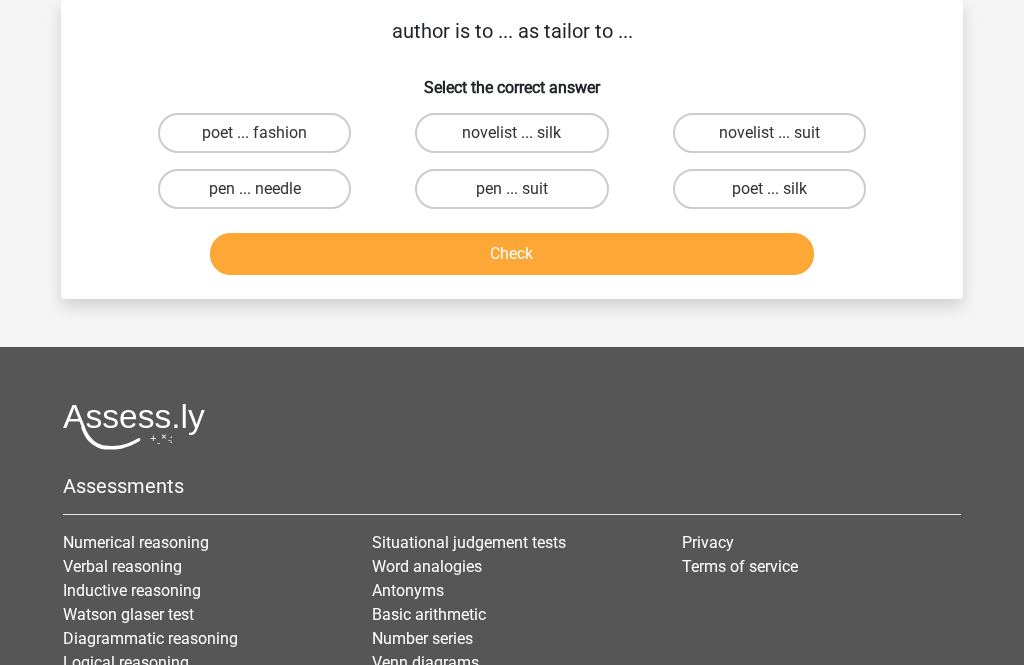 click on "pen ... needle" at bounding box center (254, 189) 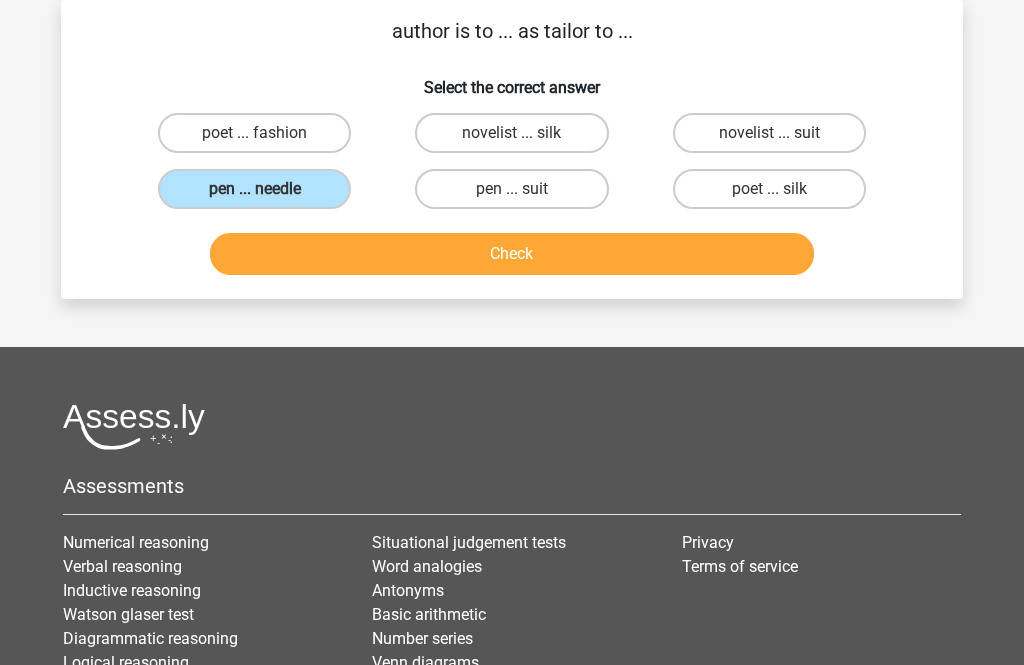 click on "Check" at bounding box center [512, 254] 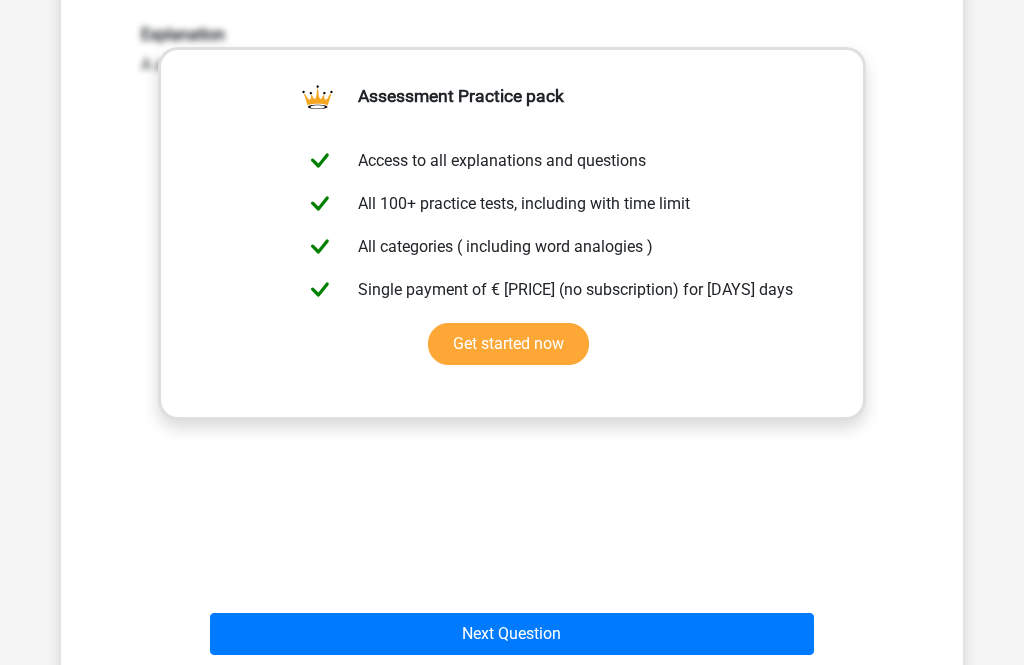 click on "Next Question" at bounding box center (512, 635) 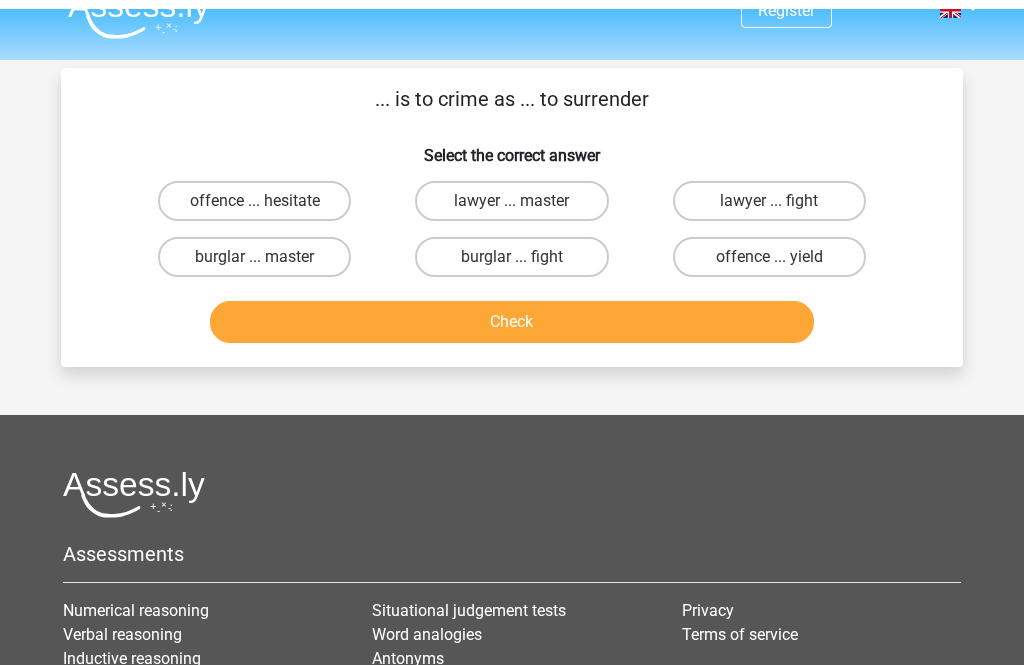 scroll, scrollTop: 0, scrollLeft: 0, axis: both 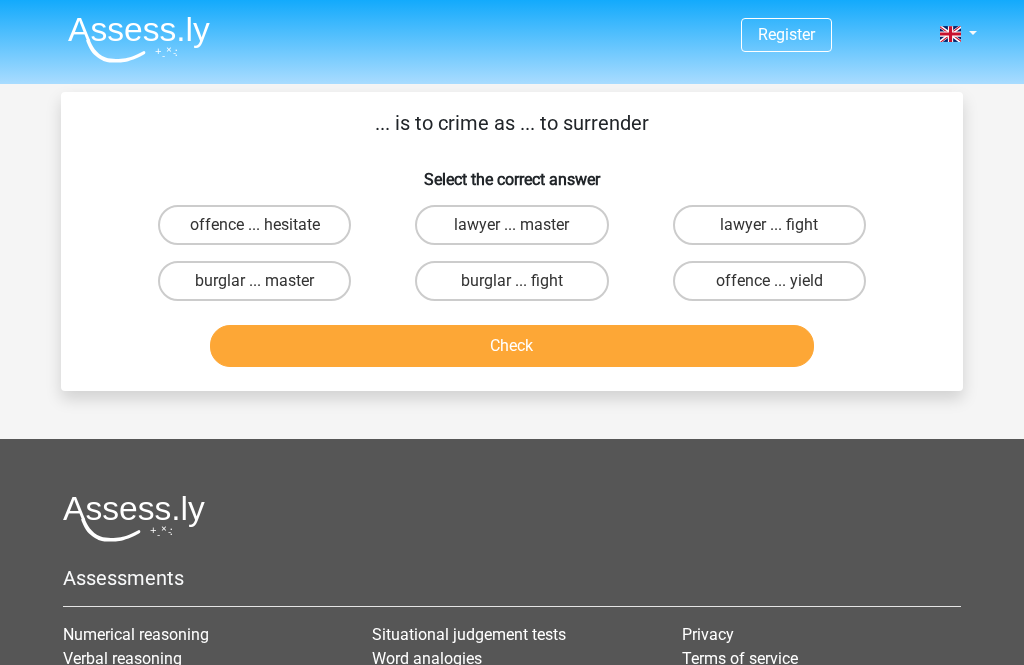 click on "offence ... hesitate" at bounding box center (254, 225) 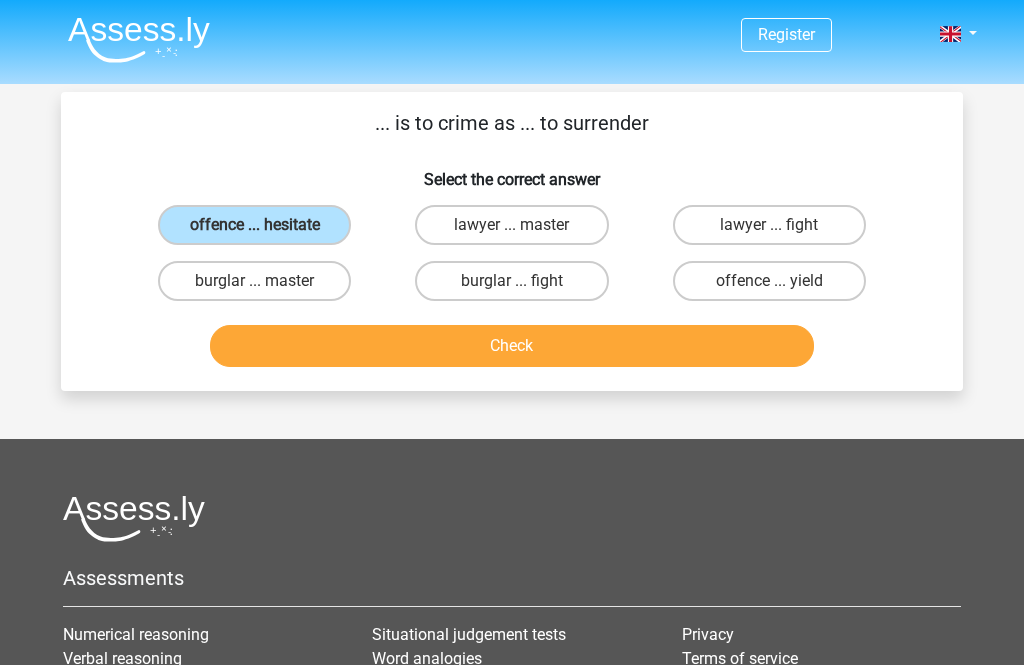 click on "Check" at bounding box center (512, 346) 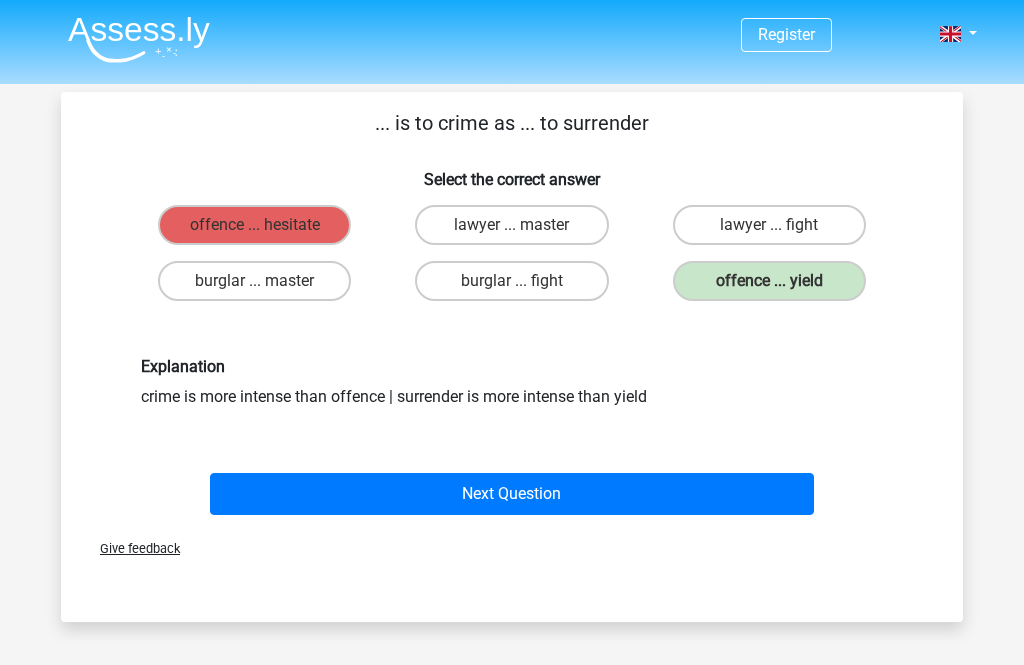 click on "Next Question" at bounding box center [512, 494] 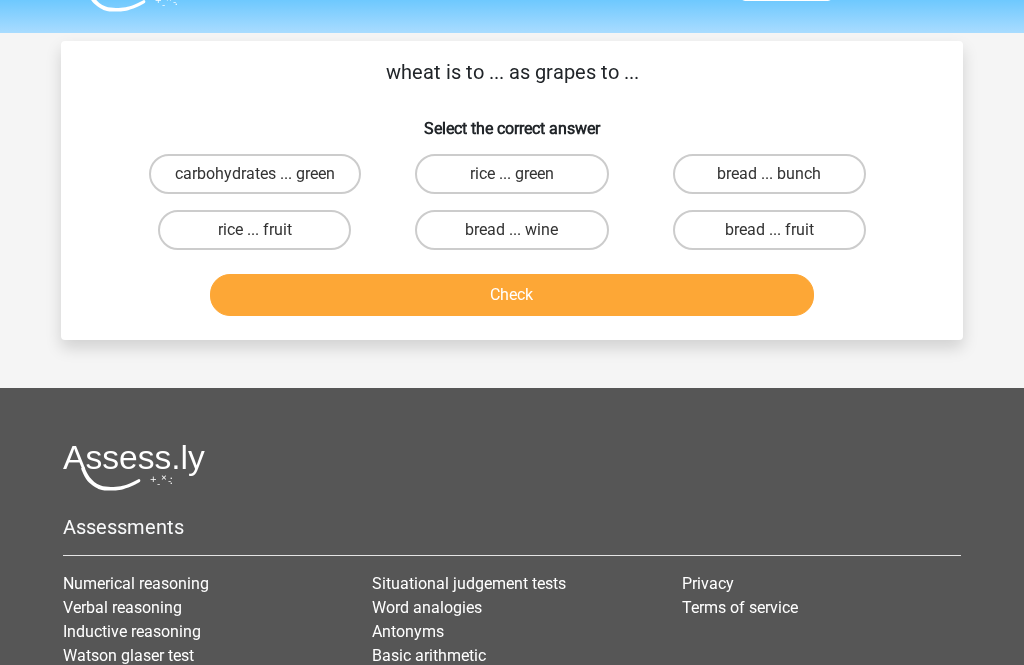 scroll, scrollTop: 92, scrollLeft: 0, axis: vertical 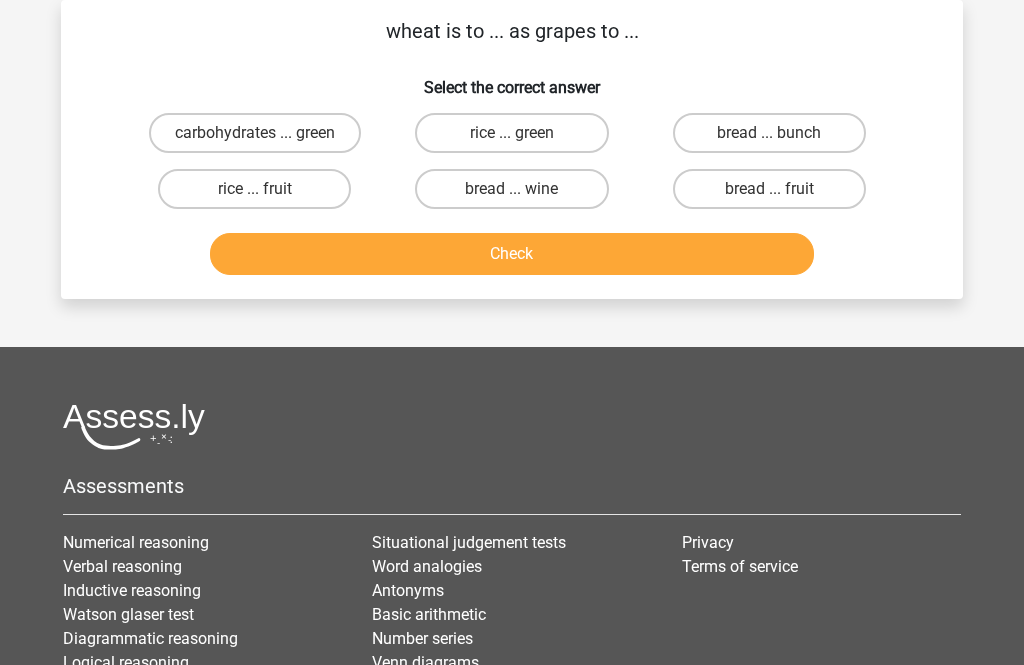 click on "bread ... wine" at bounding box center [511, 189] 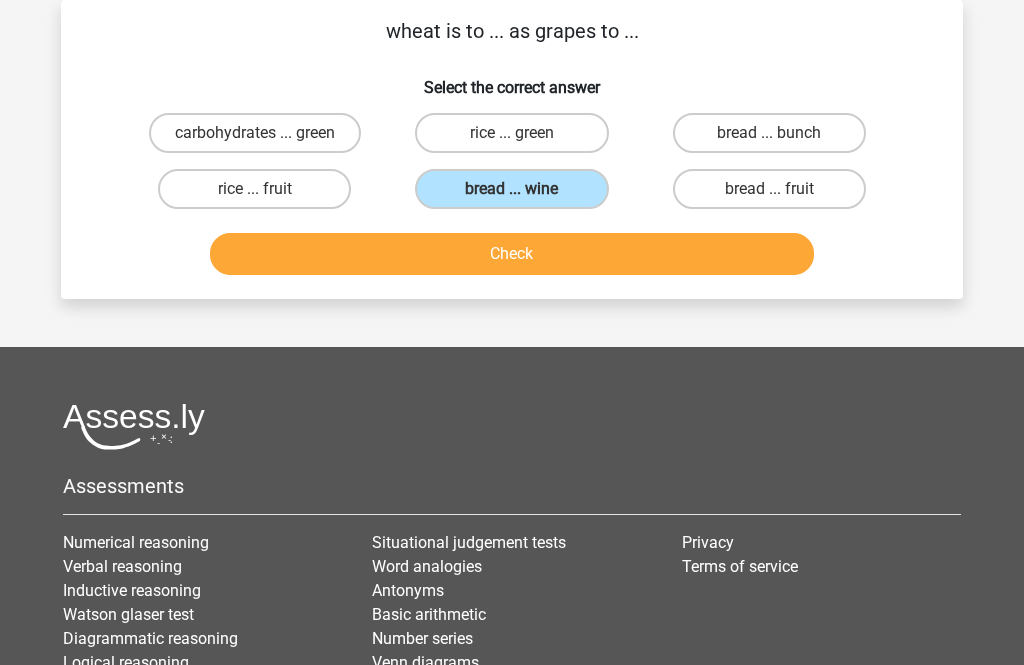 click on "bread ... wine" at bounding box center [511, 189] 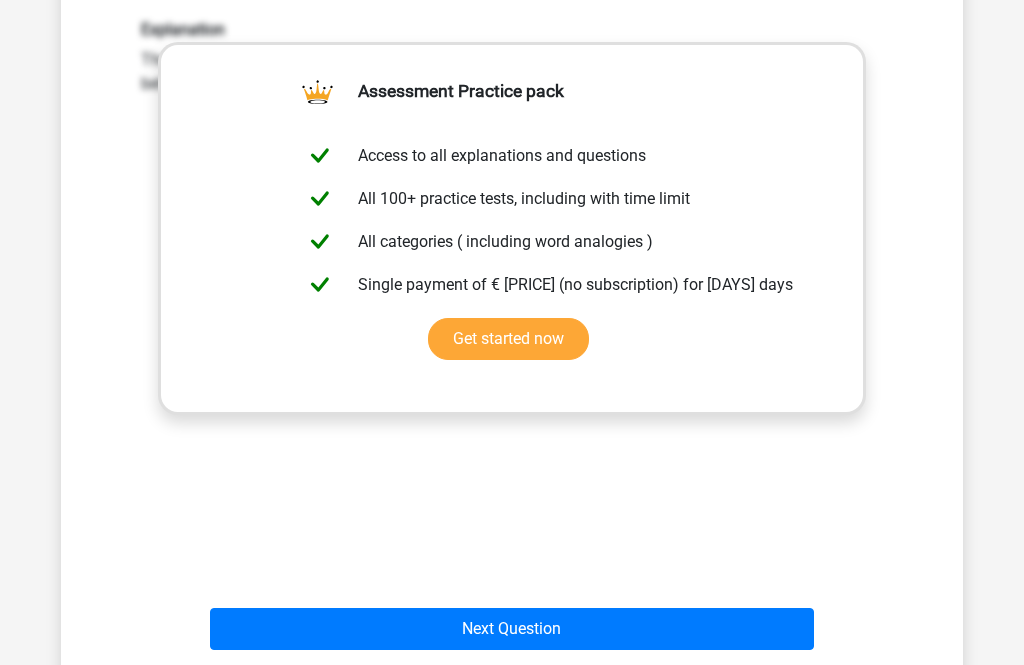 click on "Next Question" at bounding box center (512, 629) 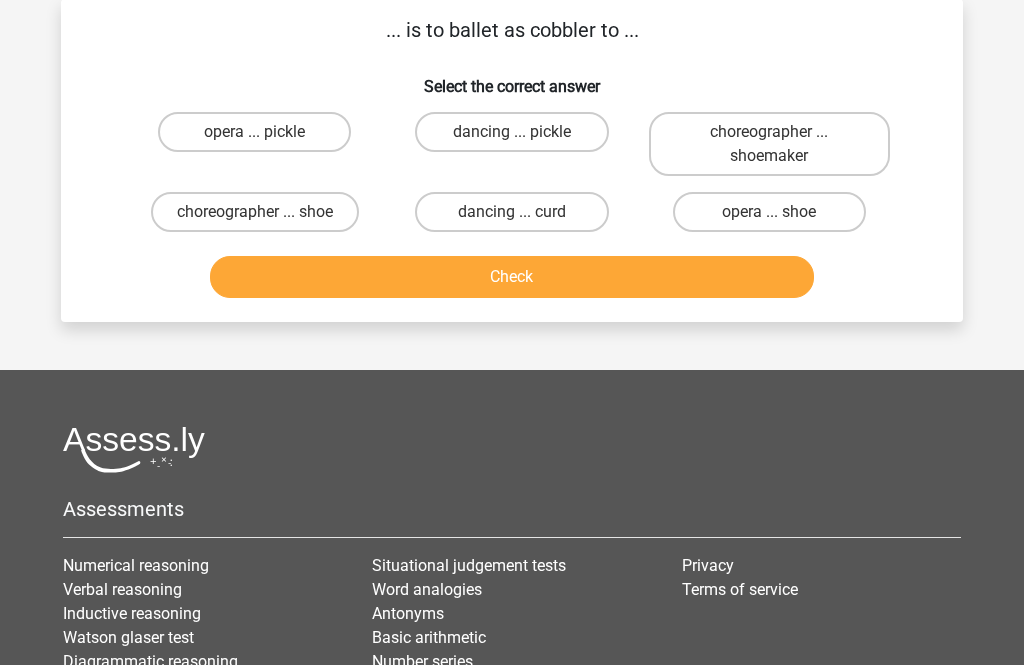 scroll, scrollTop: 92, scrollLeft: 0, axis: vertical 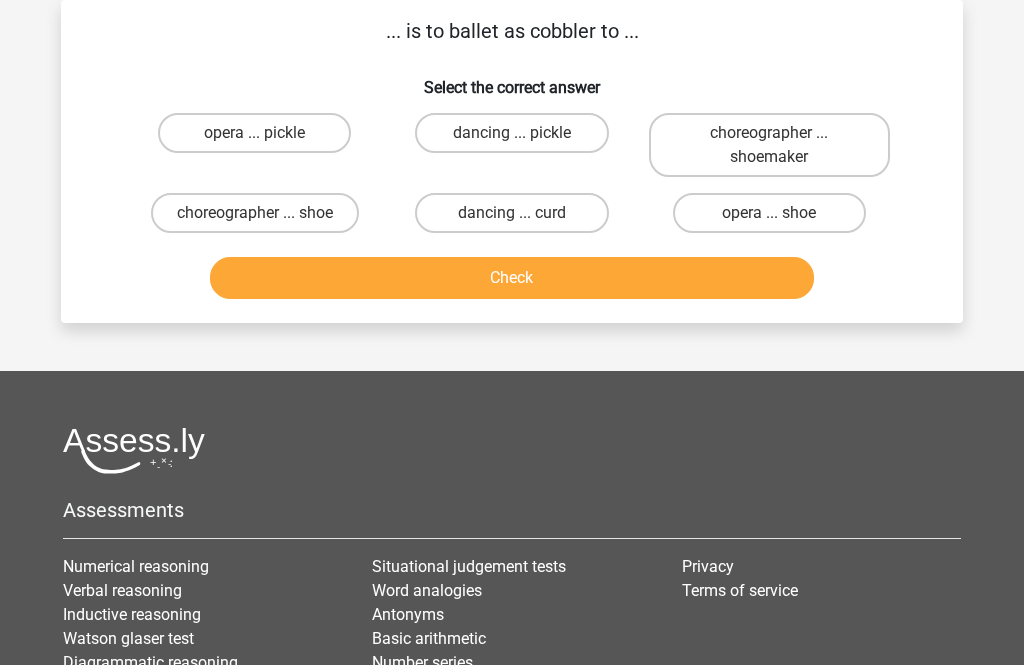 click on "opera ... shoe" at bounding box center [769, 213] 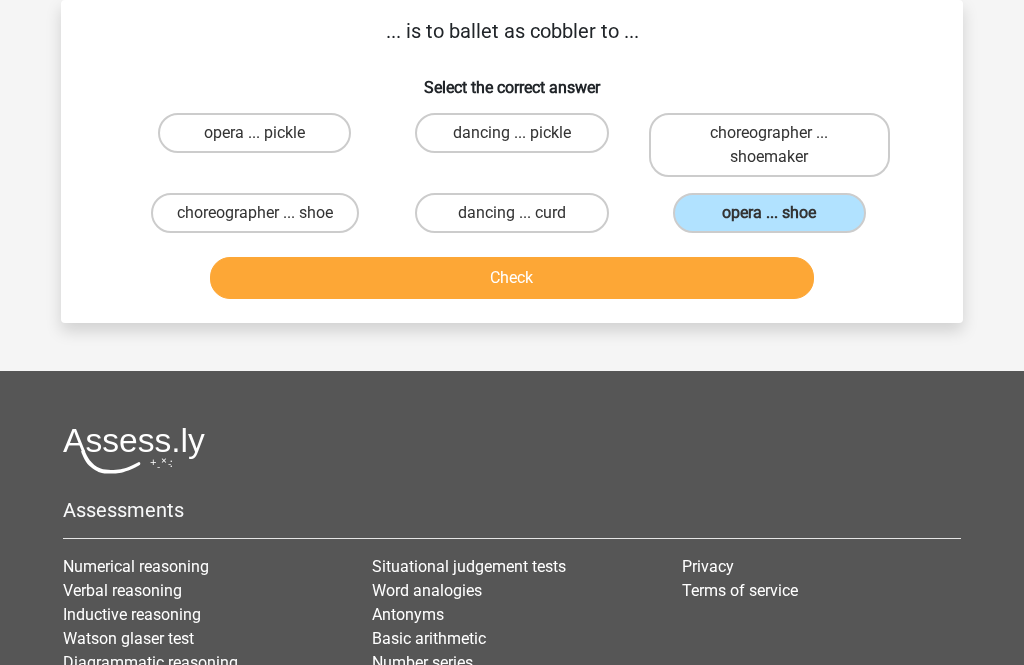 click on "Check" at bounding box center [512, 278] 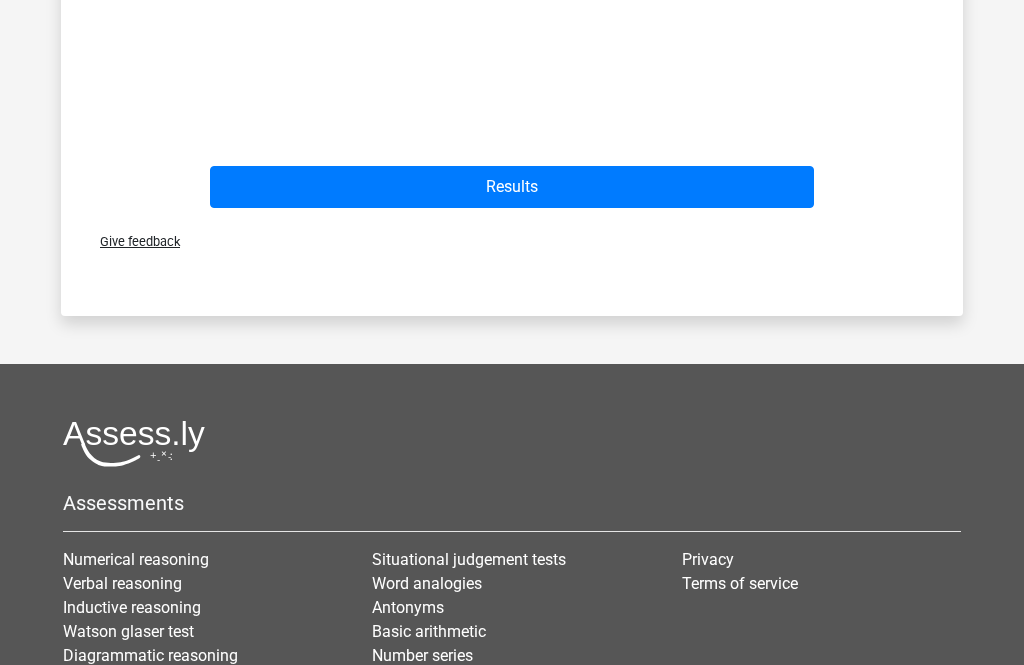 scroll, scrollTop: 879, scrollLeft: 0, axis: vertical 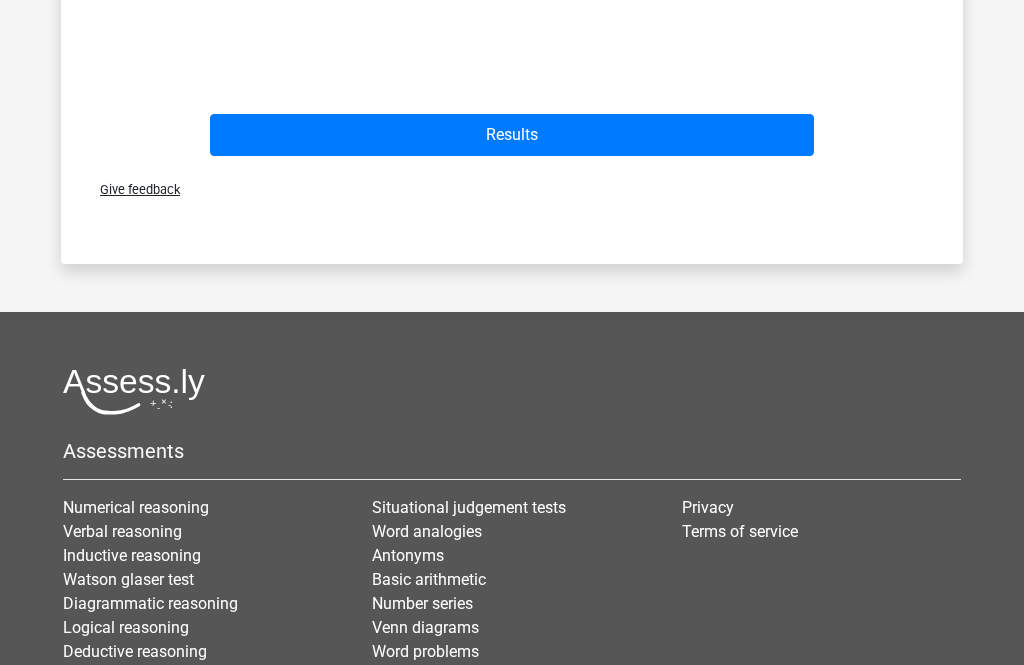 click on "Results" at bounding box center (512, 135) 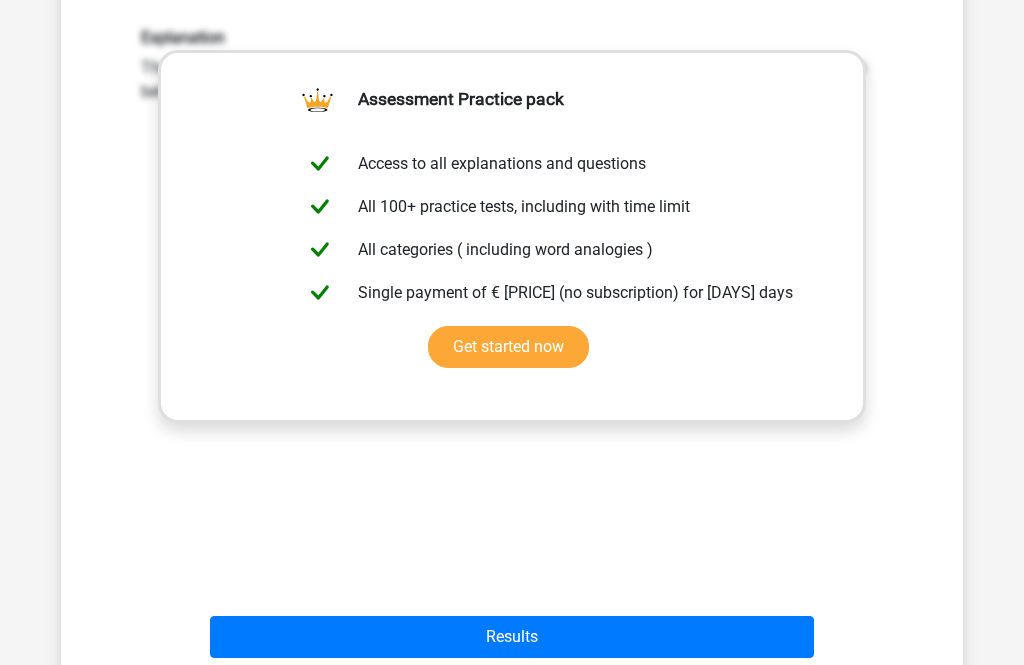 scroll, scrollTop: 352, scrollLeft: 0, axis: vertical 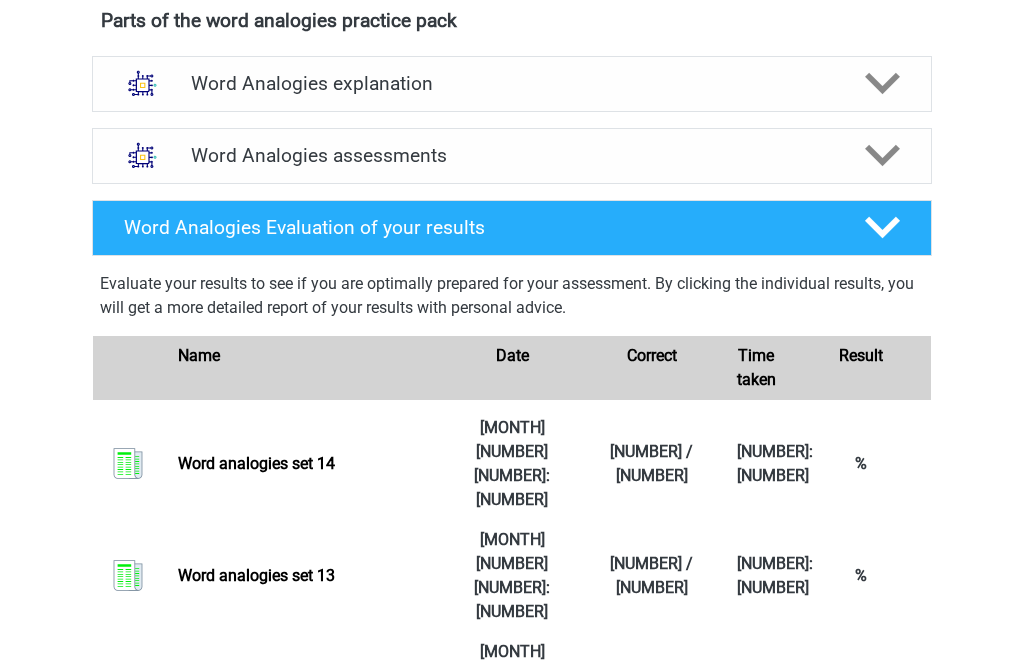 click on "Word Analogies assessments" at bounding box center [512, 155] 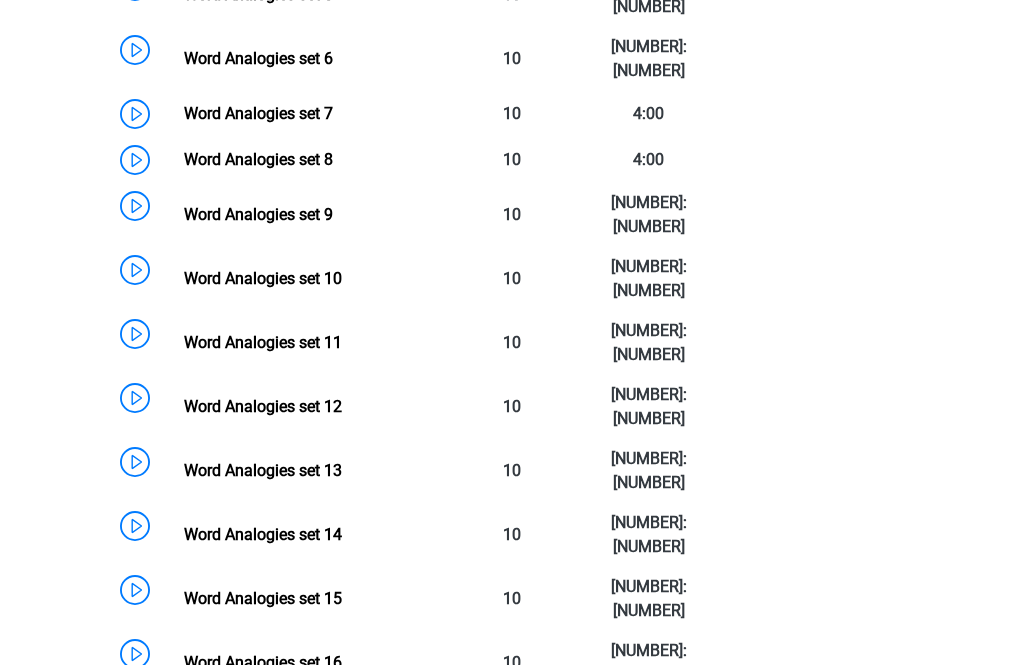 scroll, scrollTop: 1675, scrollLeft: 0, axis: vertical 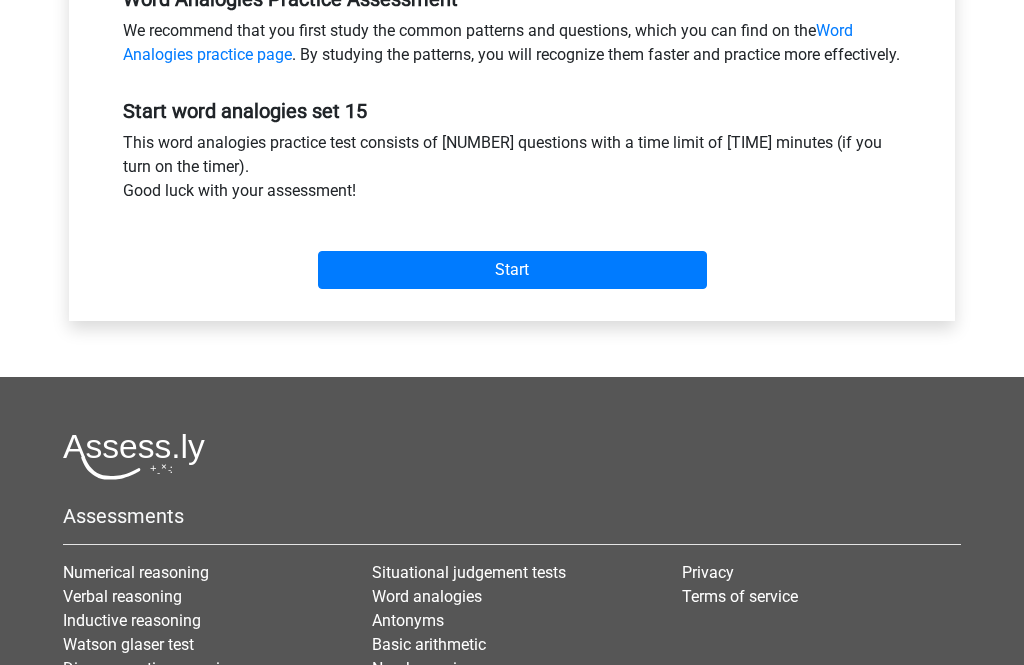 click on "Start" at bounding box center [512, 270] 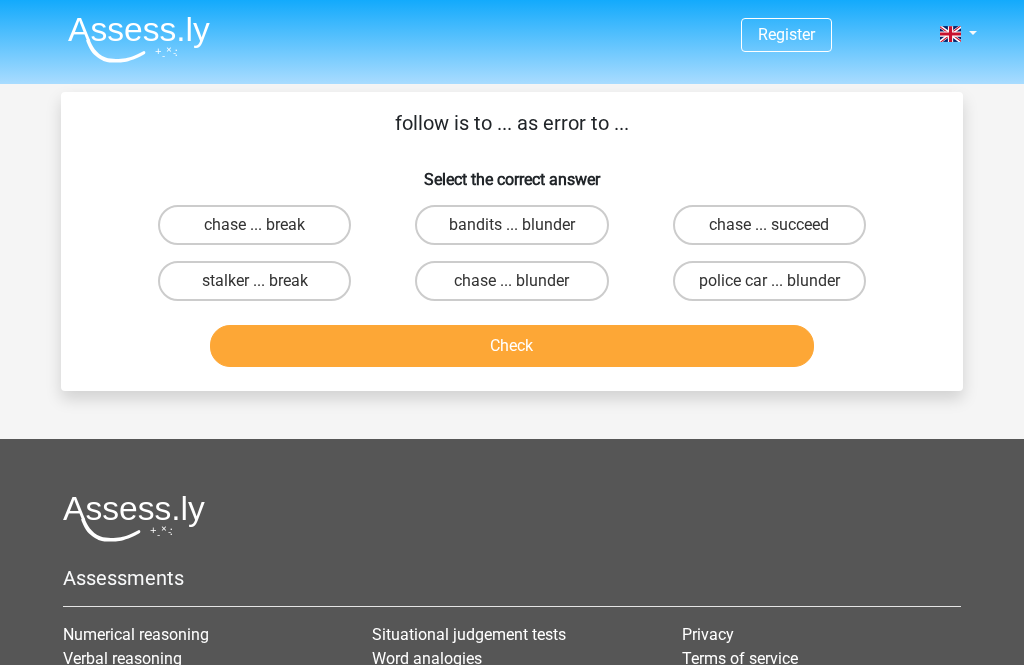 scroll, scrollTop: 0, scrollLeft: 0, axis: both 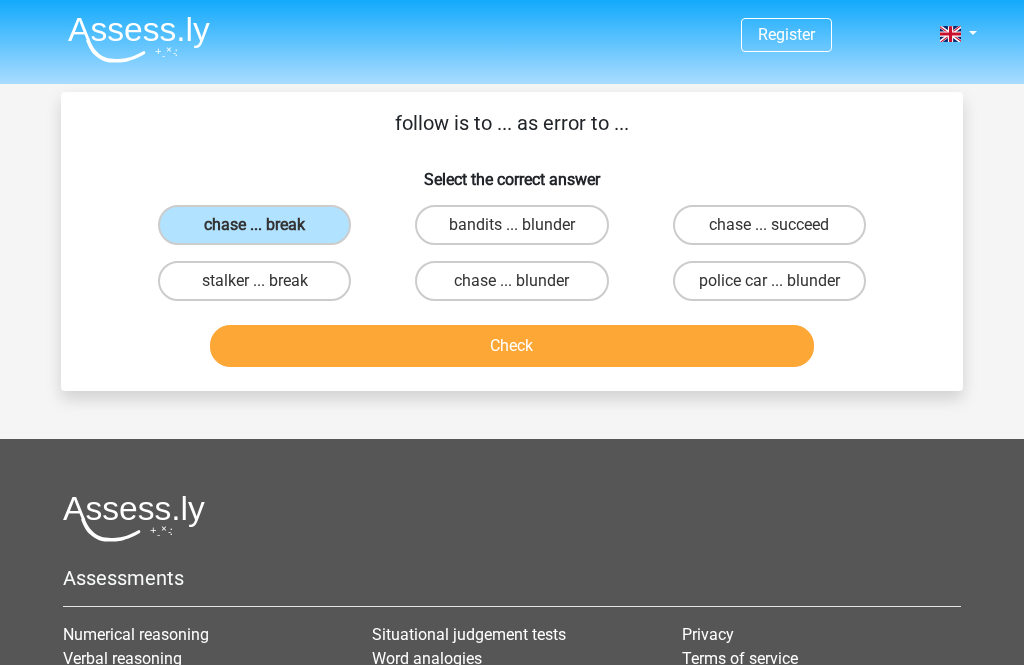 click on "Check" at bounding box center (512, 346) 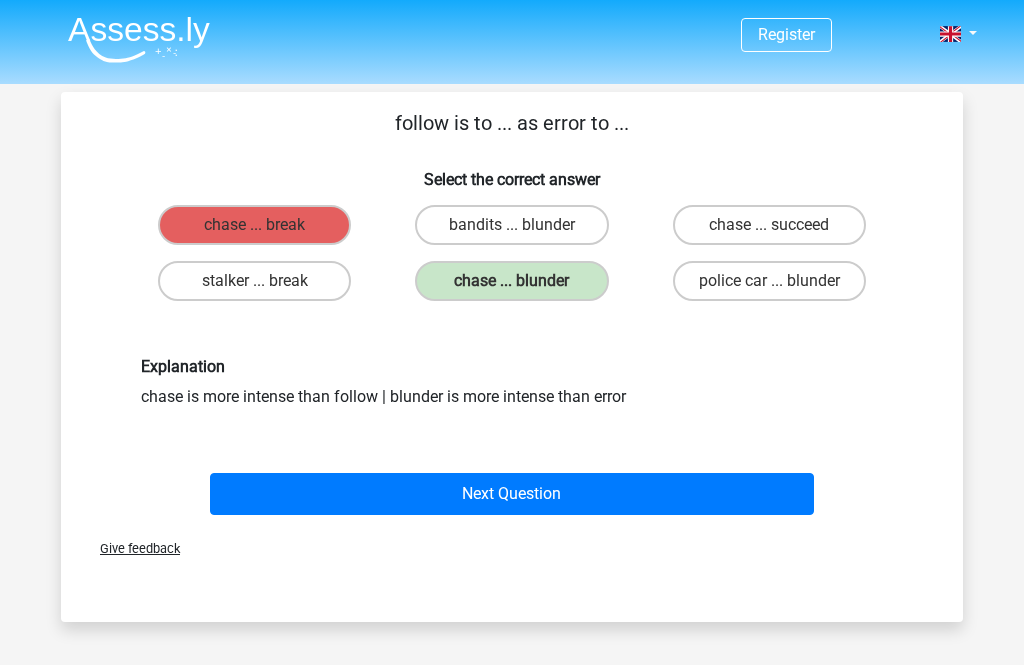 click on "Next Question" at bounding box center [512, 494] 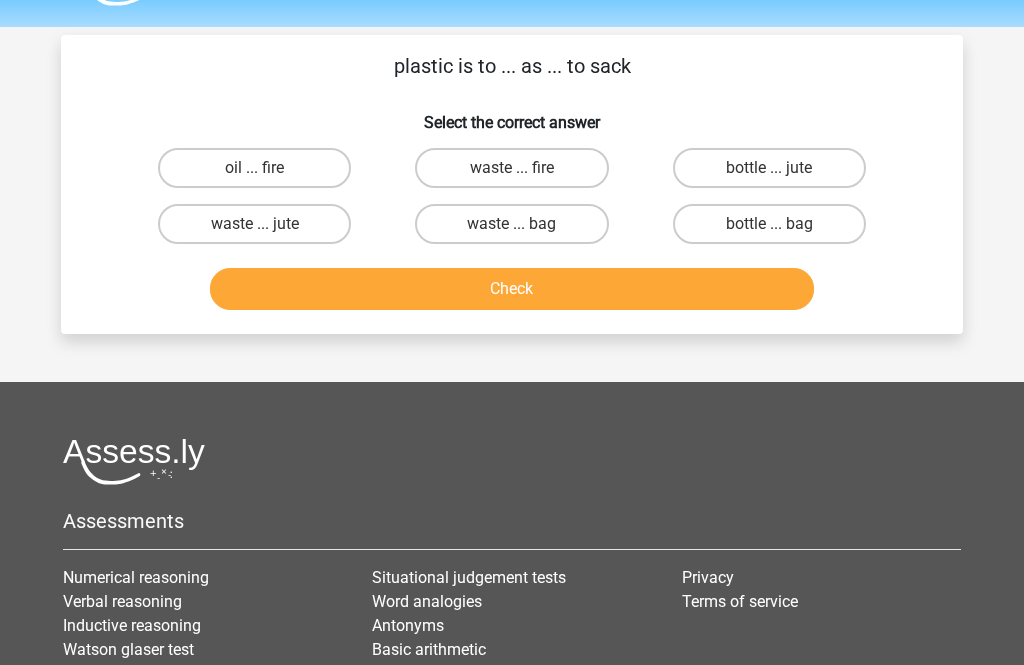 scroll, scrollTop: 92, scrollLeft: 0, axis: vertical 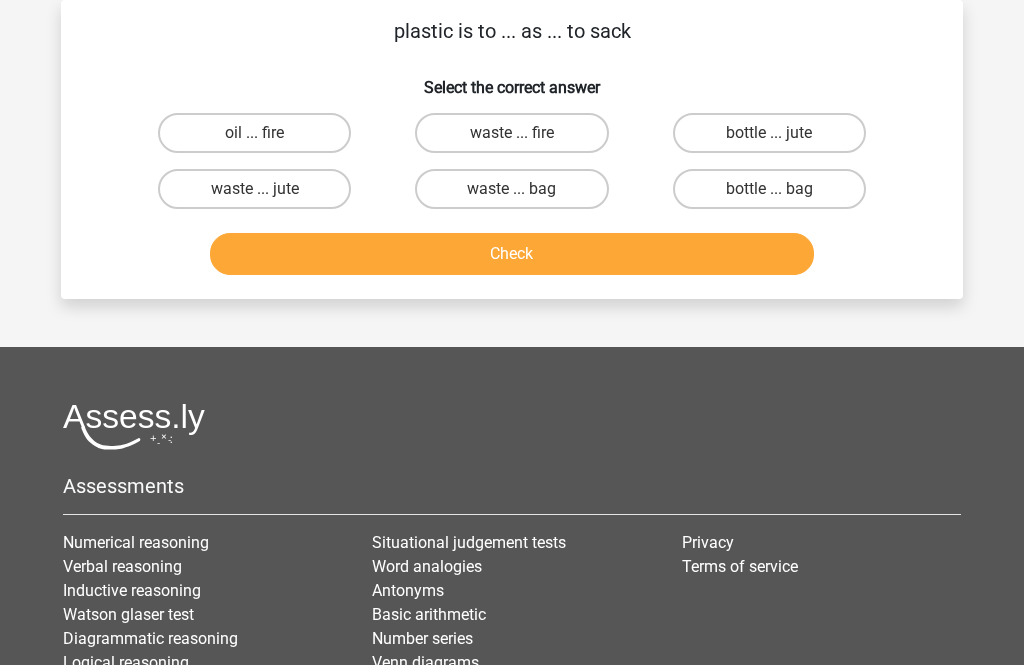 click on "bottle ... jute" at bounding box center [769, 133] 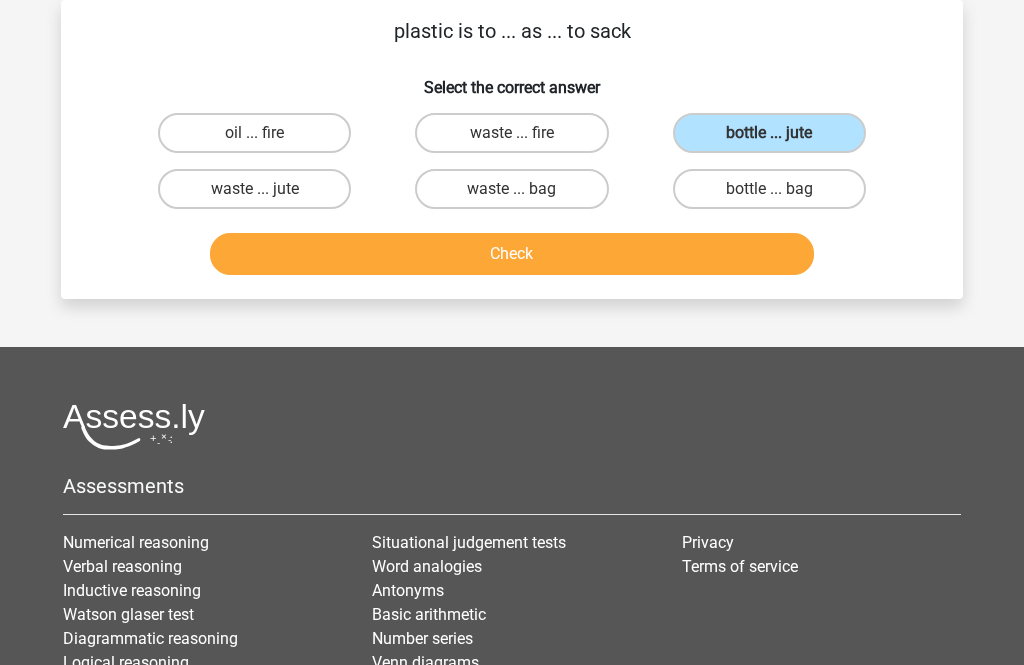 click on "Check" at bounding box center (512, 254) 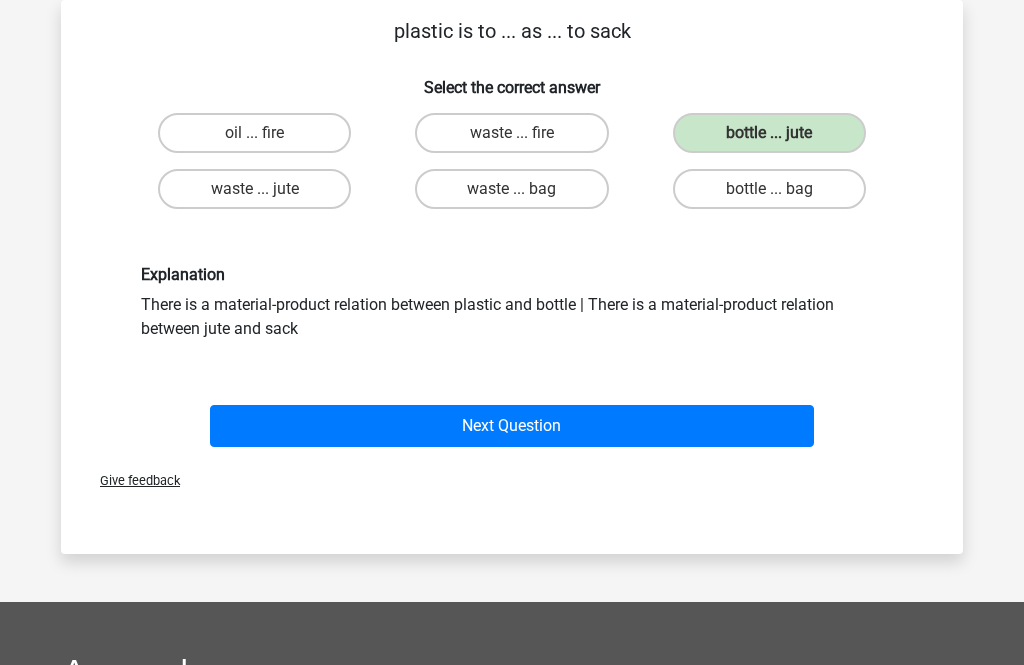 click on "Next Question" at bounding box center (512, 426) 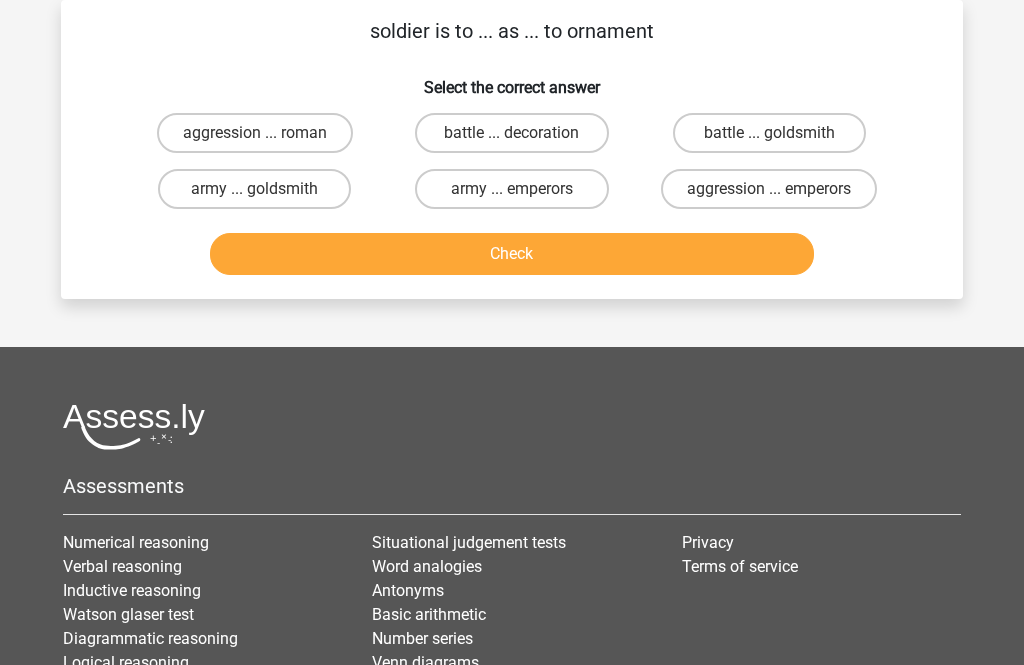 click on "army ... emperors" at bounding box center [511, 189] 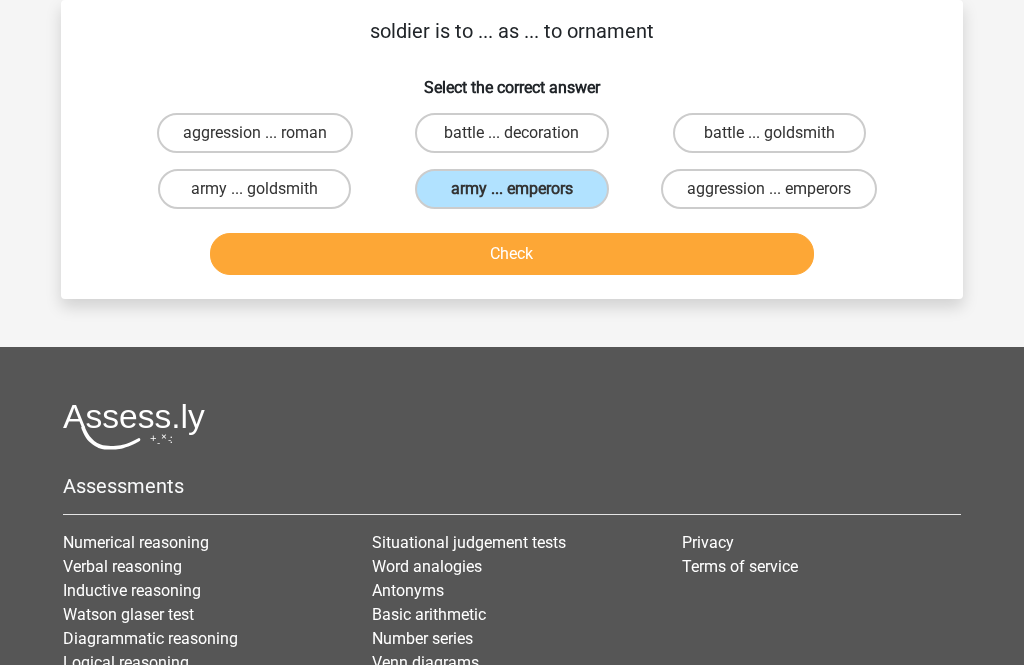 click on "Check" at bounding box center (512, 254) 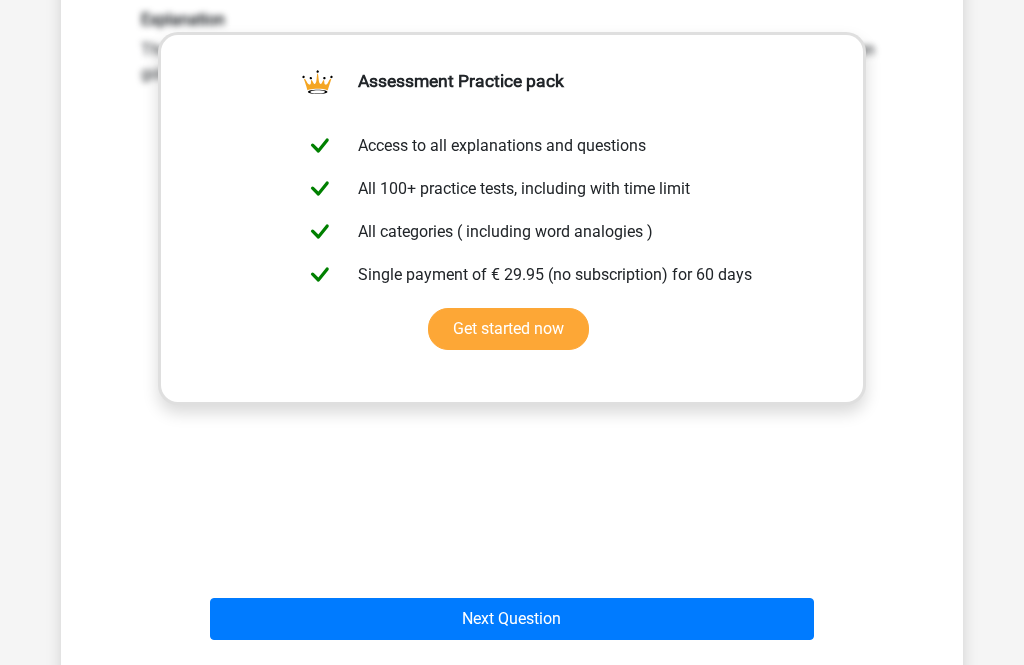 scroll, scrollTop: 429, scrollLeft: 0, axis: vertical 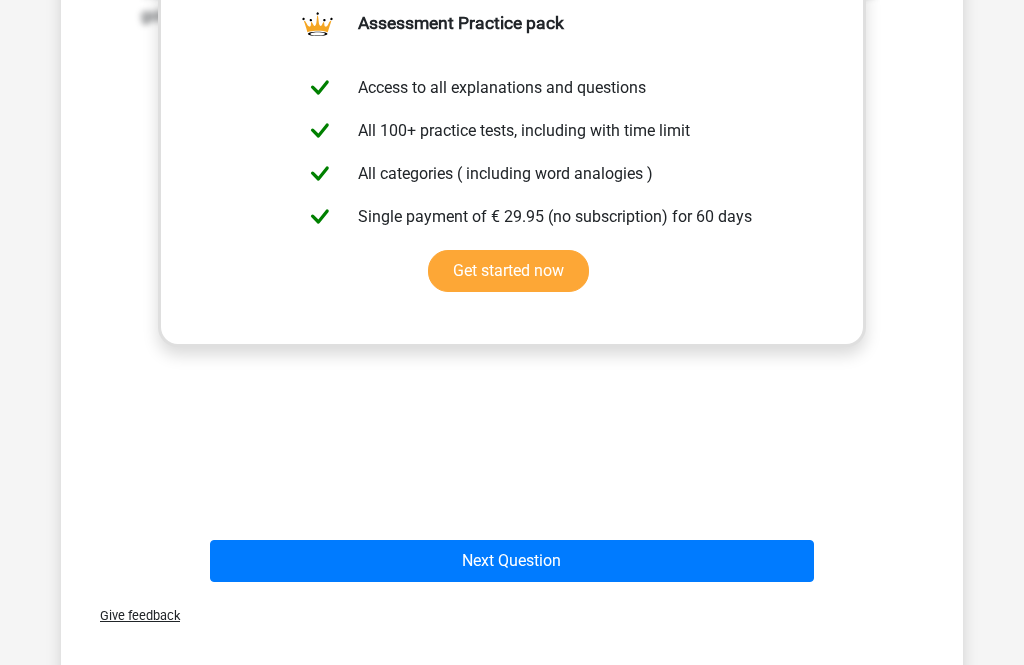 click on "Next Question" at bounding box center [512, 561] 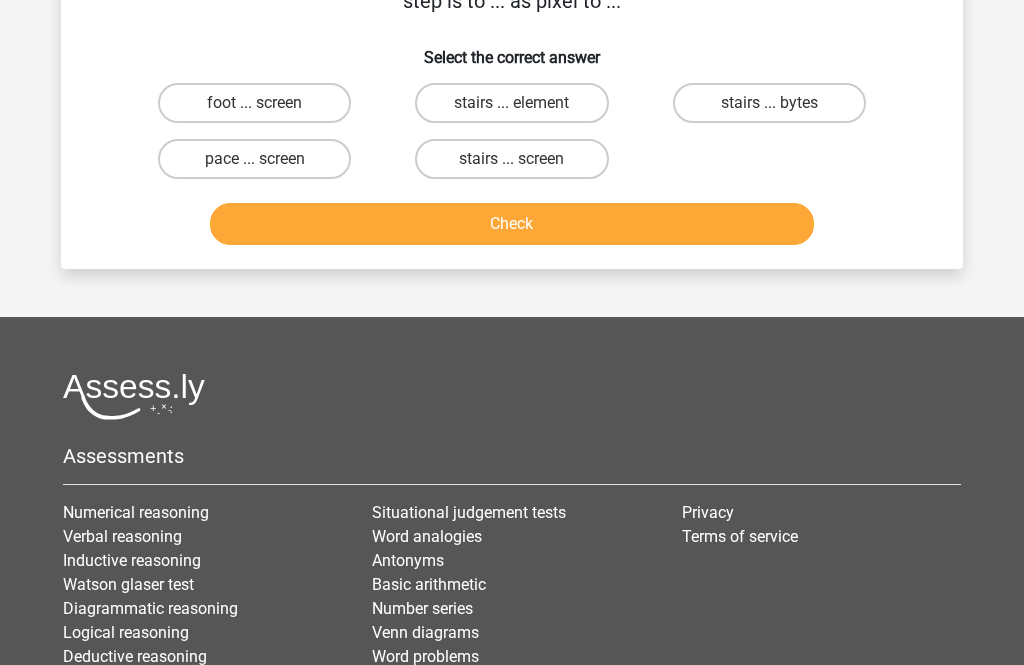 scroll, scrollTop: 92, scrollLeft: 0, axis: vertical 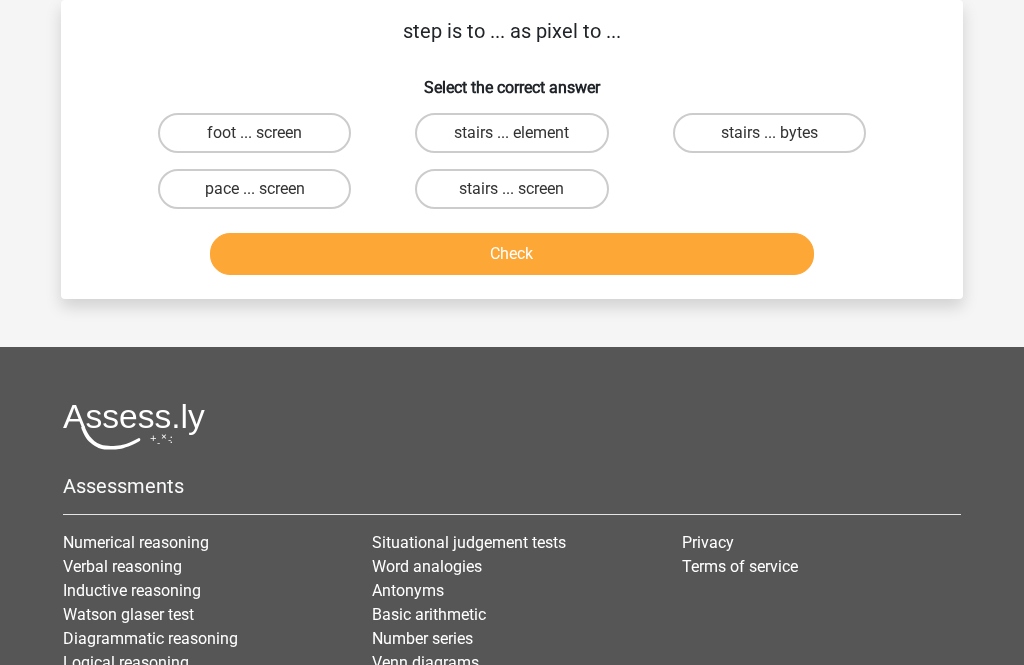 click on "stairs ... screen" at bounding box center [511, 189] 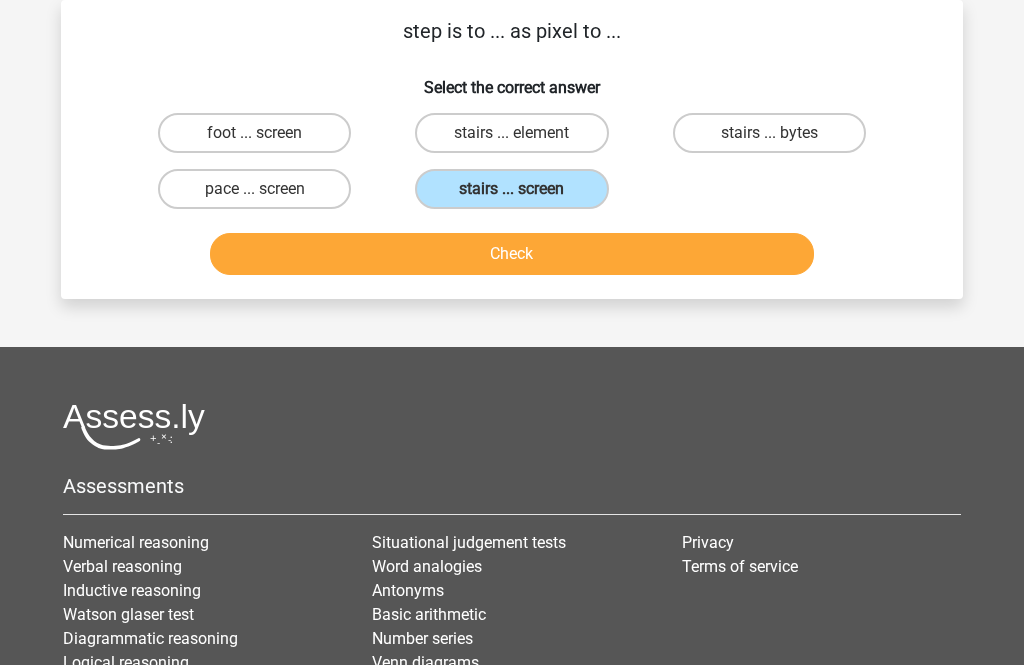 click on "Check" at bounding box center (512, 254) 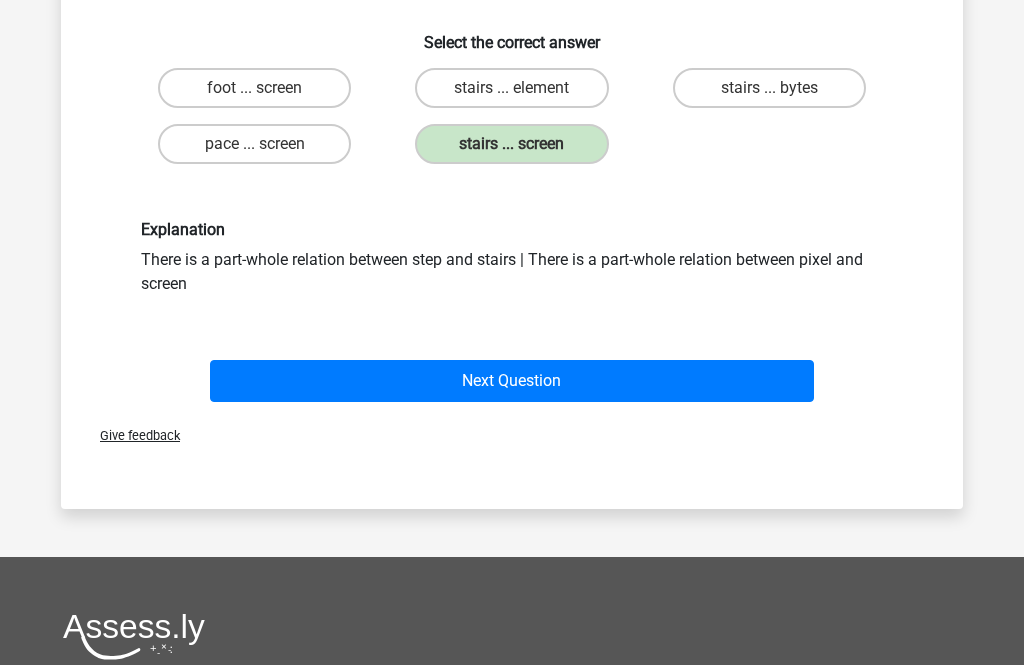 scroll, scrollTop: 137, scrollLeft: 0, axis: vertical 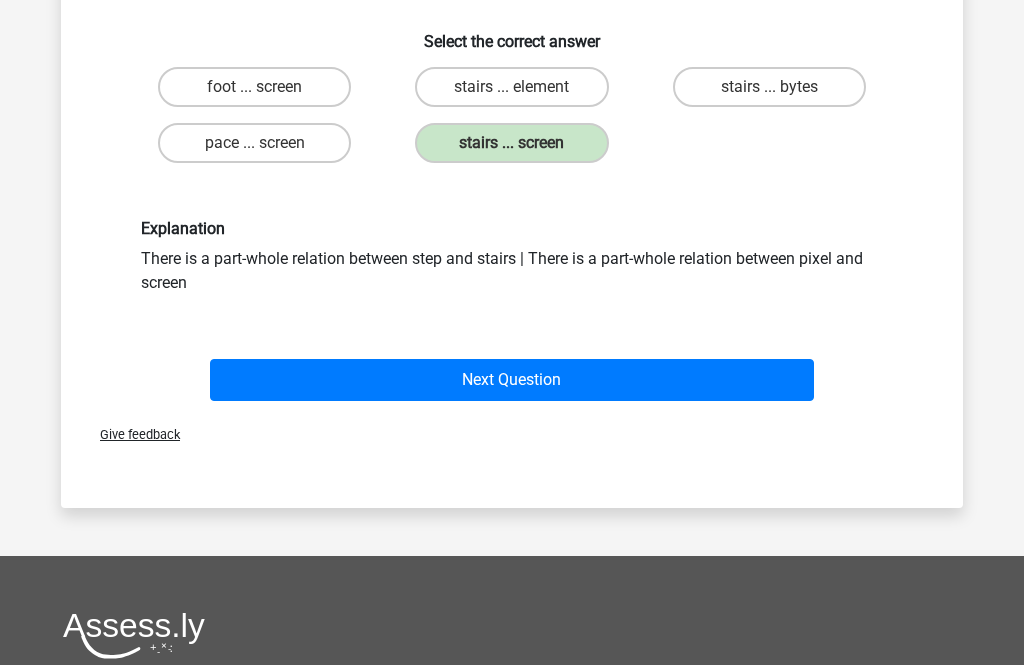 click on "Next Question" at bounding box center [512, 381] 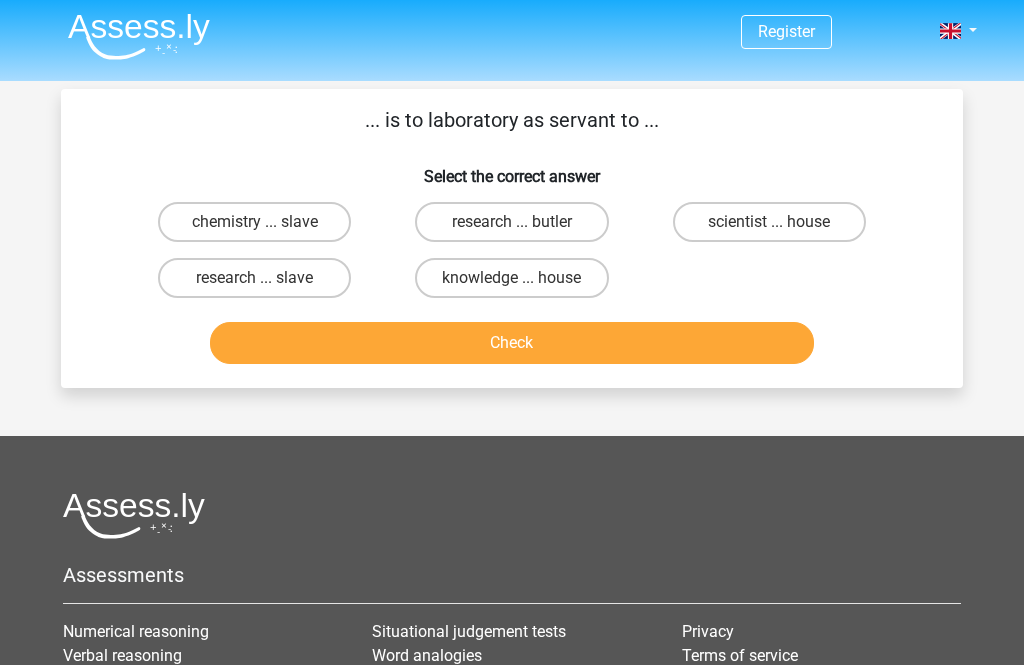 scroll, scrollTop: 6, scrollLeft: 0, axis: vertical 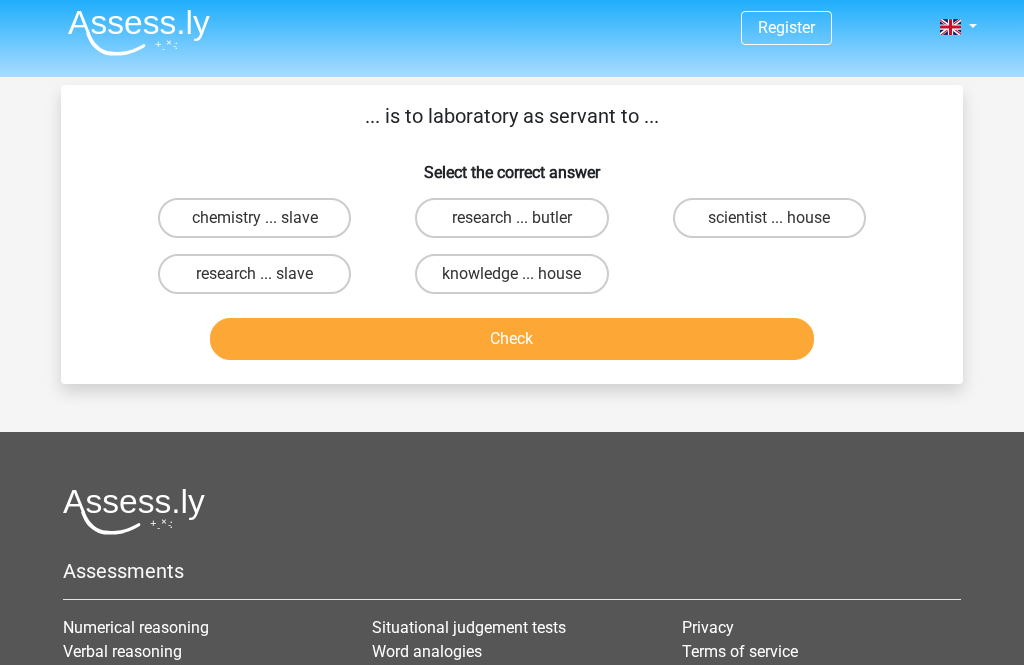 click on "chemistry ... slave" at bounding box center [254, 219] 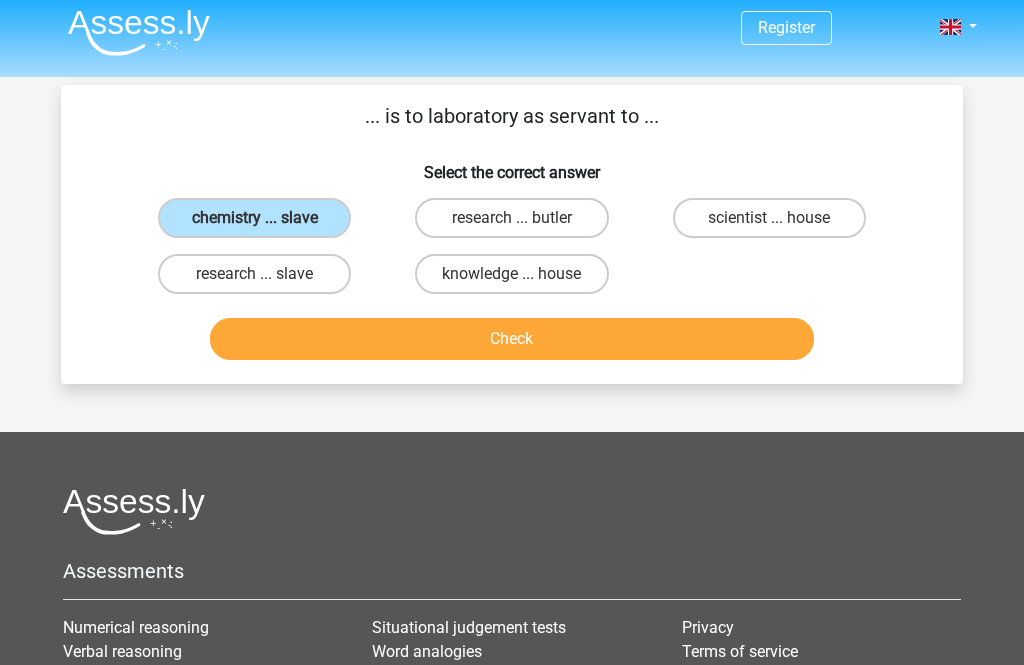 scroll, scrollTop: 7, scrollLeft: 0, axis: vertical 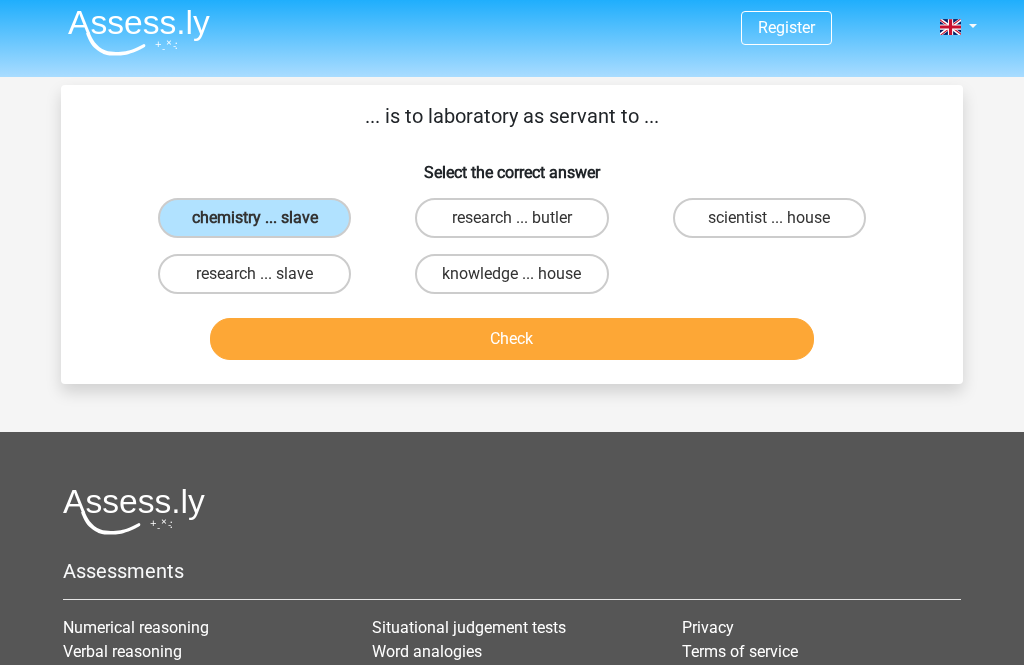 click on "scientist ... house" at bounding box center [769, 218] 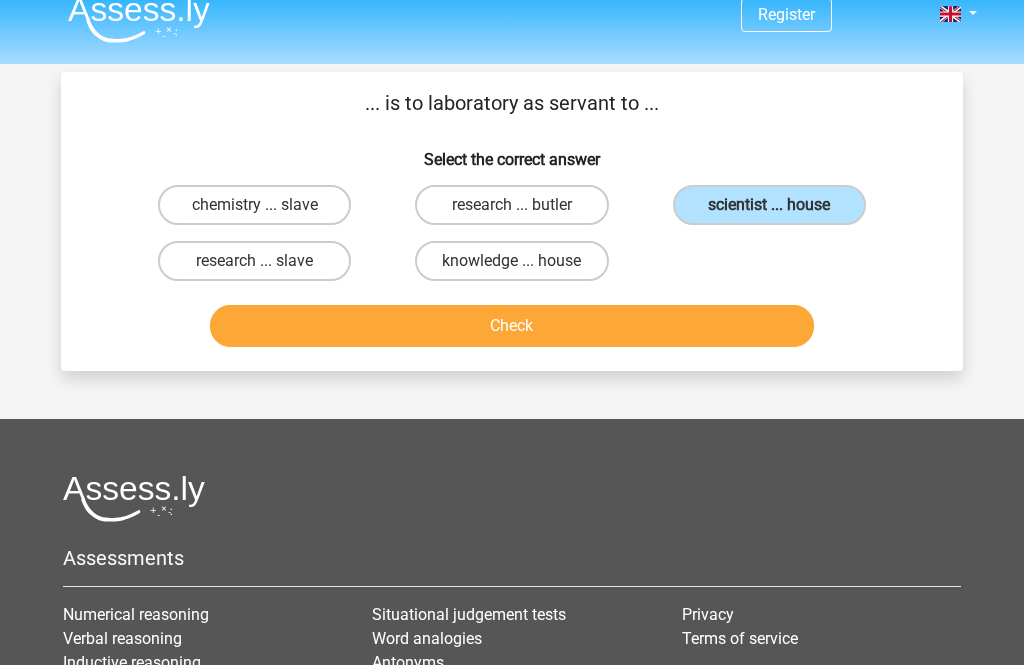 scroll, scrollTop: 0, scrollLeft: 0, axis: both 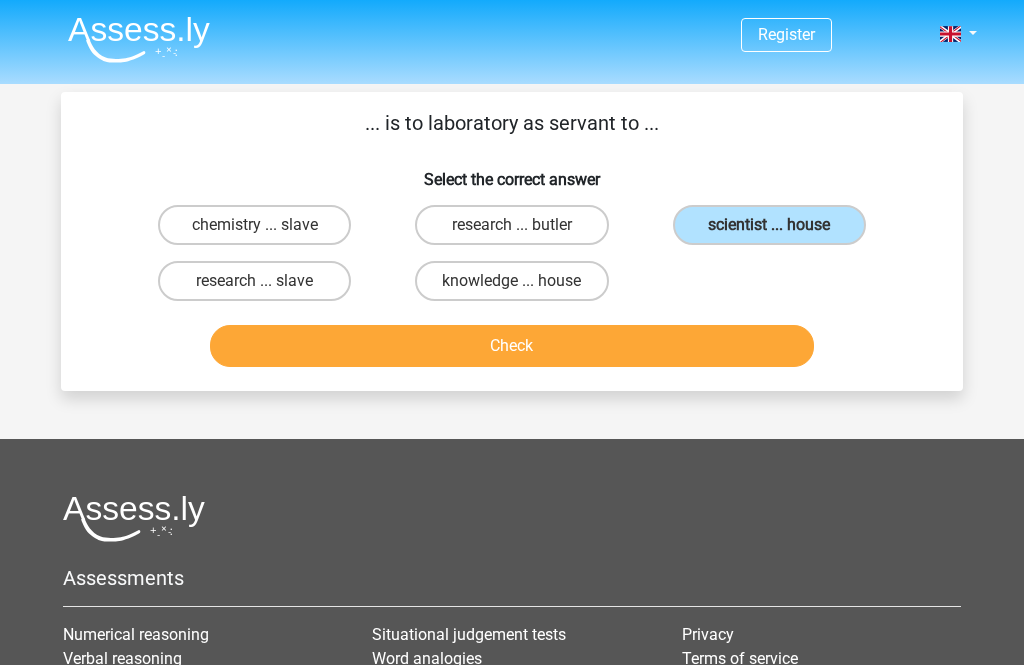 click on "Check" at bounding box center [512, 346] 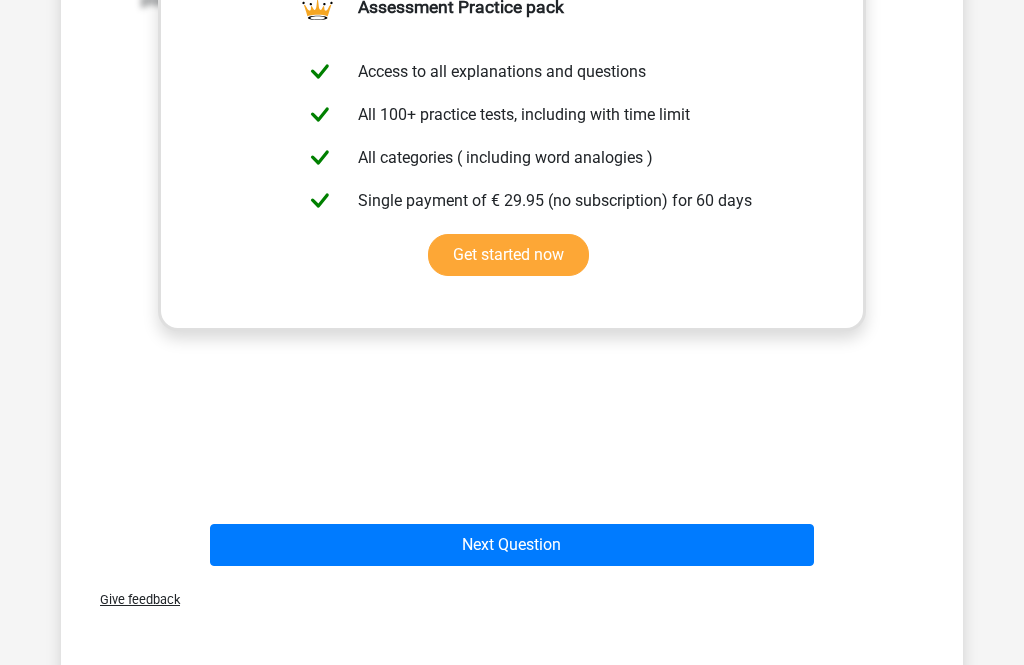 click on "Next Question" at bounding box center (512, 546) 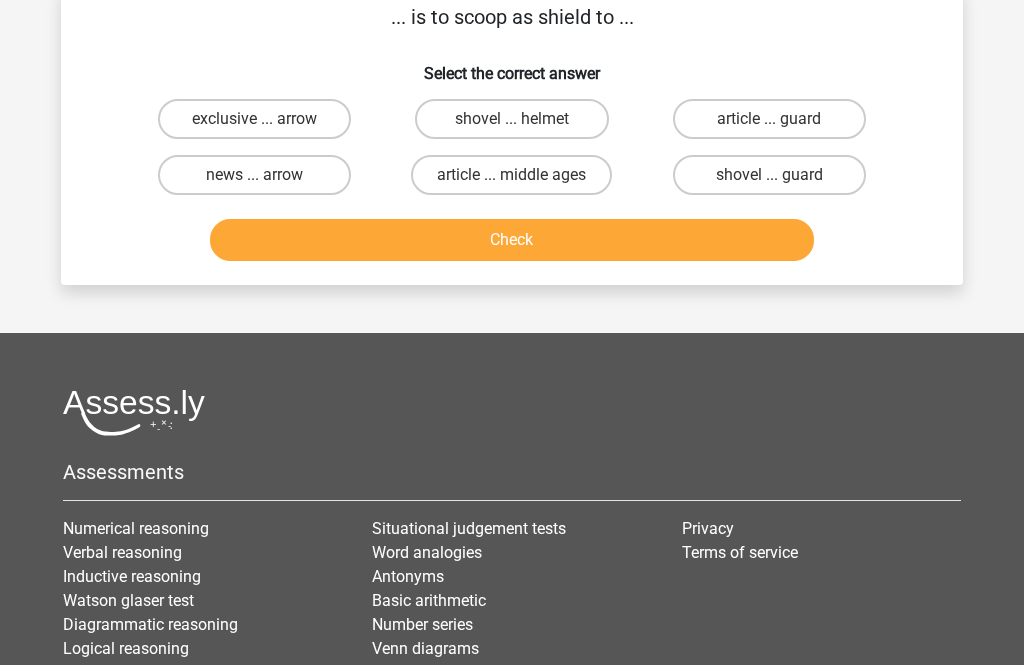 scroll, scrollTop: 92, scrollLeft: 0, axis: vertical 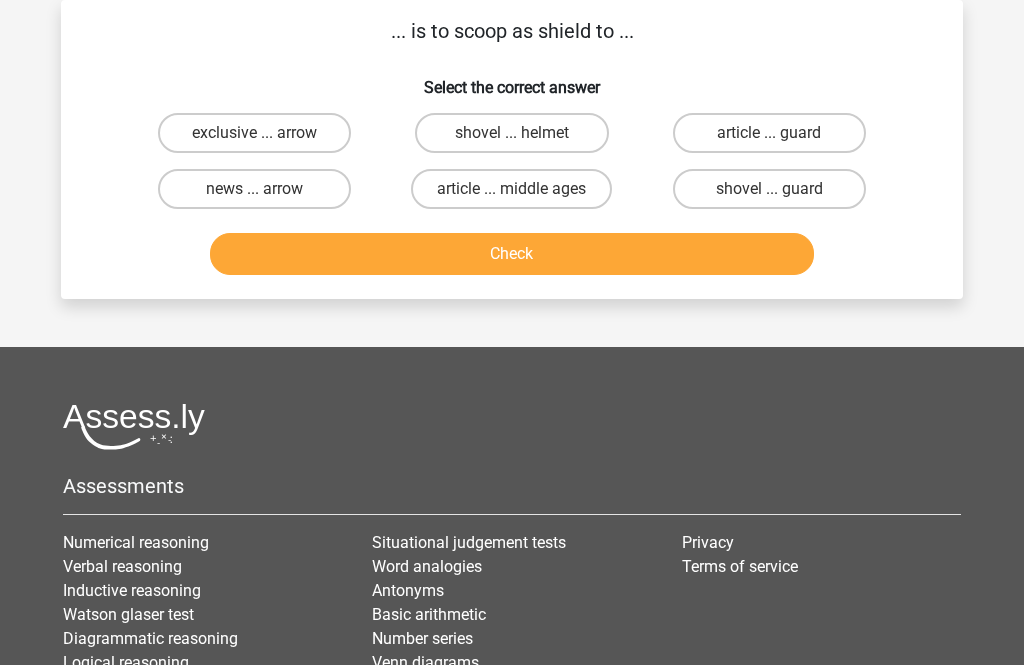 click on "shovel ... guard" at bounding box center [769, 189] 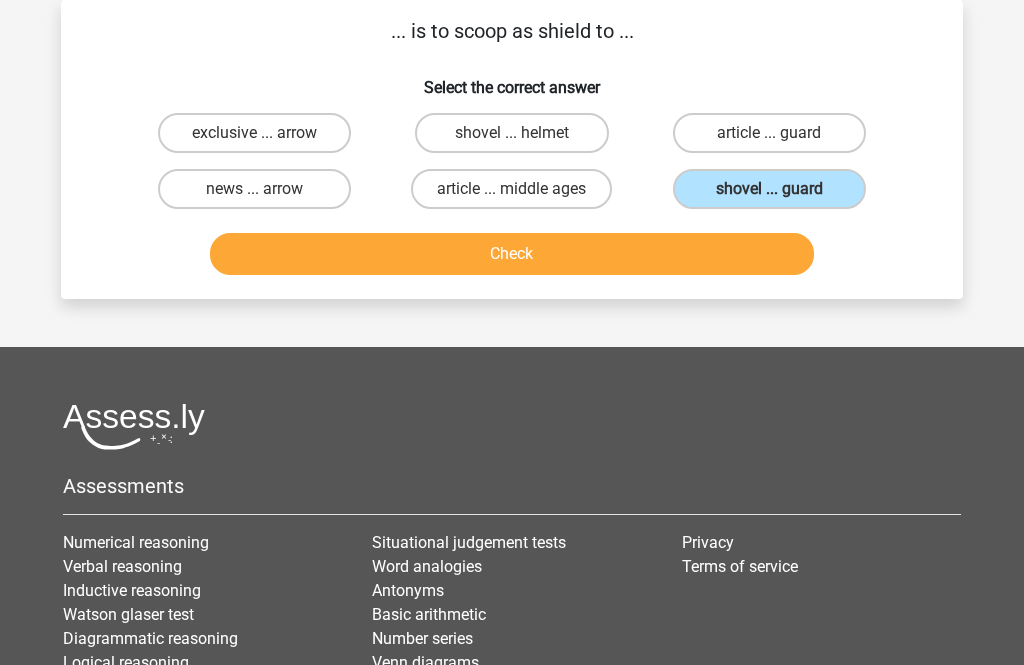 click on "Check" at bounding box center [512, 254] 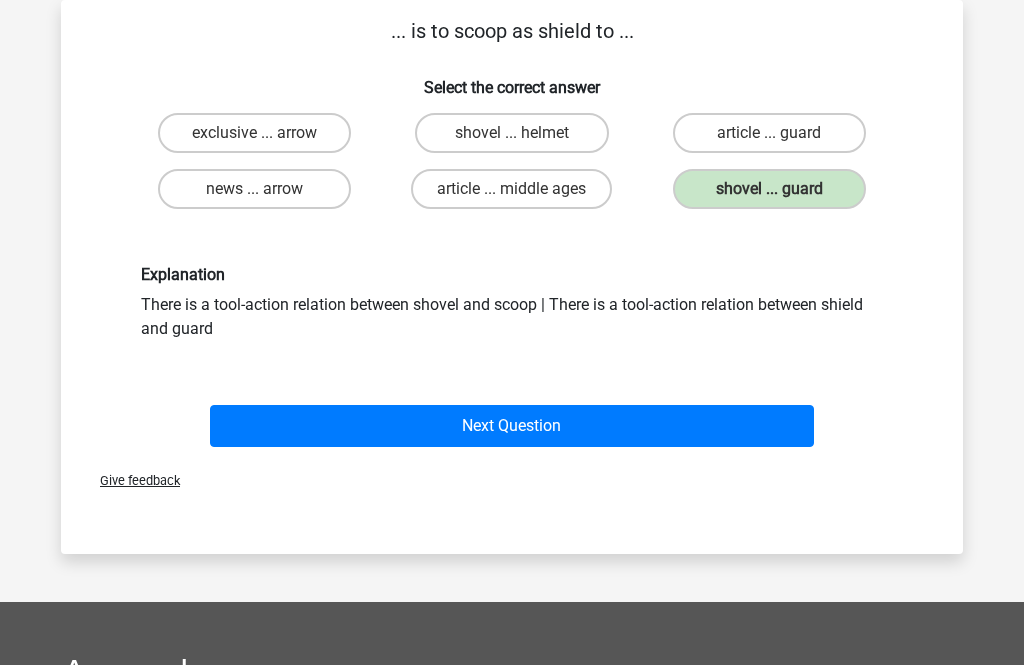 click on "Next Question" at bounding box center [512, 426] 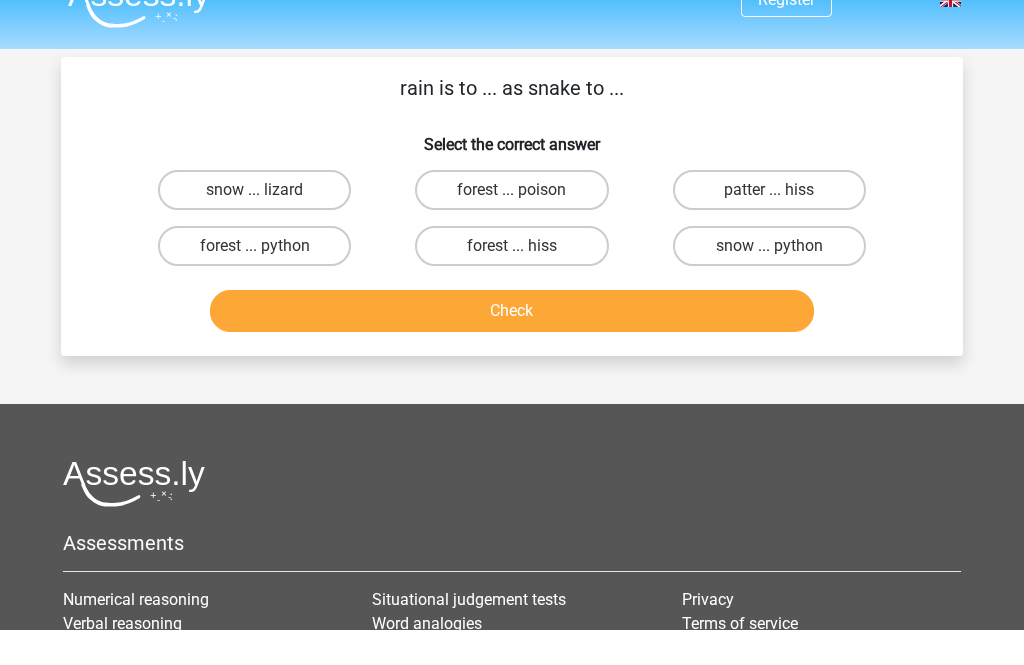 scroll, scrollTop: 35, scrollLeft: 0, axis: vertical 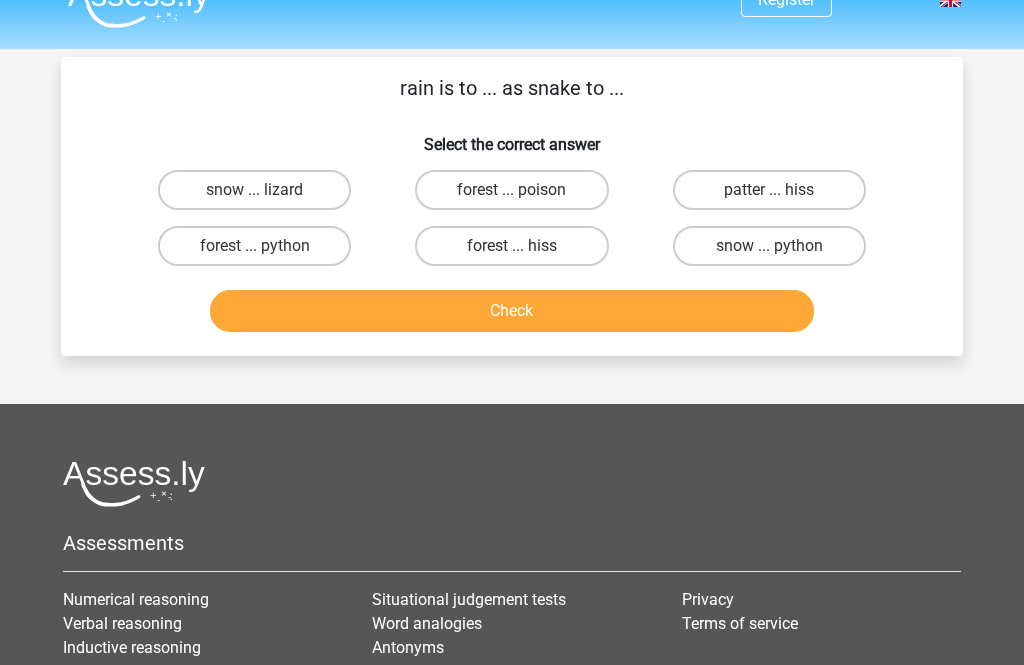 click on "snow ... python" at bounding box center [769, 246] 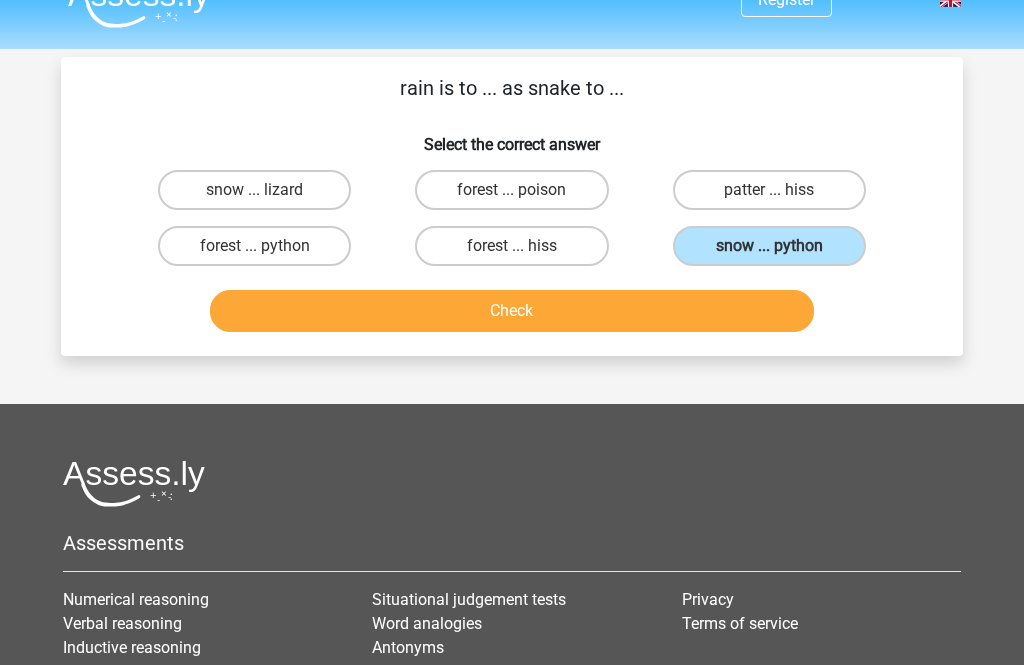 click on "Check" at bounding box center (512, 311) 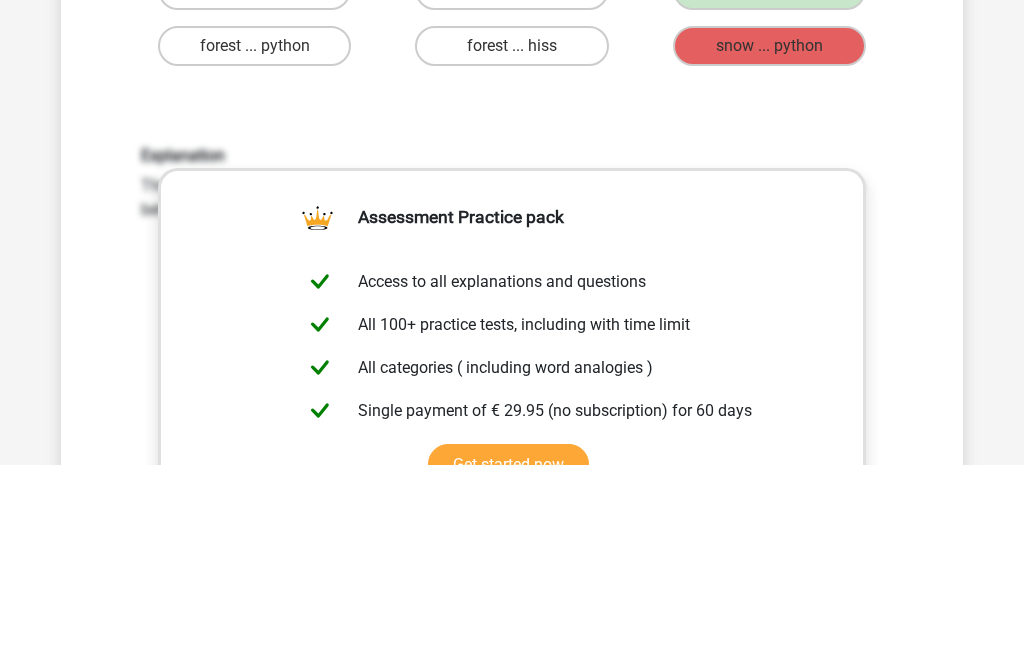 scroll, scrollTop: 234, scrollLeft: 0, axis: vertical 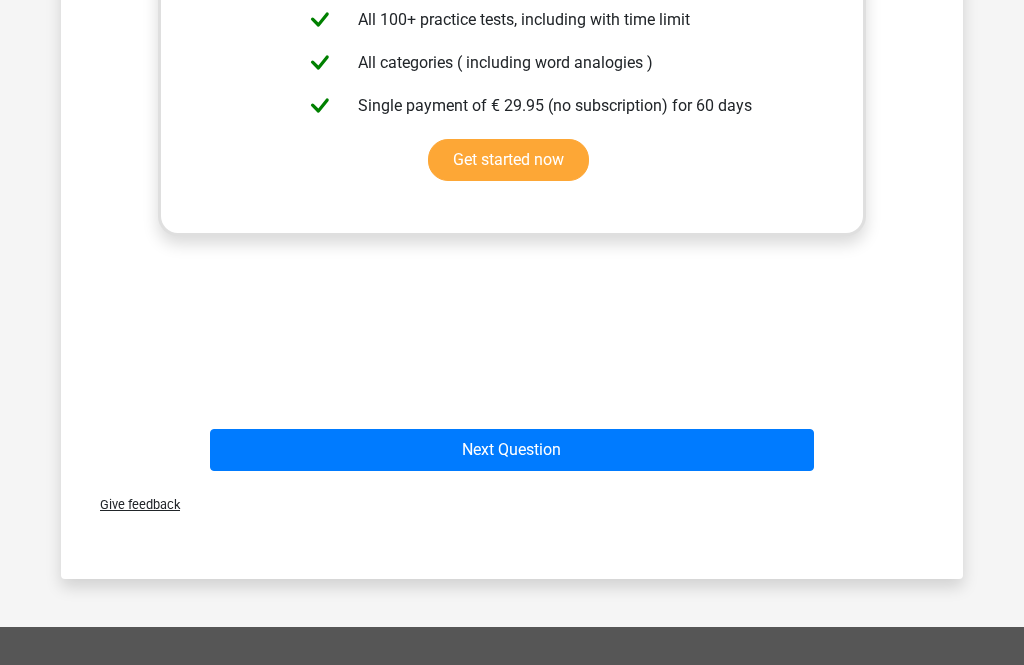 click on "Next Question" at bounding box center (512, 450) 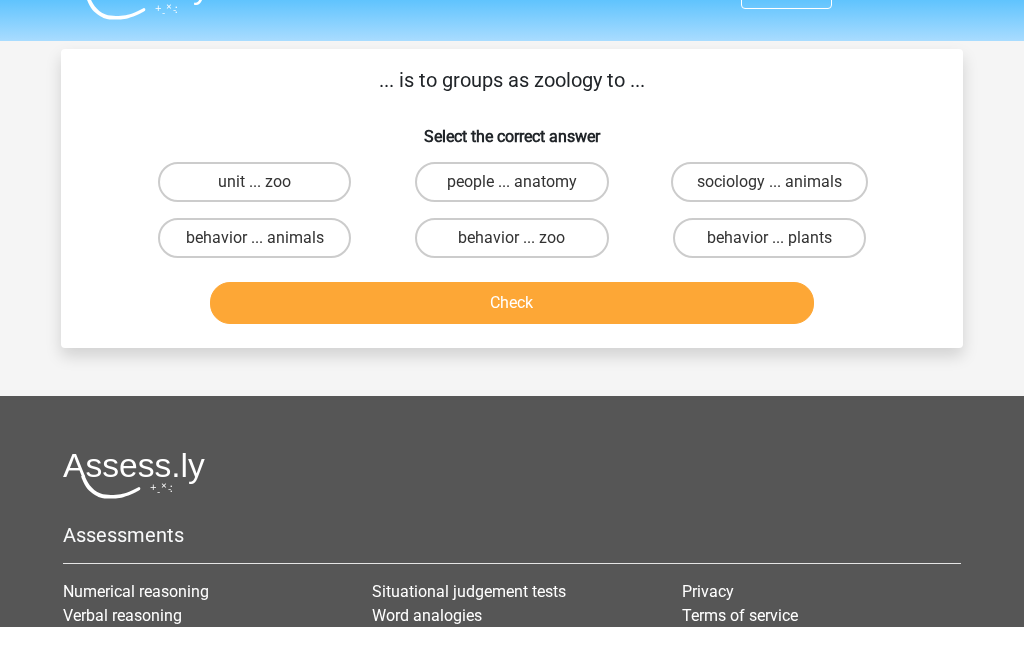 scroll, scrollTop: 49, scrollLeft: 0, axis: vertical 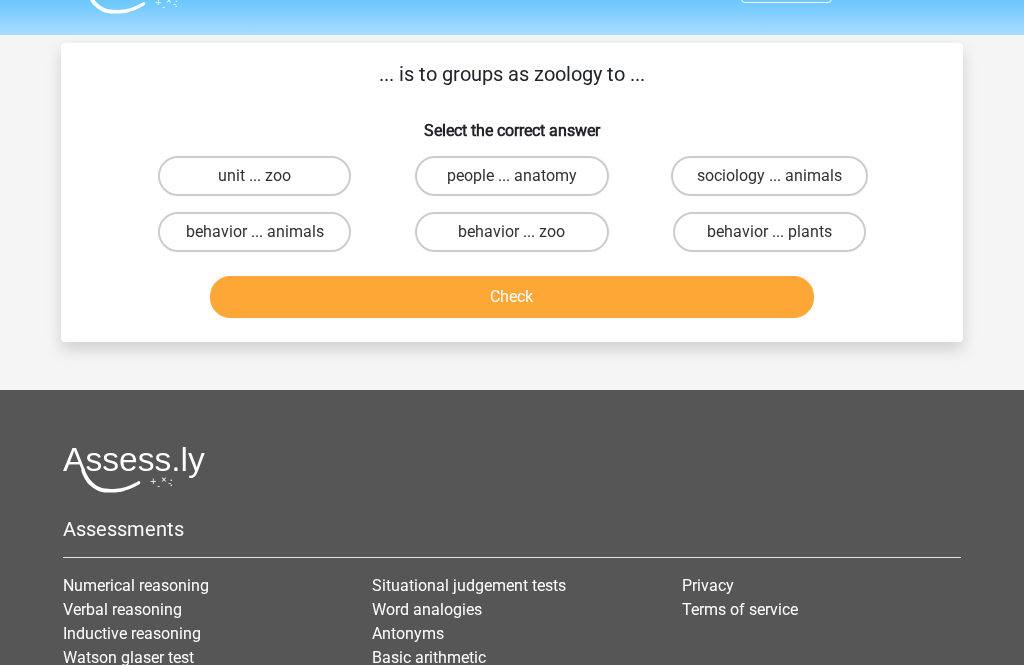 click on "sociology ... animals" at bounding box center (769, 176) 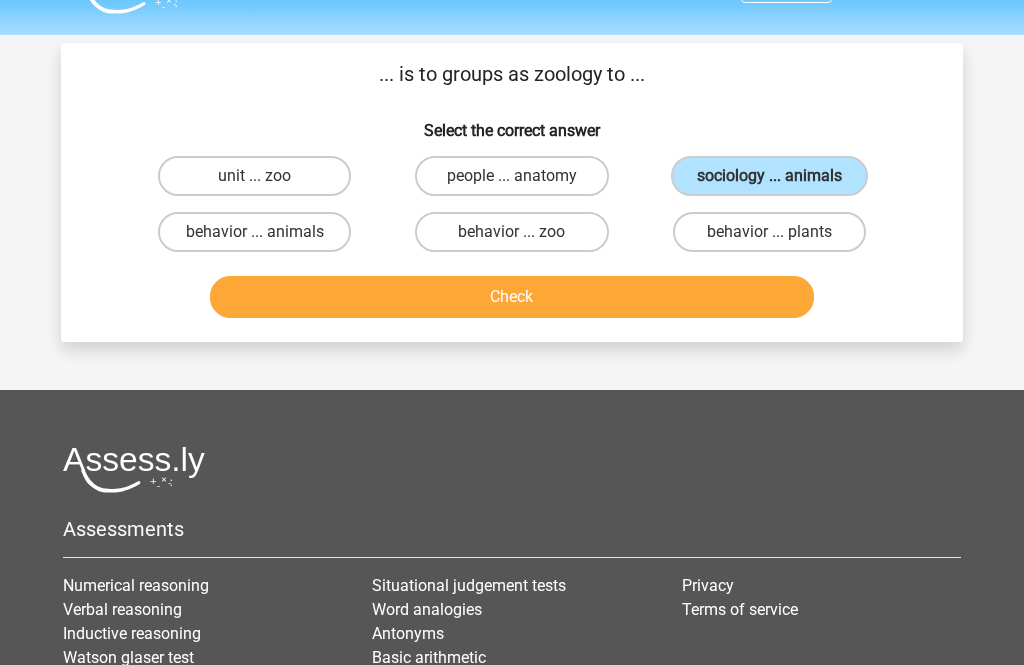 click on "Check" at bounding box center [512, 297] 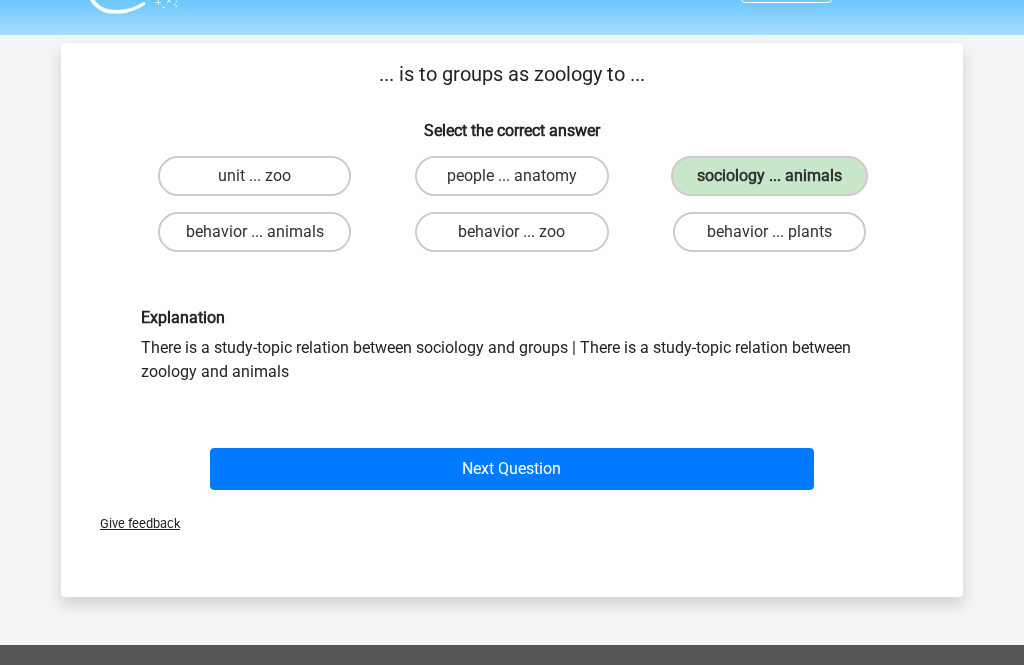 click on "Next Question" at bounding box center [512, 469] 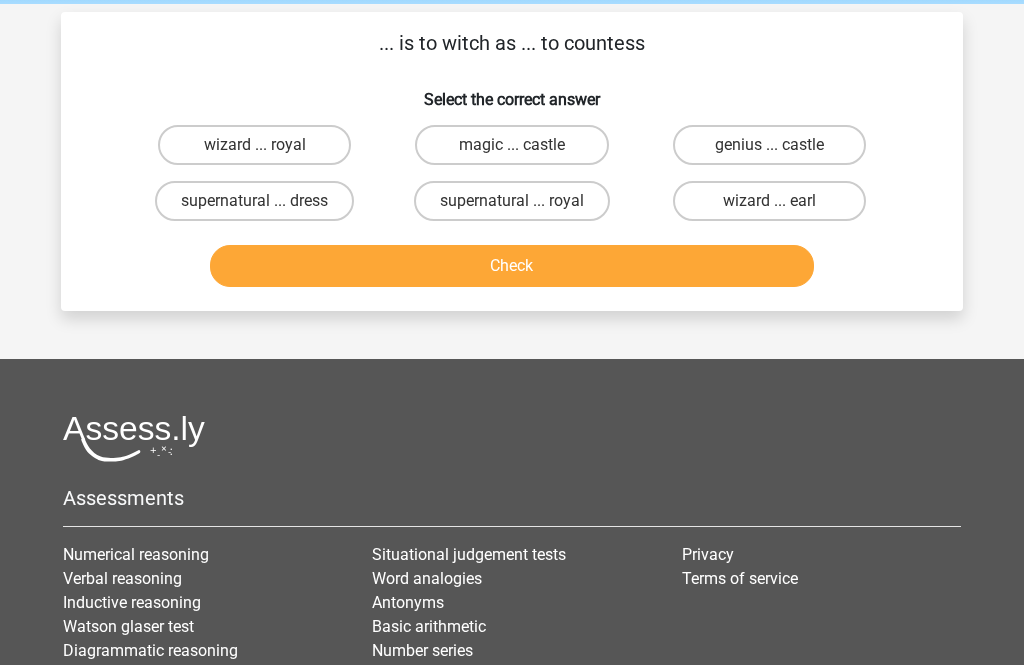 scroll, scrollTop: 92, scrollLeft: 0, axis: vertical 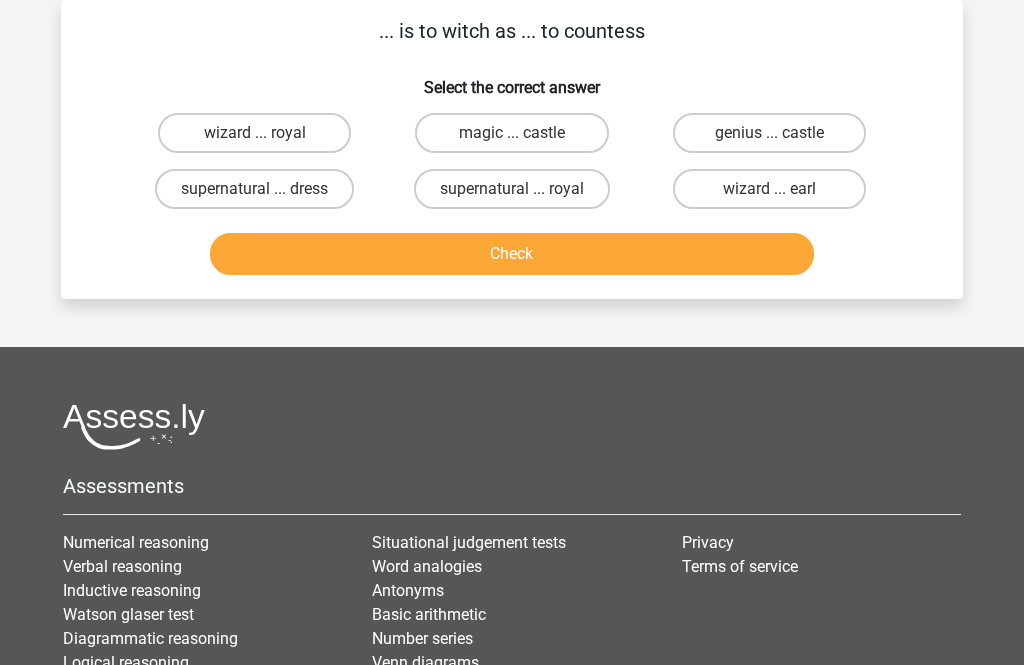 click on "wizard ... royal" at bounding box center [254, 133] 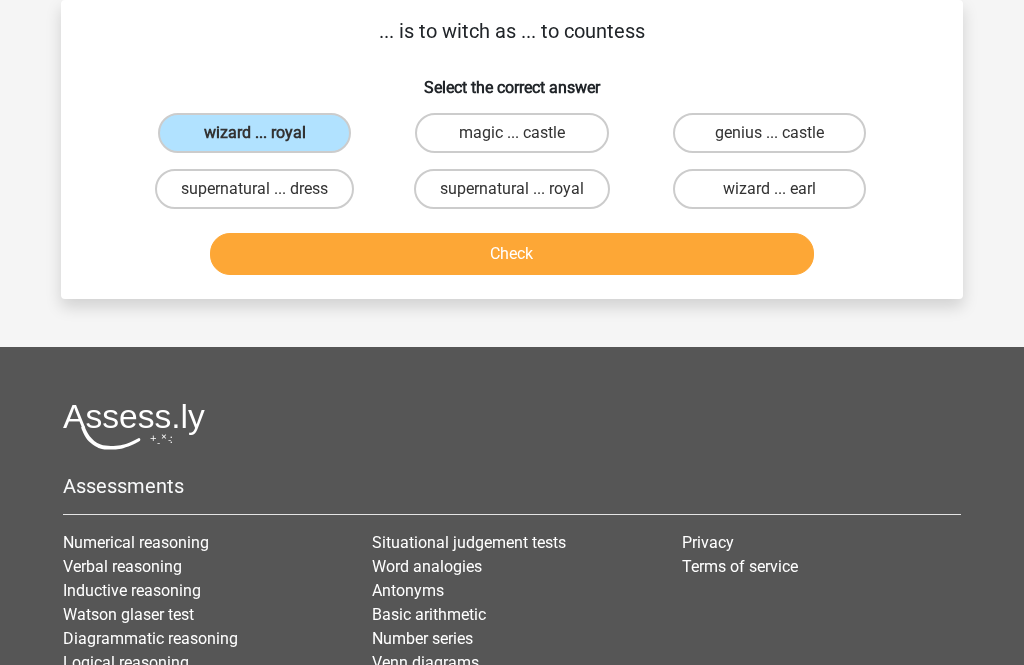 click on "Check" at bounding box center [512, 254] 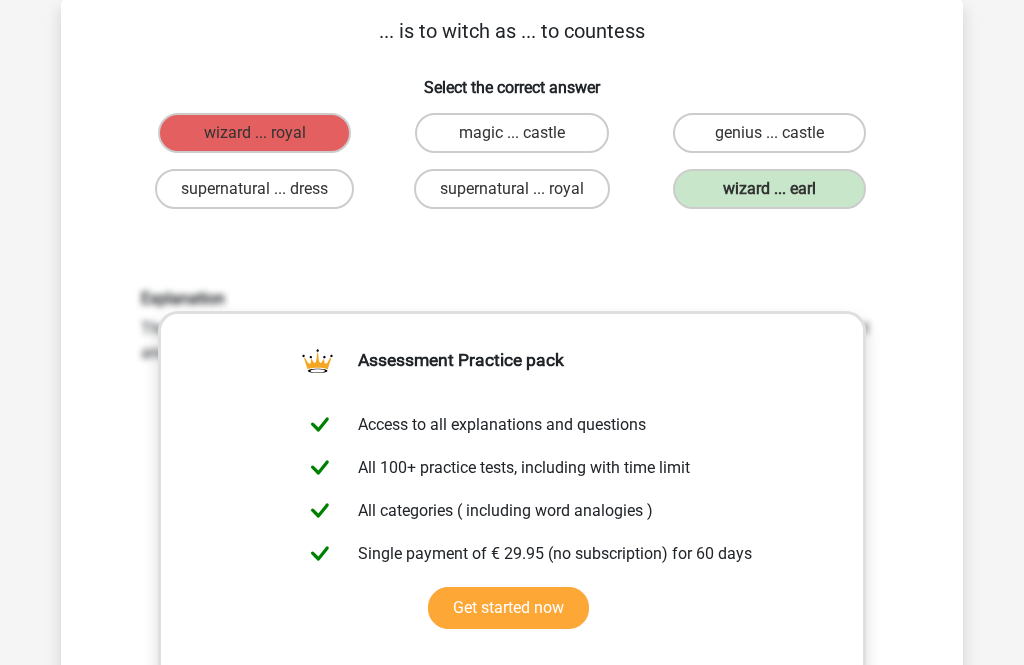 click on "Get started now" at bounding box center (508, 608) 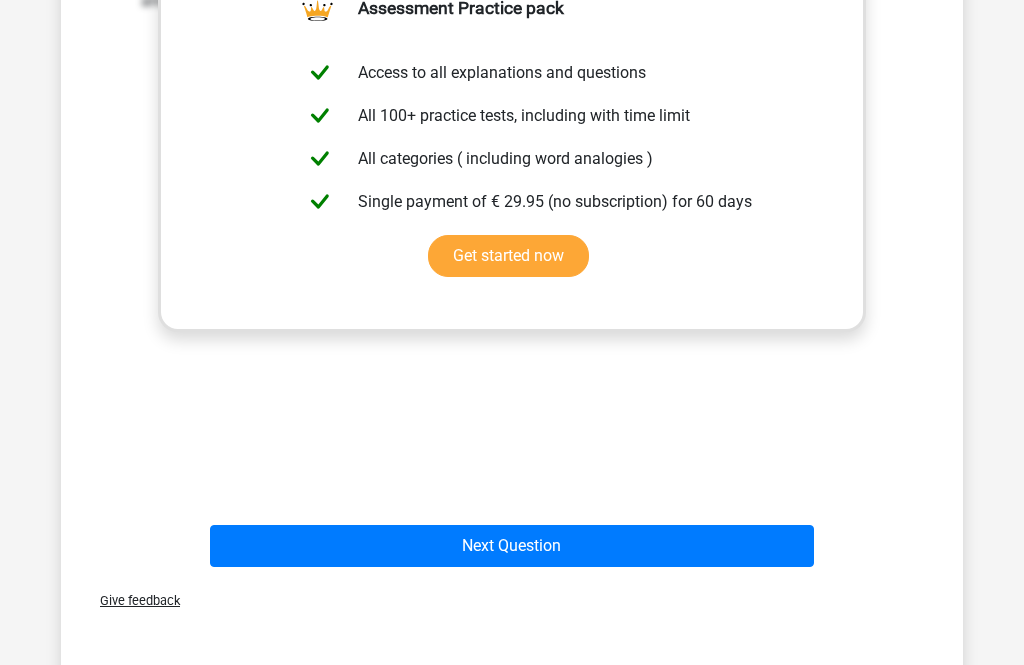 click on "Next Question" at bounding box center (512, 546) 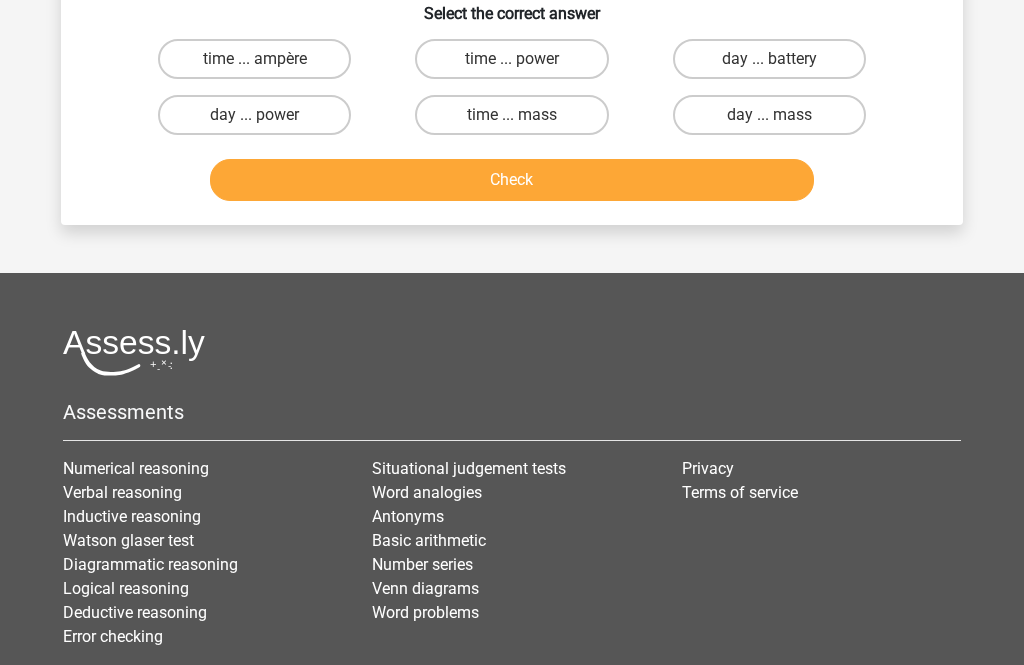 scroll, scrollTop: 92, scrollLeft: 0, axis: vertical 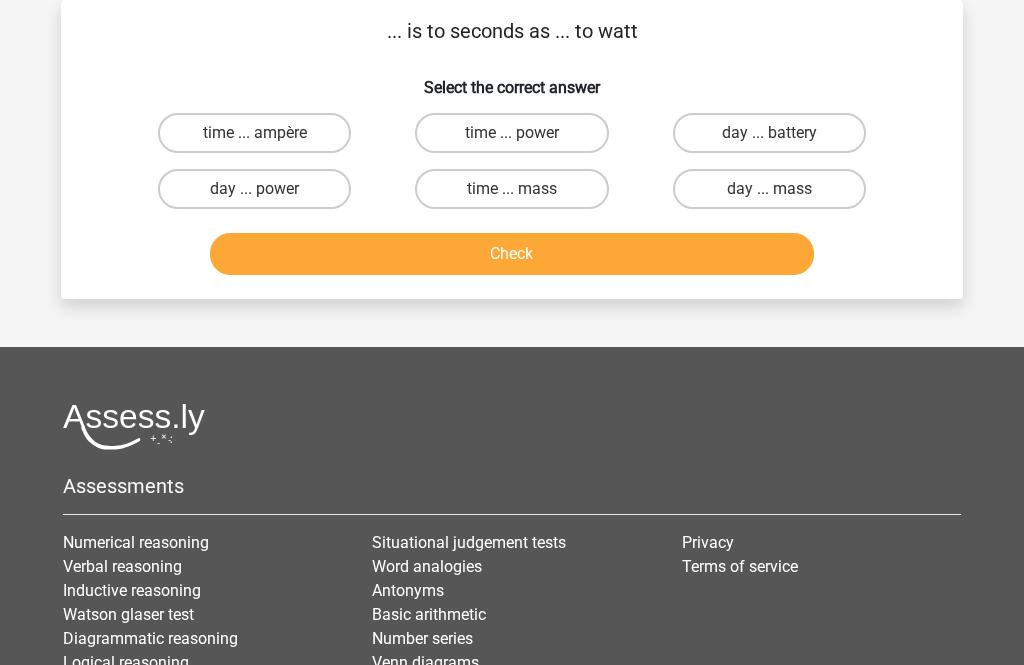 click on "time ... power" at bounding box center (511, 133) 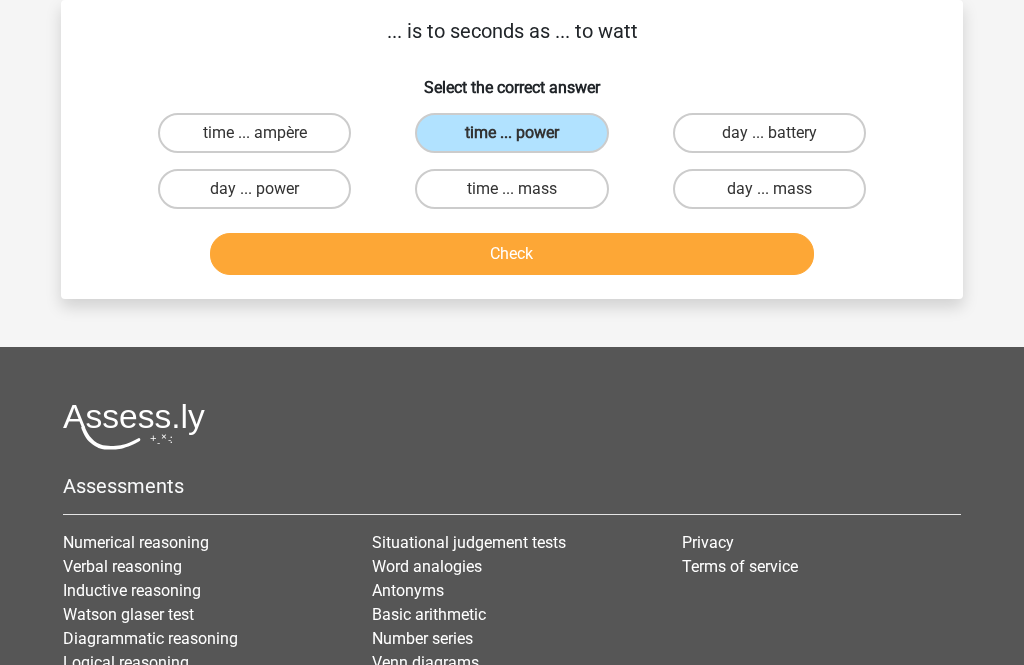 click on "Check" at bounding box center (512, 254) 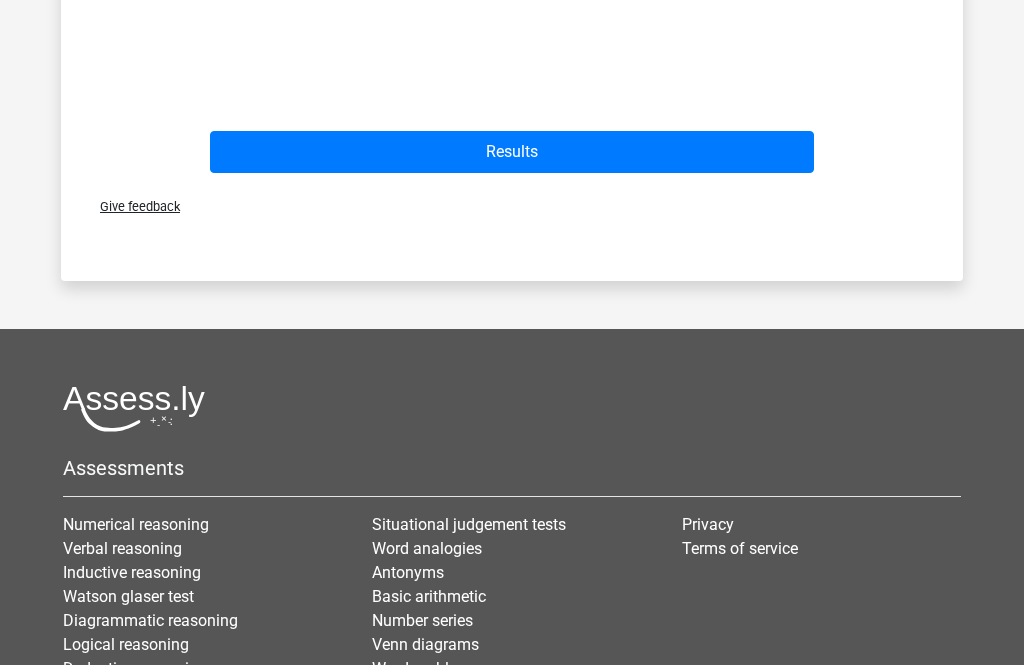 scroll, scrollTop: 854, scrollLeft: 0, axis: vertical 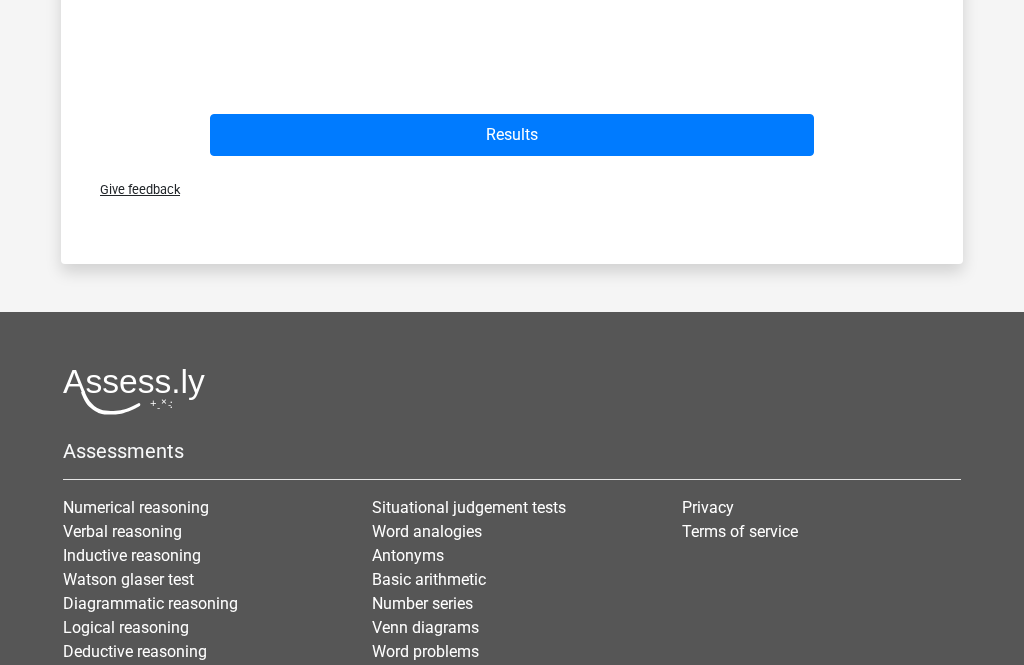 click on "Results" at bounding box center [512, 136] 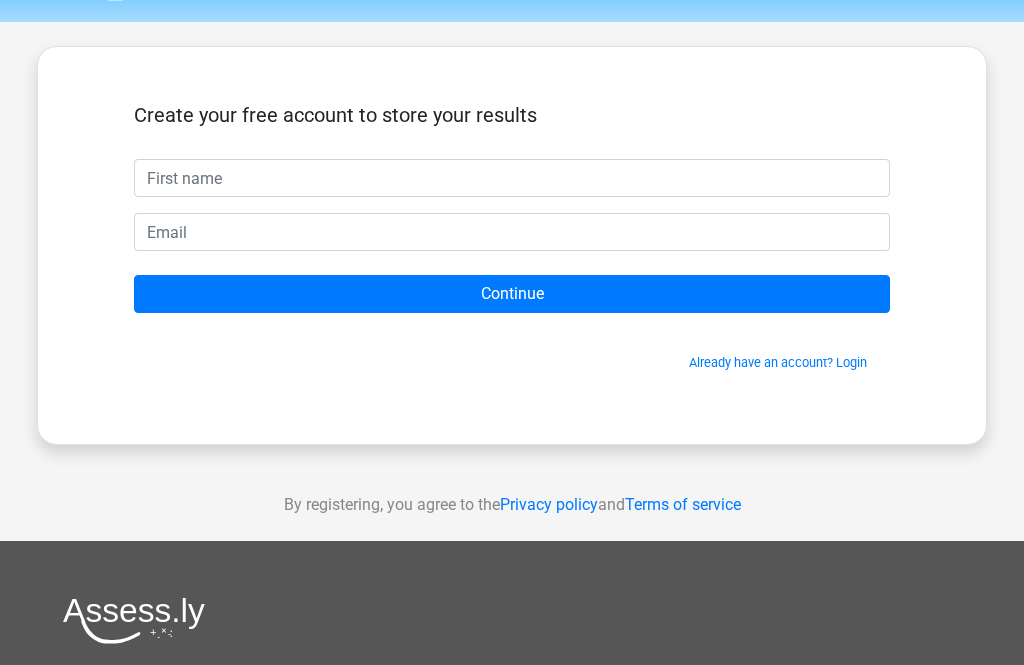 scroll, scrollTop: 62, scrollLeft: 0, axis: vertical 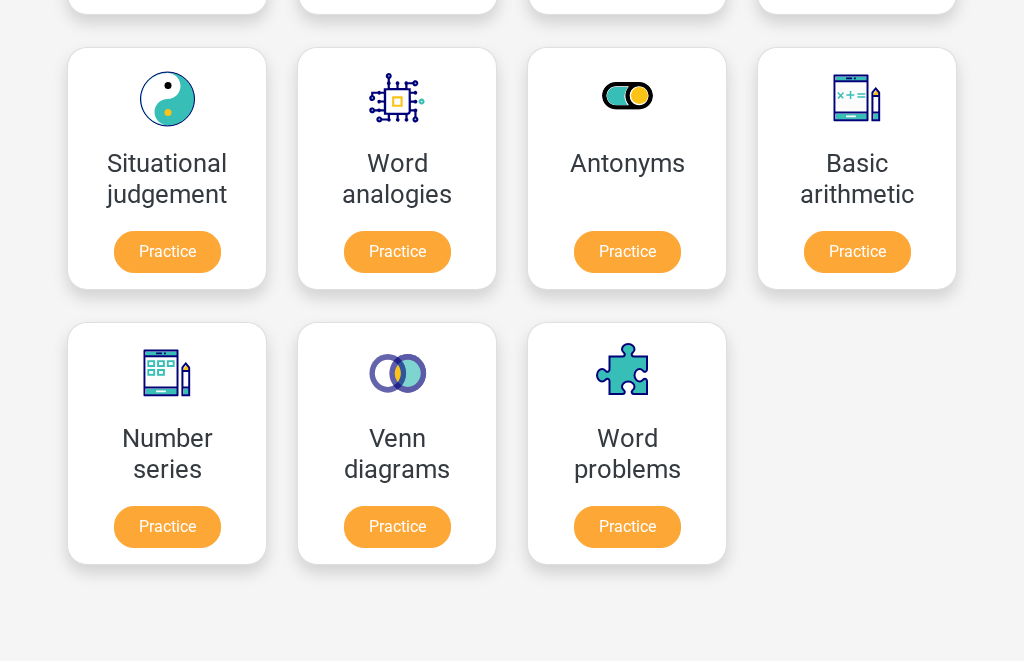 click on "Practice" at bounding box center (857, 253) 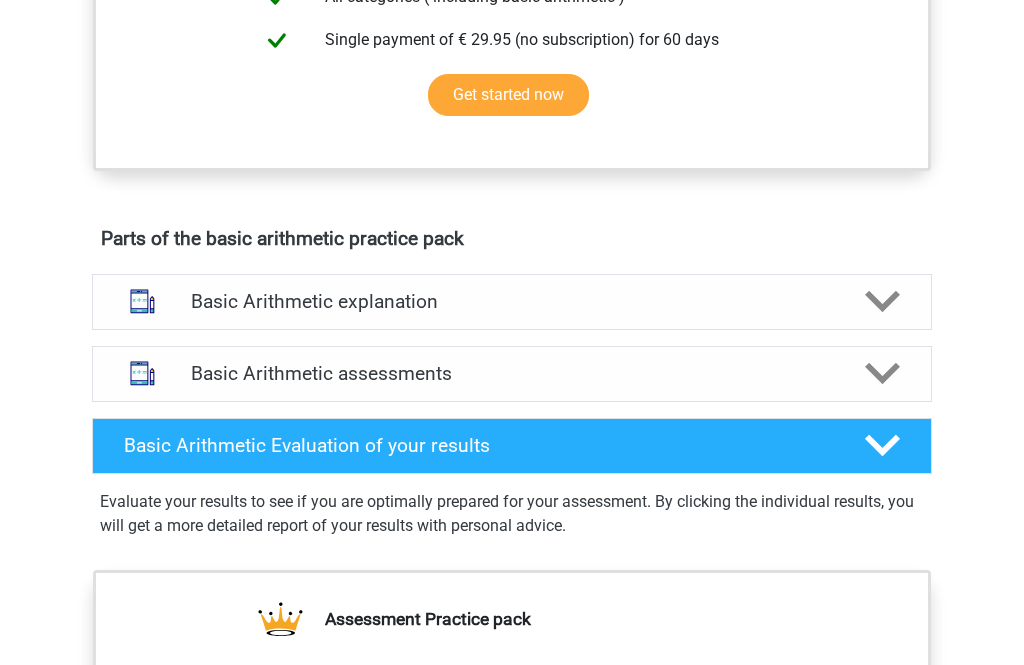 click on "Basic Arithmetic assessments" at bounding box center (512, 375) 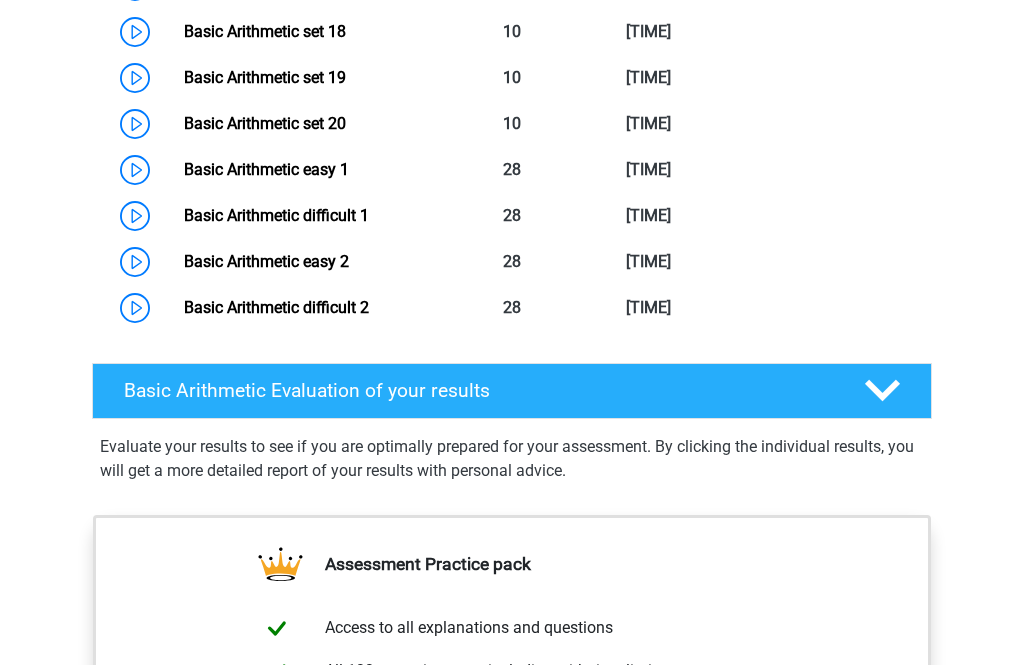 scroll, scrollTop: 2185, scrollLeft: 0, axis: vertical 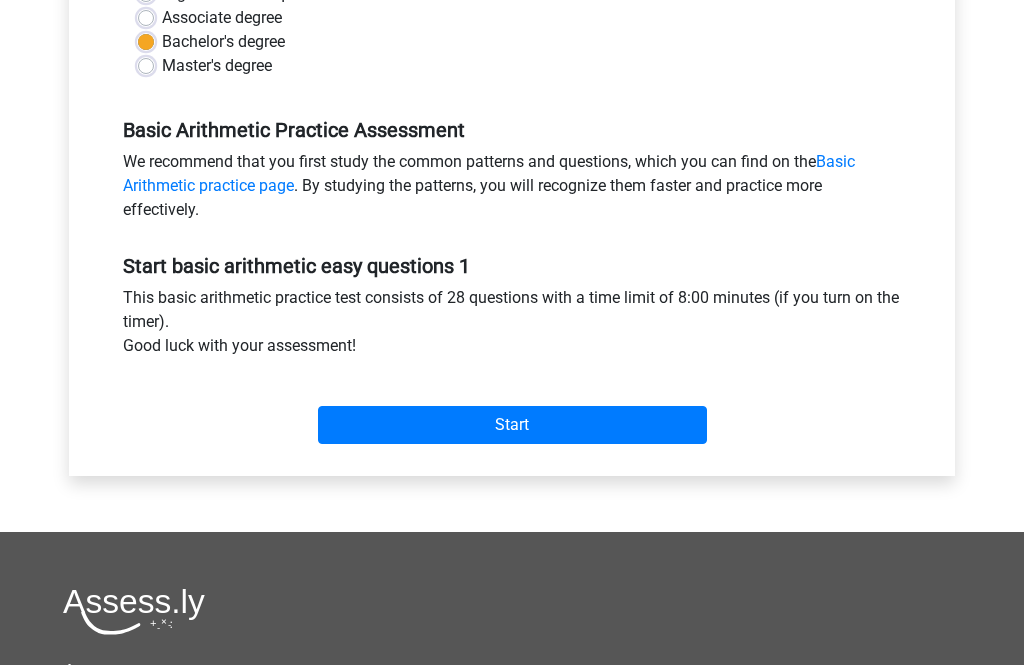 click on "Start" at bounding box center [512, 425] 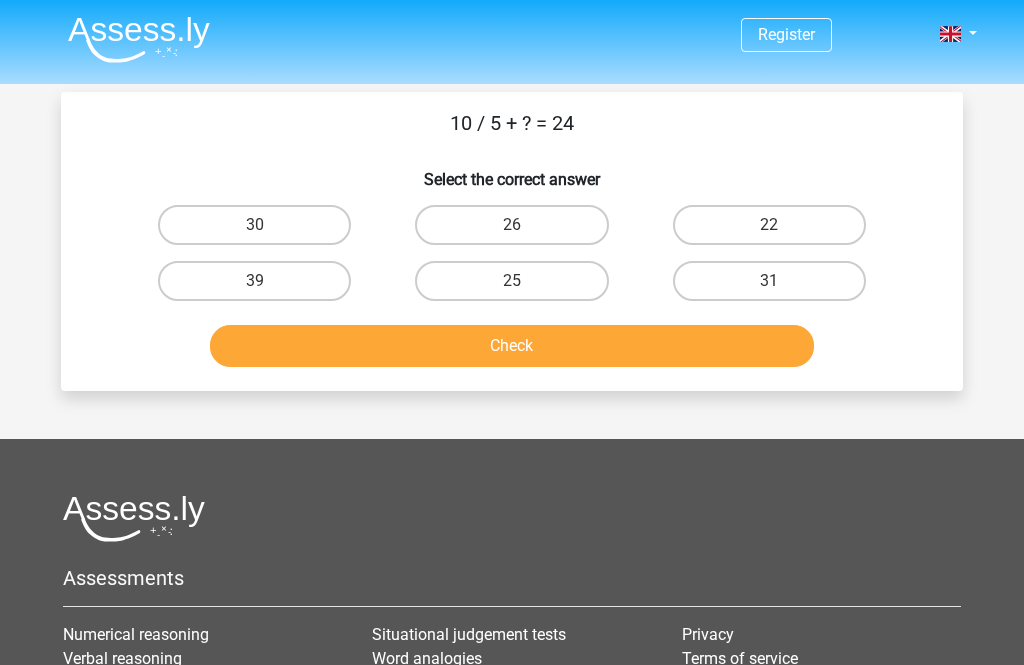 scroll, scrollTop: 0, scrollLeft: 0, axis: both 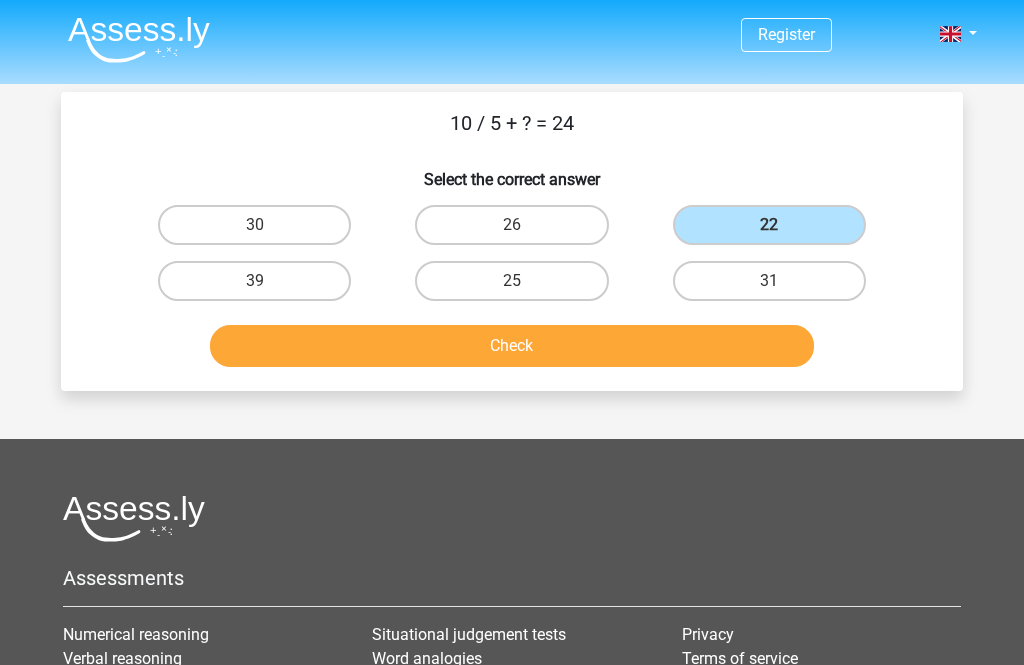 click on "Check" at bounding box center (512, 346) 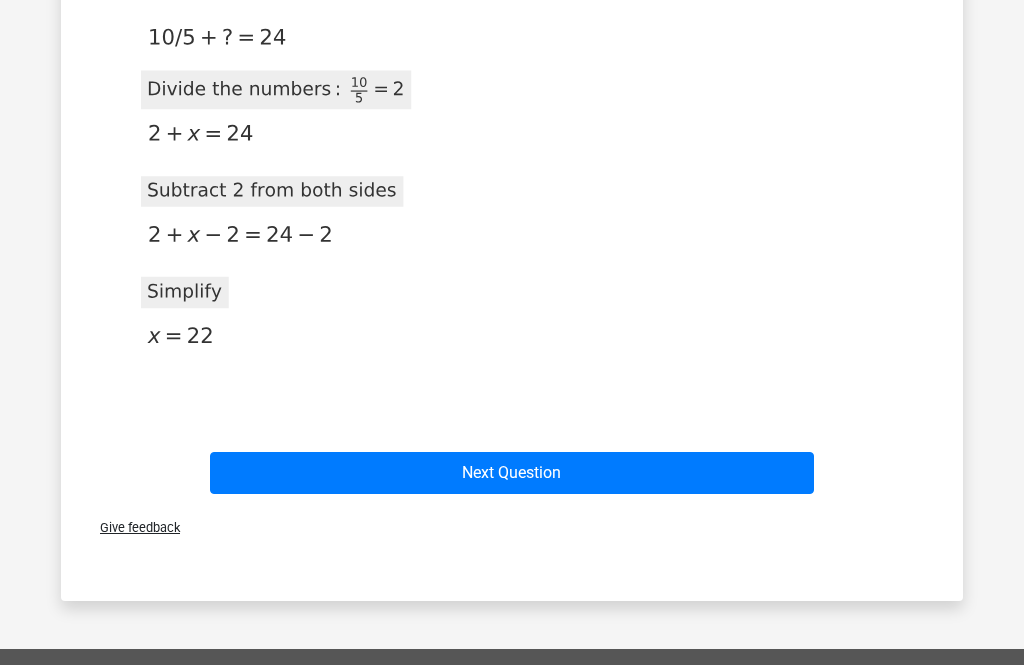 click on "Next Question" at bounding box center [512, 474] 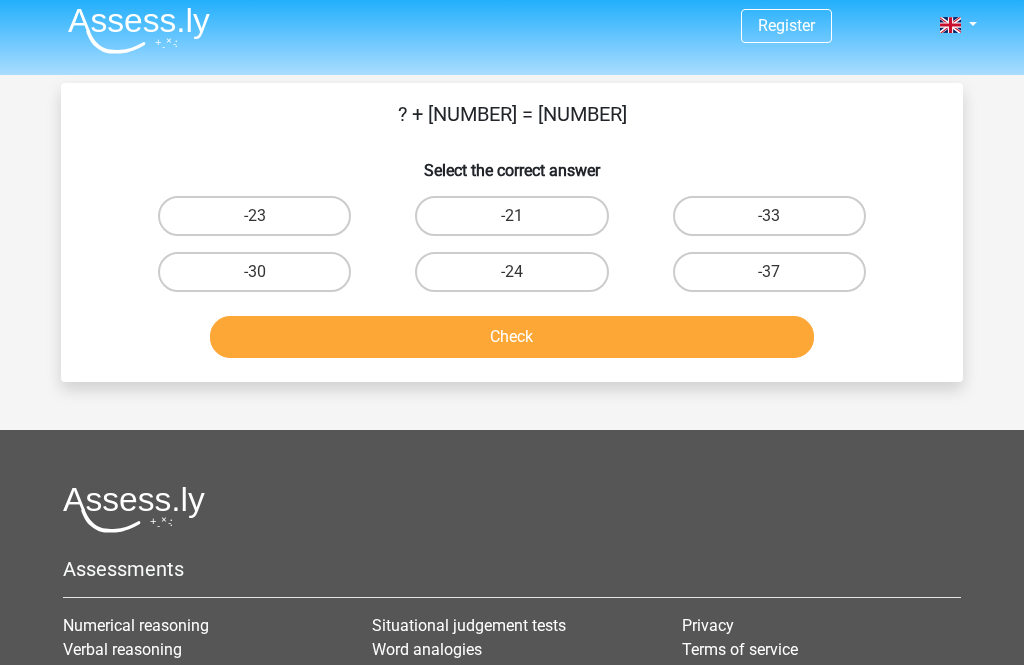 scroll, scrollTop: 0, scrollLeft: 0, axis: both 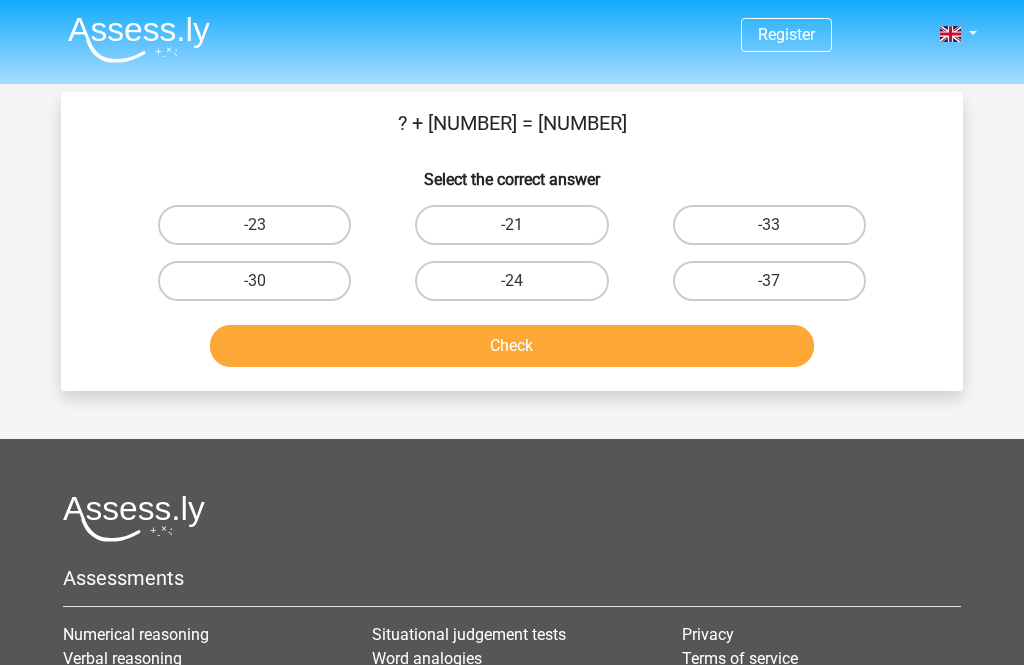 click on "-21" at bounding box center [511, 225] 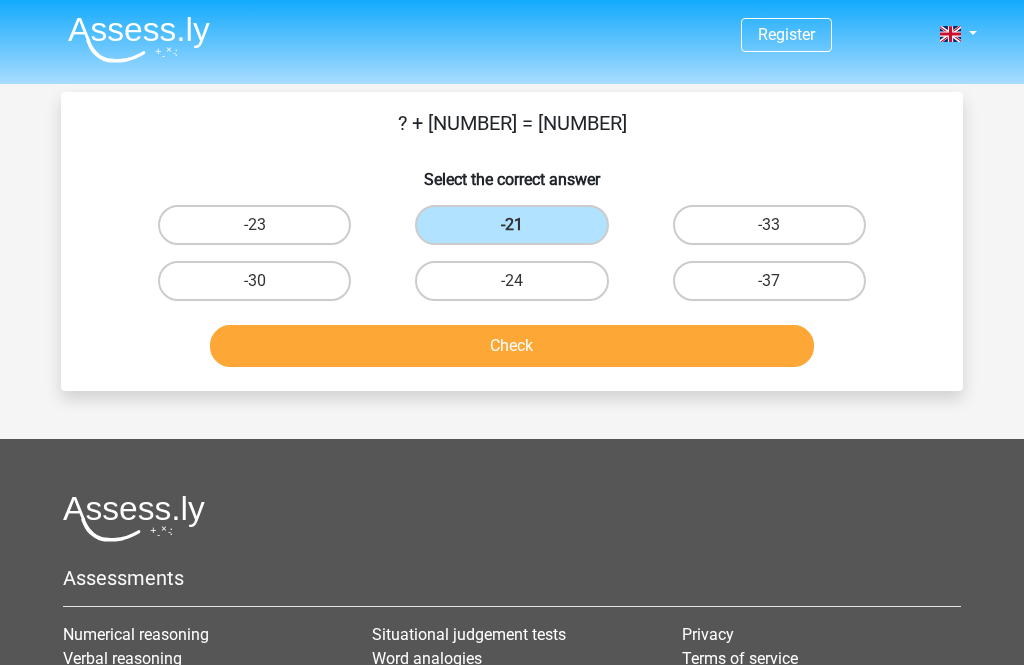 click on "Check" at bounding box center [512, 346] 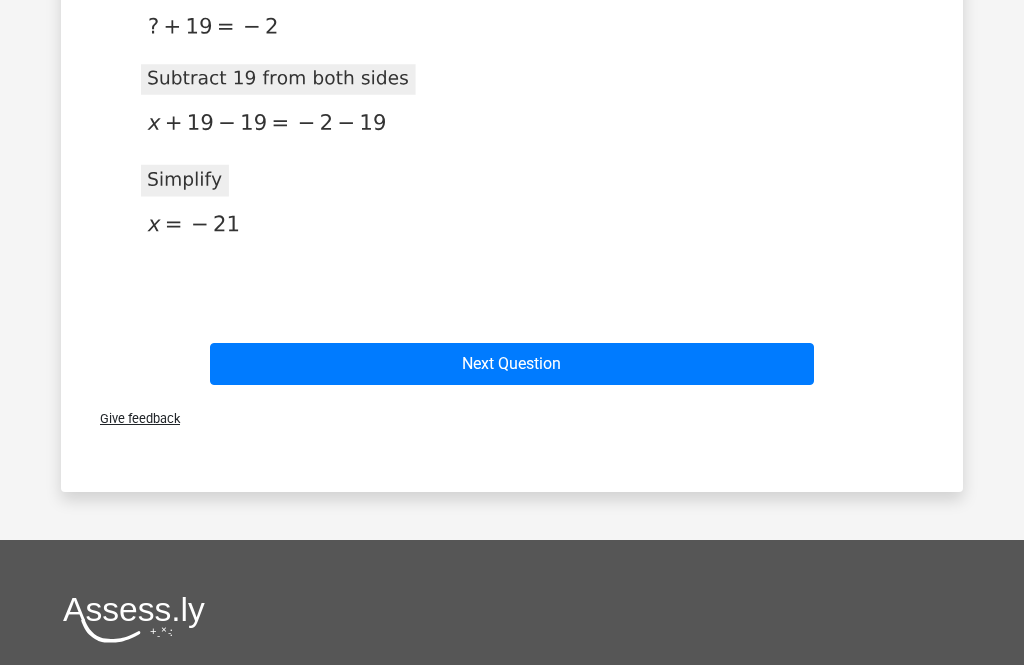 click on "Next Question" at bounding box center (512, 364) 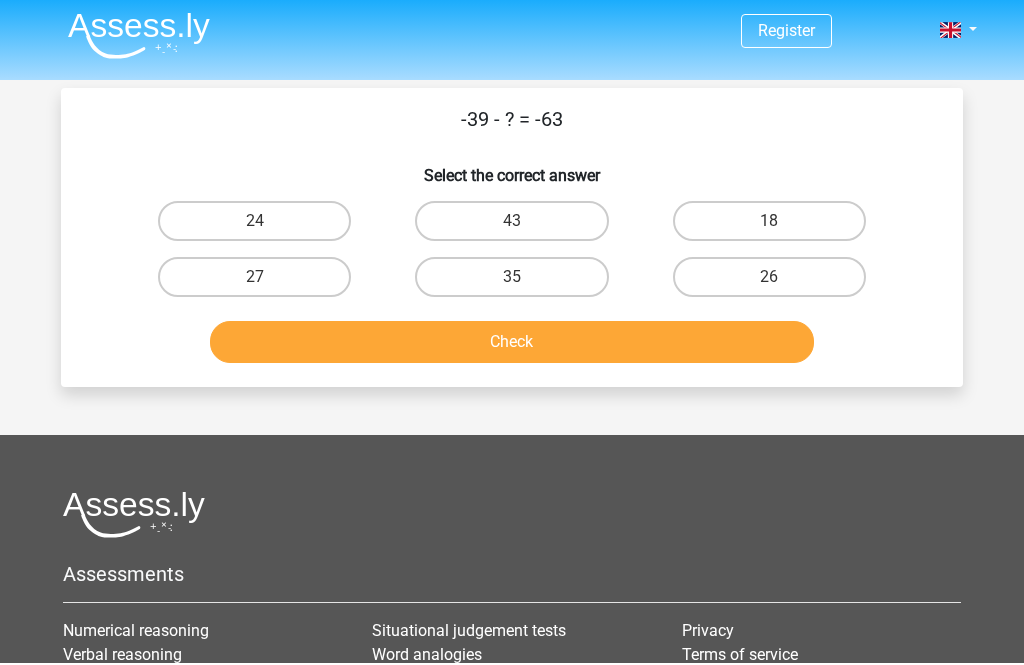 scroll, scrollTop: 4, scrollLeft: 0, axis: vertical 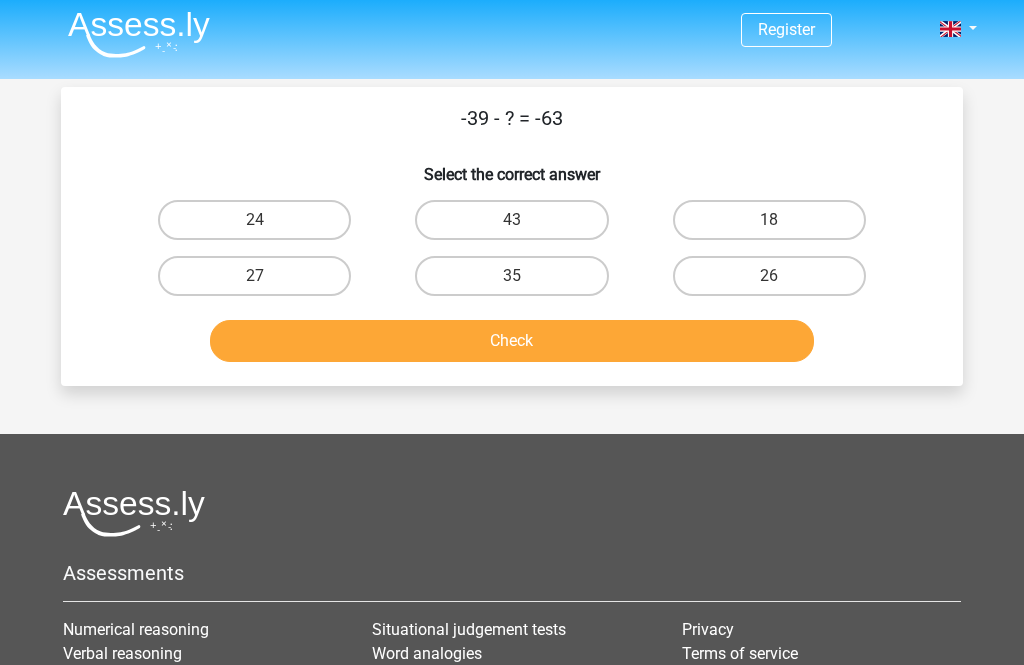 click on "24" at bounding box center (254, 221) 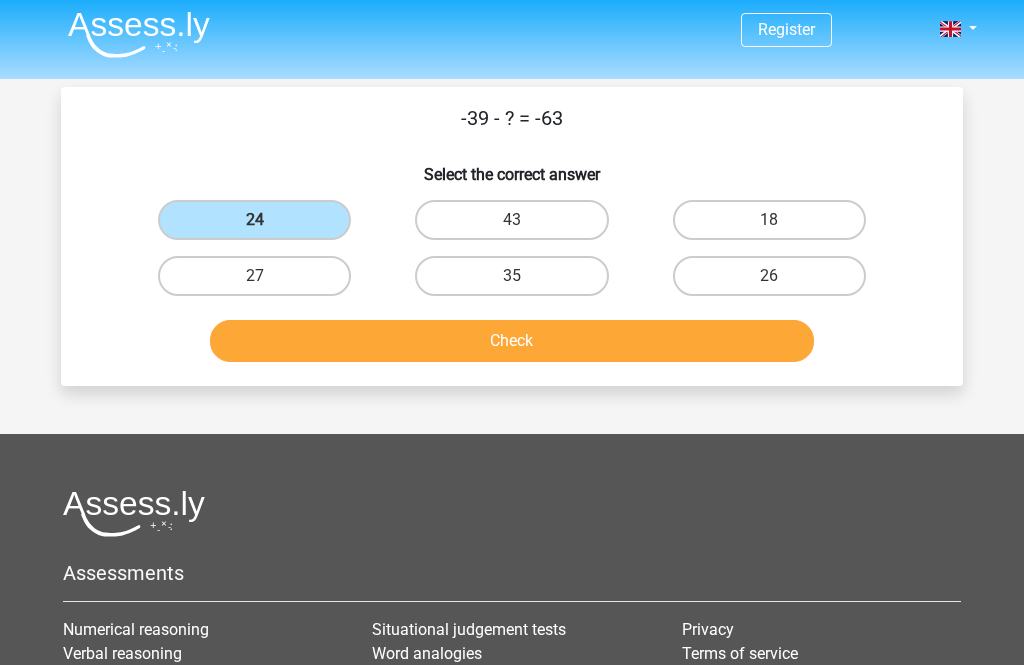 scroll, scrollTop: 5, scrollLeft: 0, axis: vertical 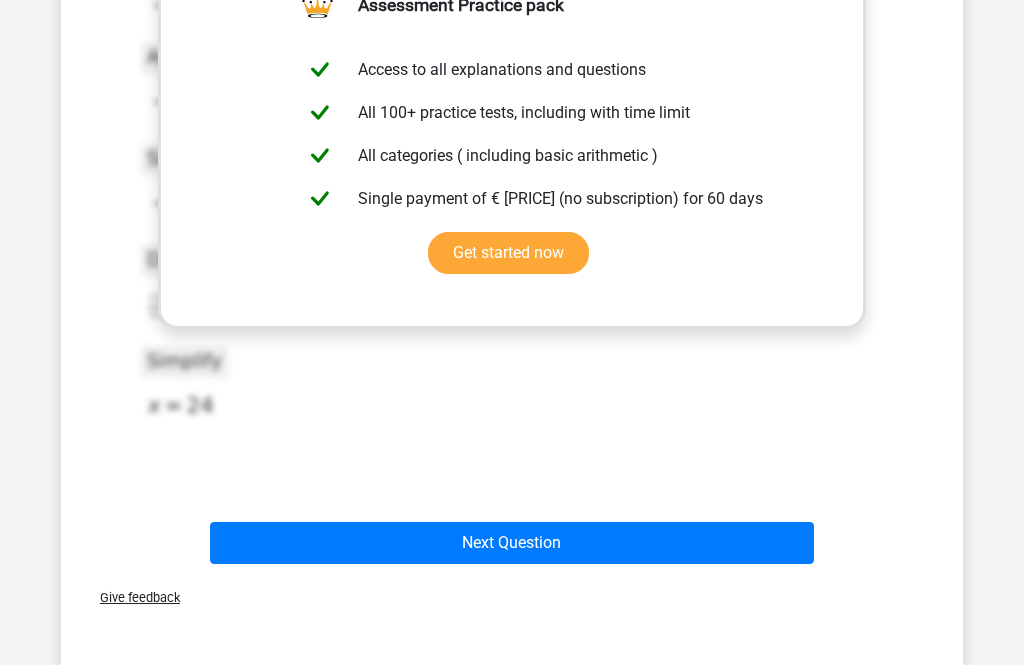 click on "Next Question" at bounding box center [512, 543] 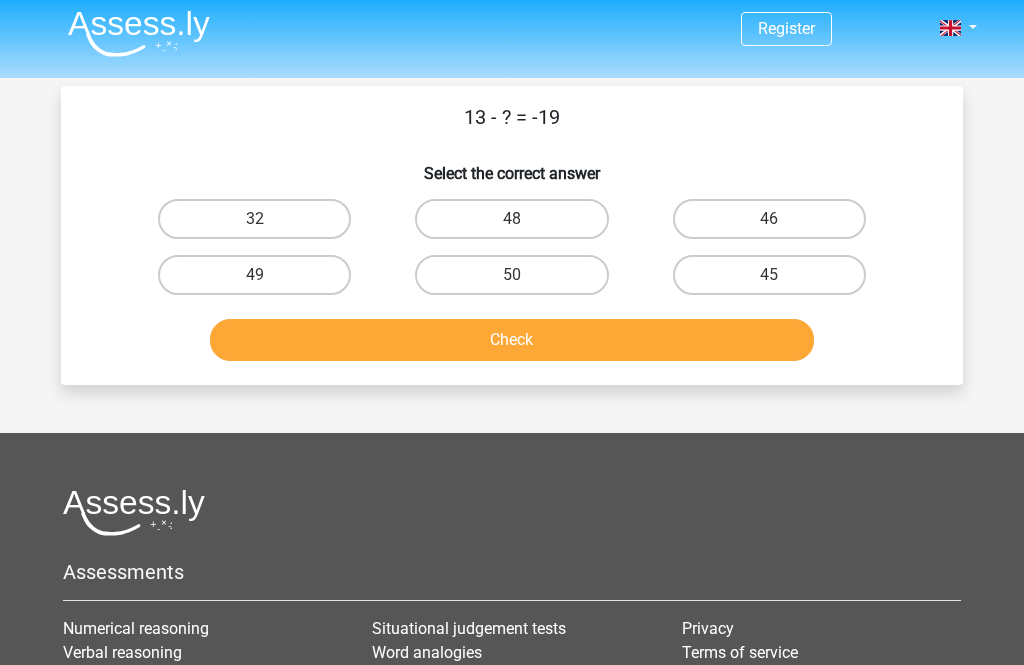 scroll, scrollTop: 3, scrollLeft: 0, axis: vertical 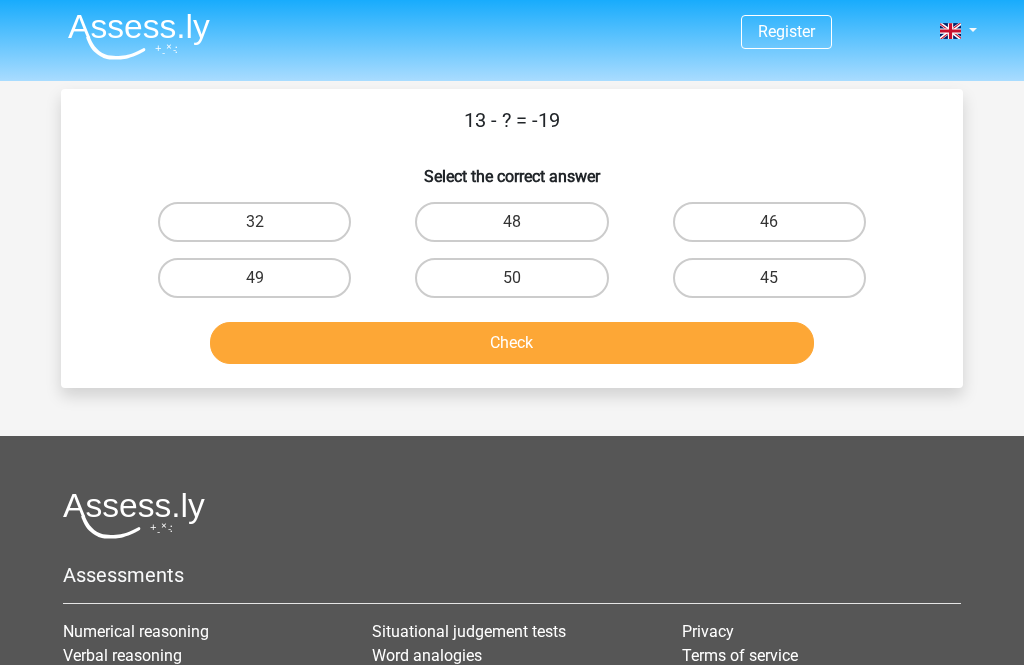click on "32" at bounding box center [254, 222] 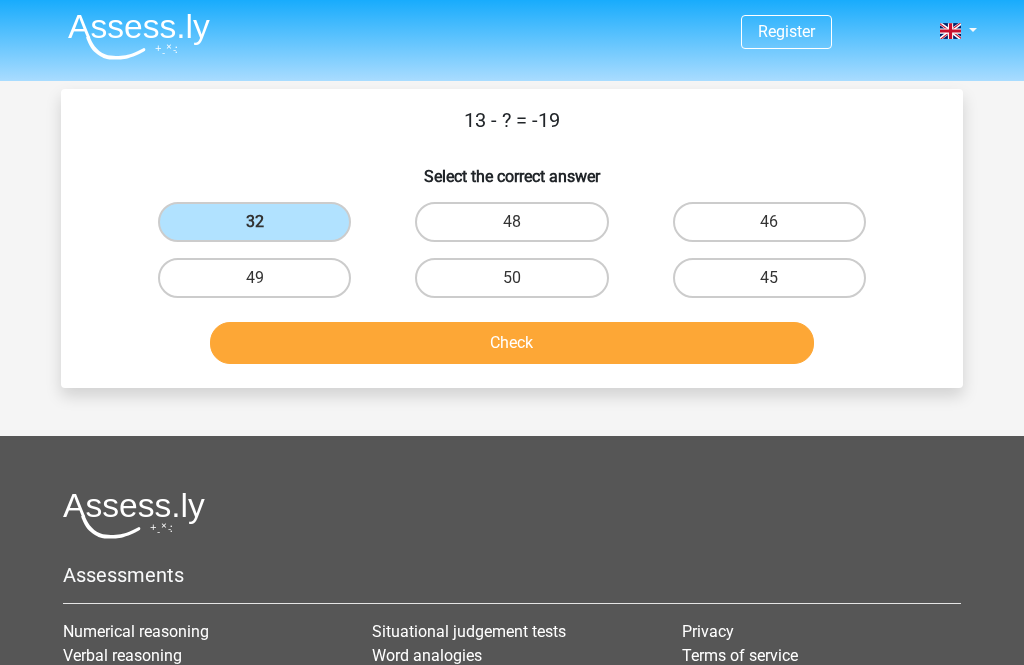 click on "Check" at bounding box center [512, 343] 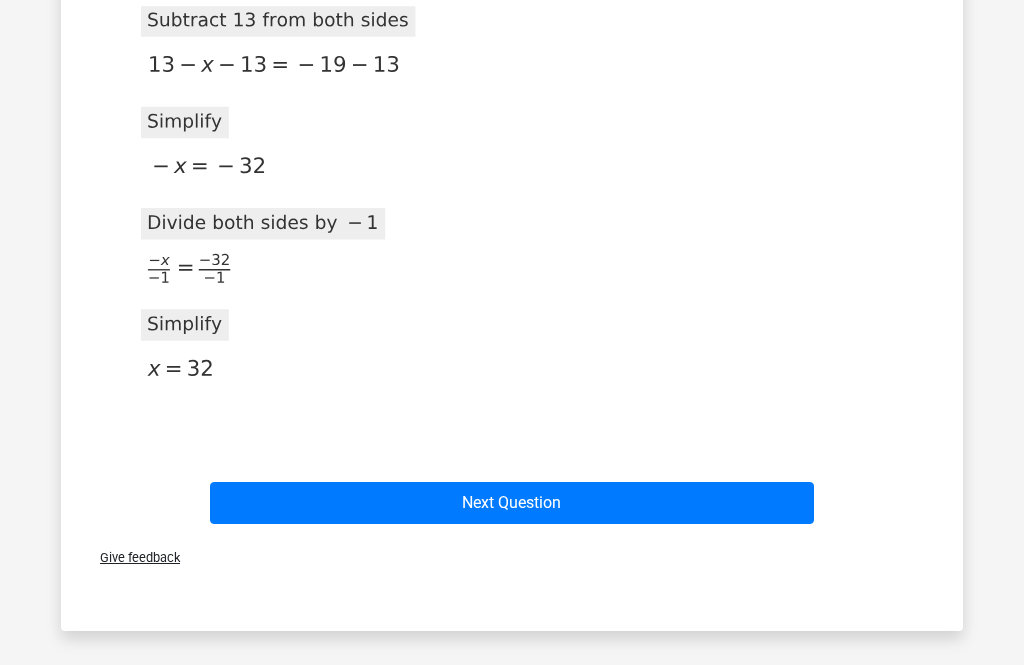 click on "Next Question" at bounding box center [512, 504] 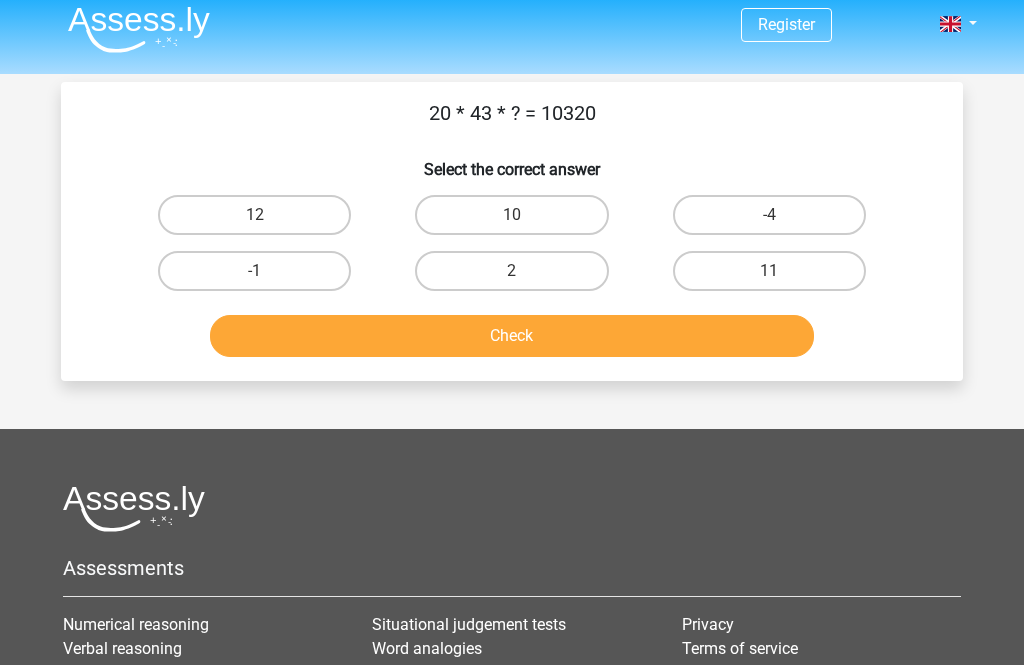 scroll, scrollTop: 10, scrollLeft: 0, axis: vertical 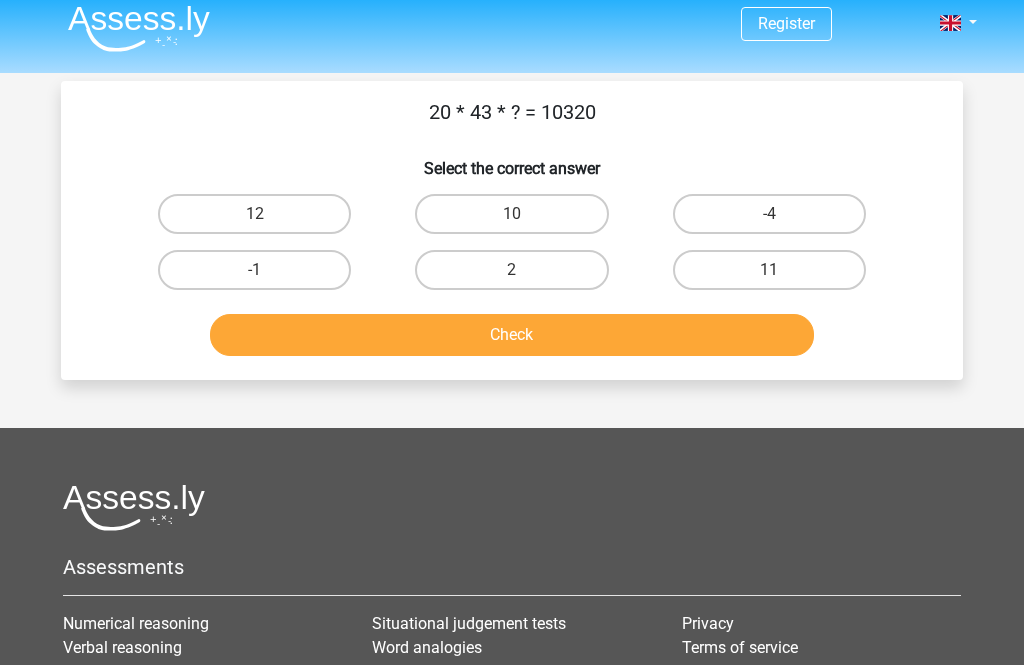 click on "12" at bounding box center [254, 215] 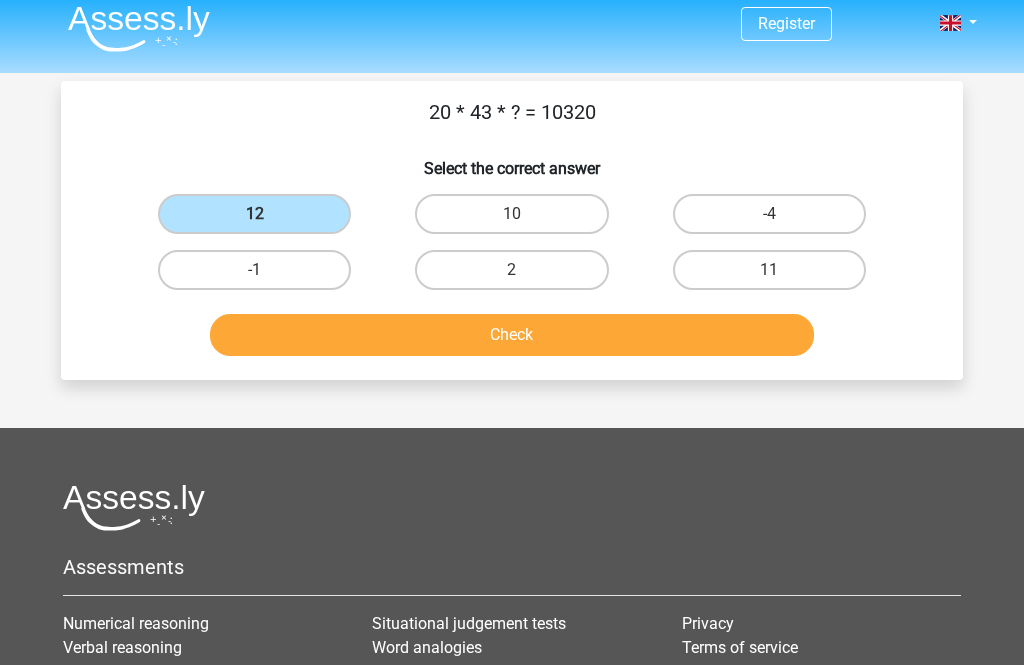 scroll, scrollTop: 11, scrollLeft: 0, axis: vertical 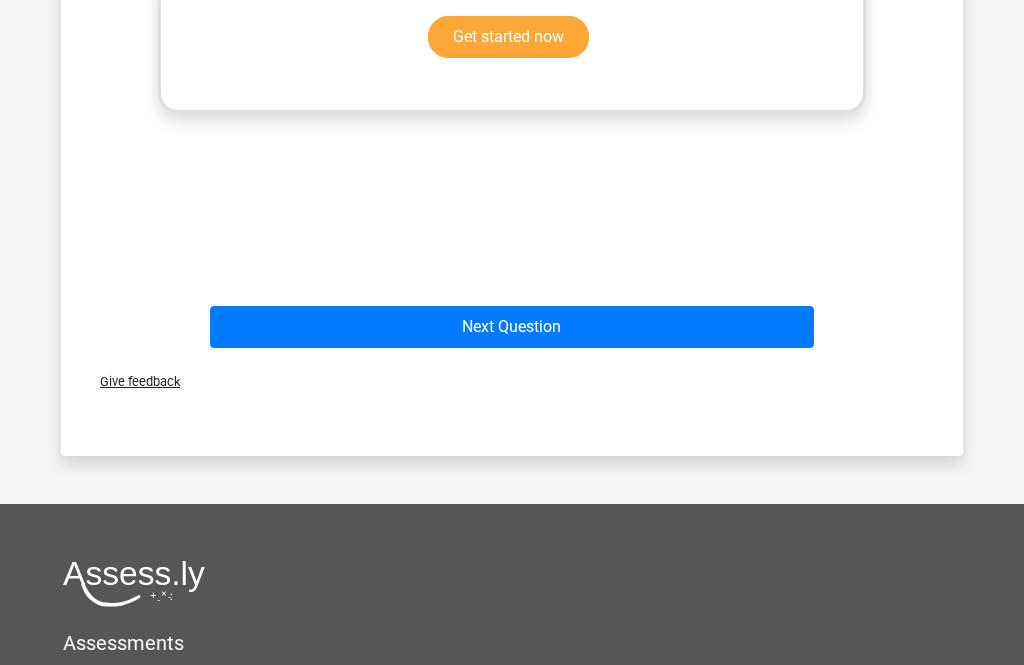 click on "Next Question" at bounding box center [512, 327] 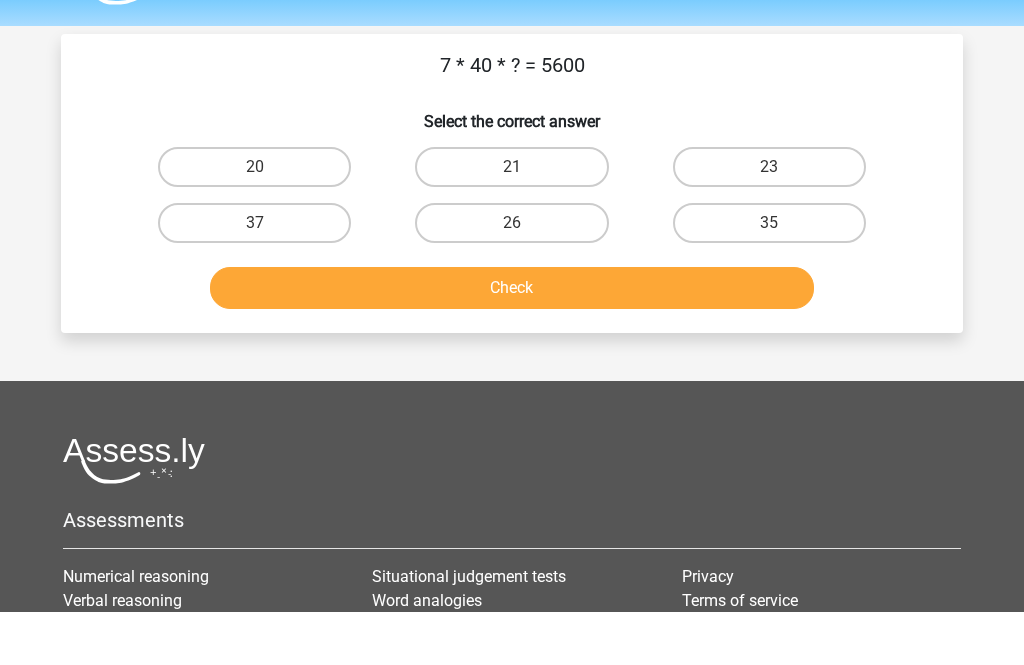 scroll, scrollTop: 60, scrollLeft: 0, axis: vertical 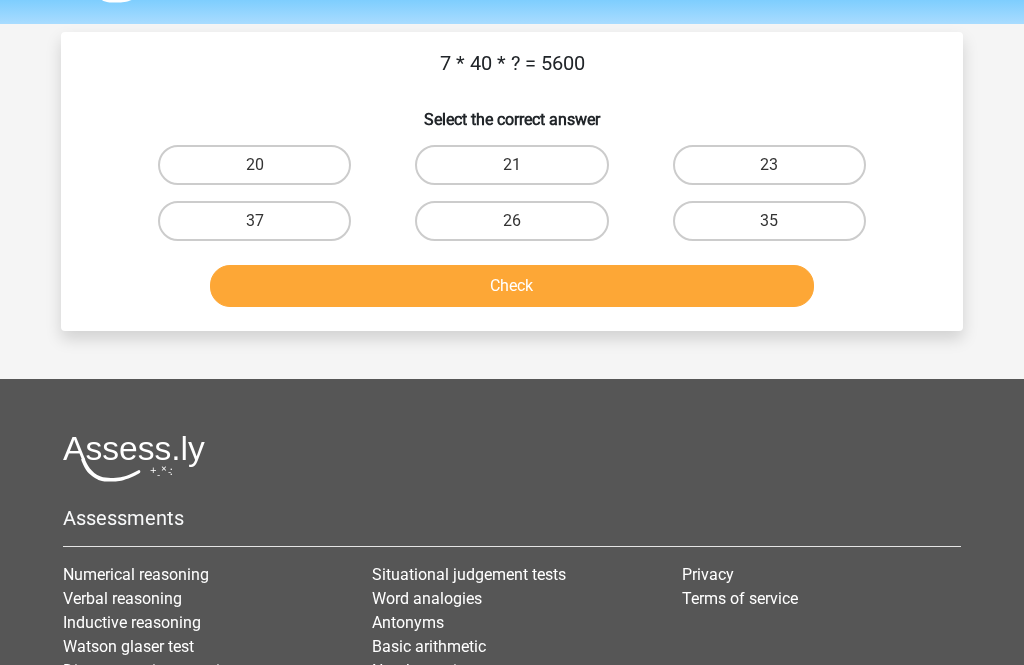 click on "20" at bounding box center [254, 165] 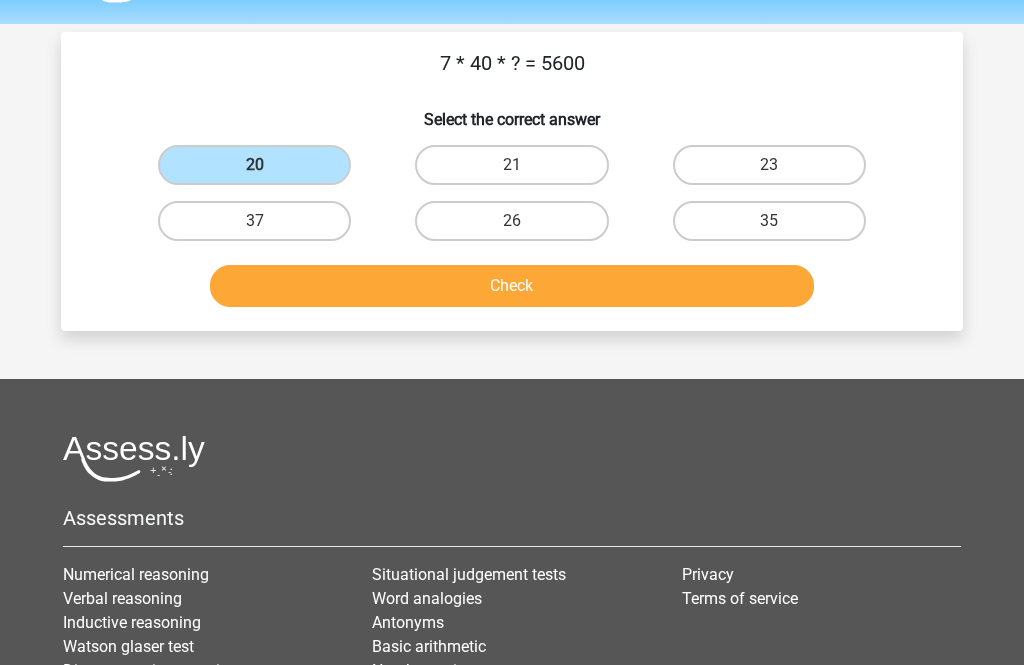 click on "Check" at bounding box center [512, 286] 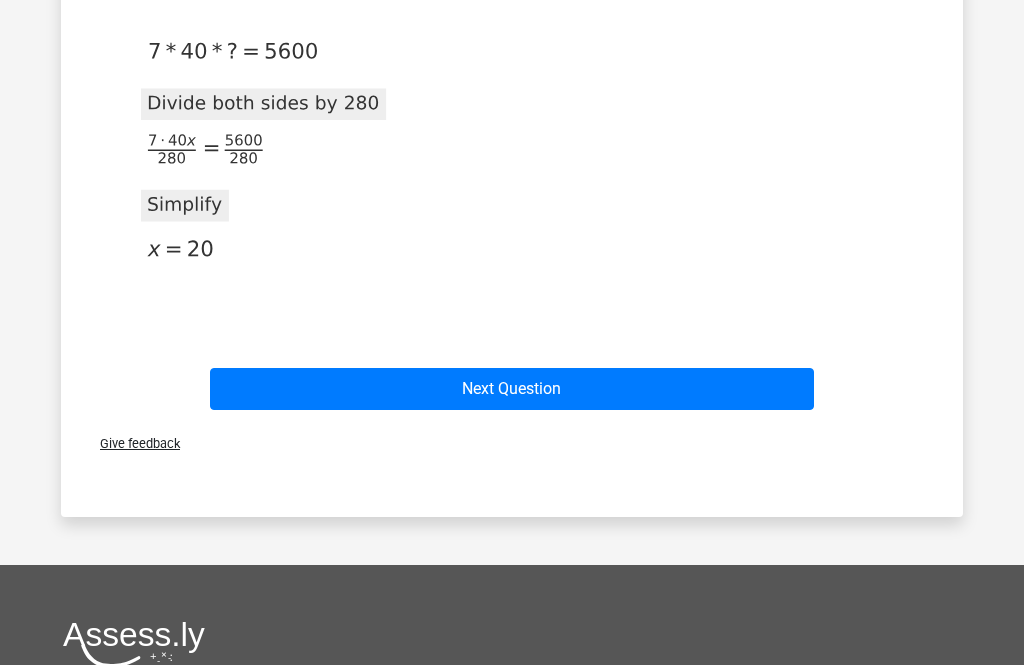 click on "Next Question" at bounding box center [512, 389] 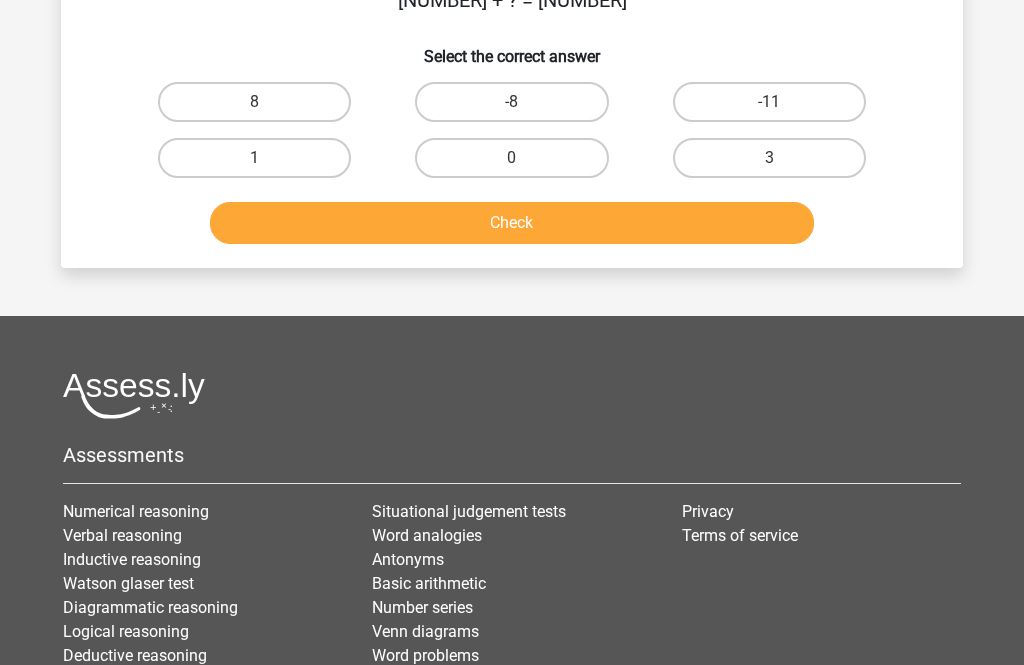scroll, scrollTop: 92, scrollLeft: 0, axis: vertical 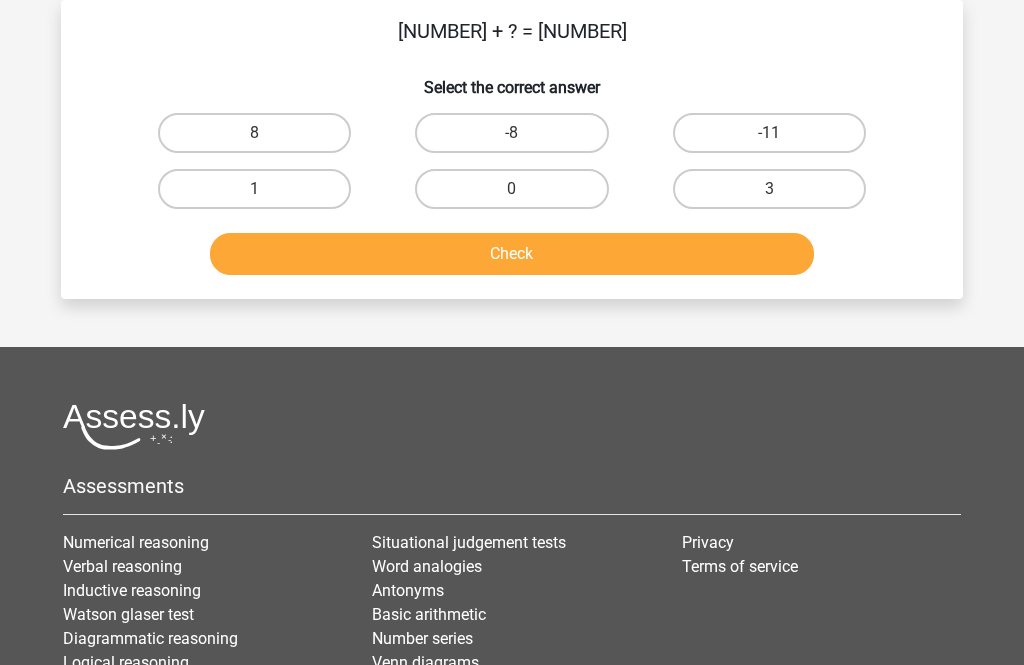 click on "8" at bounding box center (254, 133) 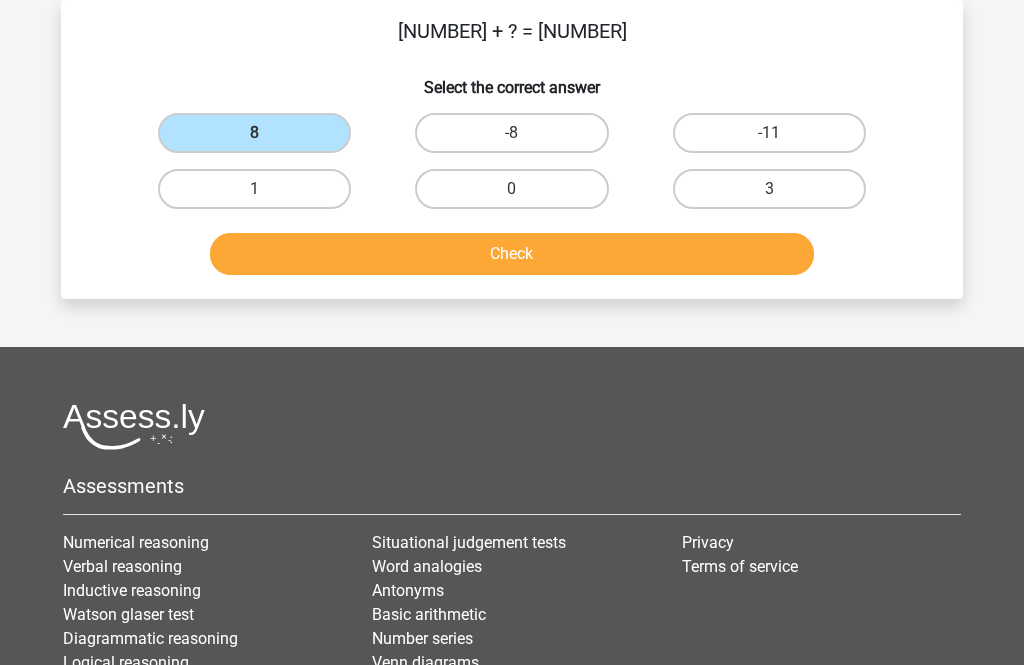 click on "Check" at bounding box center (512, 254) 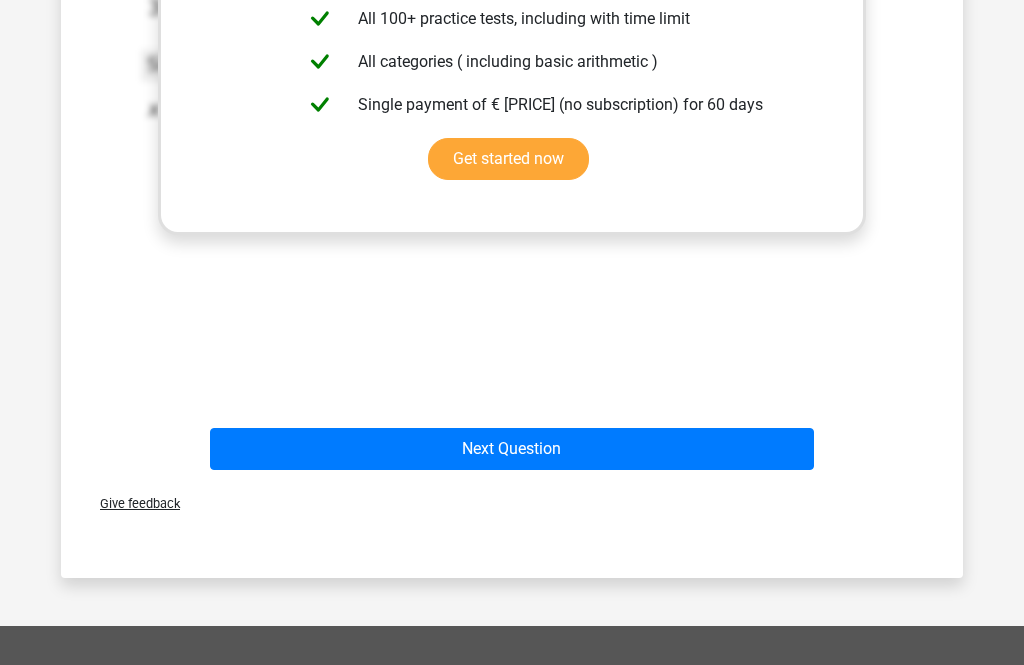 click on "Next Question" at bounding box center [512, 450] 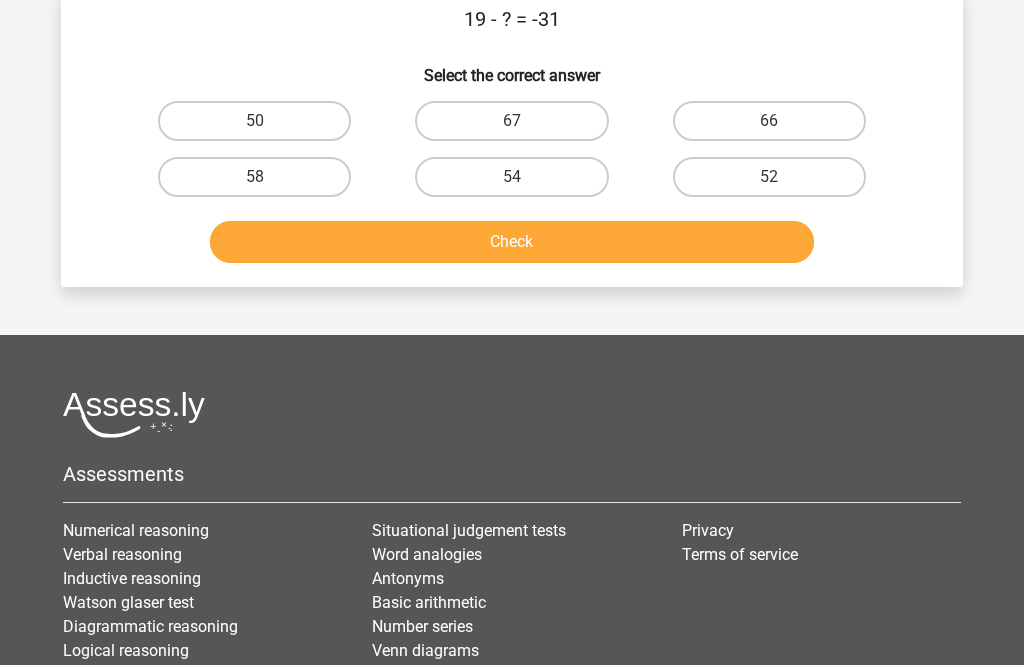 scroll, scrollTop: 92, scrollLeft: 0, axis: vertical 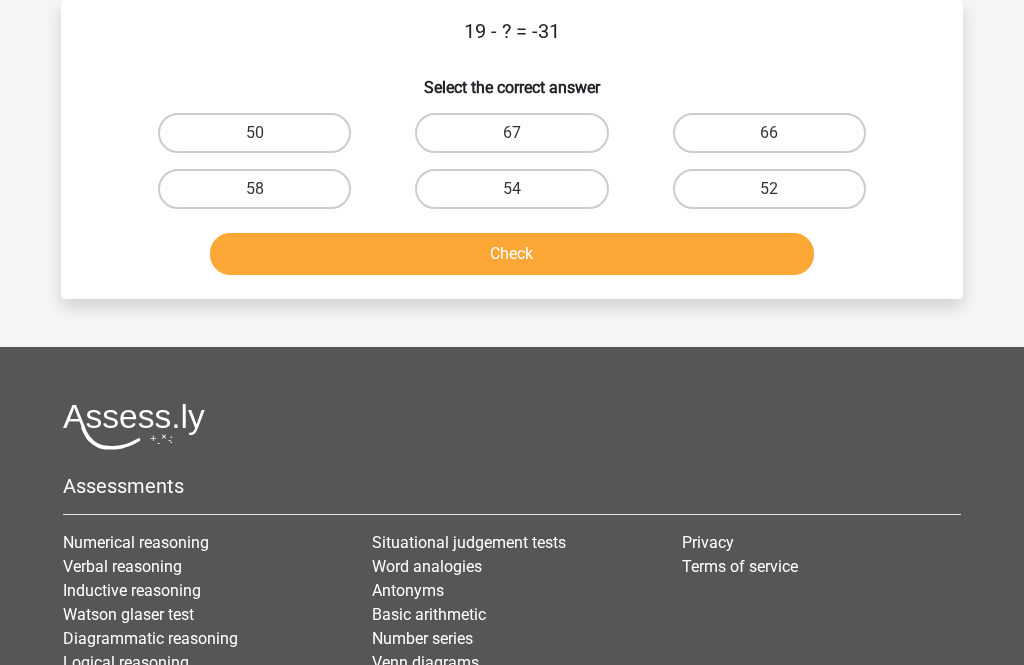 click on "19 - ?  = -31
Select the correct answer
50
67
66
58" at bounding box center [512, 149] 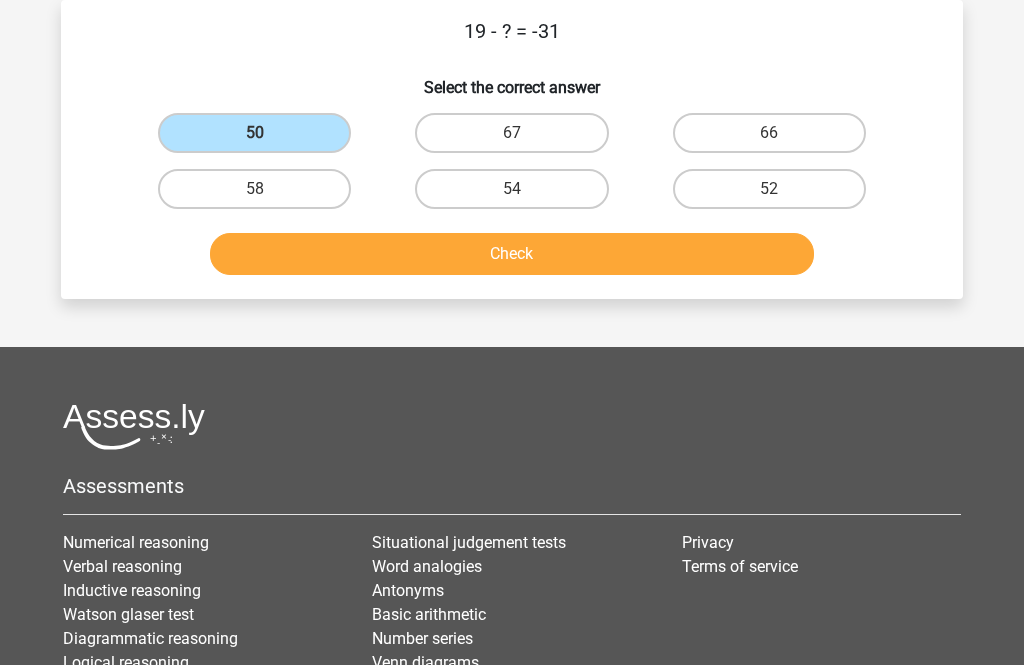click on "Check" at bounding box center [512, 254] 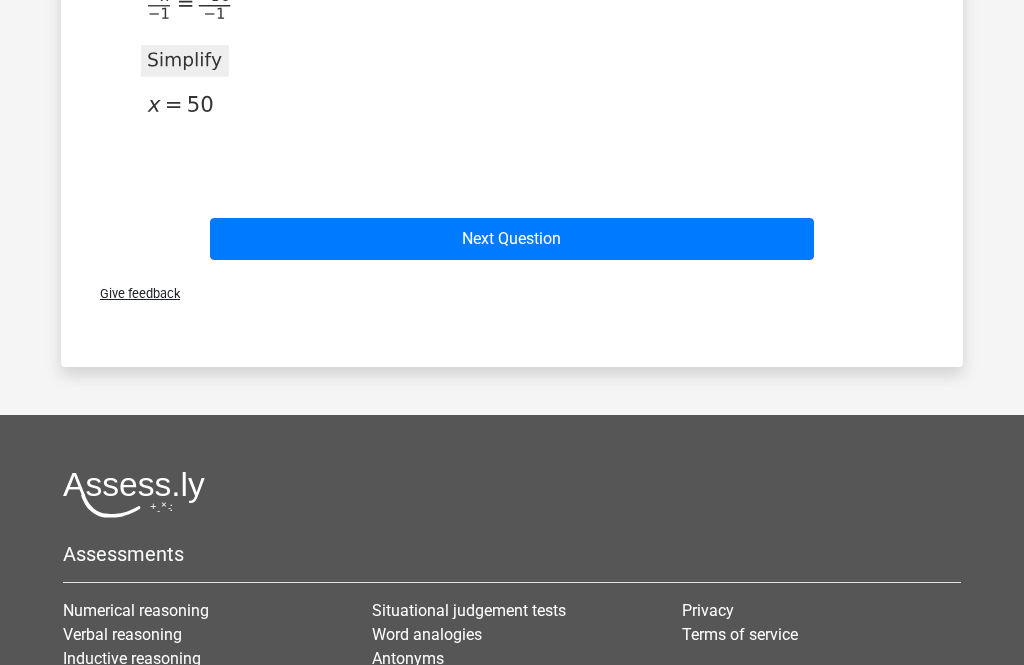 click on "Next Question" at bounding box center (512, 240) 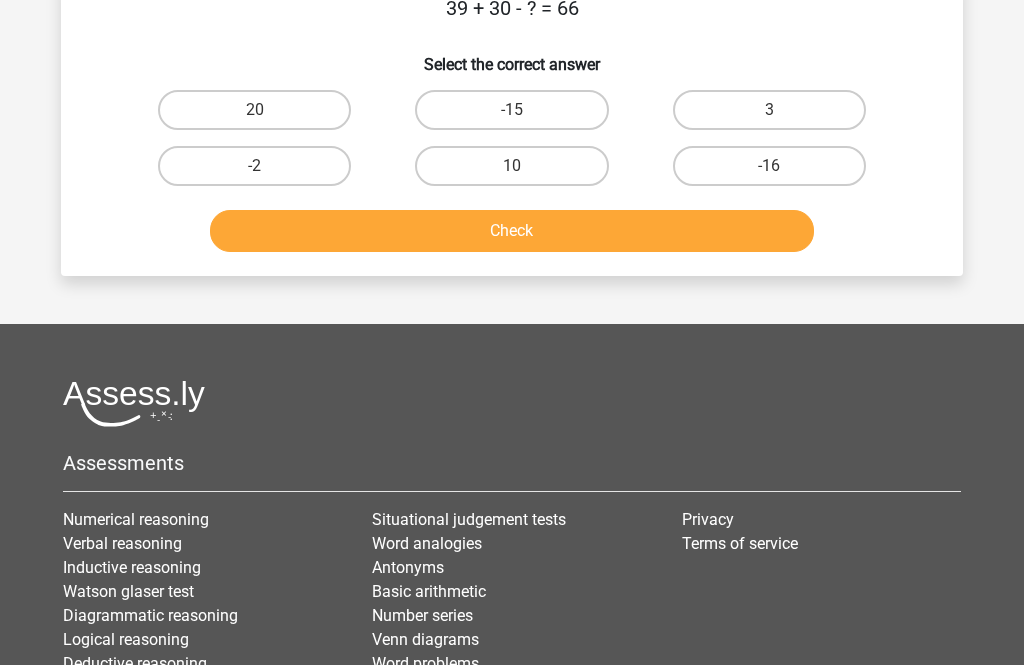 scroll, scrollTop: 92, scrollLeft: 0, axis: vertical 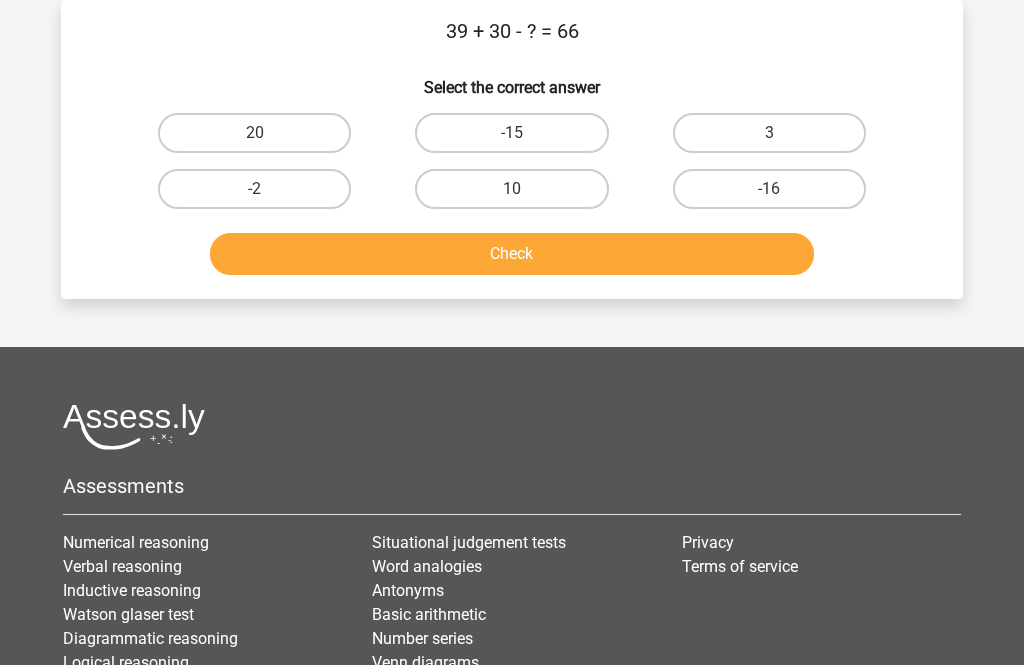 click on "3" at bounding box center (769, 133) 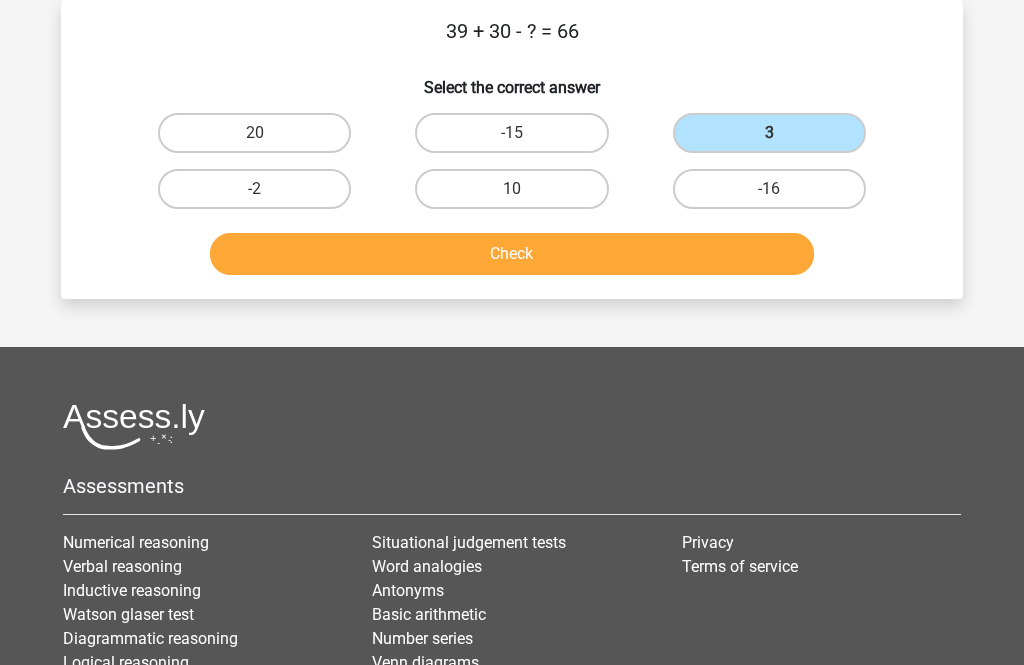 click on "Check" at bounding box center [512, 254] 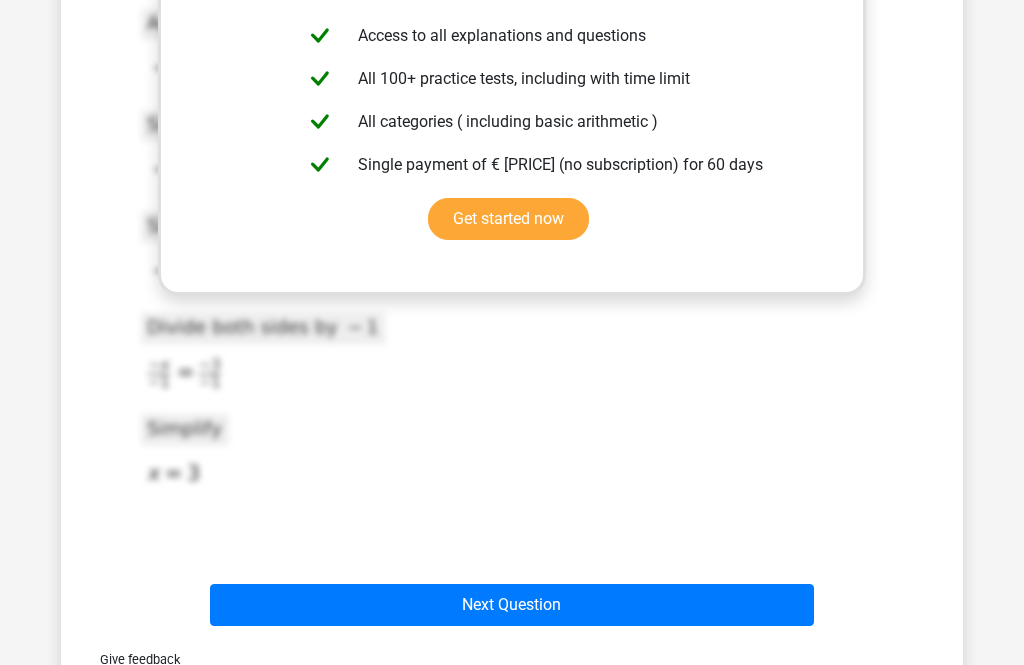 scroll, scrollTop: 481, scrollLeft: 0, axis: vertical 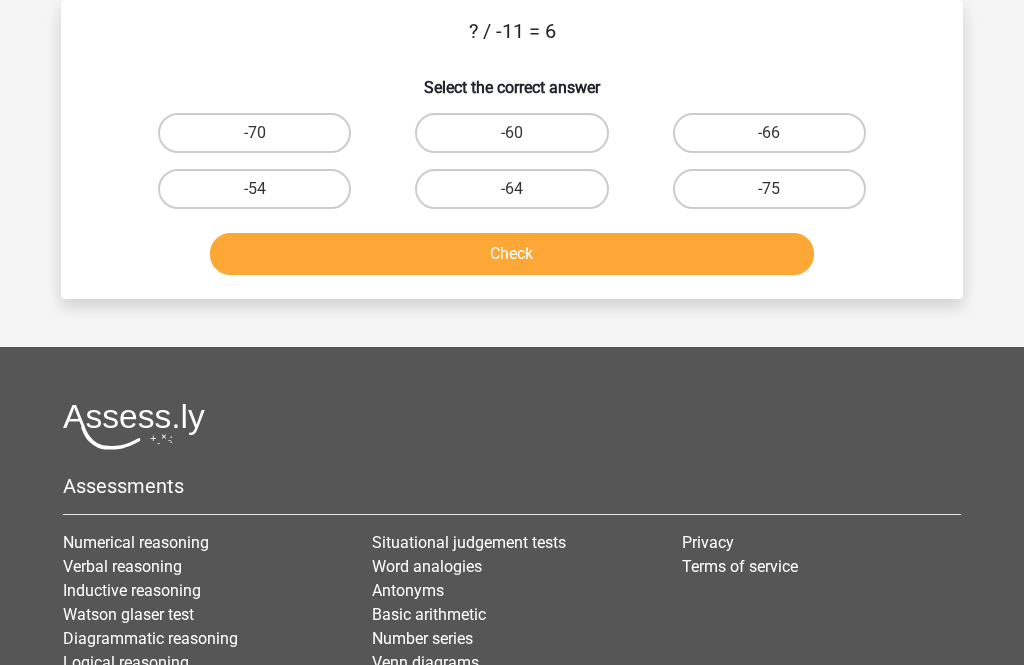 click on "-66" at bounding box center (769, 133) 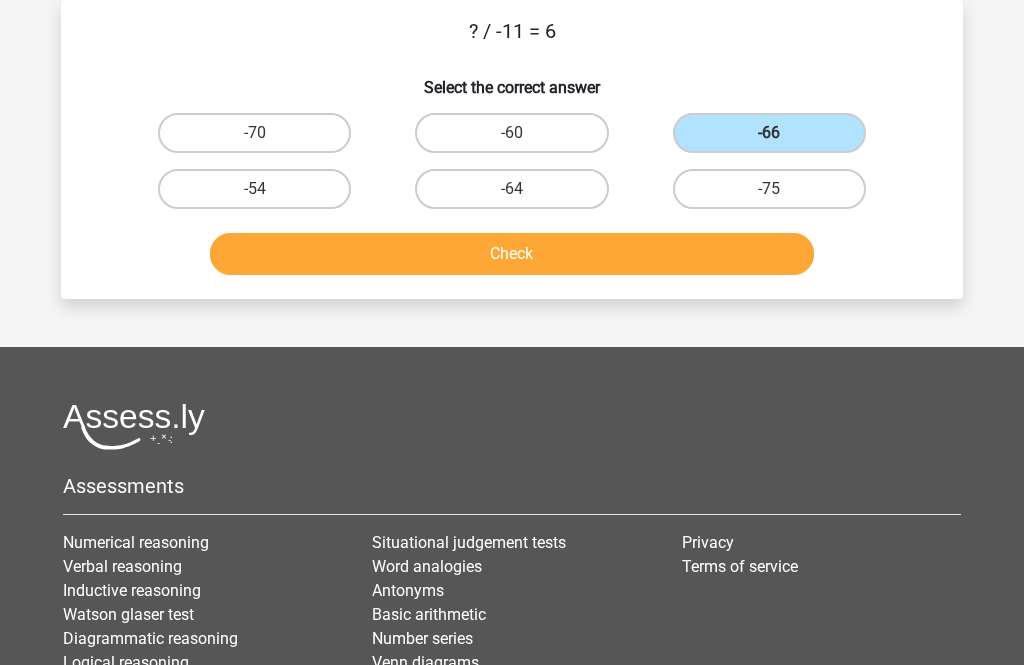 click on "Check" at bounding box center (512, 254) 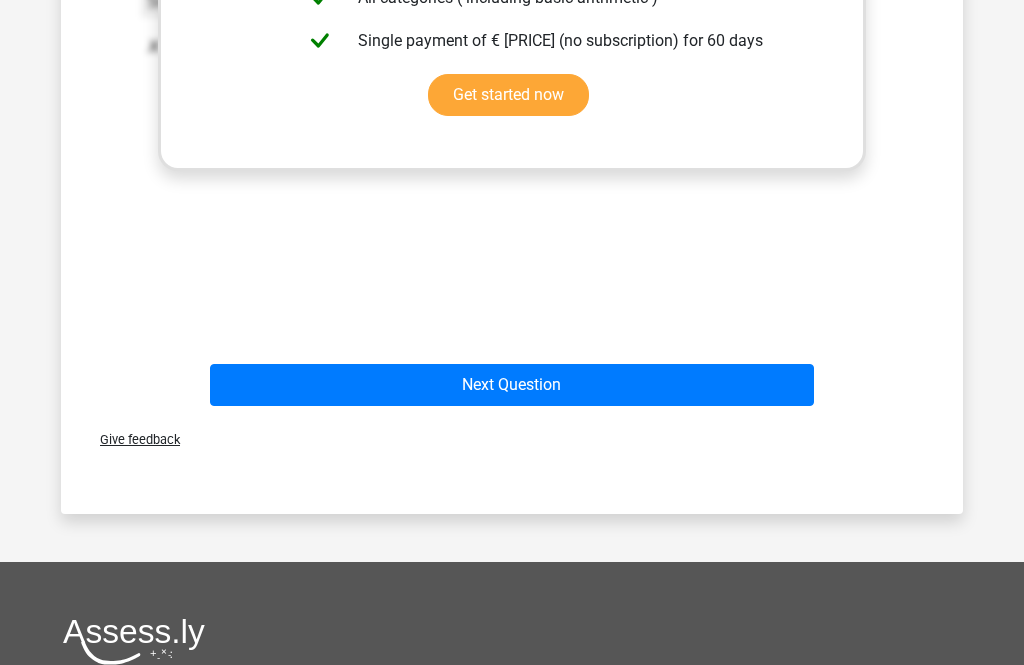 click on "Next Question" at bounding box center [512, 385] 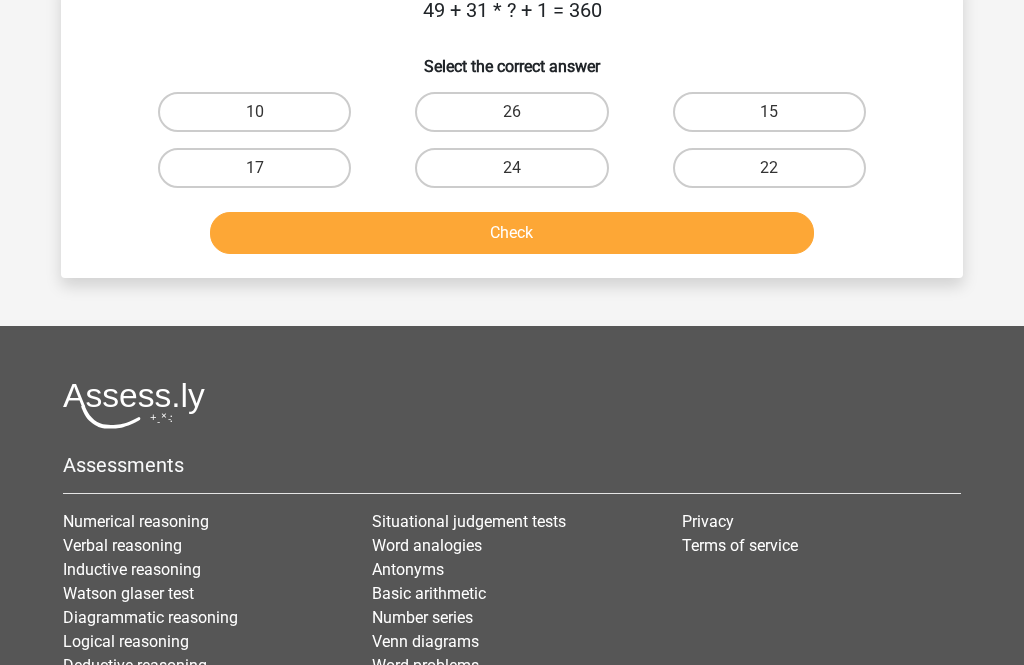 scroll, scrollTop: 92, scrollLeft: 0, axis: vertical 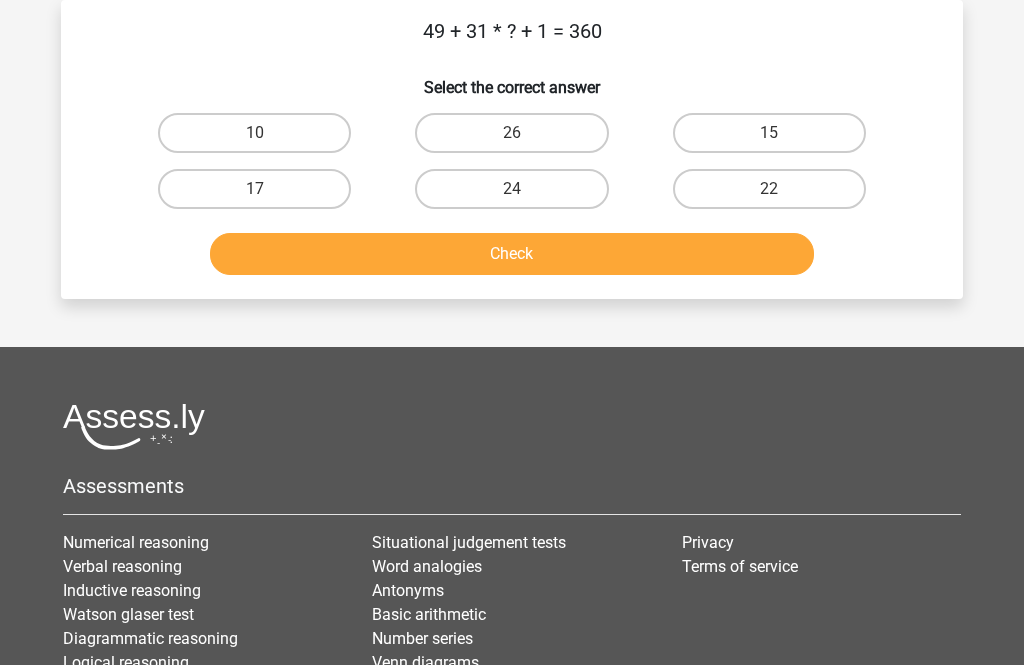 click on "15" at bounding box center [769, 133] 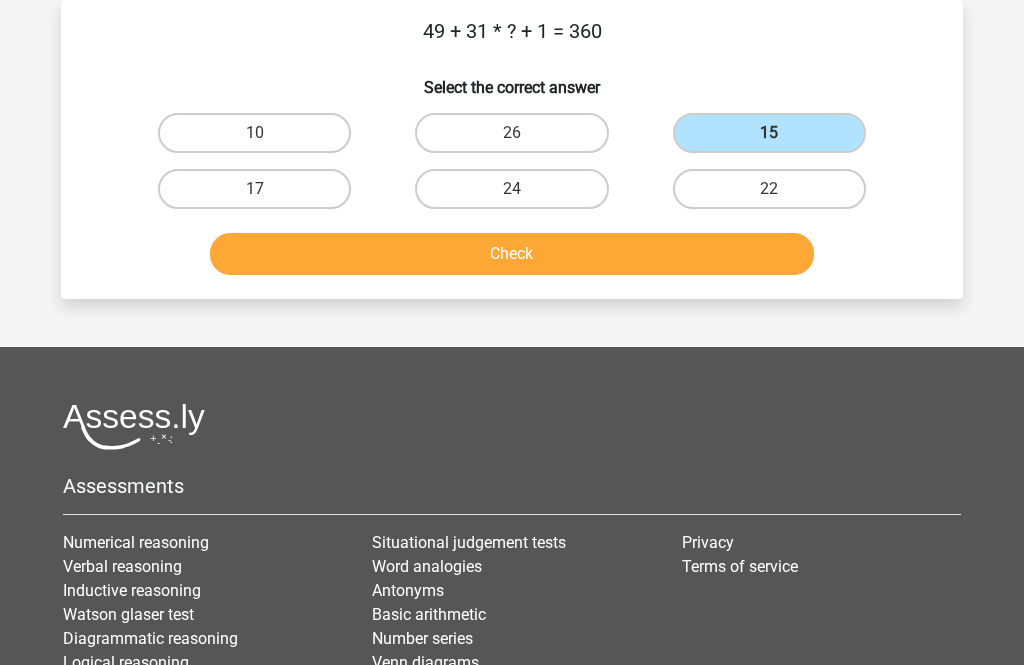 click on "Check" at bounding box center (512, 254) 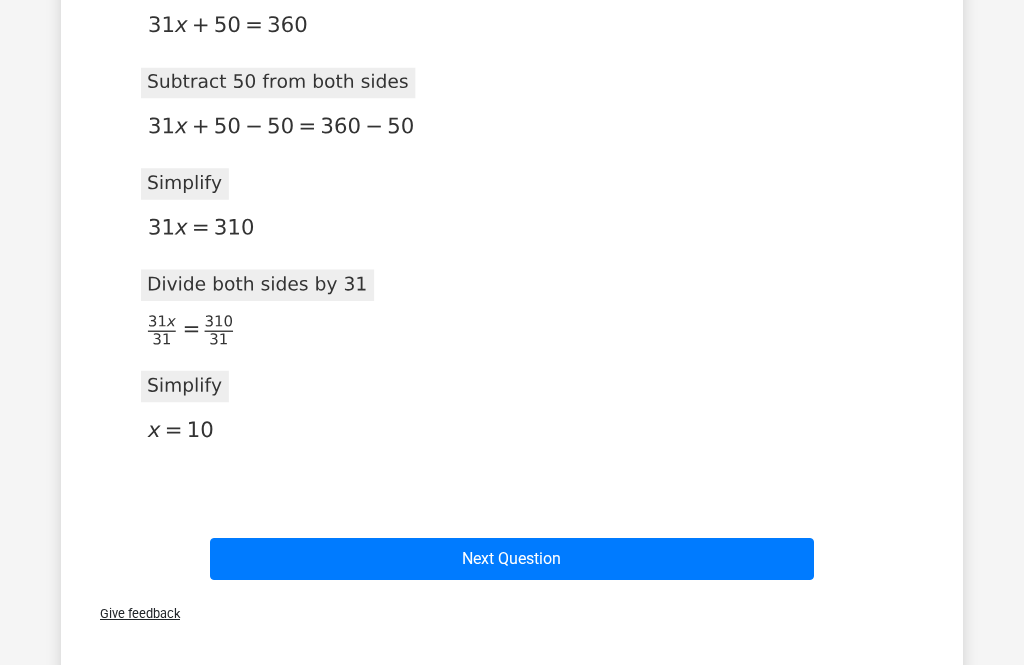 click on "Next Question" at bounding box center [512, 559] 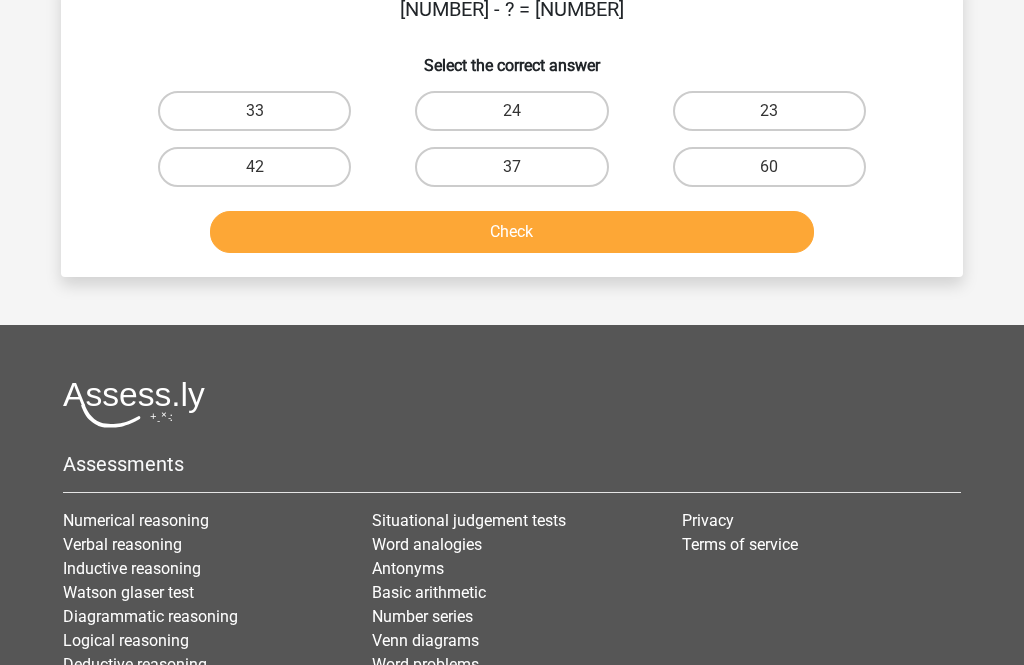 scroll, scrollTop: 92, scrollLeft: 0, axis: vertical 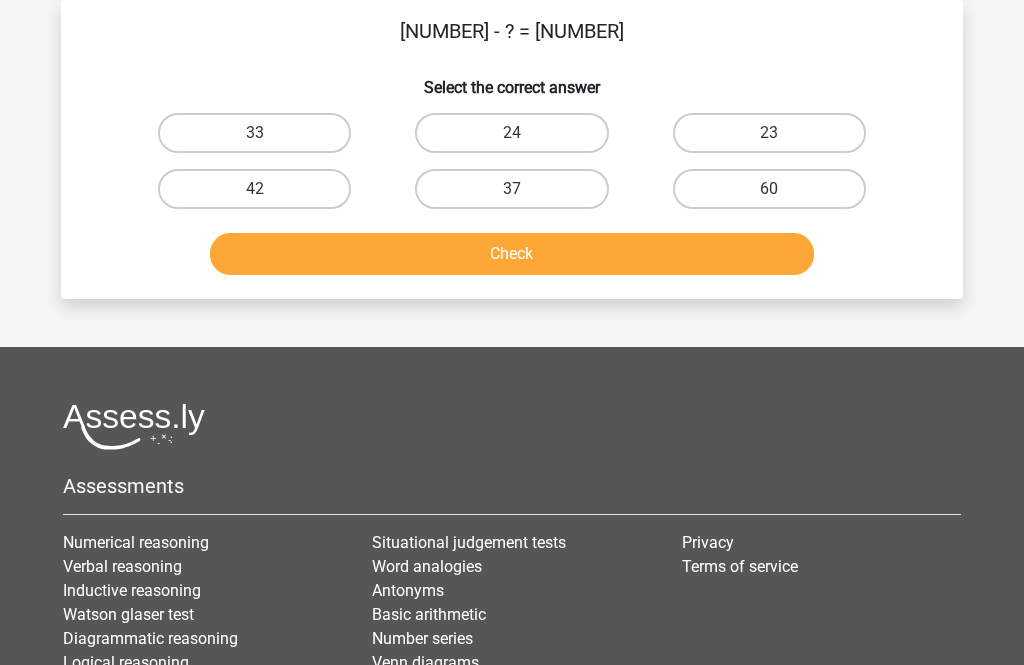 click on "Check" at bounding box center [512, 250] 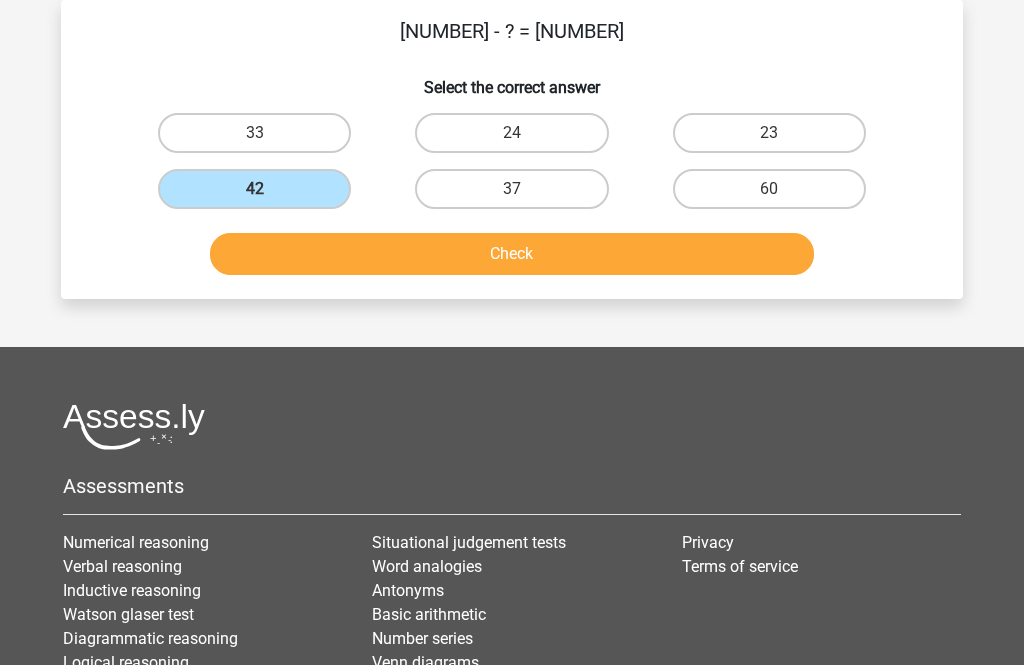 click on "Check" at bounding box center [512, 254] 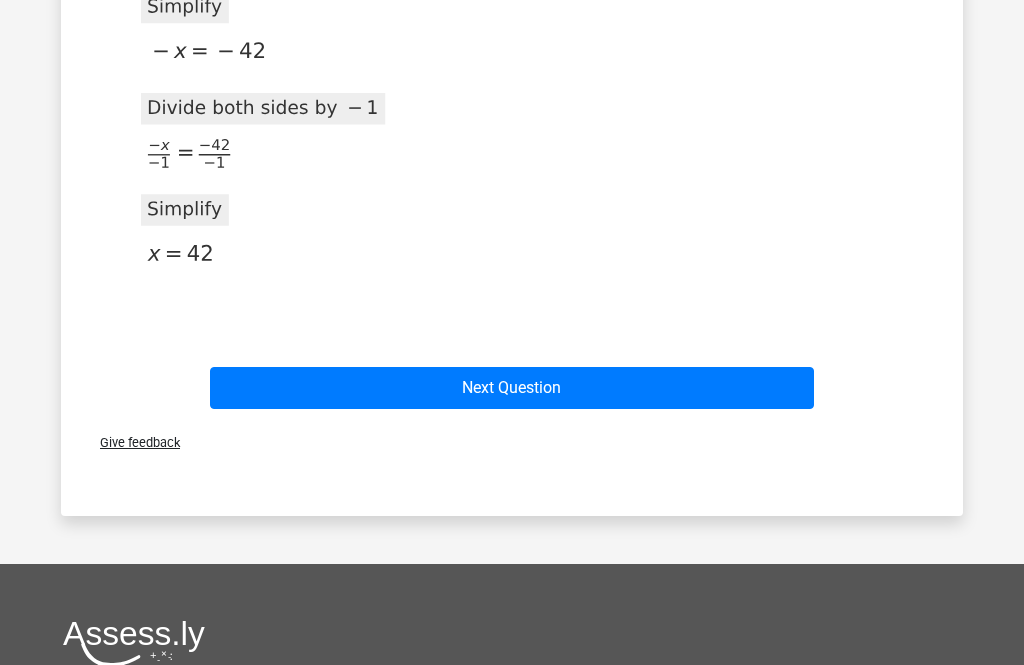 click on "Next Question" at bounding box center [512, 388] 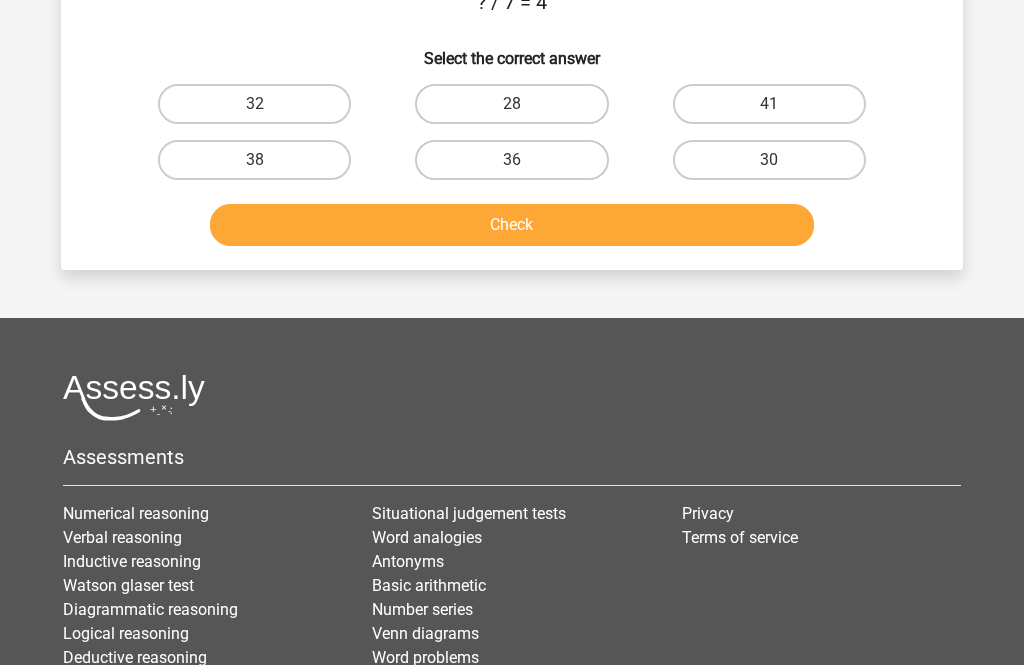 scroll, scrollTop: 92, scrollLeft: 0, axis: vertical 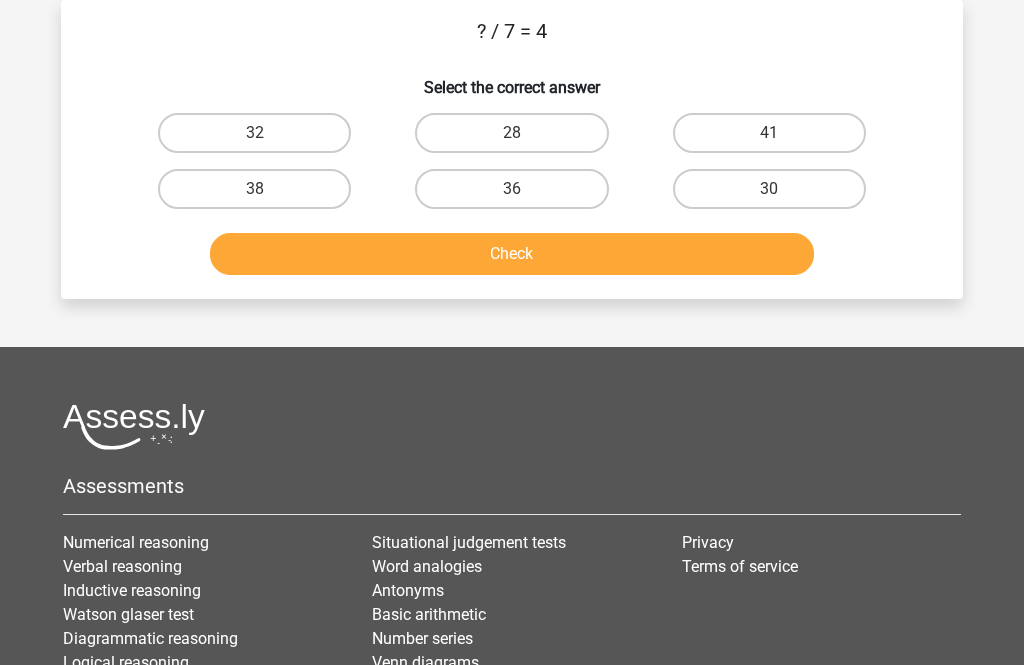 click on "28" at bounding box center (511, 133) 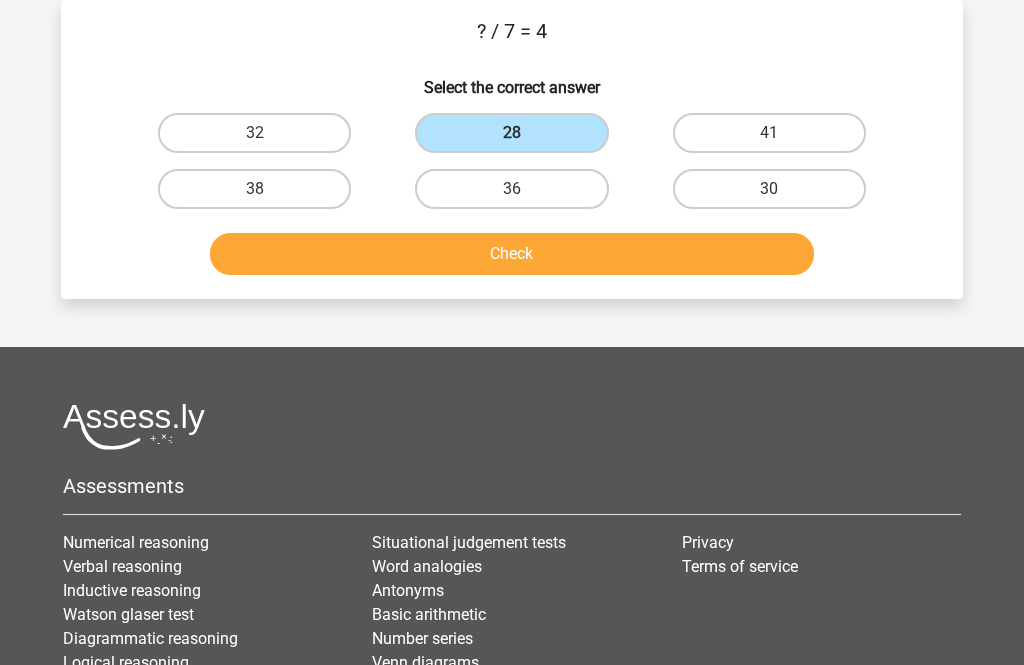 click on "Check" at bounding box center [512, 254] 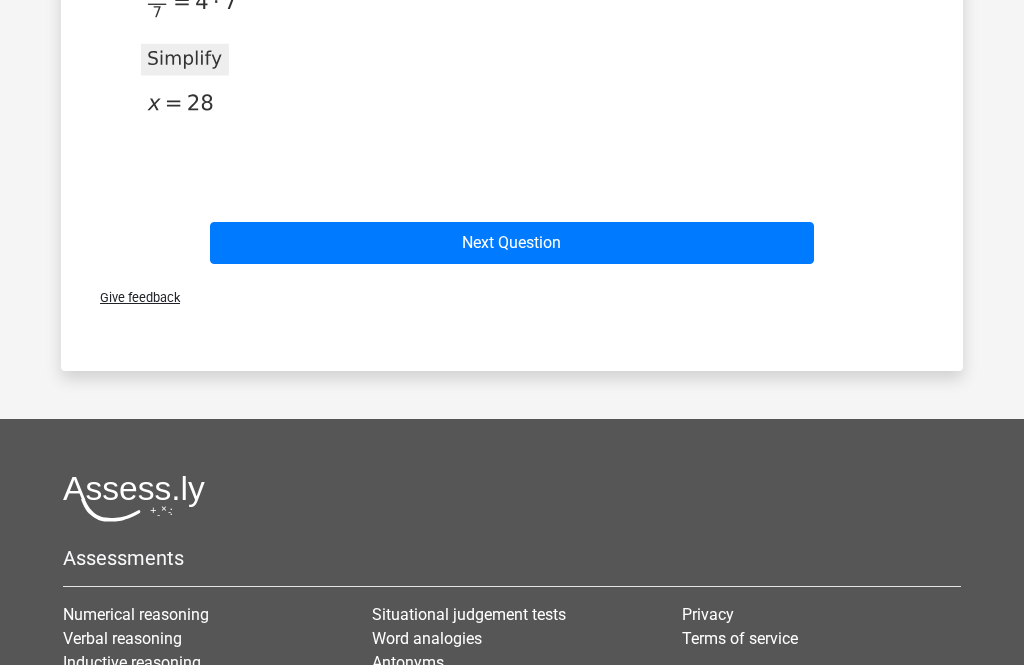 click on "Next Question" at bounding box center (512, 243) 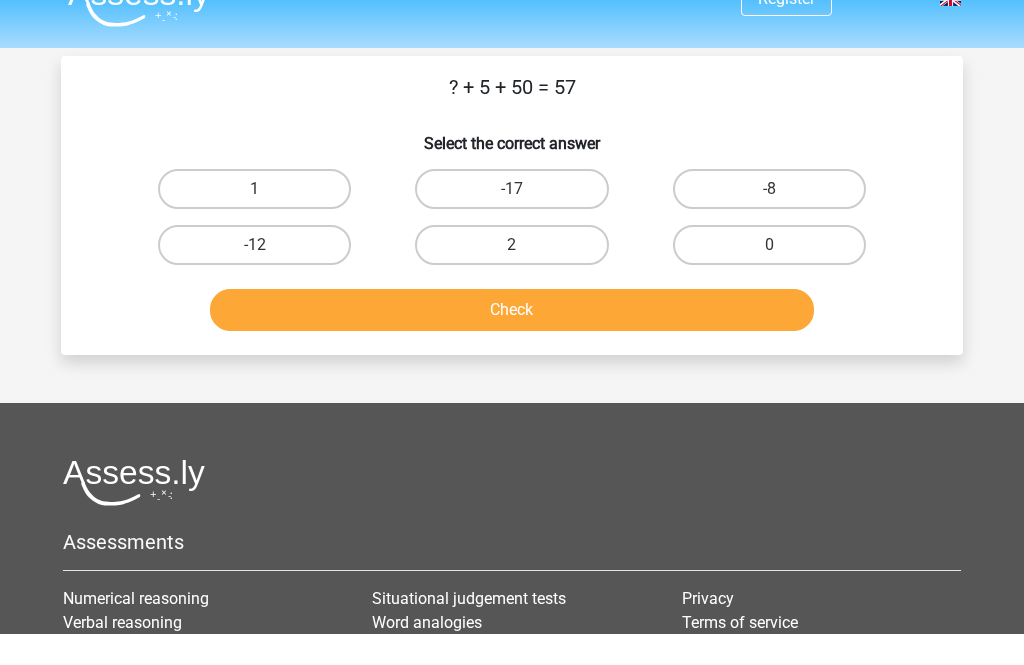 scroll, scrollTop: 38, scrollLeft: 0, axis: vertical 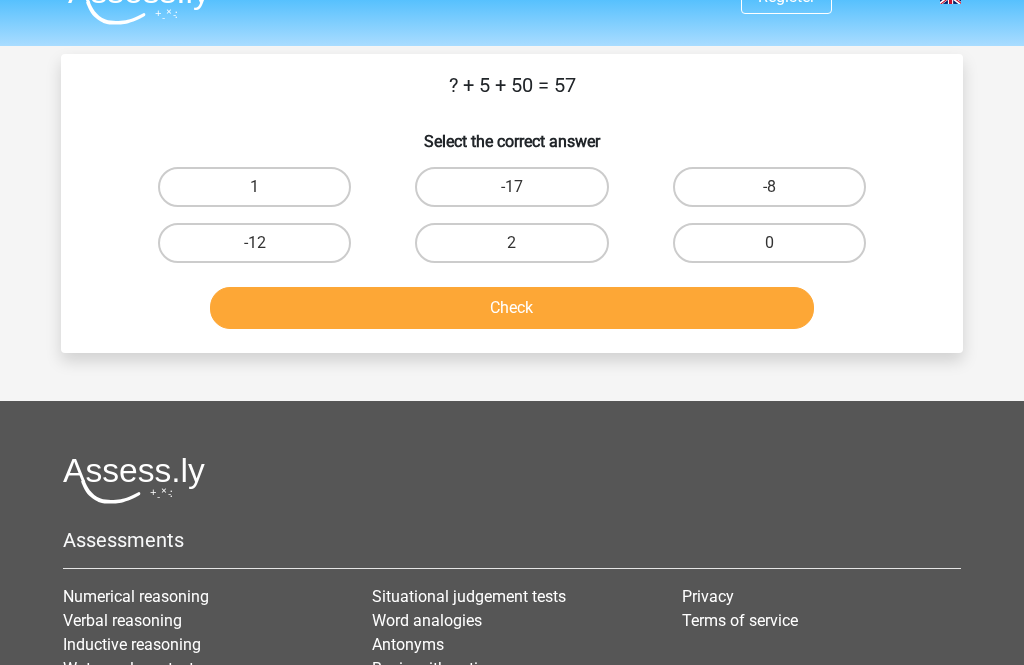 click on "2" at bounding box center (511, 243) 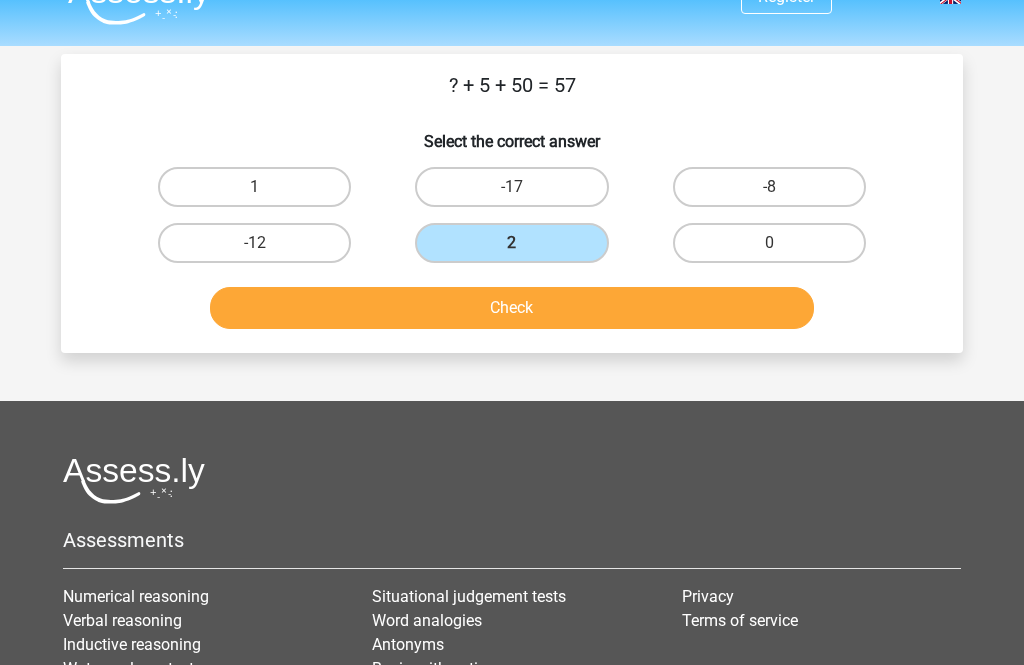 click on "Check" at bounding box center (512, 308) 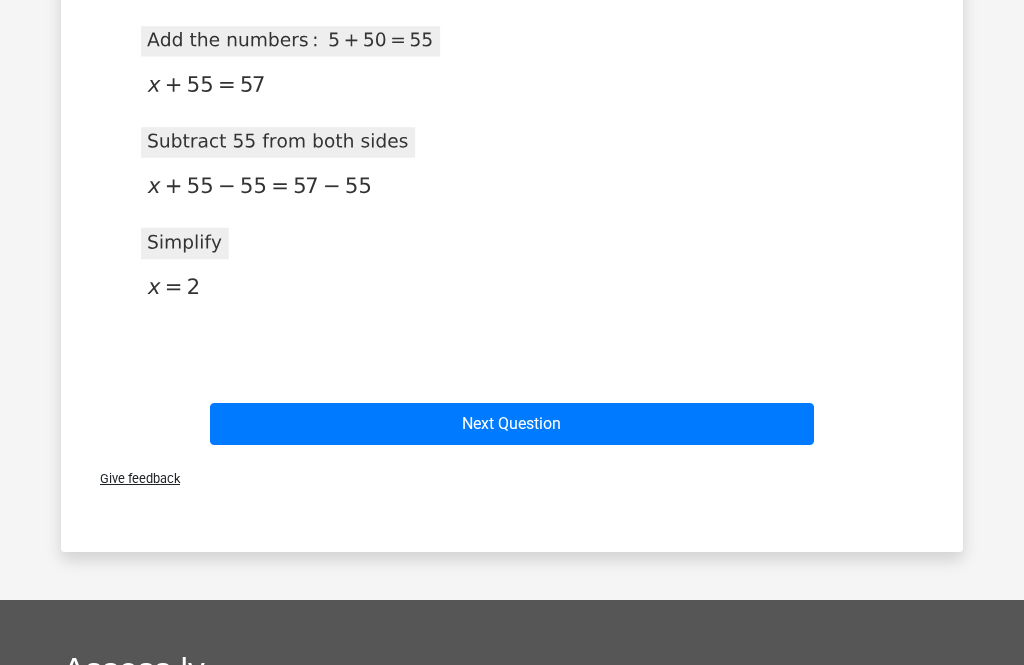 click on "Next Question" at bounding box center (512, 421) 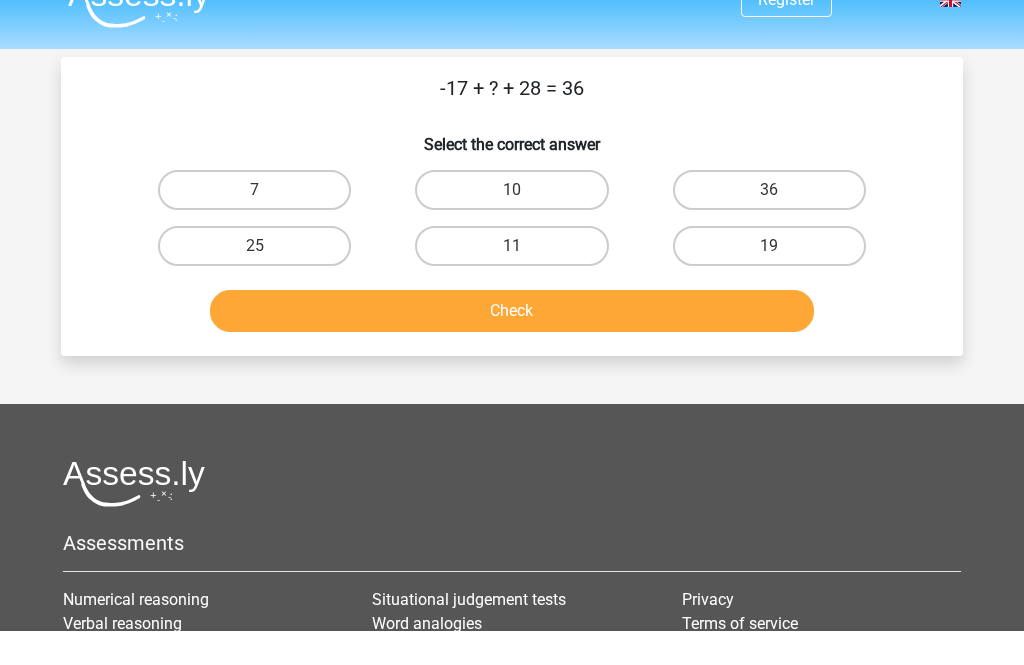scroll, scrollTop: 36, scrollLeft: 0, axis: vertical 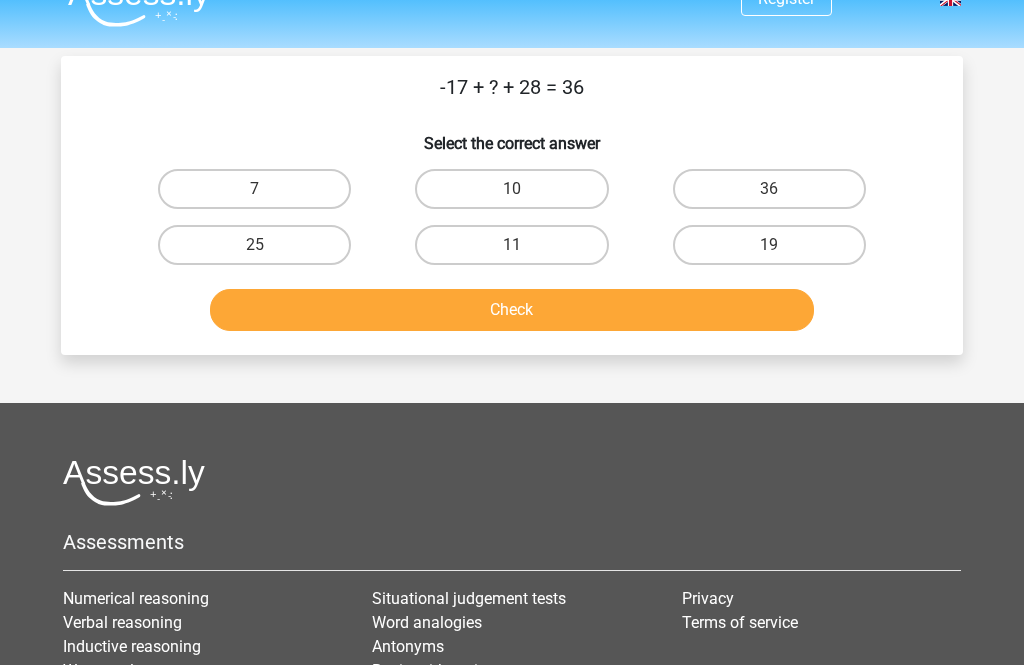 click on "25" at bounding box center [254, 245] 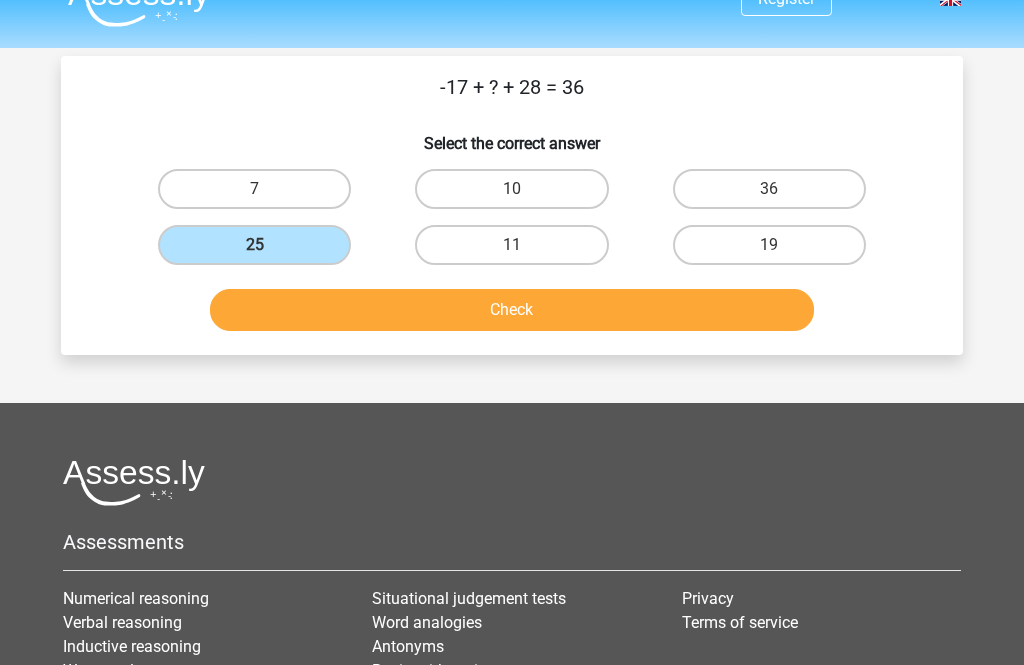 click on "Check" at bounding box center (512, 310) 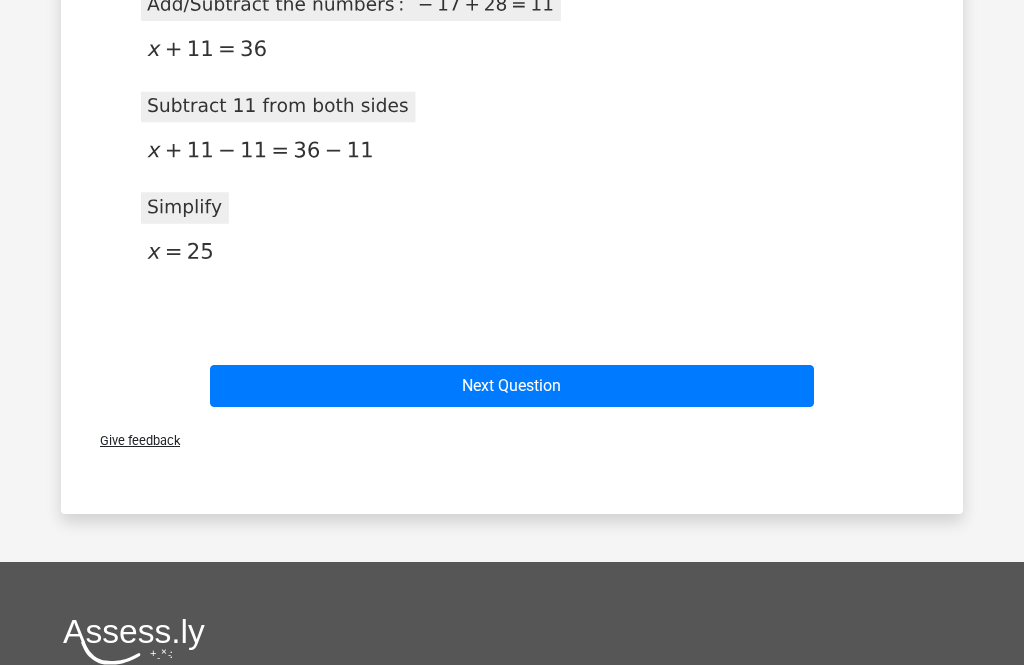 click on "Next Question" at bounding box center (512, 387) 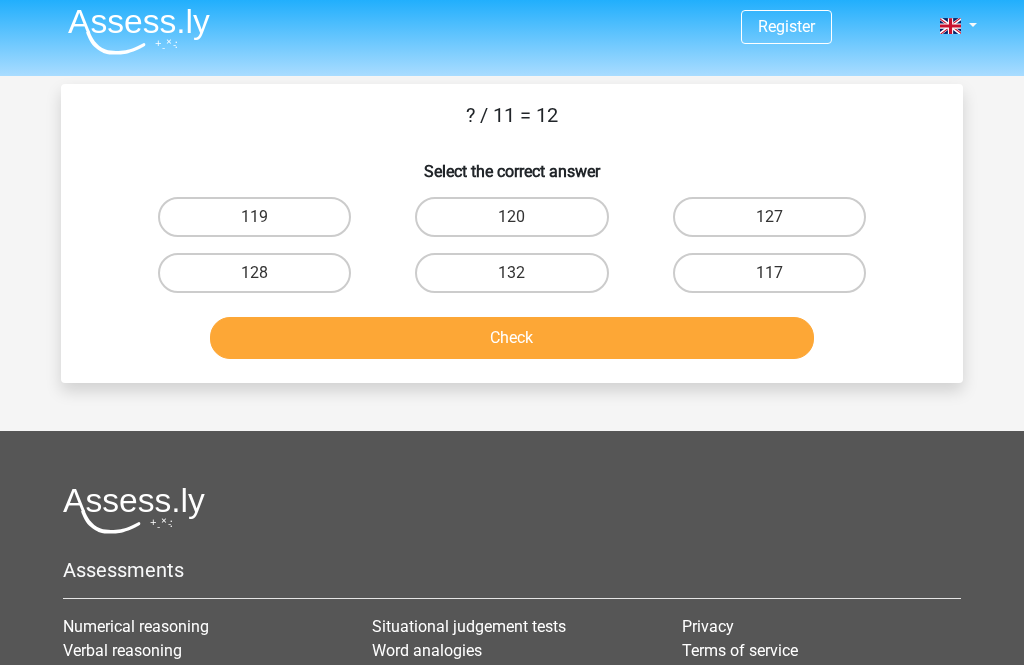 scroll, scrollTop: 7, scrollLeft: 0, axis: vertical 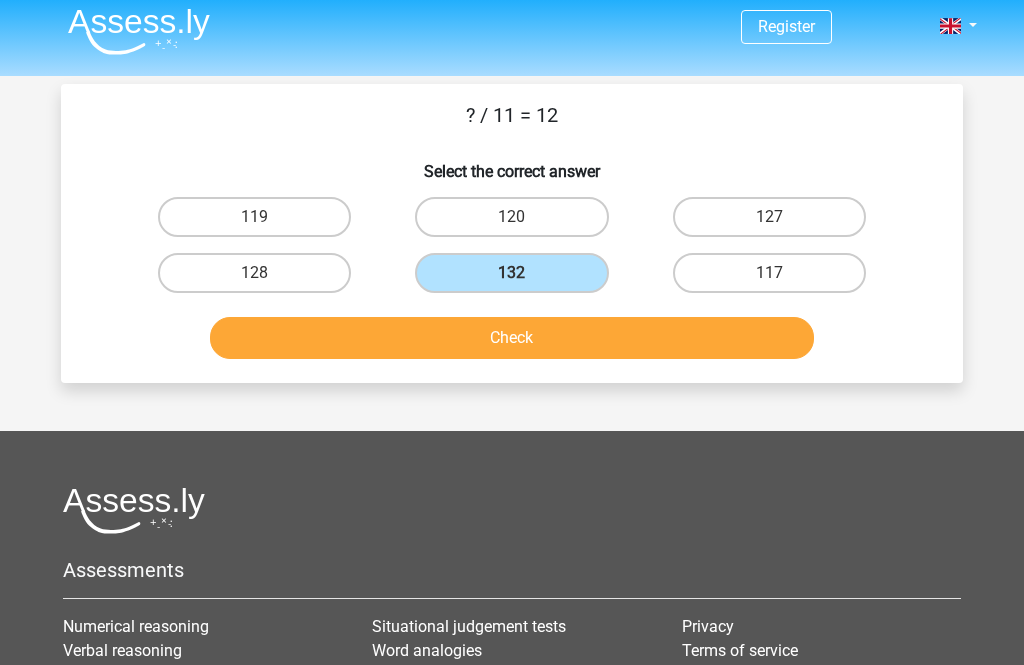 click on "Check" at bounding box center [512, 338] 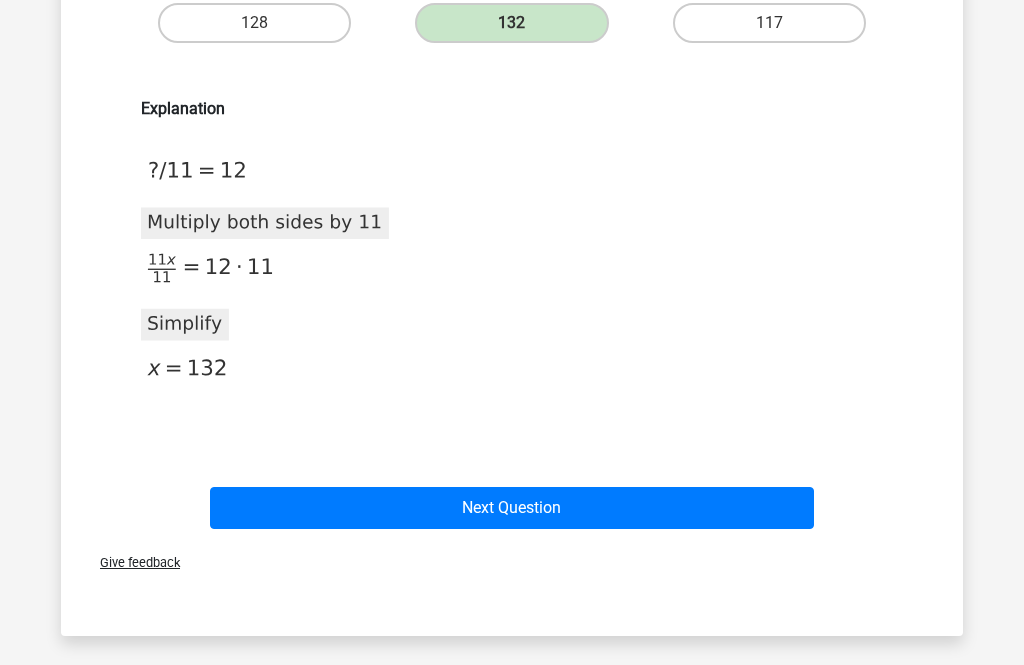 scroll, scrollTop: 296, scrollLeft: 0, axis: vertical 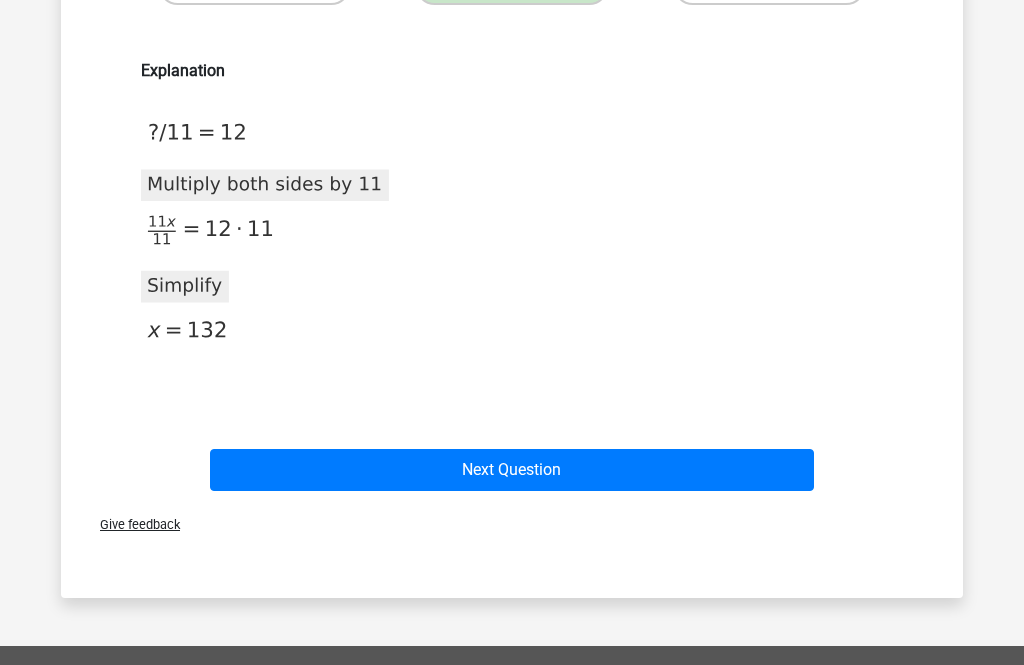 click on "Next Question" at bounding box center (512, 470) 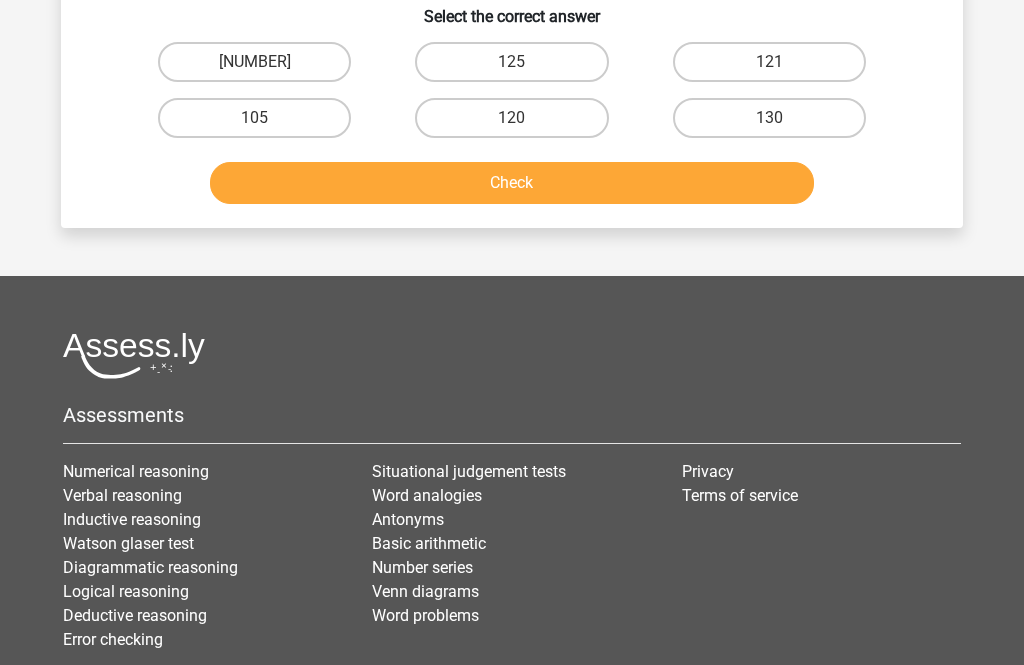 scroll, scrollTop: 92, scrollLeft: 0, axis: vertical 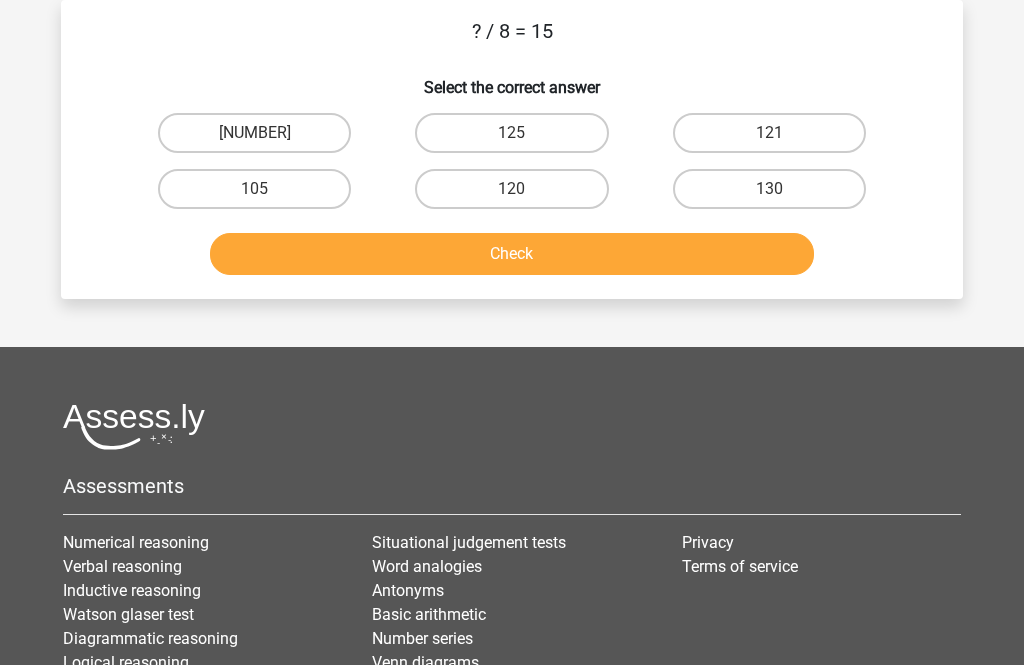 click on "120" at bounding box center (511, 189) 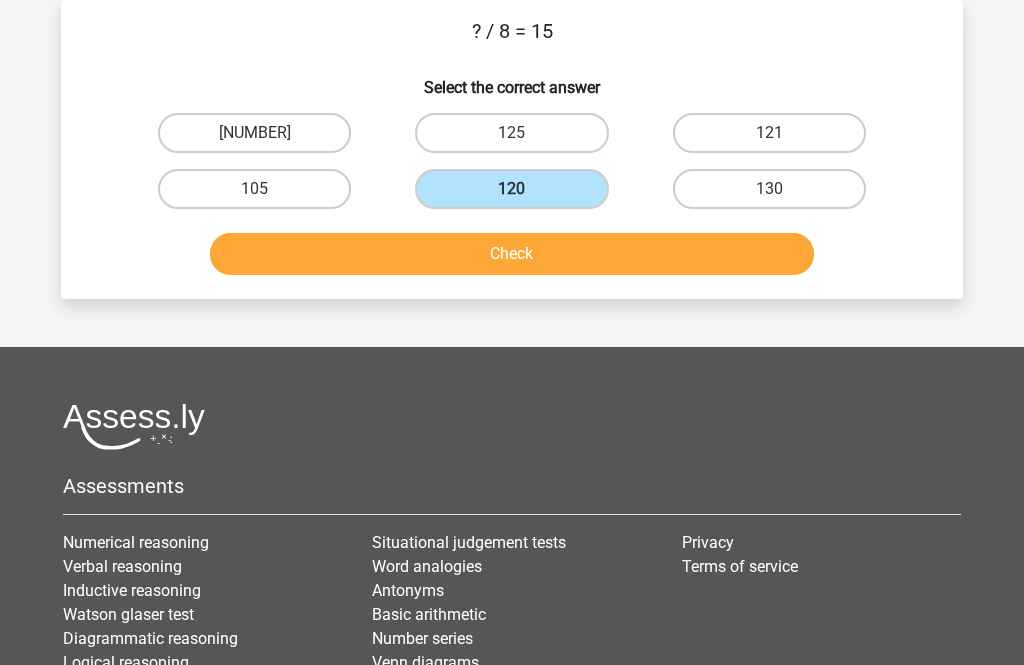 click on "Check" at bounding box center (512, 254) 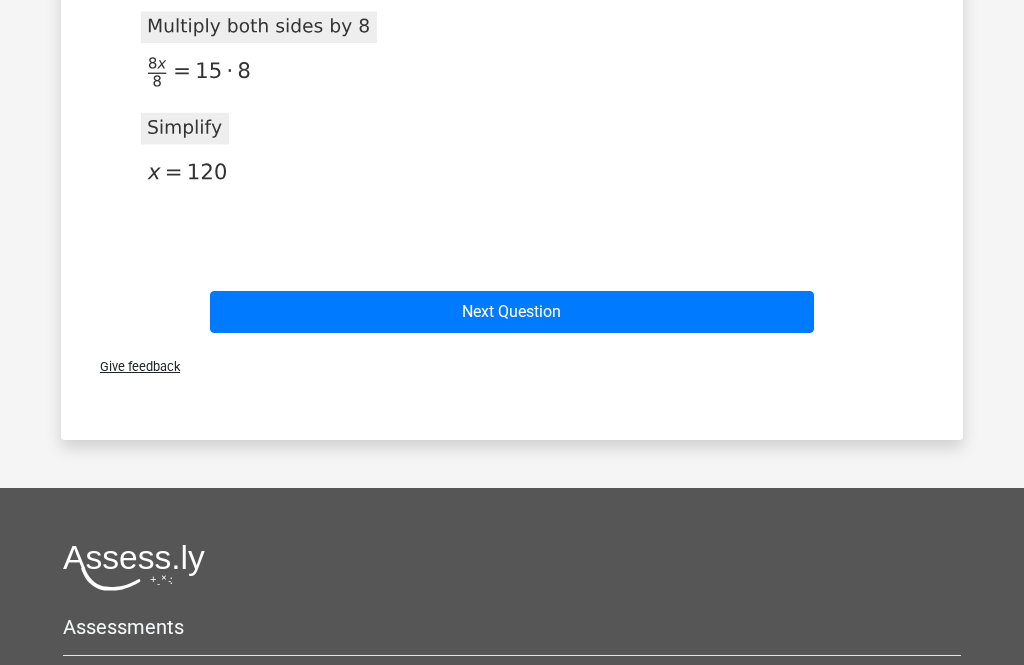 click on "Next Question" at bounding box center (512, 312) 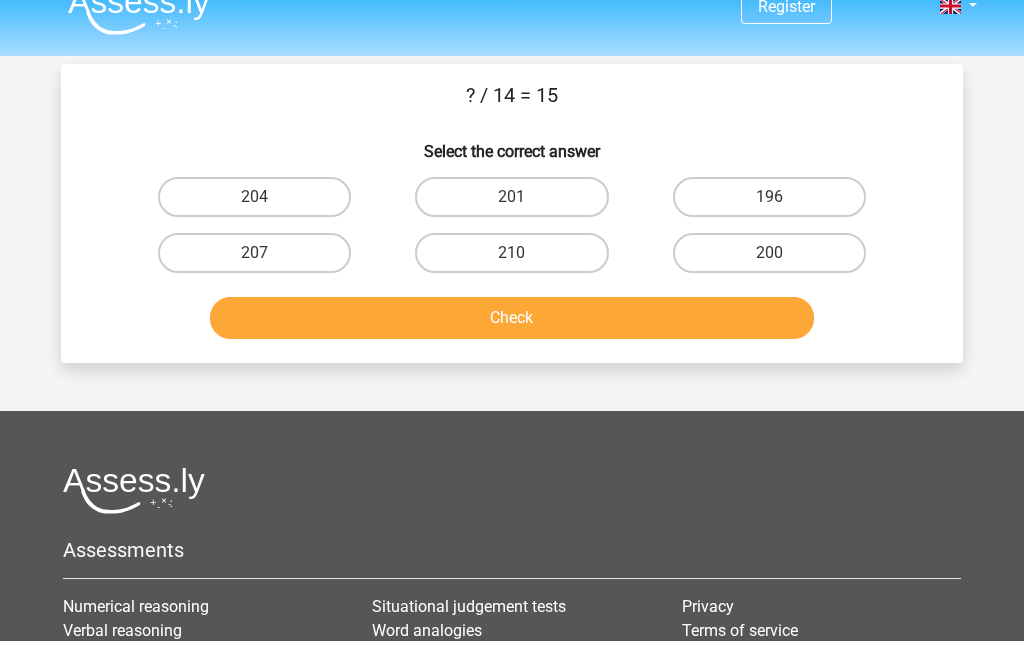 scroll, scrollTop: 28, scrollLeft: 0, axis: vertical 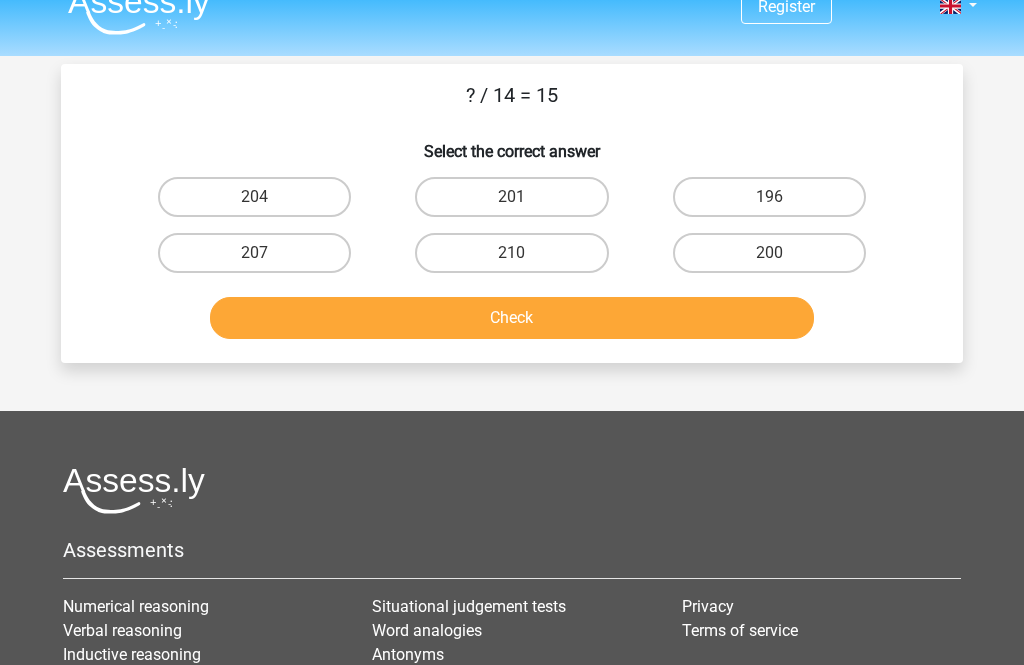 click on "210" at bounding box center (511, 253) 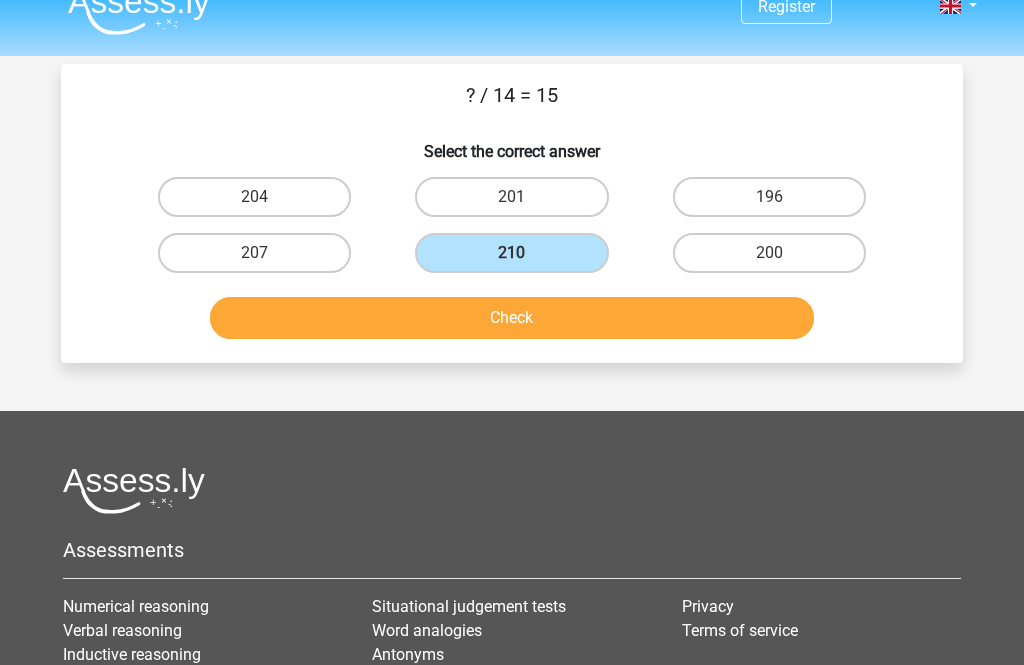 click on "Check" at bounding box center [512, 318] 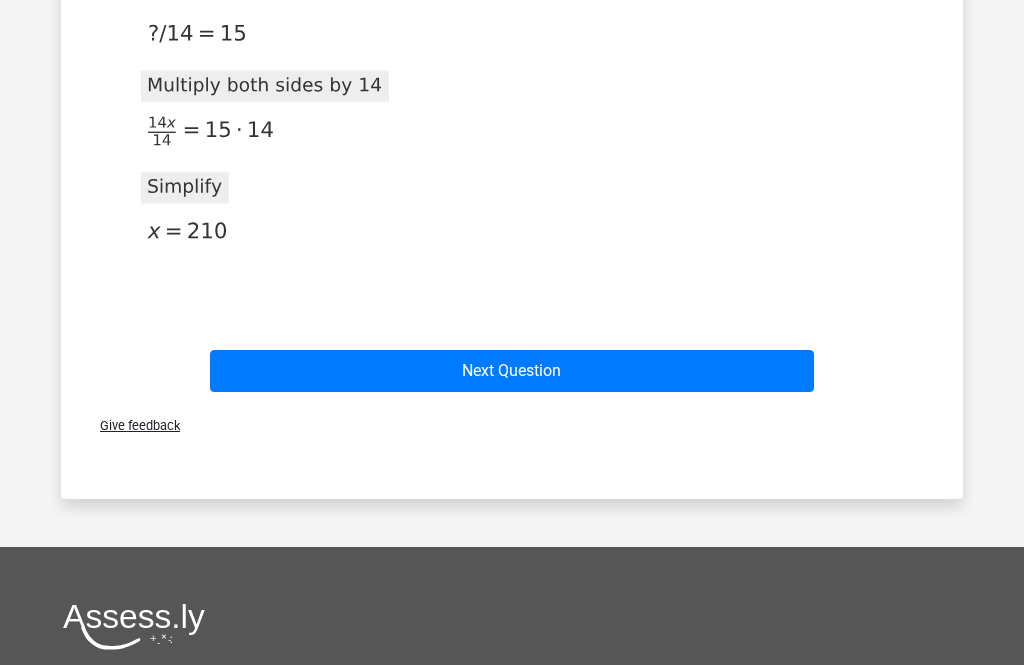 click on "Give feedback" at bounding box center (512, 426) 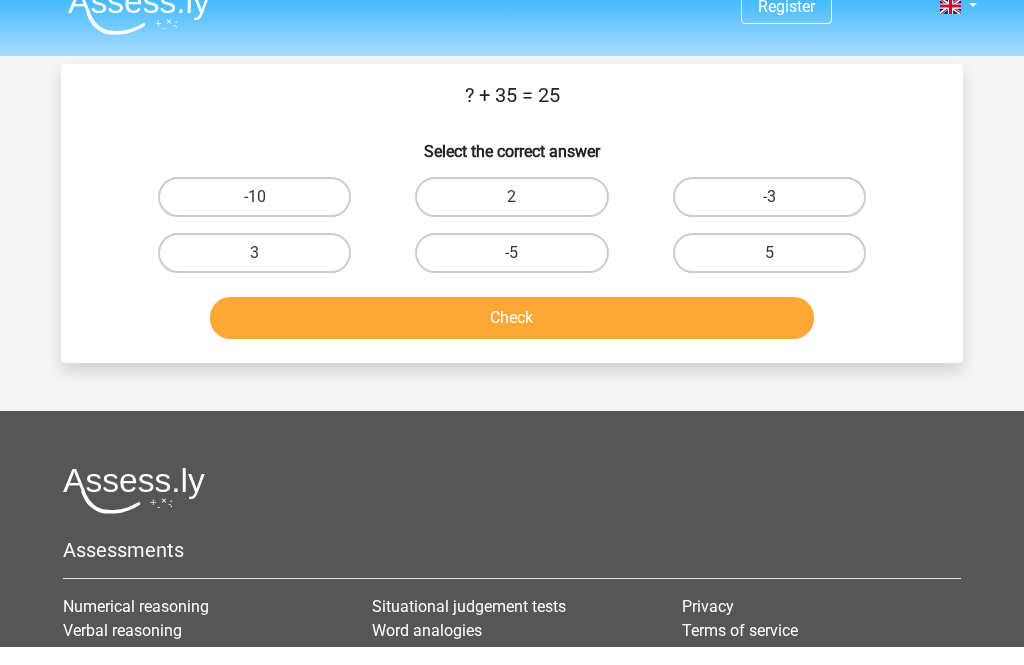 scroll, scrollTop: 28, scrollLeft: 0, axis: vertical 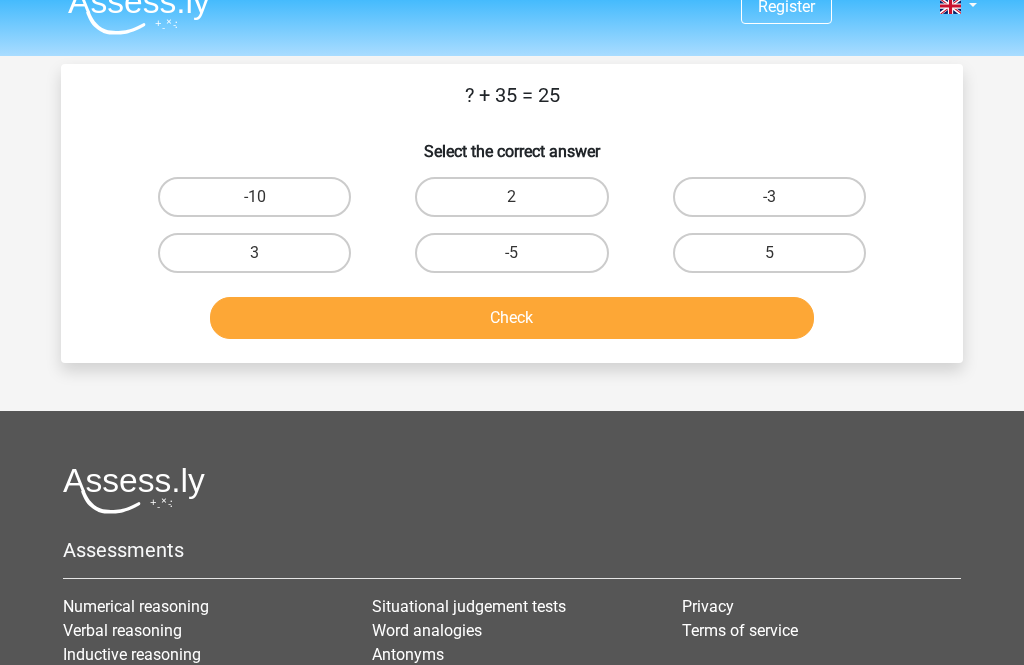 click on "-10" at bounding box center (254, 197) 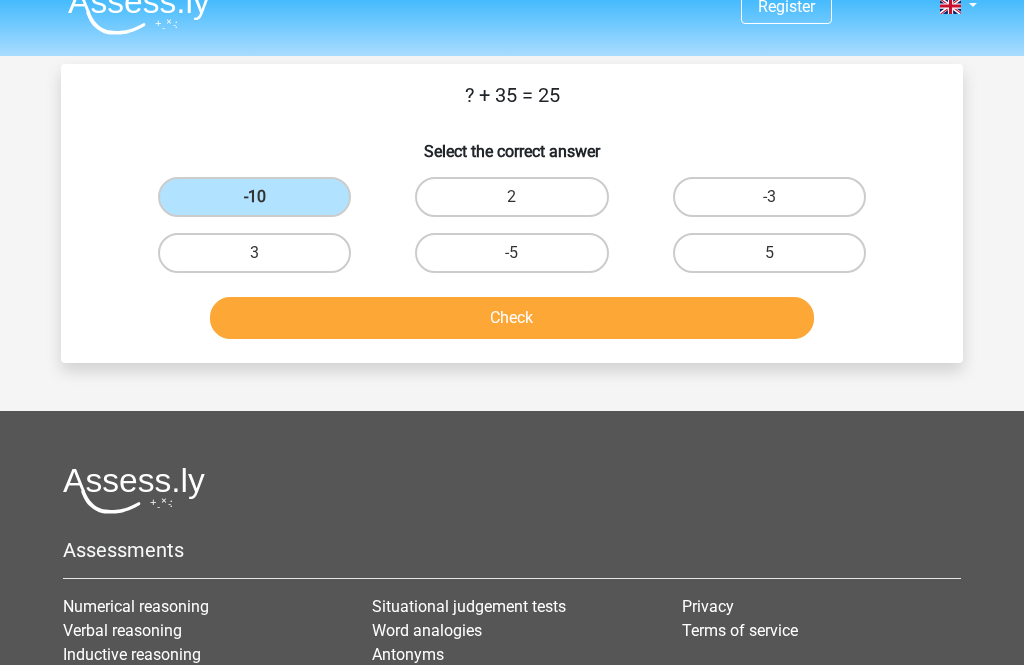 click on "Check" at bounding box center (512, 318) 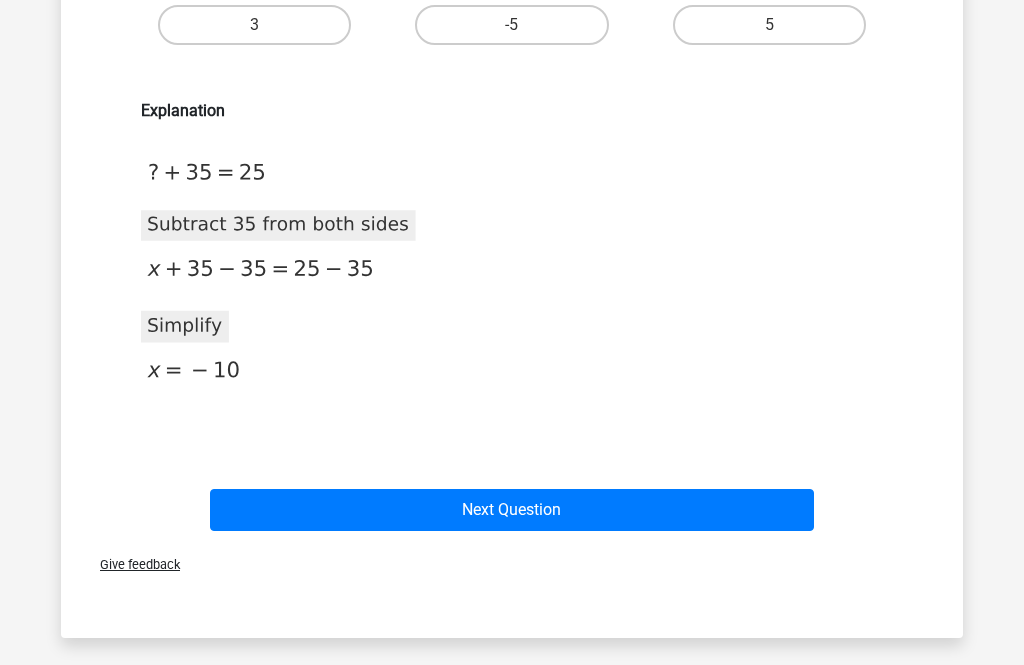 click on "Next Question" at bounding box center [512, 511] 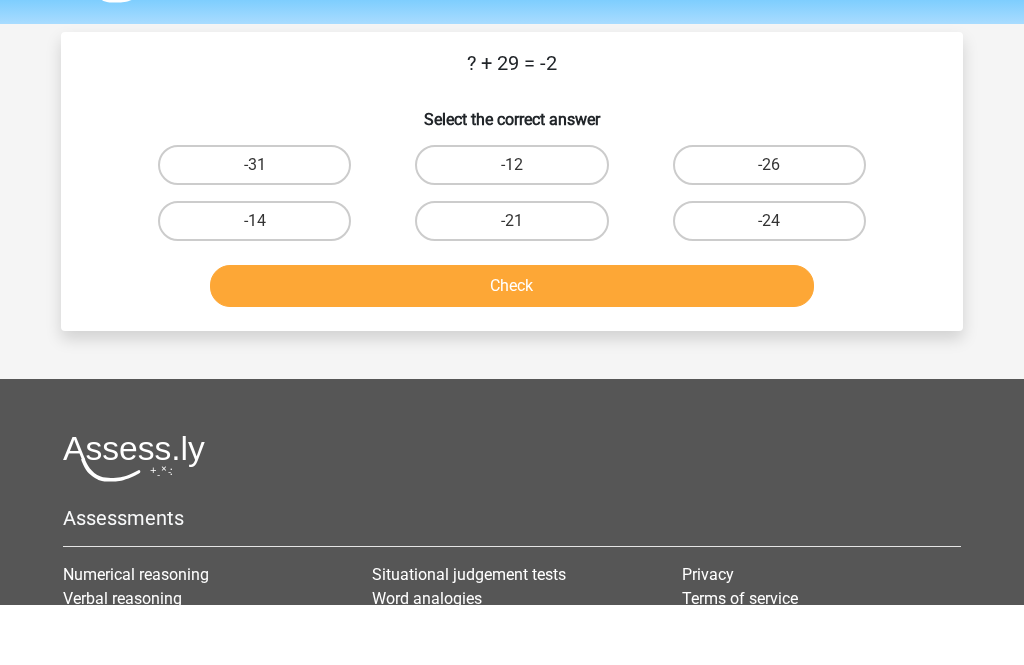 scroll, scrollTop: 61, scrollLeft: 0, axis: vertical 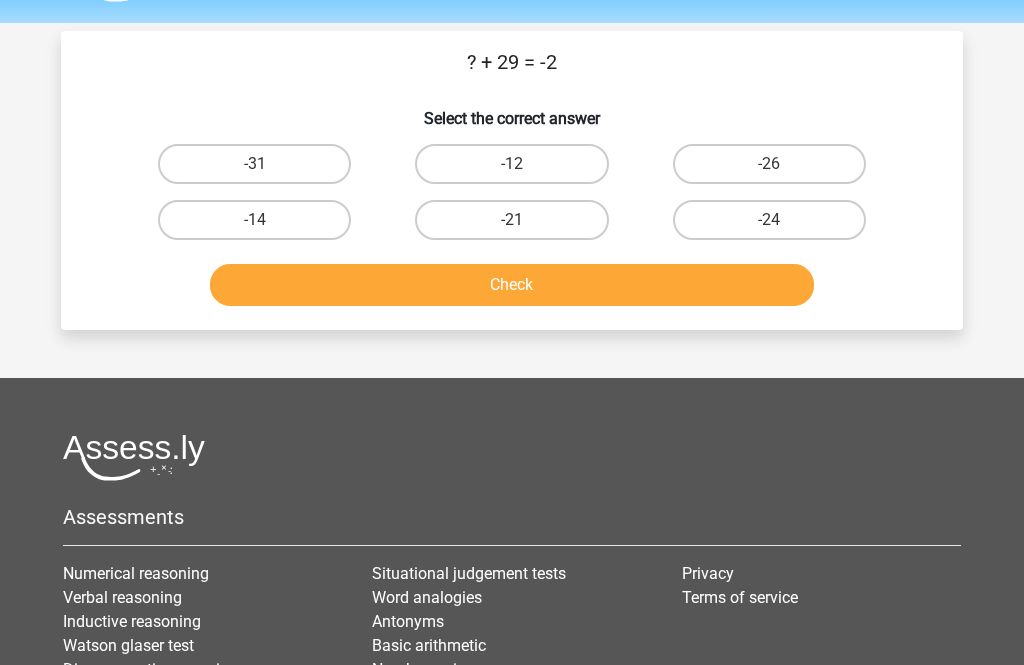 click on "-31" at bounding box center [254, 164] 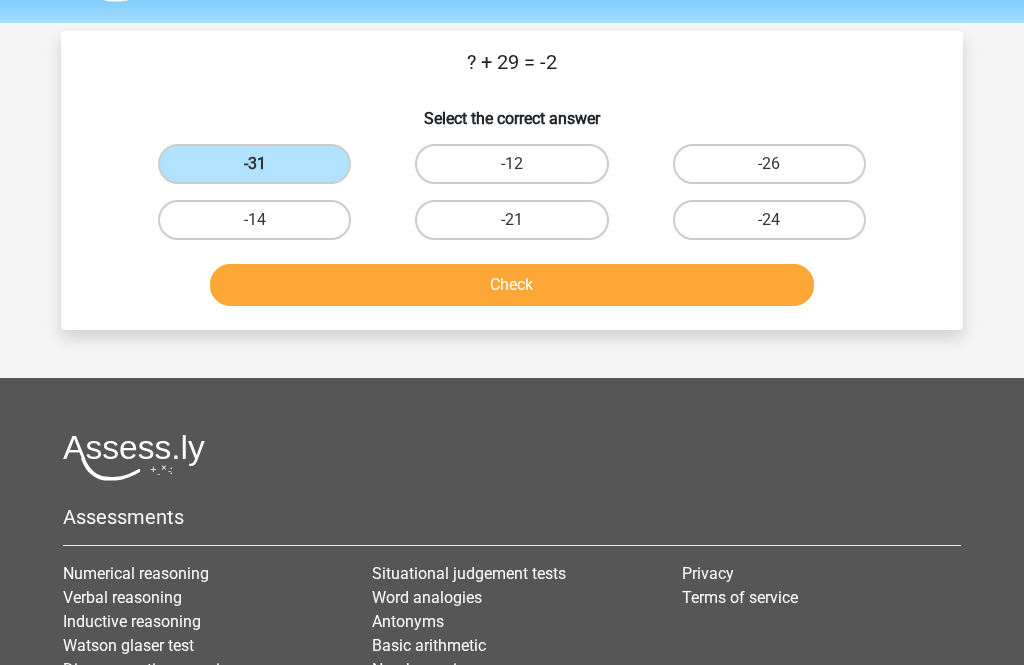 click on "Check" at bounding box center (512, 285) 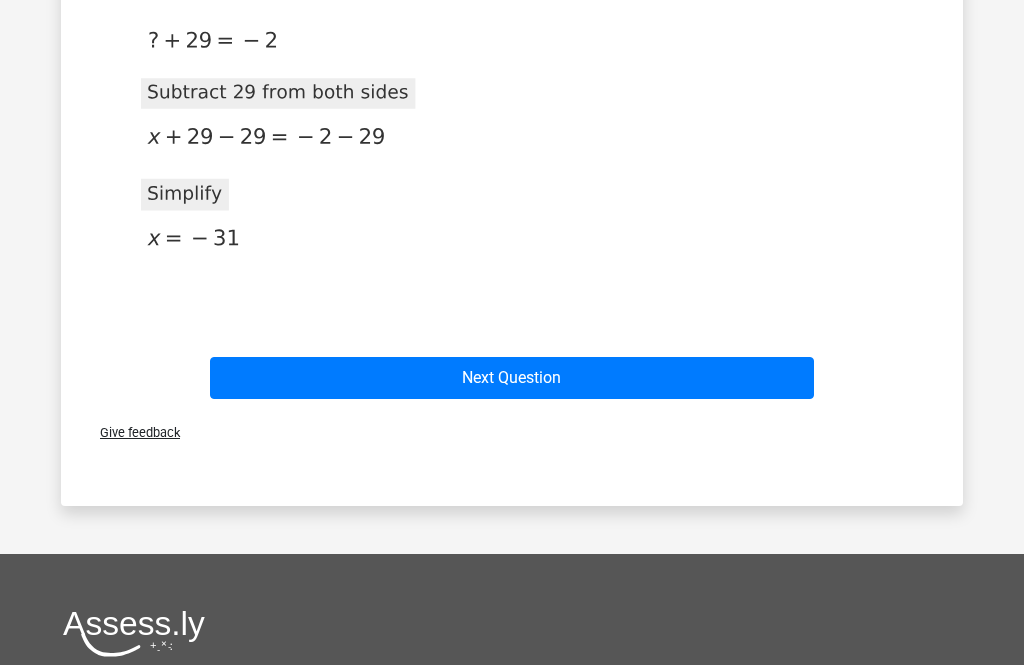 click on "Next Question" at bounding box center [512, 378] 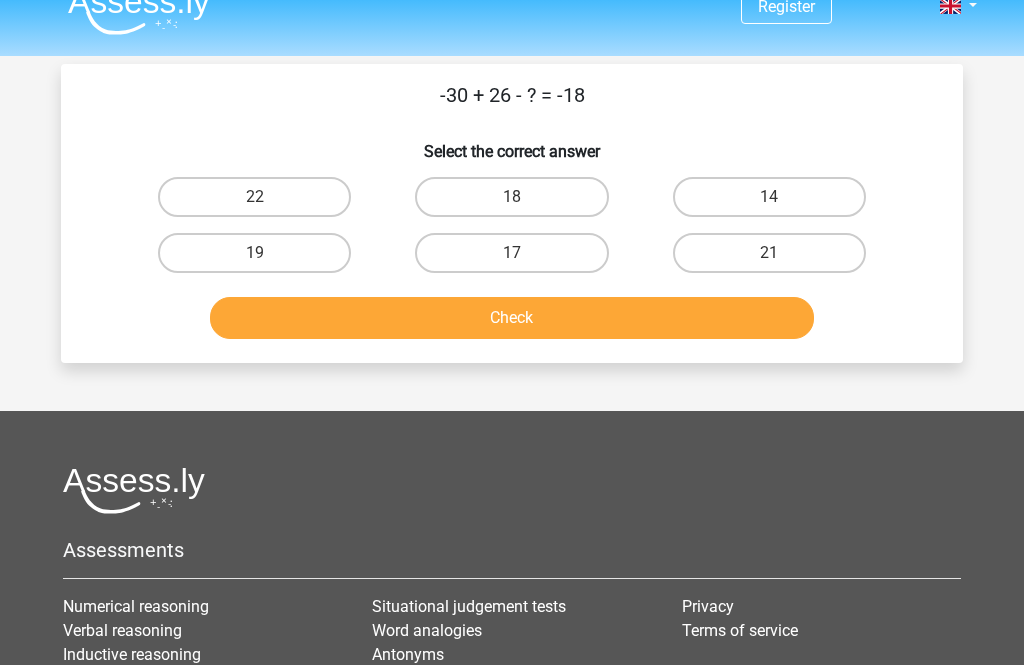 scroll, scrollTop: 25, scrollLeft: 0, axis: vertical 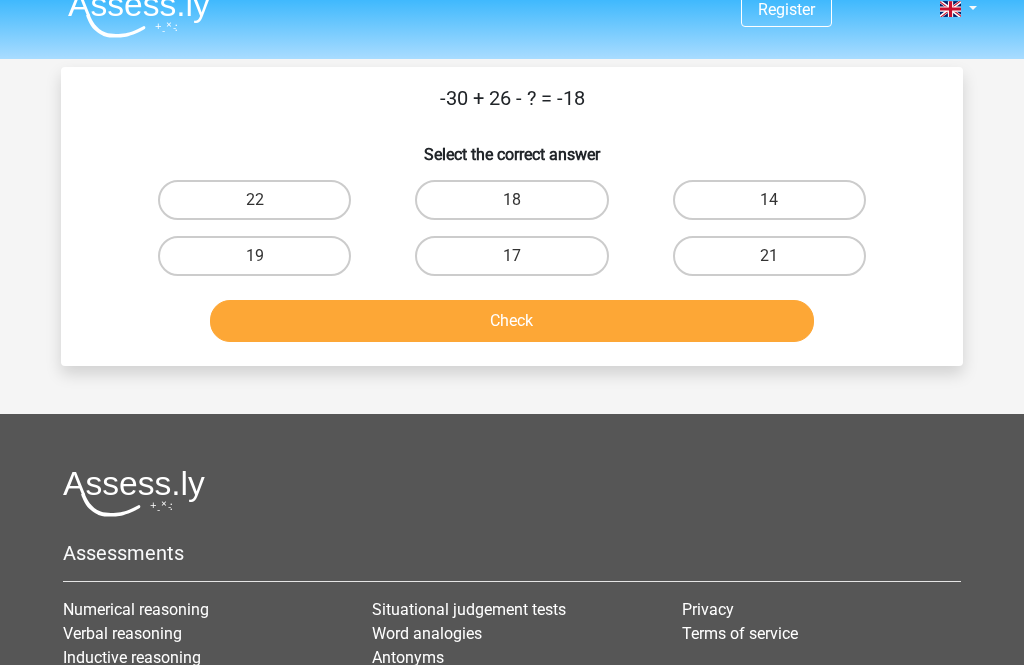 click on "14" at bounding box center [769, 200] 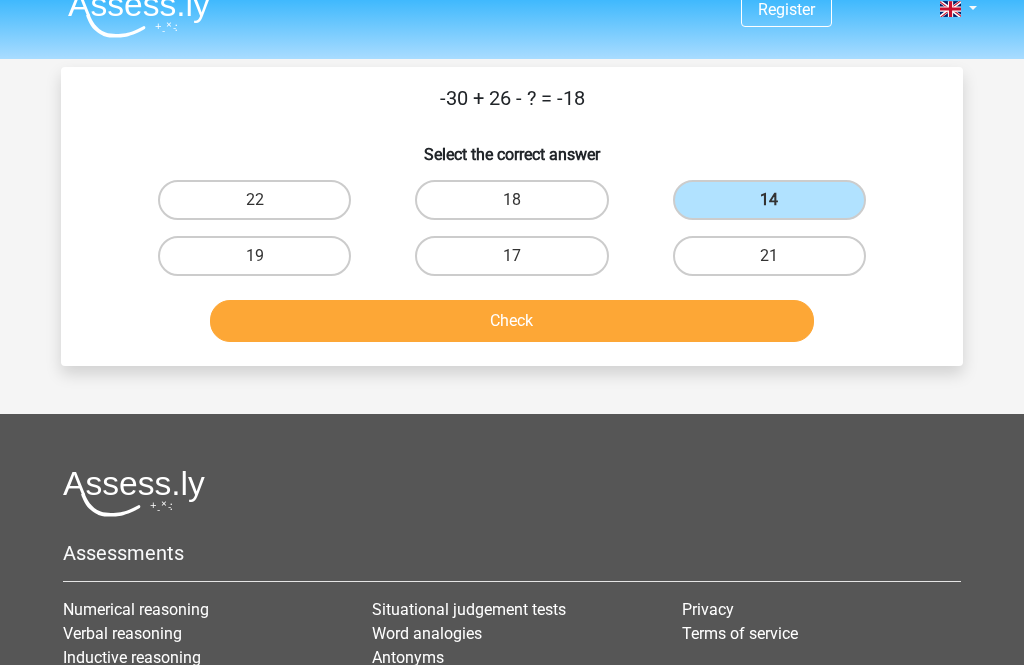 click on "Check" at bounding box center (512, 321) 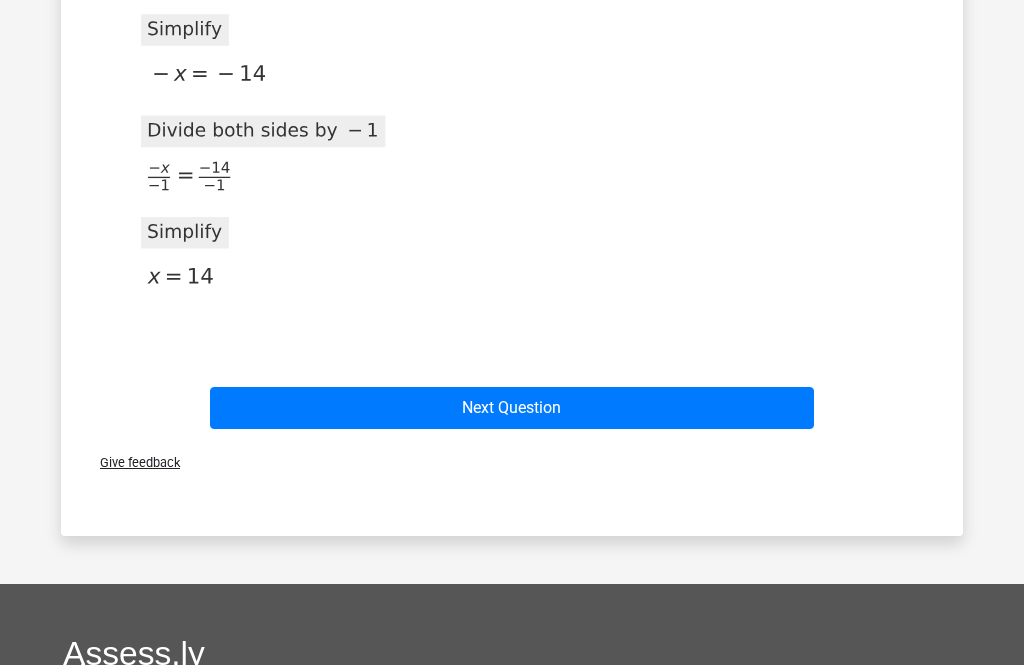 click on "Next Question" at bounding box center (512, 409) 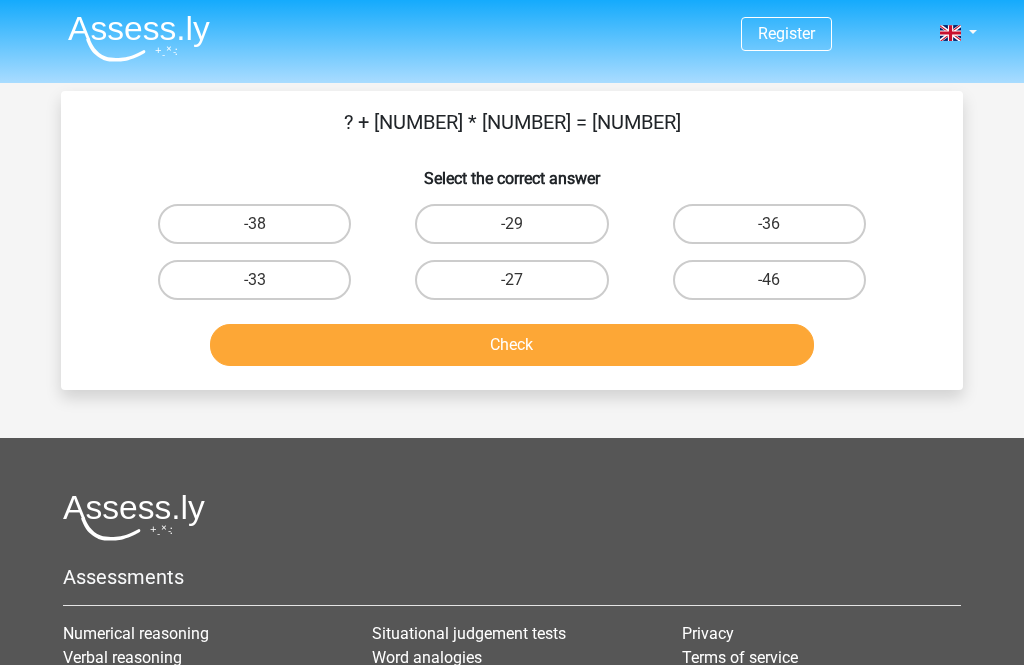 scroll, scrollTop: 1, scrollLeft: 0, axis: vertical 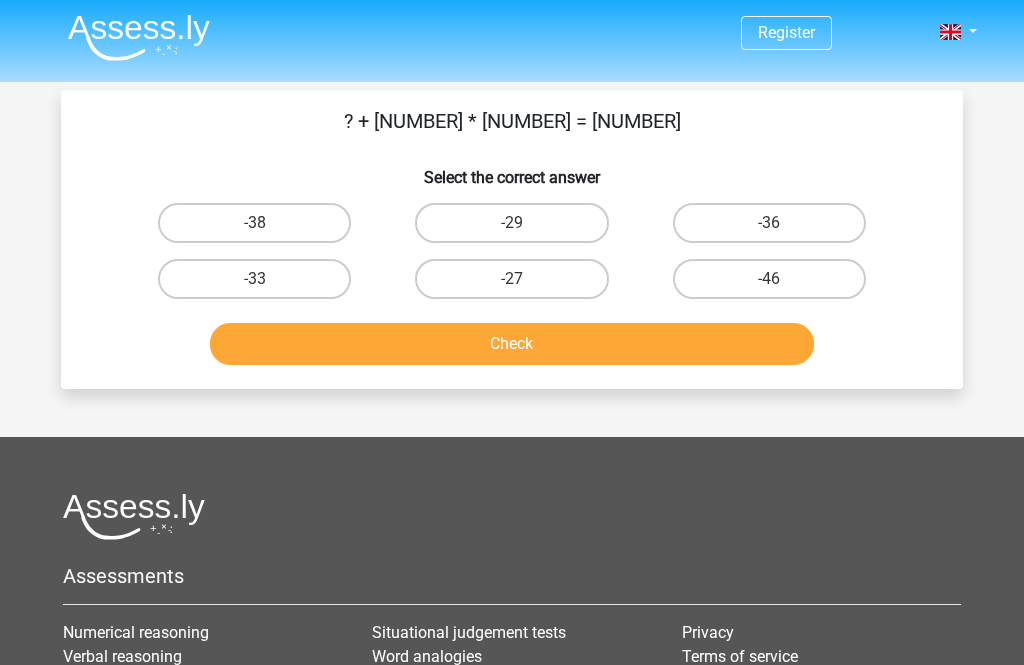 click on "-46" at bounding box center [769, 280] 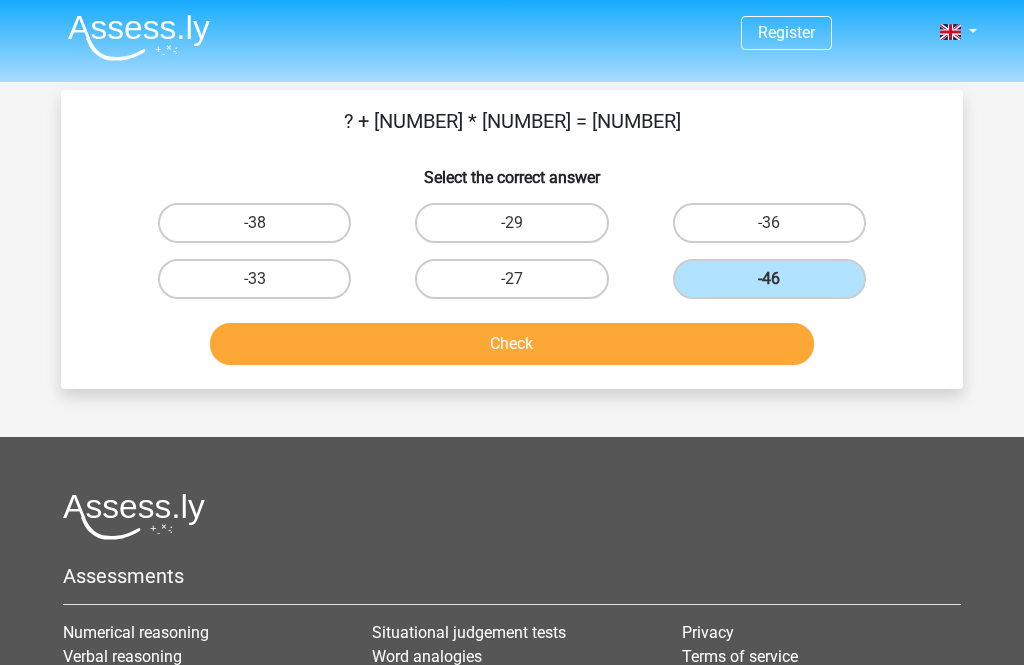 scroll, scrollTop: 2, scrollLeft: 0, axis: vertical 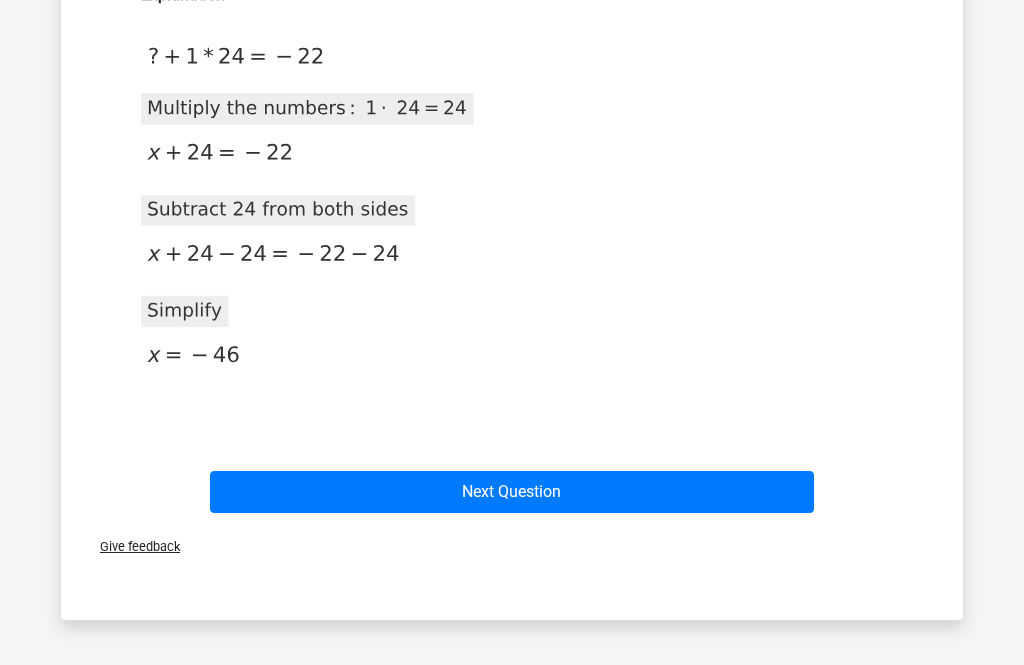 click on "Next Question" at bounding box center (512, 492) 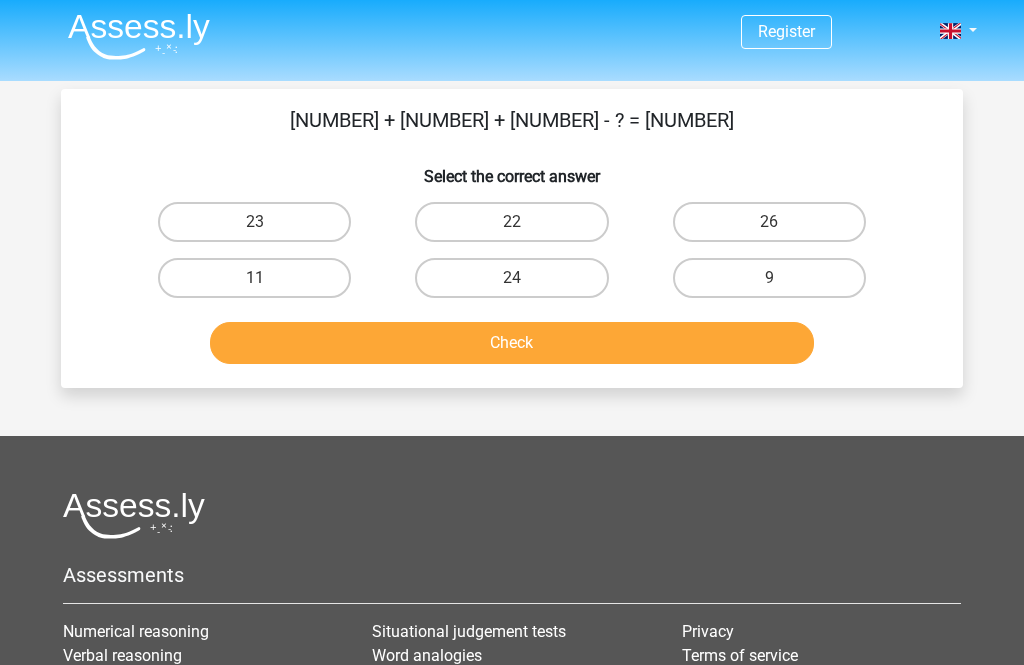 scroll, scrollTop: 0, scrollLeft: 0, axis: both 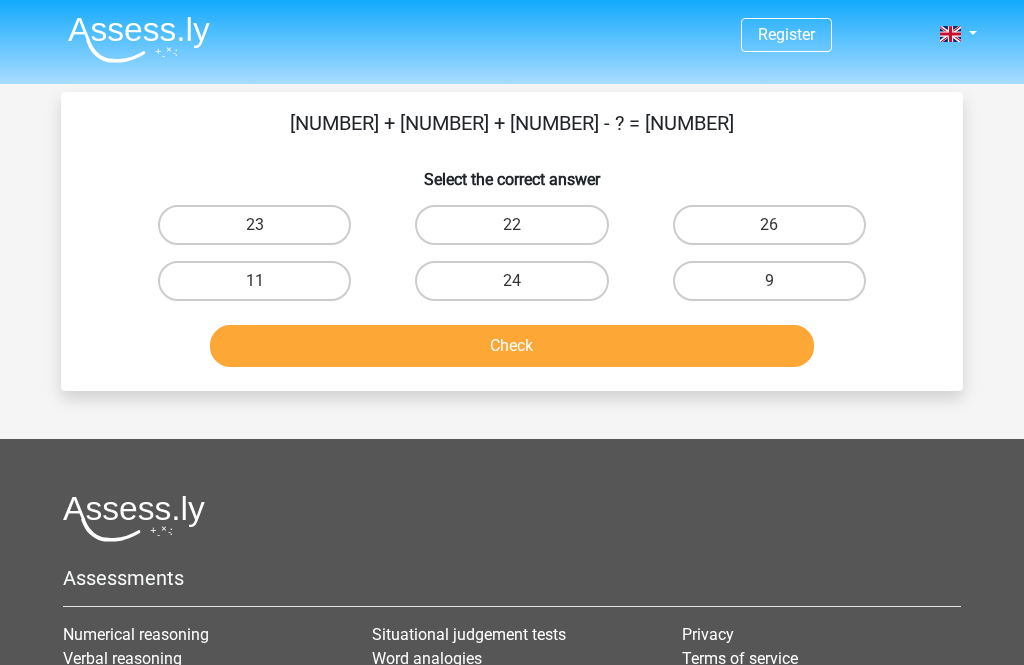 click on "26" at bounding box center [769, 225] 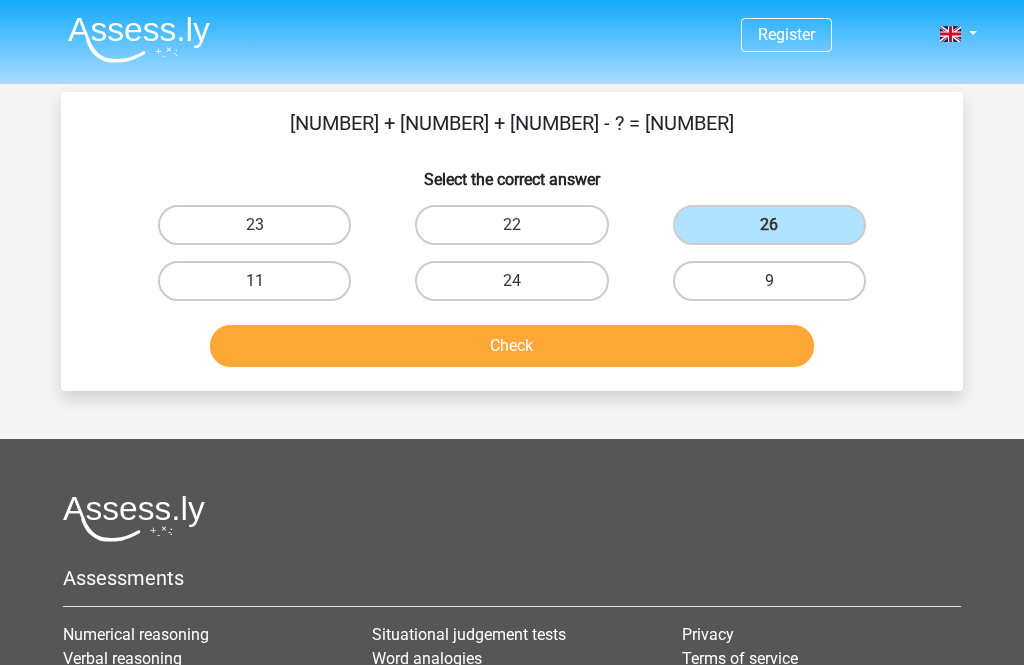 click on "Check" at bounding box center (512, 346) 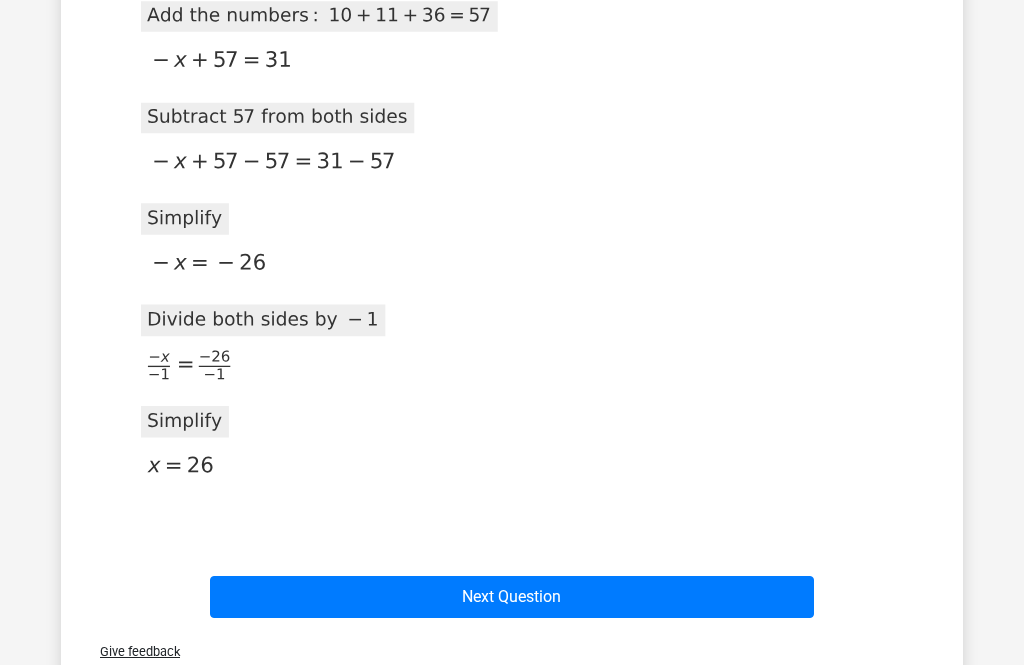 click on "Next Question" at bounding box center (512, 597) 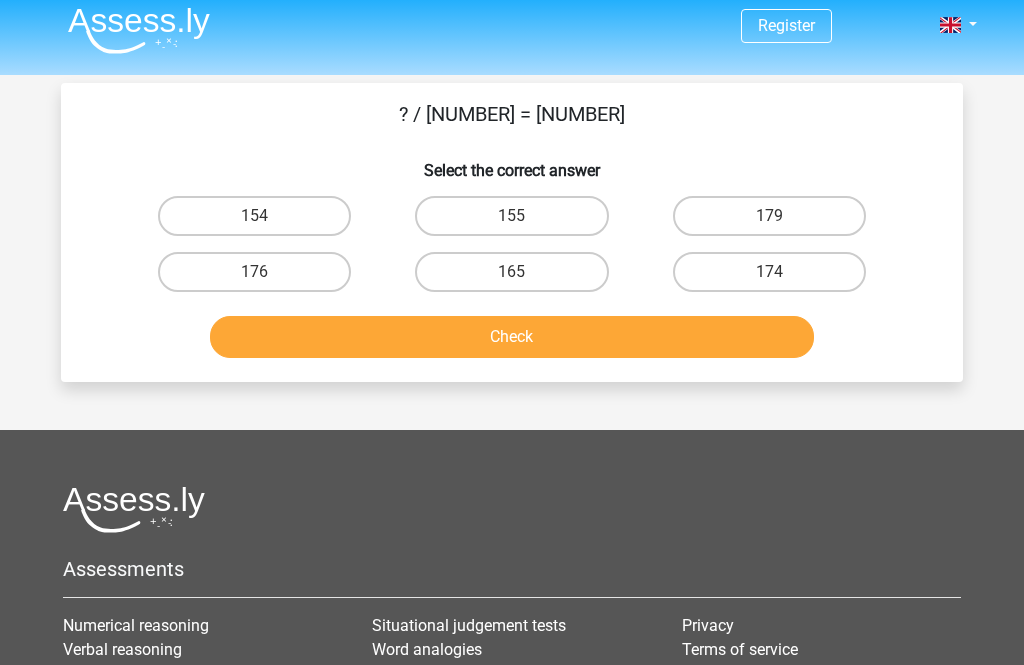 scroll, scrollTop: 8, scrollLeft: 0, axis: vertical 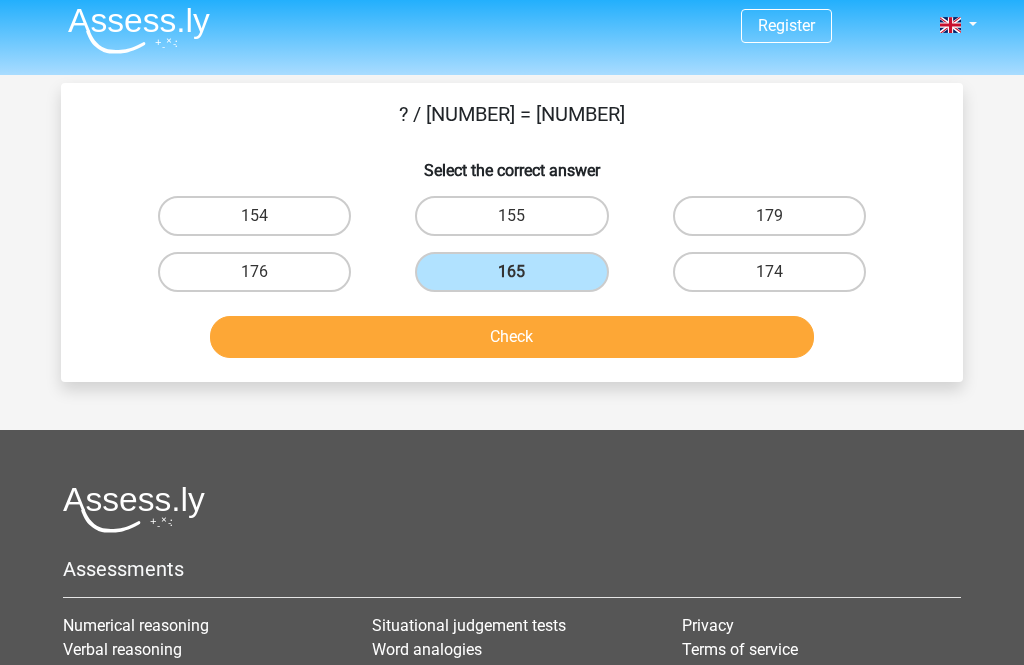 click on "Check" at bounding box center [512, 338] 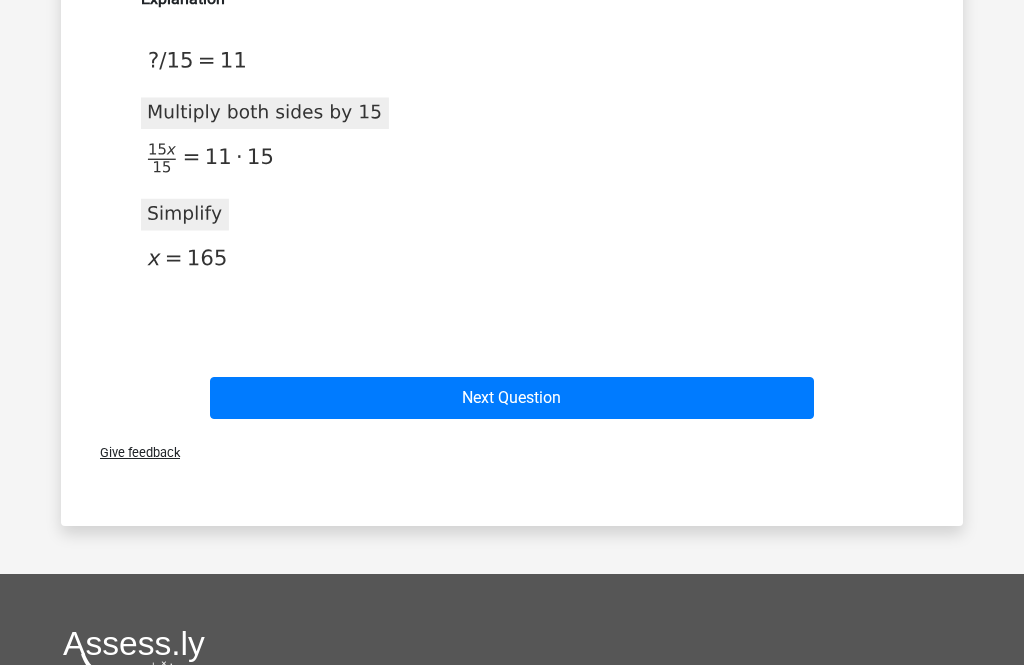 click on "Next Question" at bounding box center [512, 398] 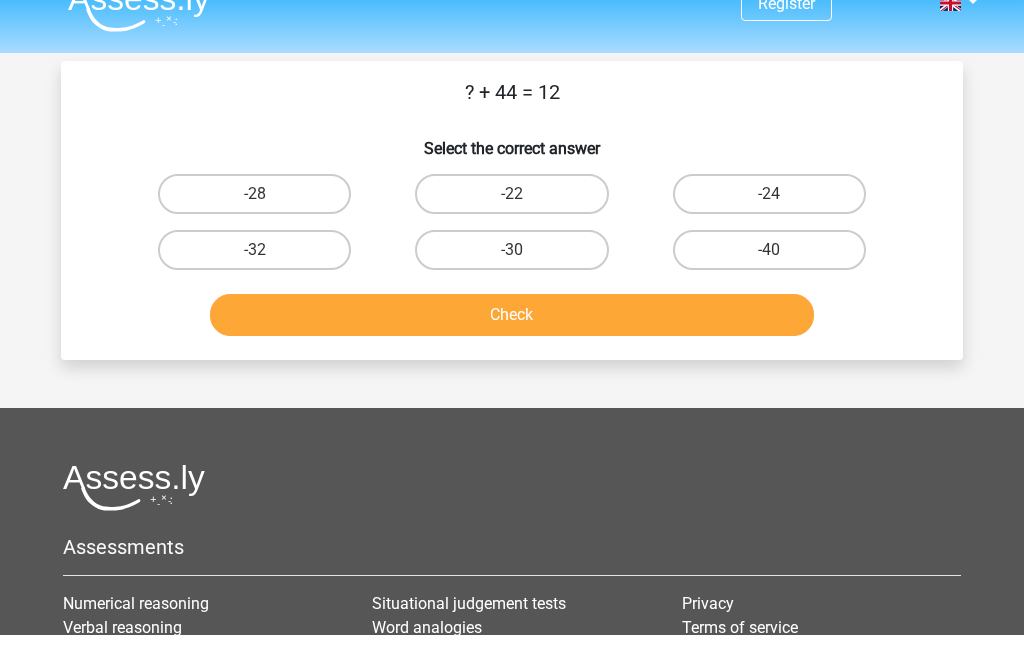 scroll, scrollTop: 33, scrollLeft: 0, axis: vertical 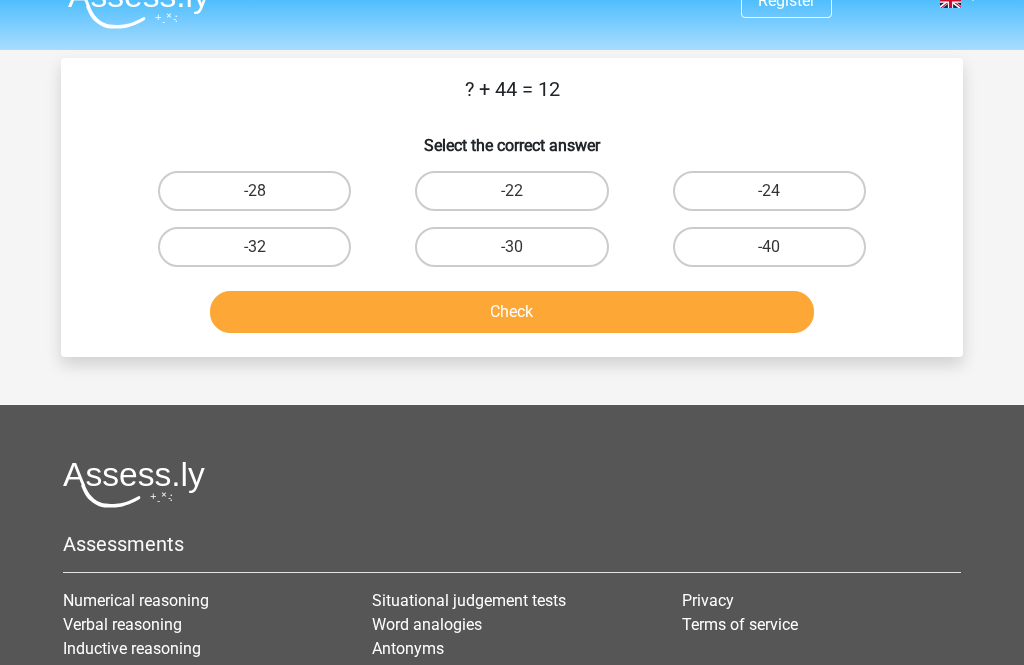 click on "-32" at bounding box center (254, 248) 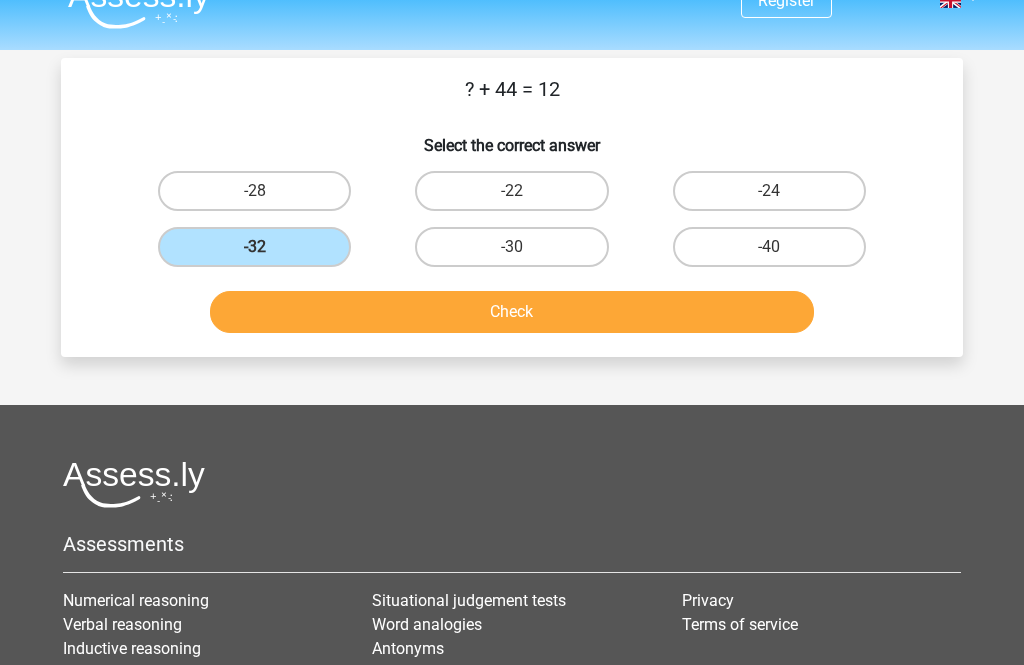 scroll, scrollTop: 34, scrollLeft: 0, axis: vertical 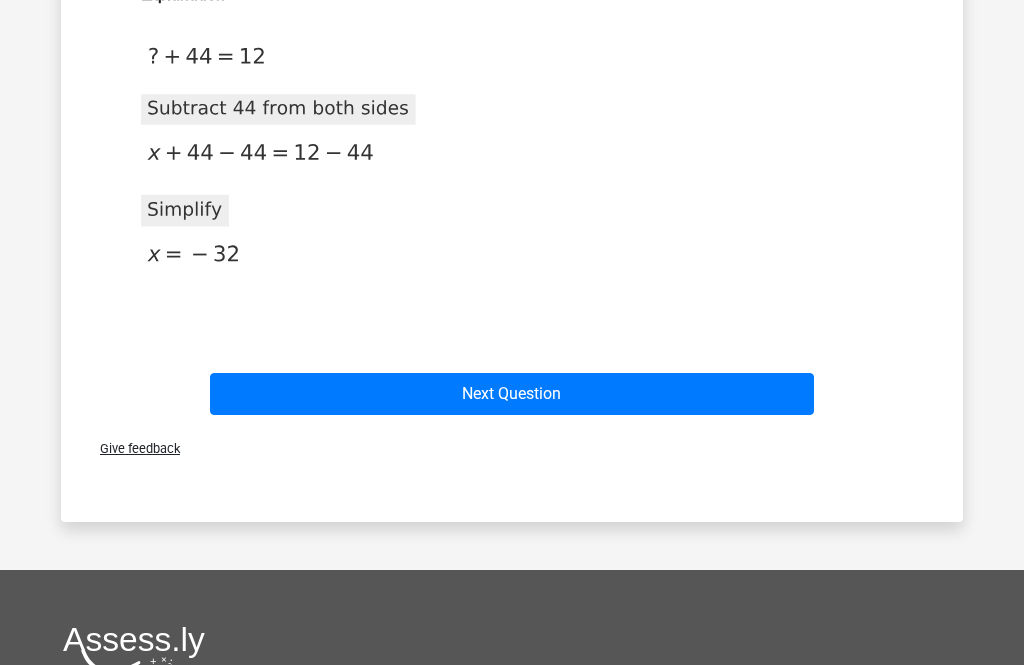 click on "Next Question" at bounding box center (512, 394) 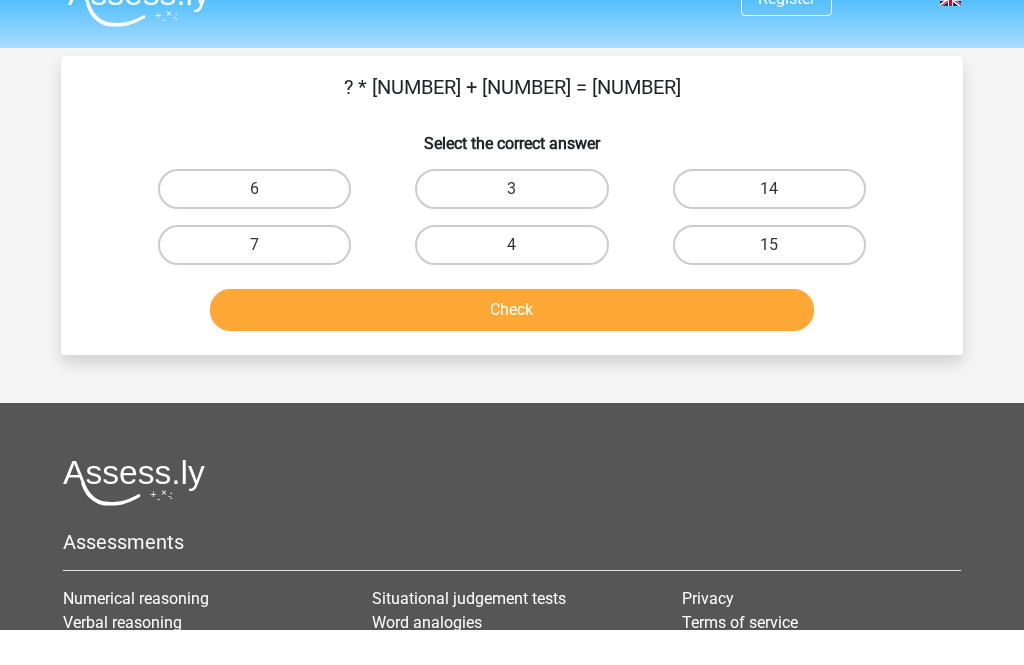 scroll, scrollTop: 39, scrollLeft: 0, axis: vertical 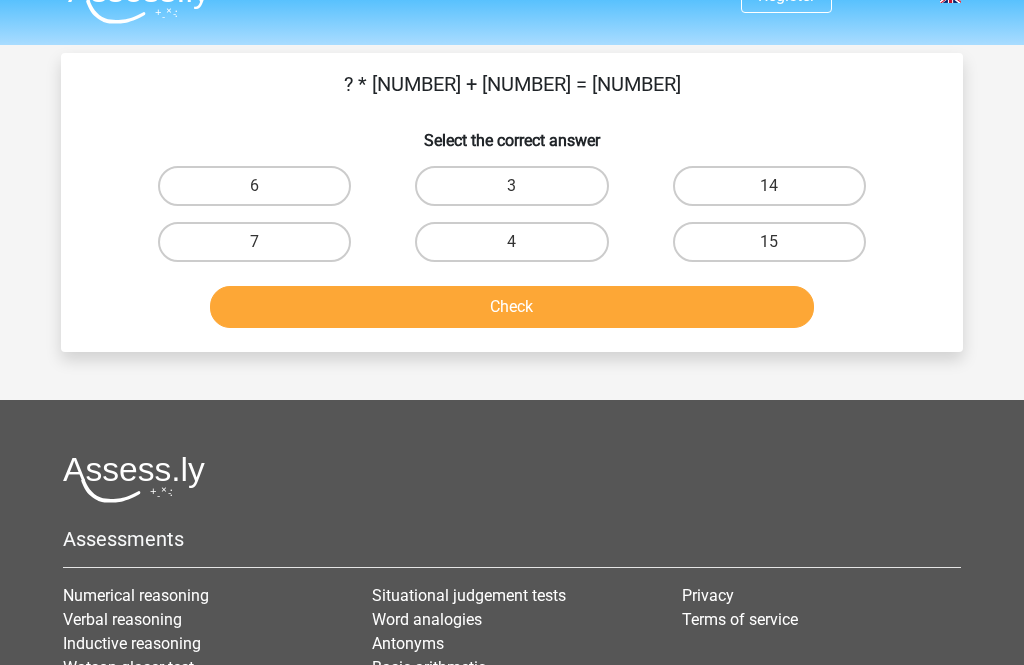 click on "6" at bounding box center [254, 186] 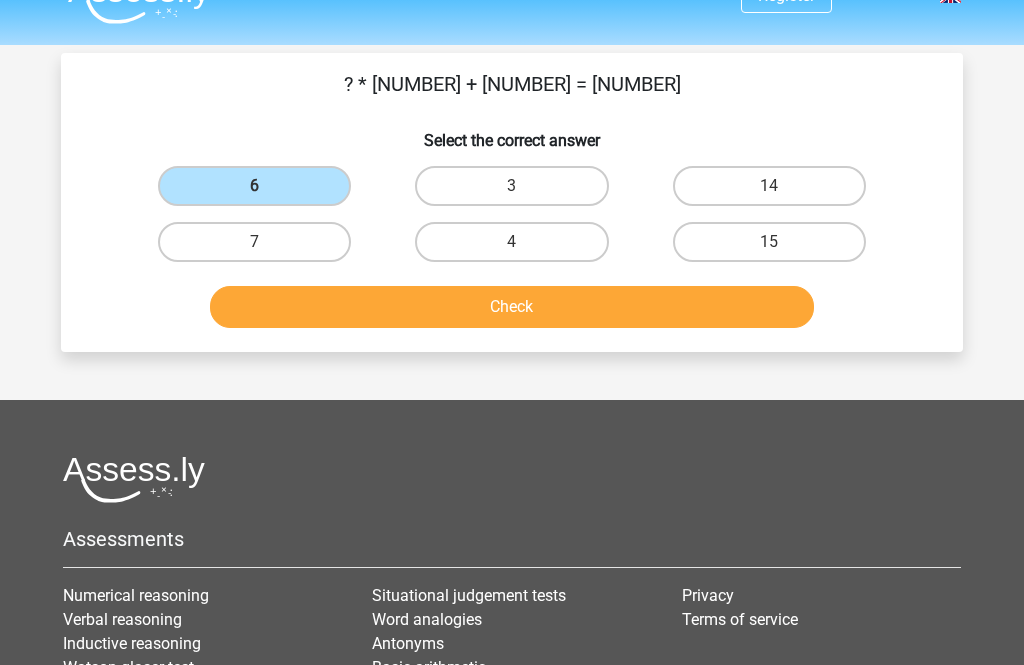 click on "6" at bounding box center (254, 186) 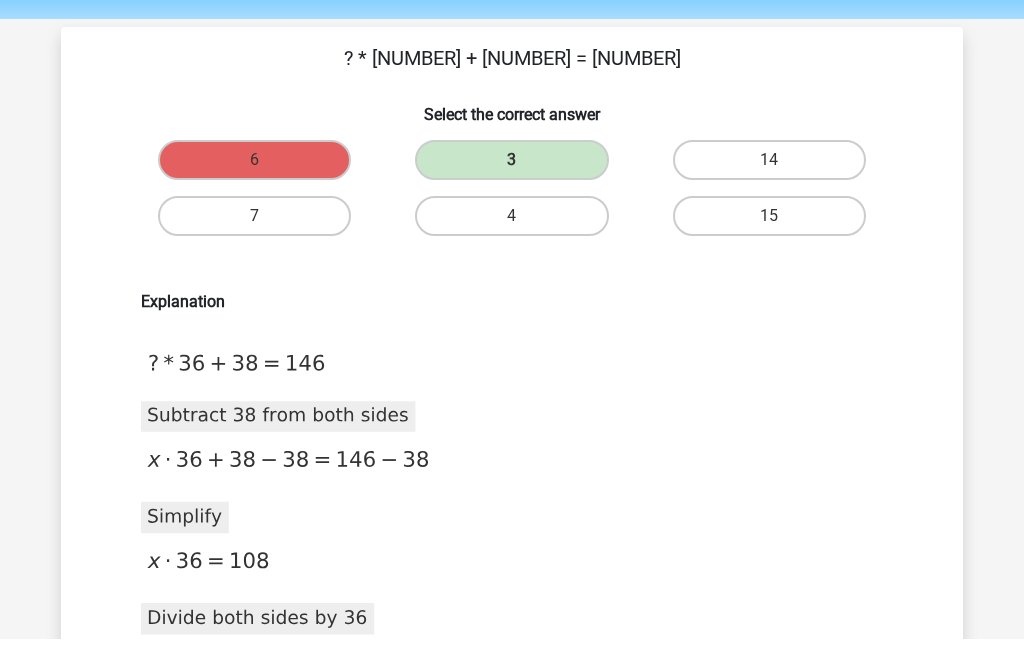 scroll, scrollTop: 64, scrollLeft: 0, axis: vertical 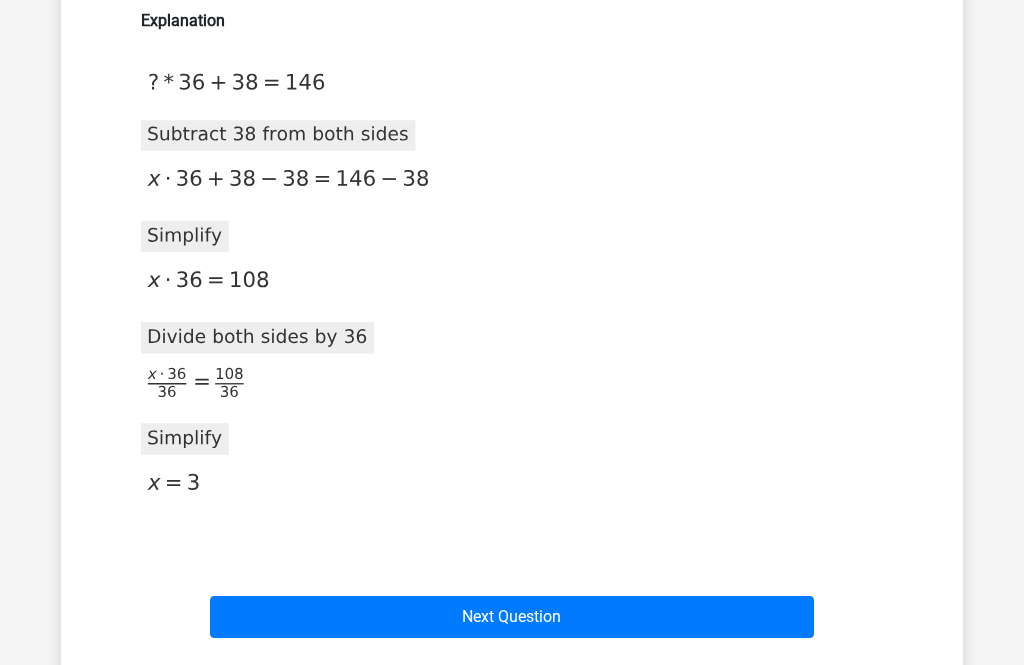 click on "Next Question" at bounding box center [512, 618] 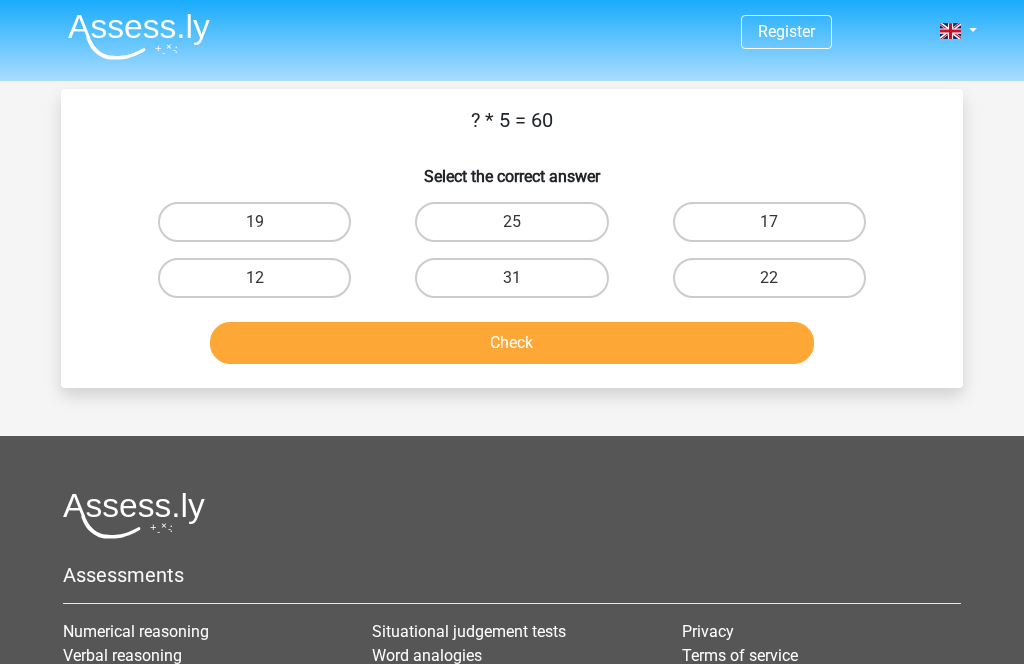 scroll, scrollTop: 0, scrollLeft: 0, axis: both 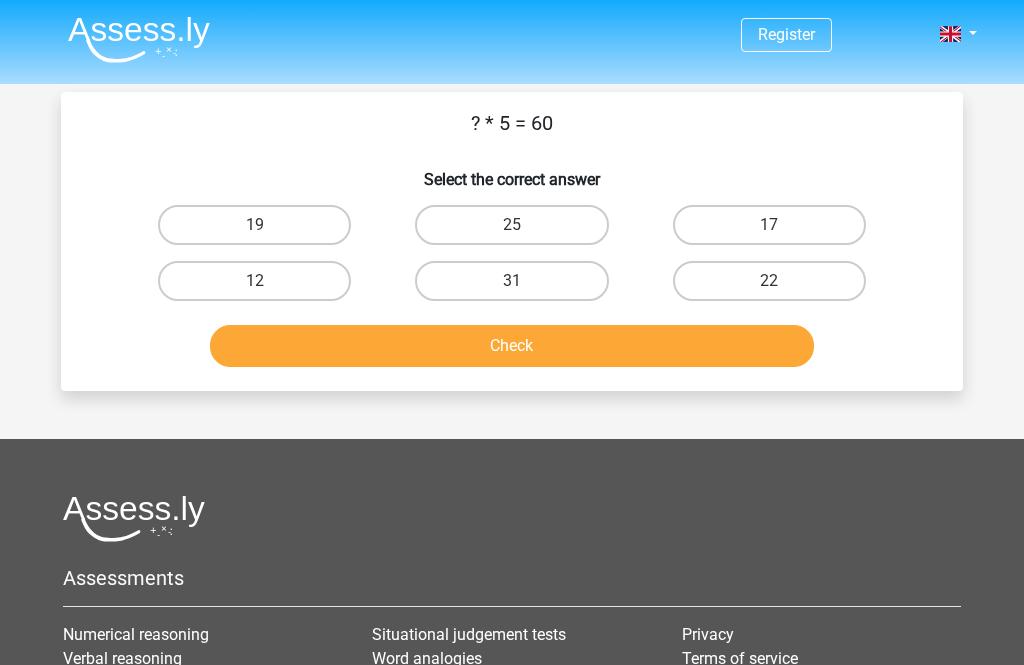 click on "12" at bounding box center (254, 281) 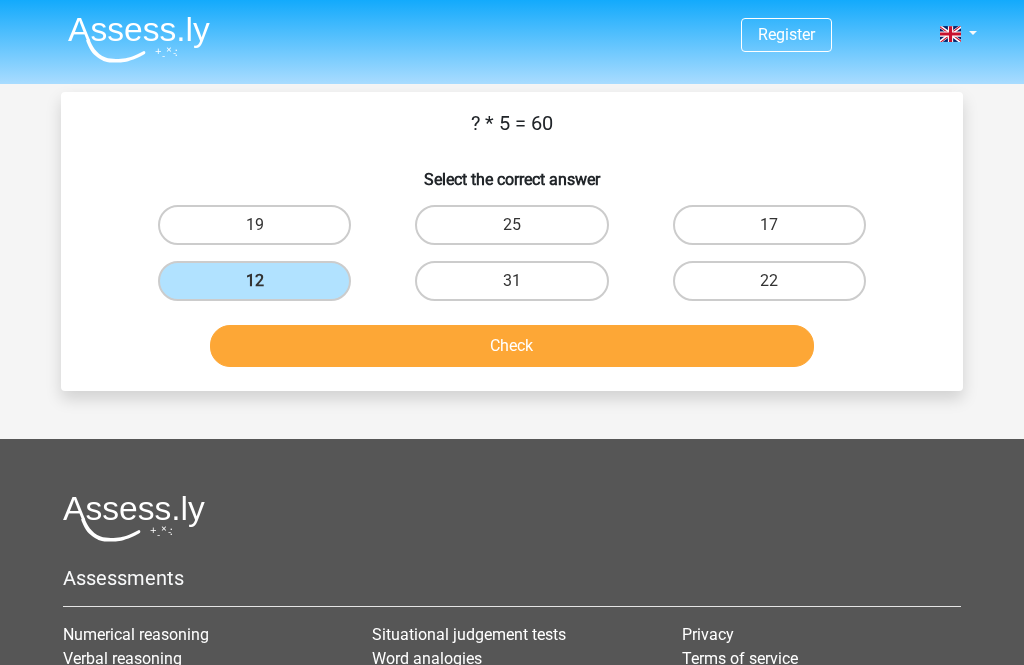 click on "Check" at bounding box center (512, 346) 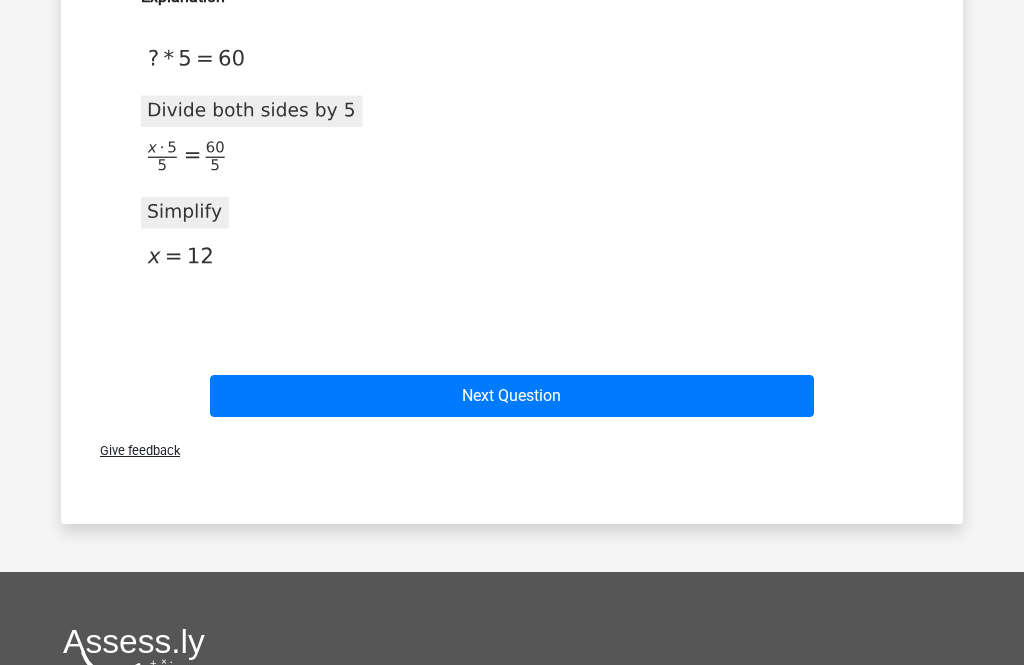 click on "Next Question" at bounding box center (512, 396) 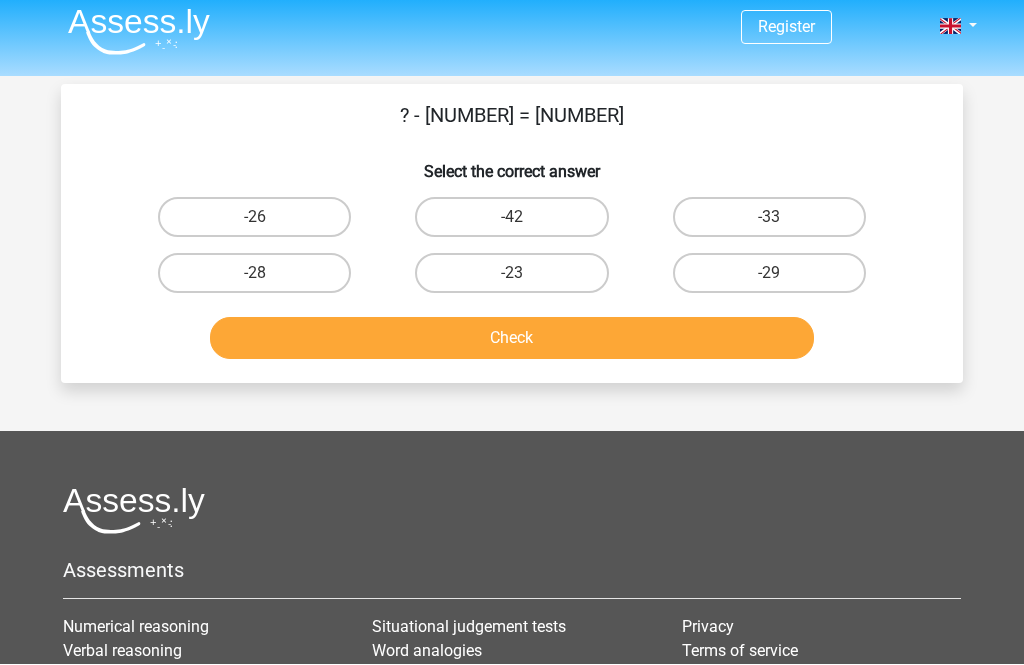 scroll, scrollTop: 0, scrollLeft: 0, axis: both 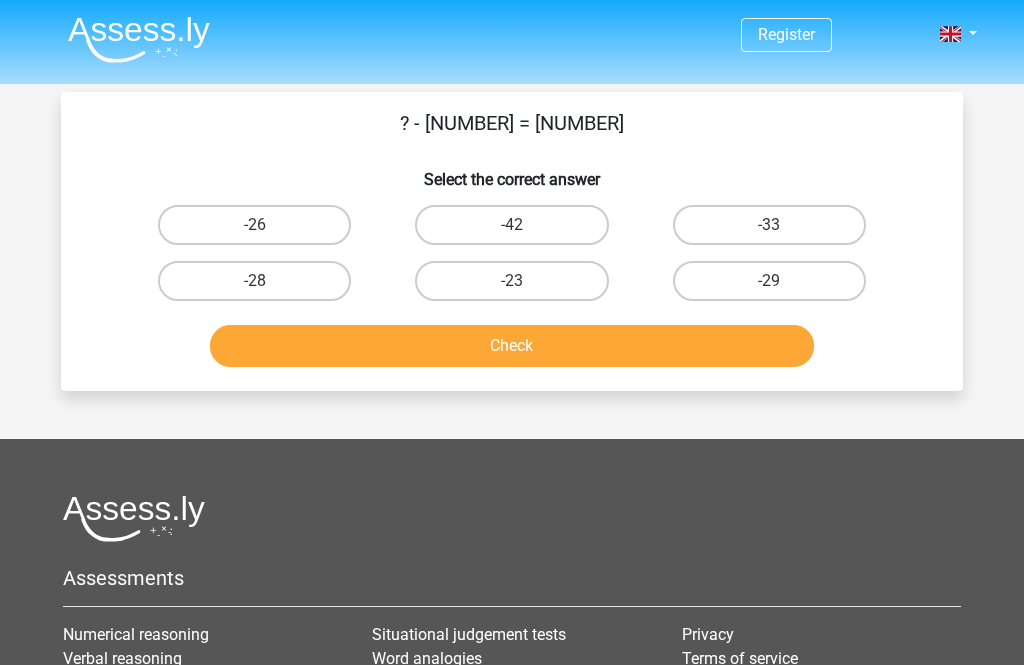 click on "-23" at bounding box center (511, 281) 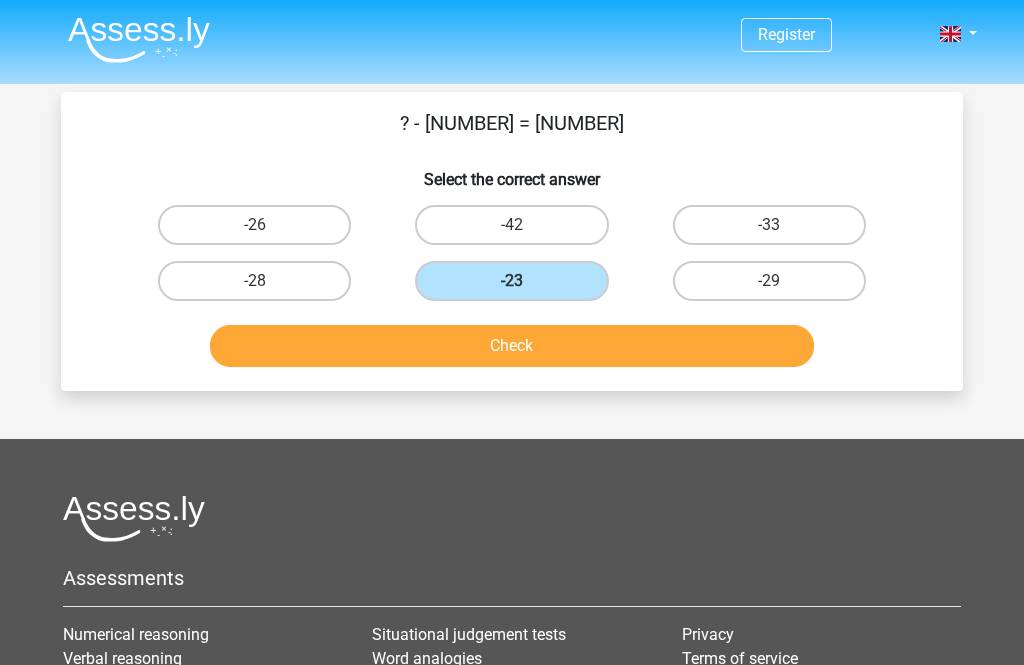 click on "Check" at bounding box center (512, 346) 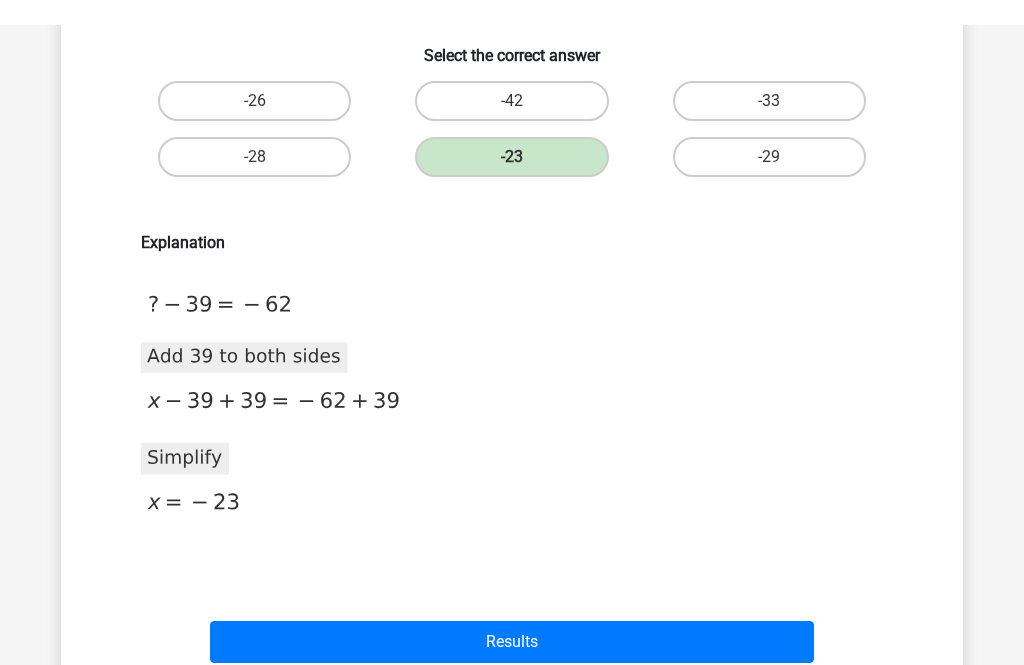 scroll, scrollTop: 123, scrollLeft: 0, axis: vertical 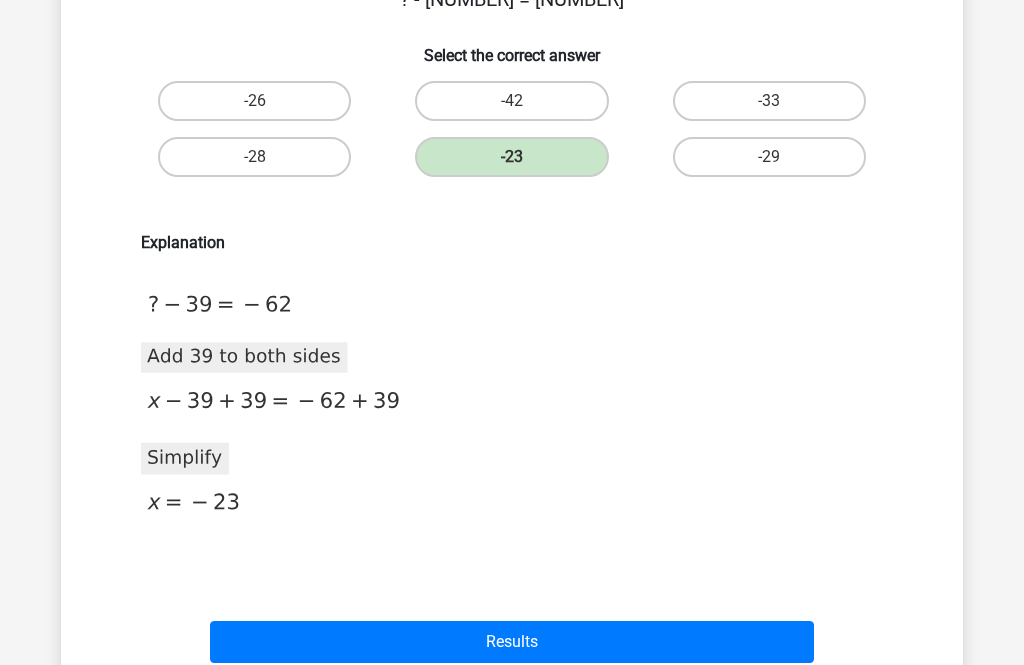 click on "Results" at bounding box center (512, 643) 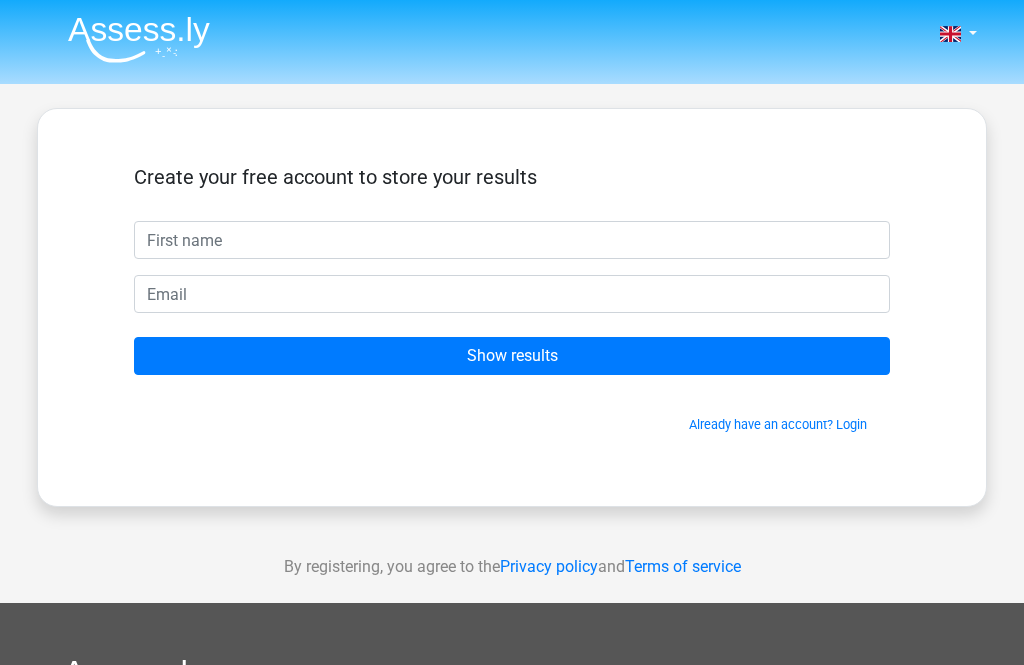 scroll, scrollTop: 0, scrollLeft: 0, axis: both 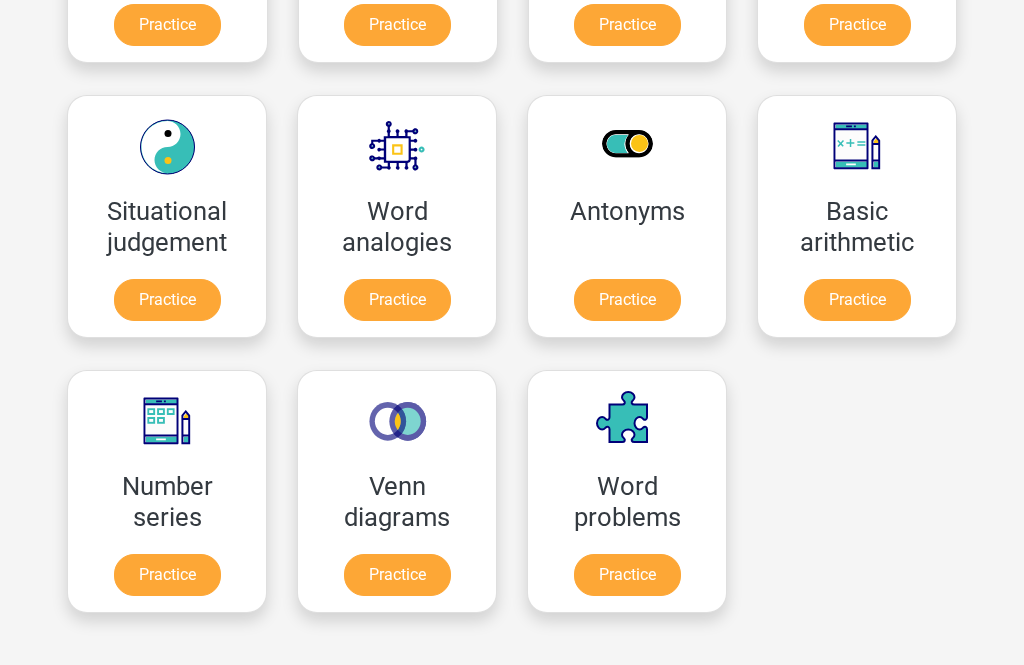 click on "Practice" at bounding box center (857, 300) 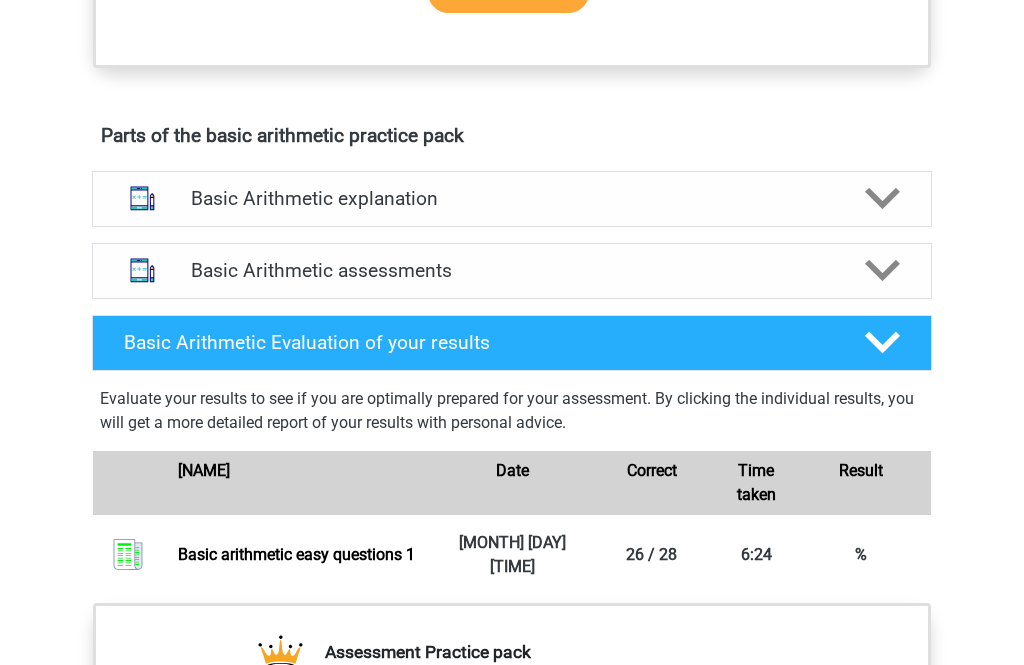 scroll, scrollTop: 981, scrollLeft: 0, axis: vertical 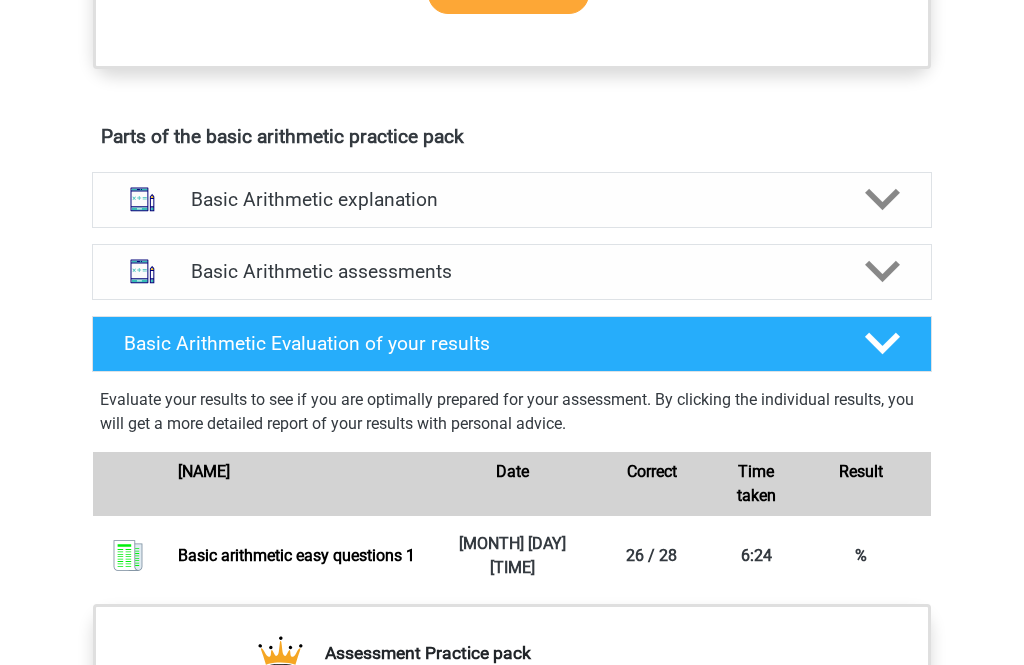 click on "Basic Arithmetic assessments" at bounding box center [512, 272] 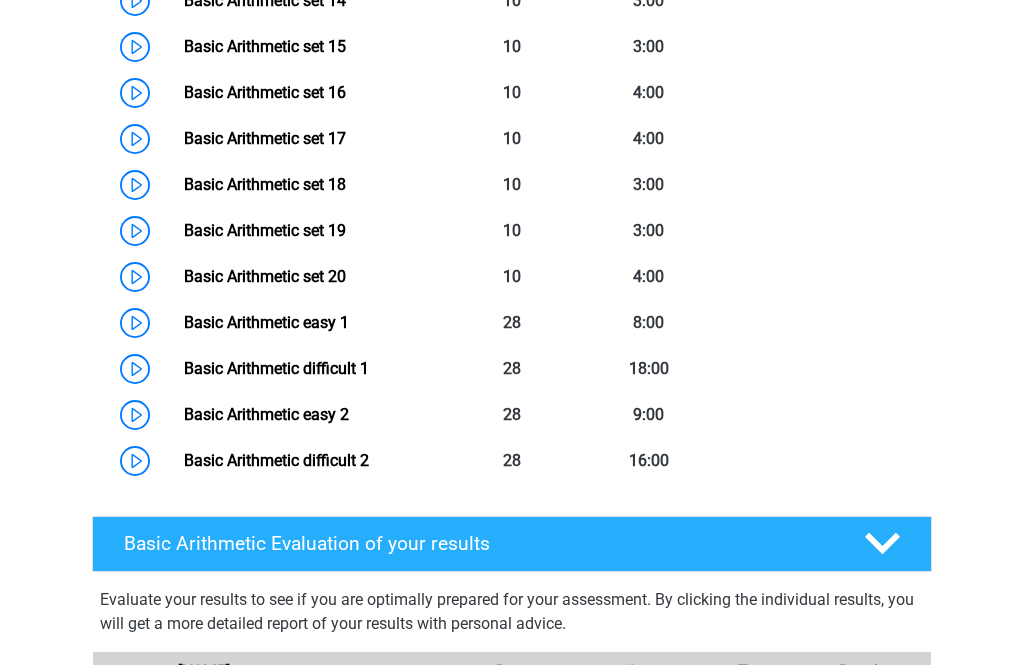 scroll, scrollTop: 2086, scrollLeft: 0, axis: vertical 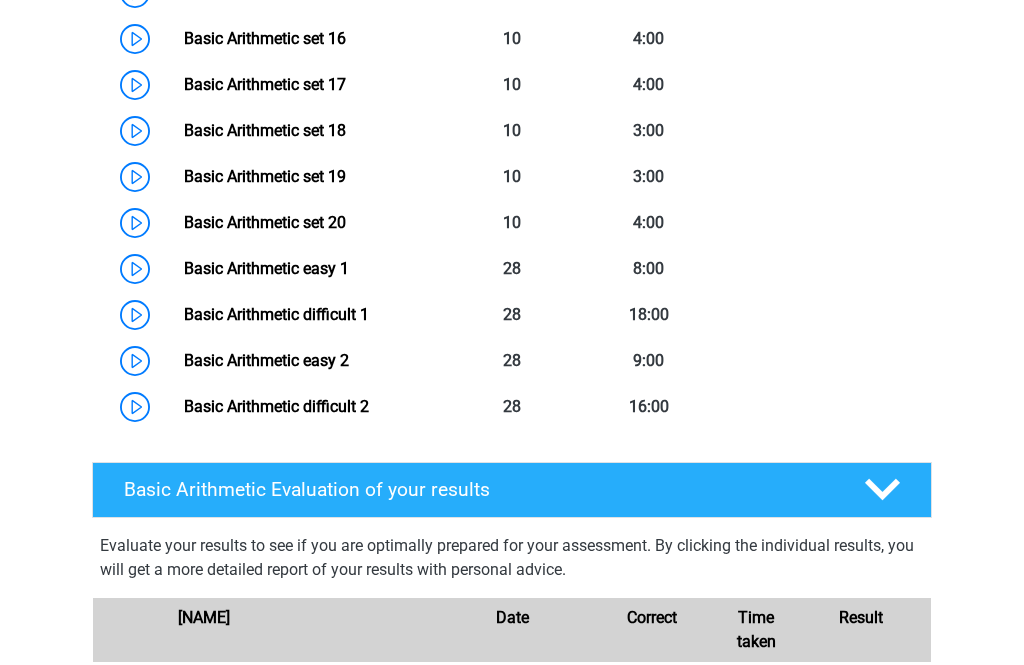 click on "Basic Arithmetic
difficult 1" at bounding box center [276, 314] 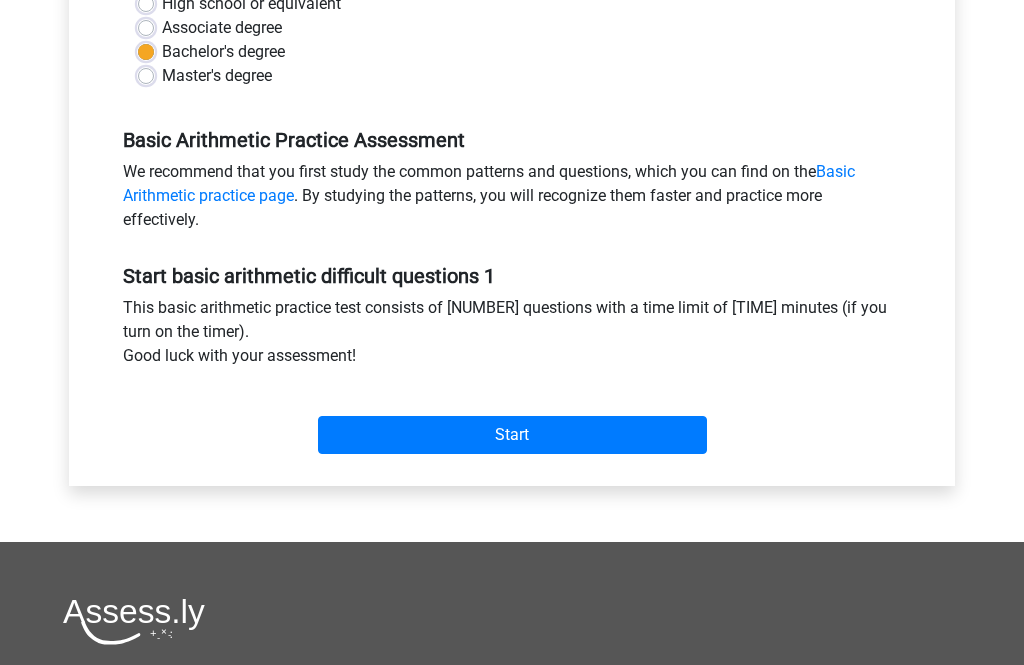 scroll, scrollTop: 525, scrollLeft: 0, axis: vertical 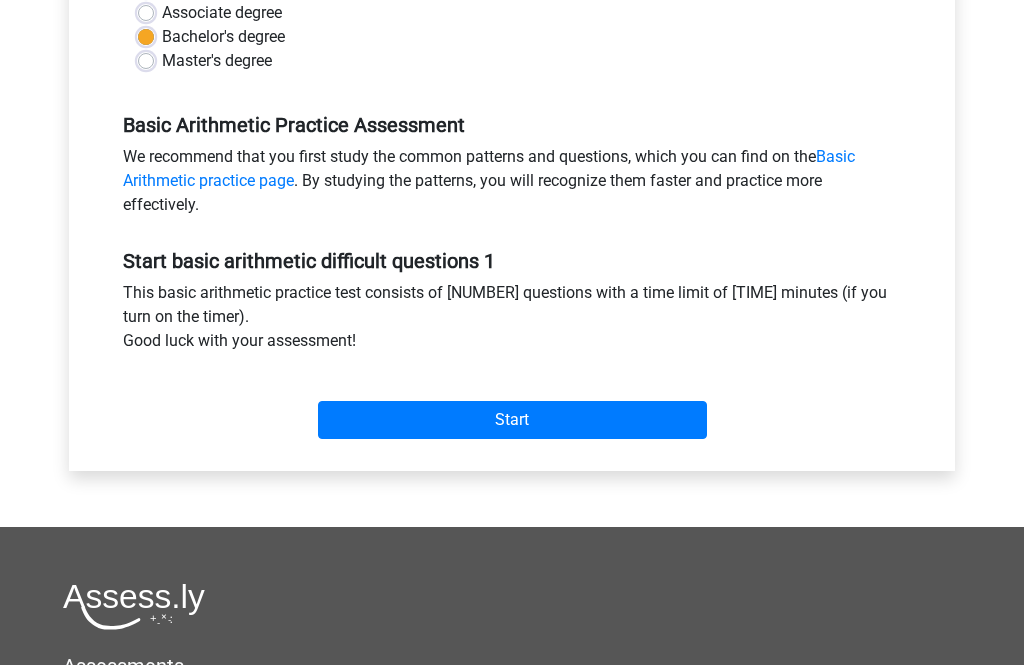 click on "Start" at bounding box center [512, 420] 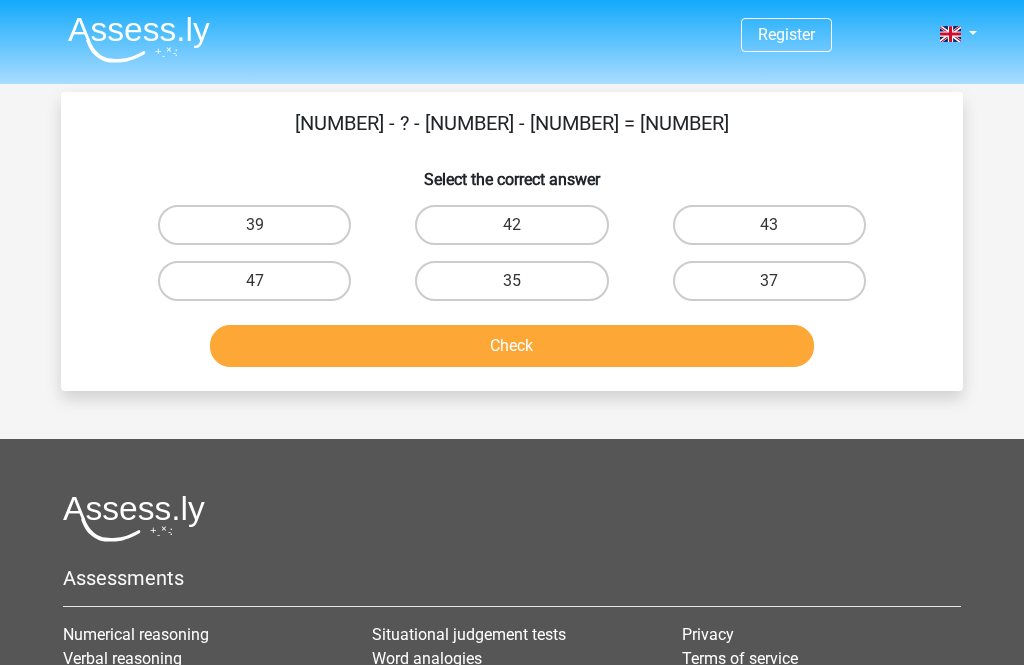 scroll, scrollTop: 0, scrollLeft: 0, axis: both 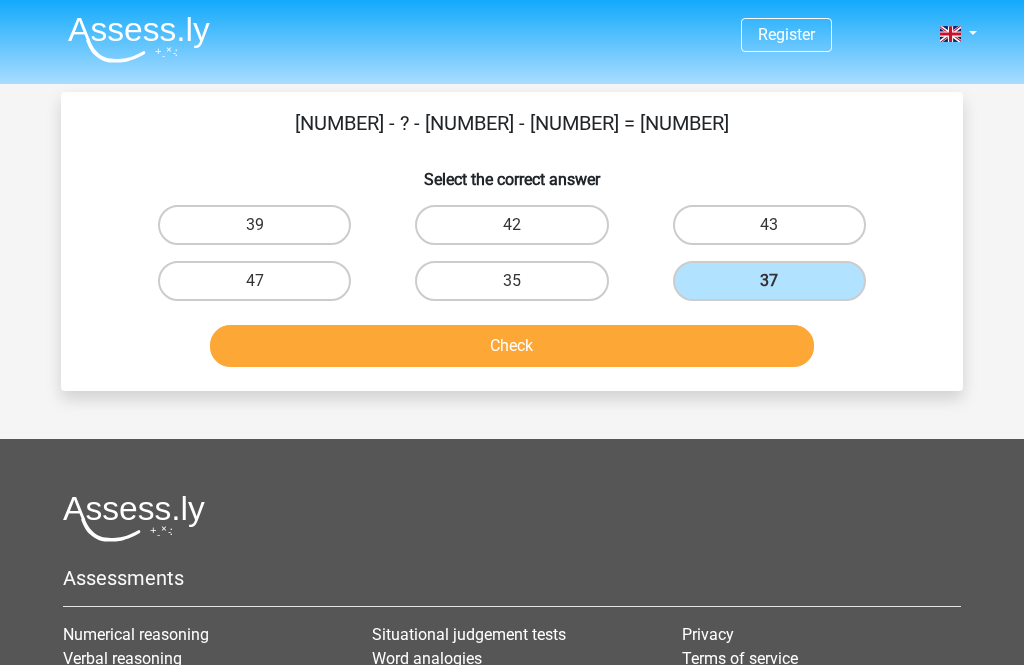 click on "Check" at bounding box center (512, 346) 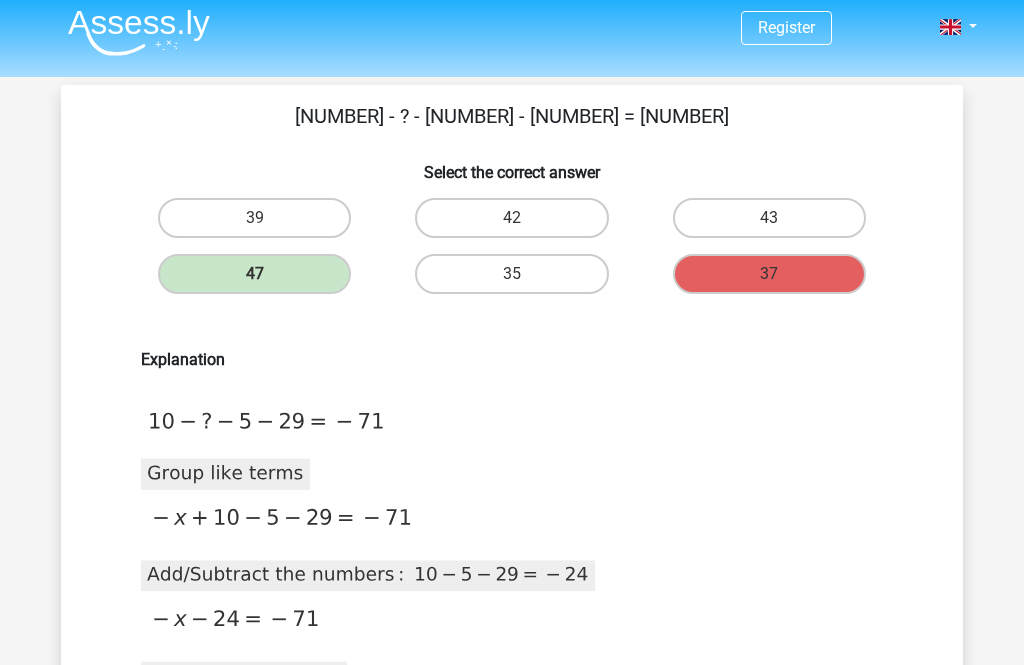 scroll, scrollTop: 9, scrollLeft: 0, axis: vertical 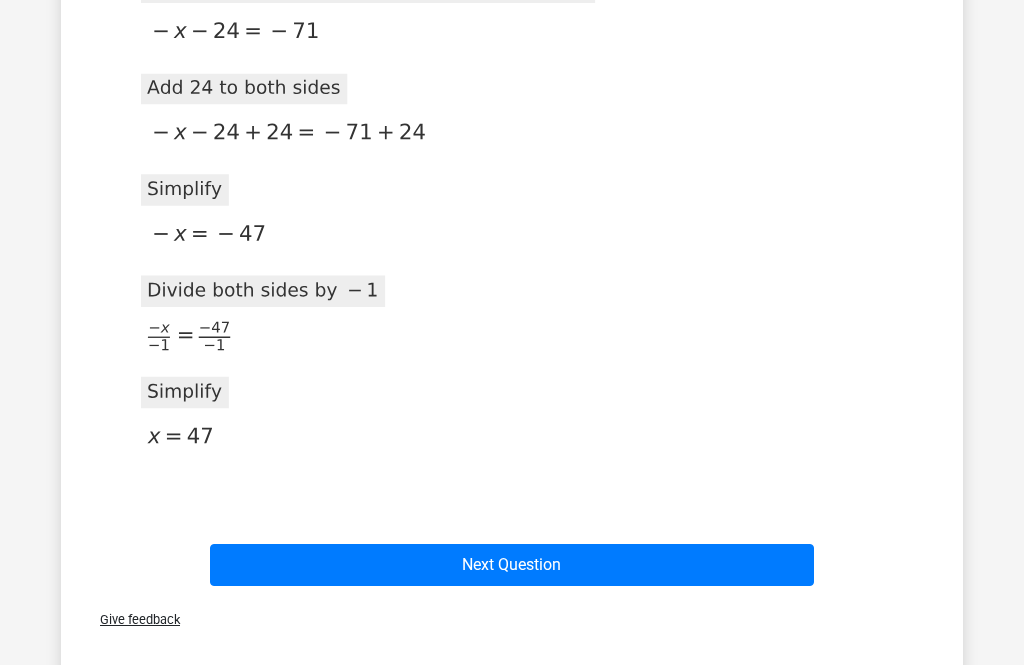 click on "Next Question" at bounding box center [512, 566] 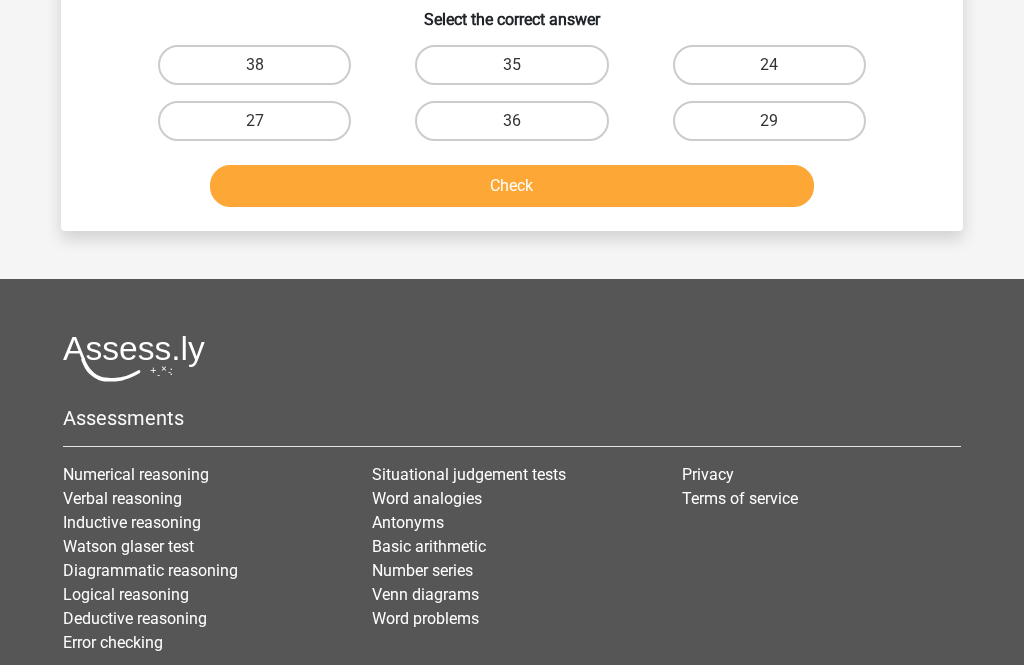 scroll, scrollTop: 92, scrollLeft: 0, axis: vertical 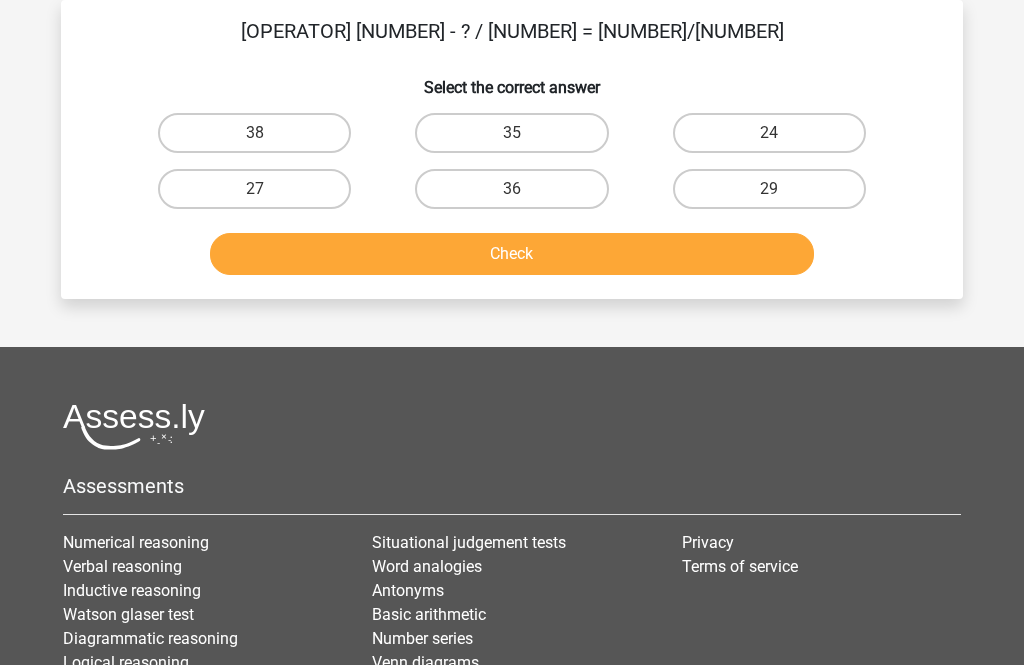 click on "24" at bounding box center (769, 133) 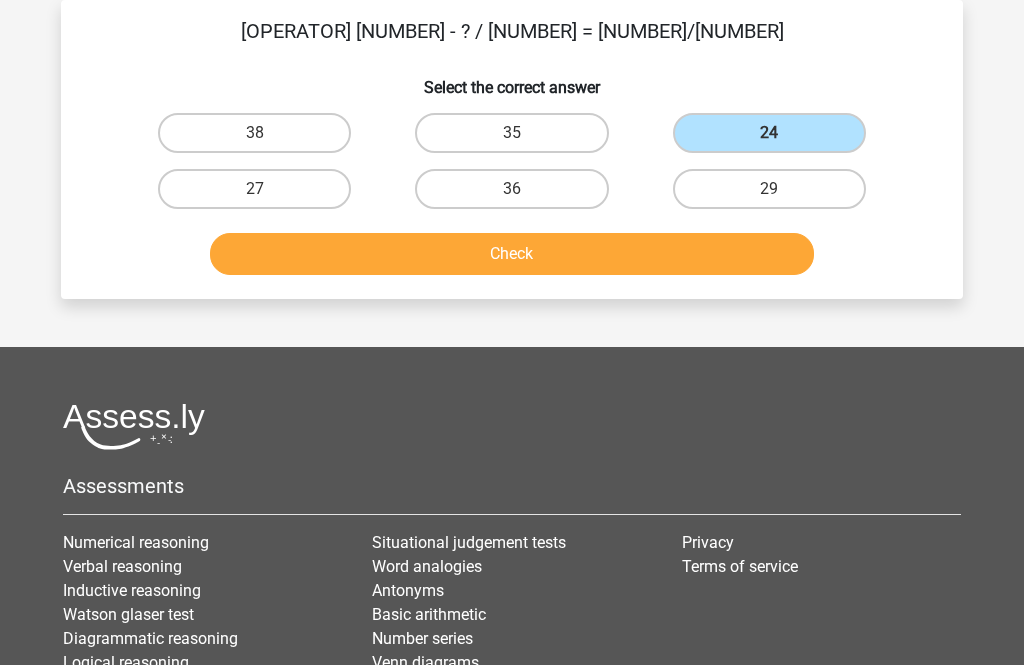 click on "Check" at bounding box center [512, 254] 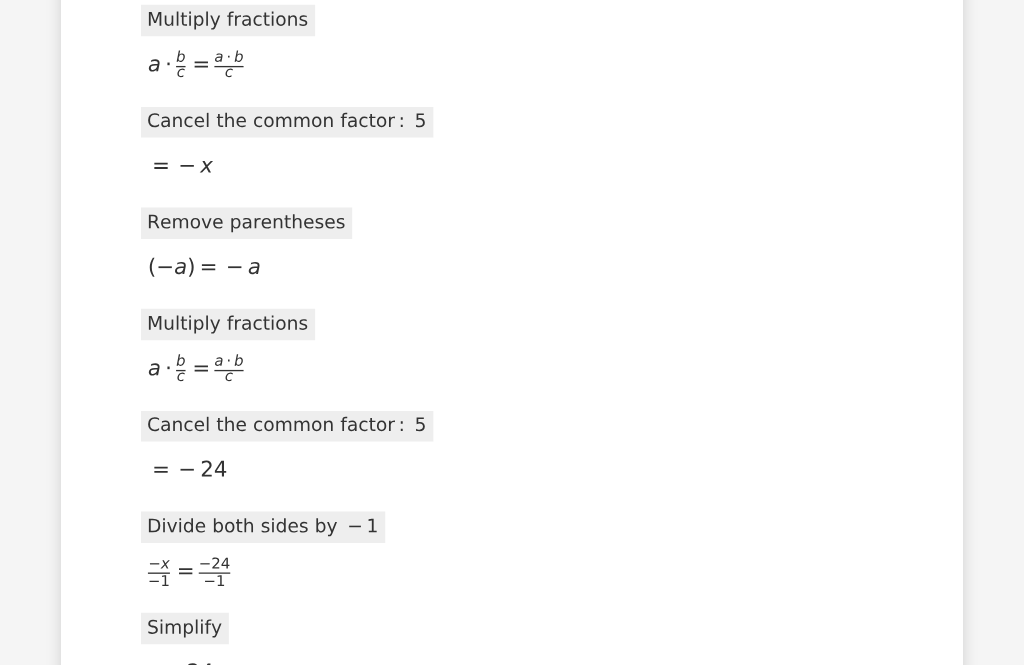 scroll, scrollTop: 1423, scrollLeft: 0, axis: vertical 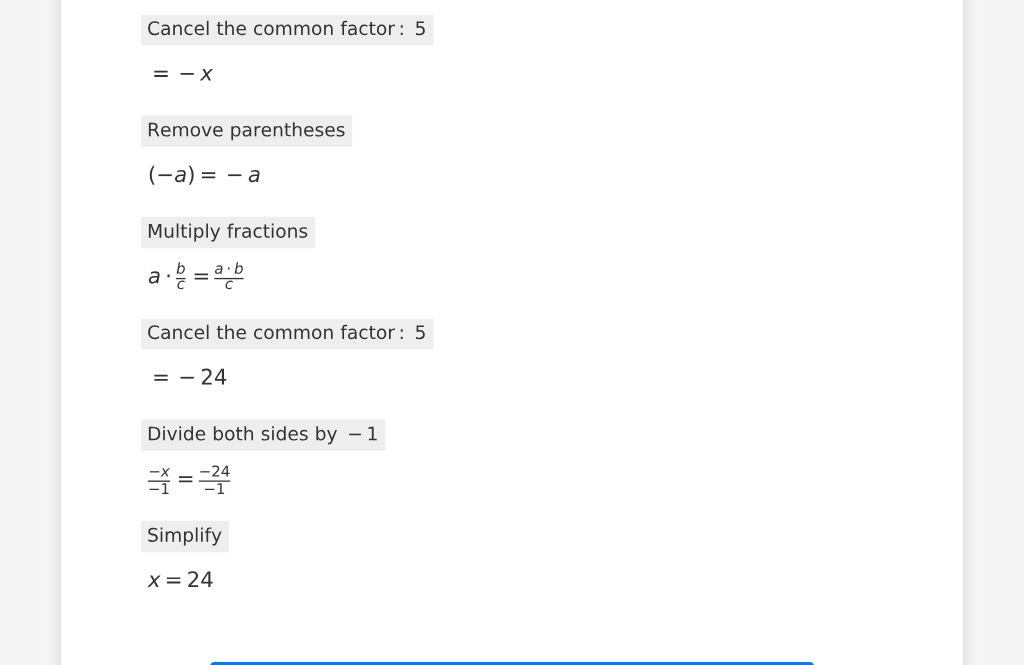 click on "Next Question" at bounding box center [512, 684] 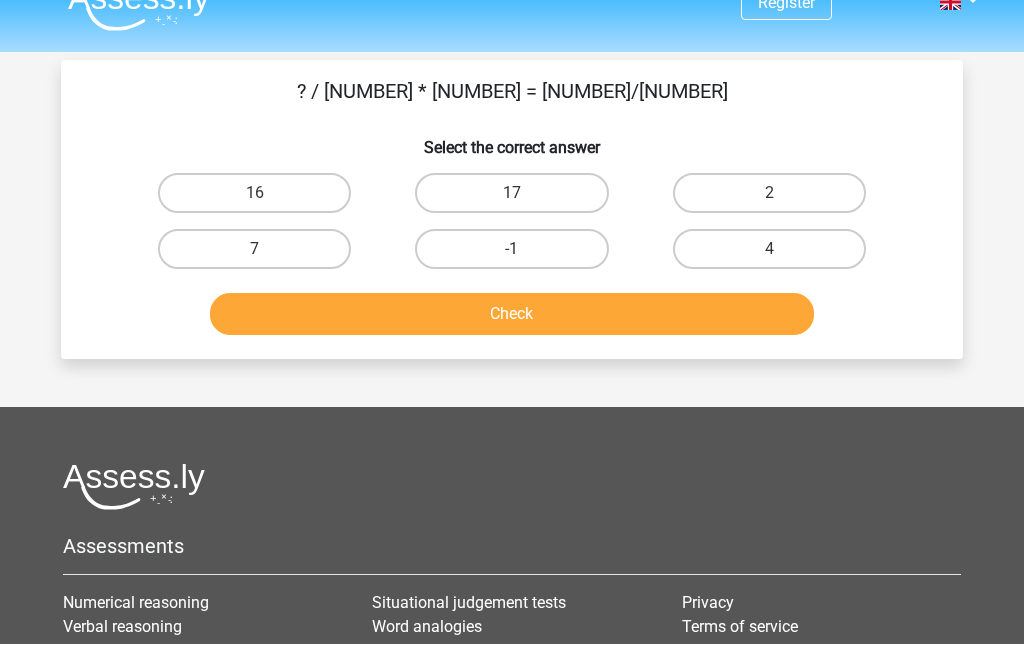 scroll, scrollTop: 31, scrollLeft: 0, axis: vertical 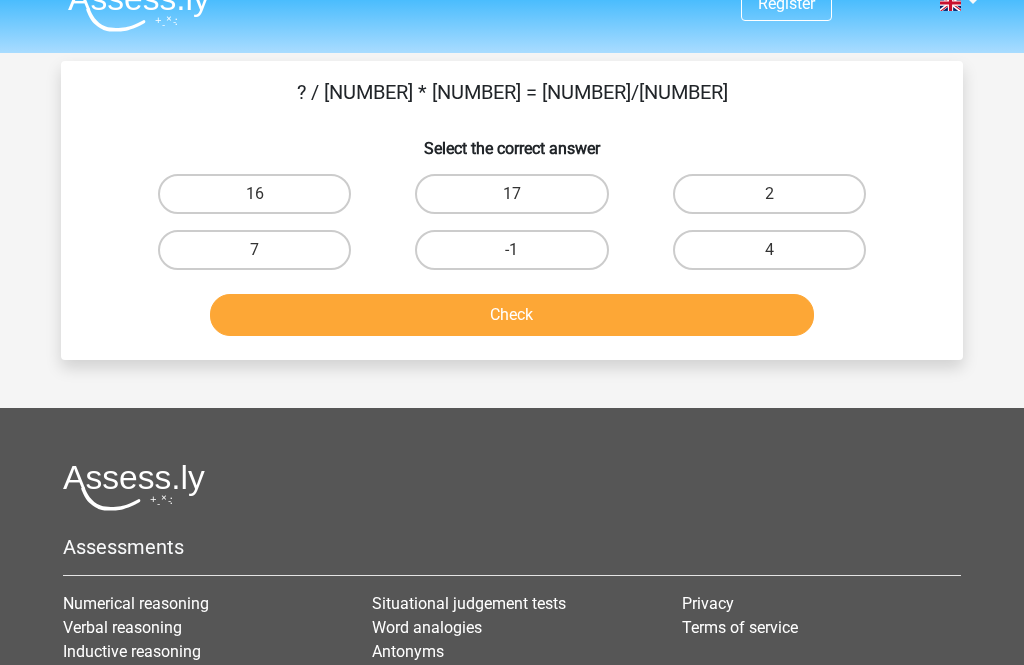 click on "17" at bounding box center (511, 194) 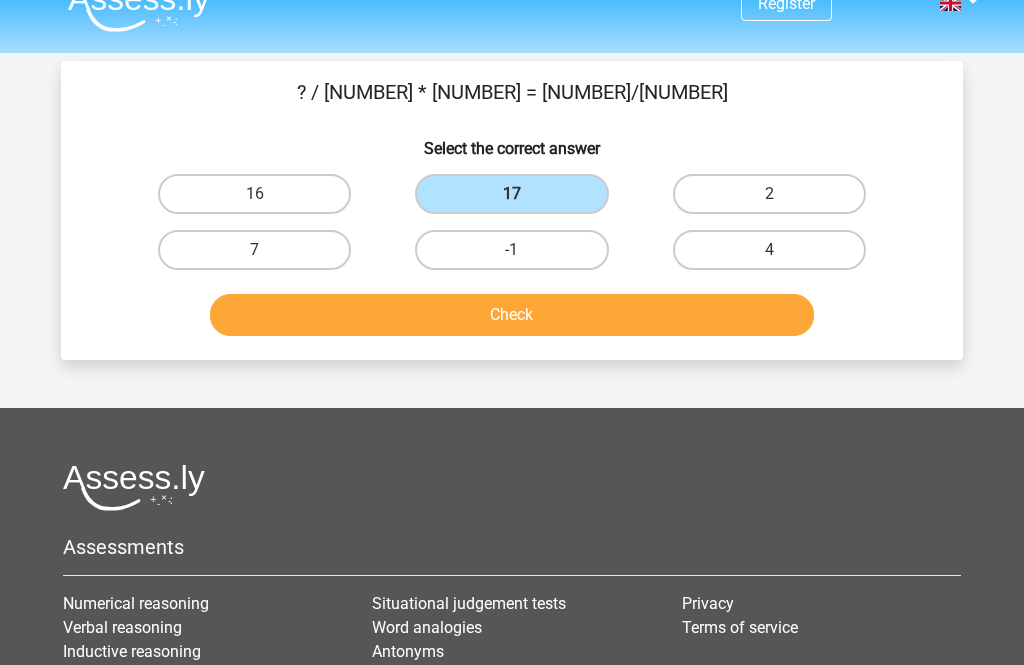 click on "Check" at bounding box center [512, 315] 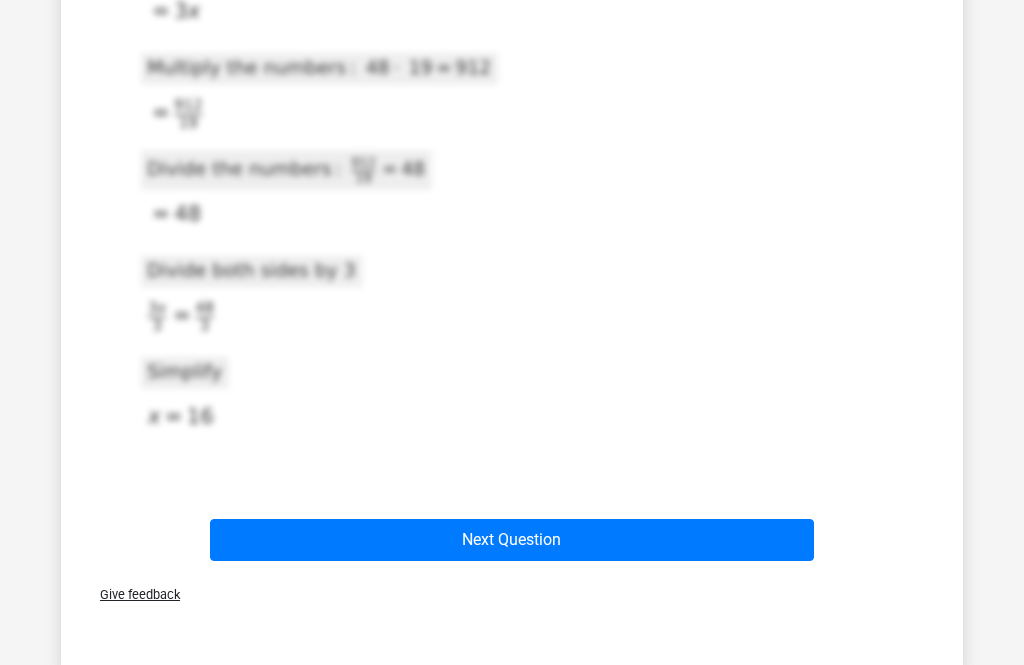 scroll, scrollTop: 907, scrollLeft: 0, axis: vertical 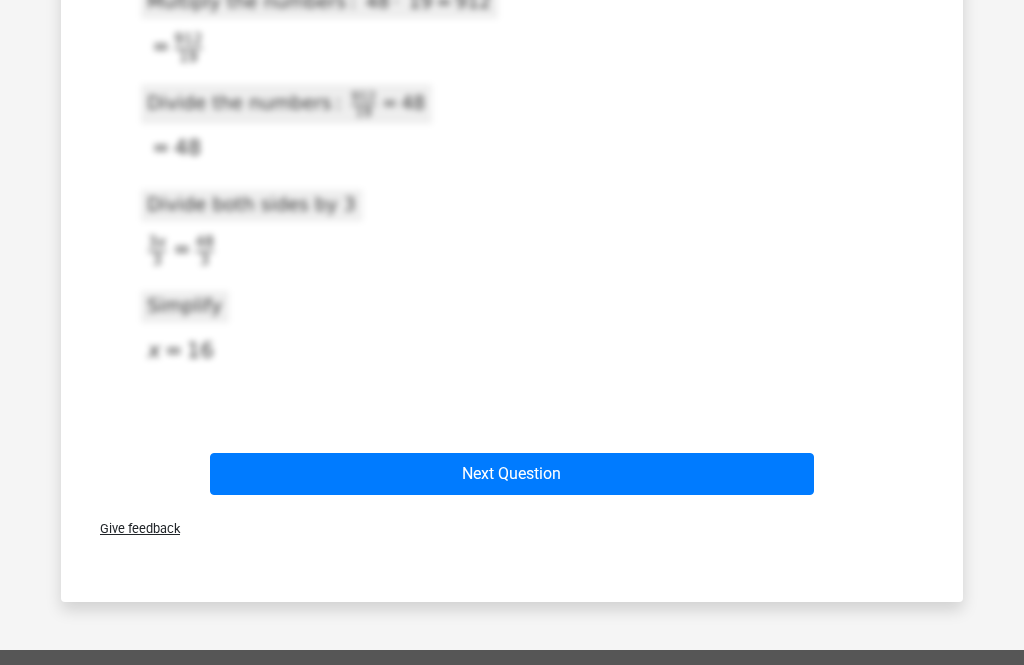 click on "Next Question" at bounding box center (512, 475) 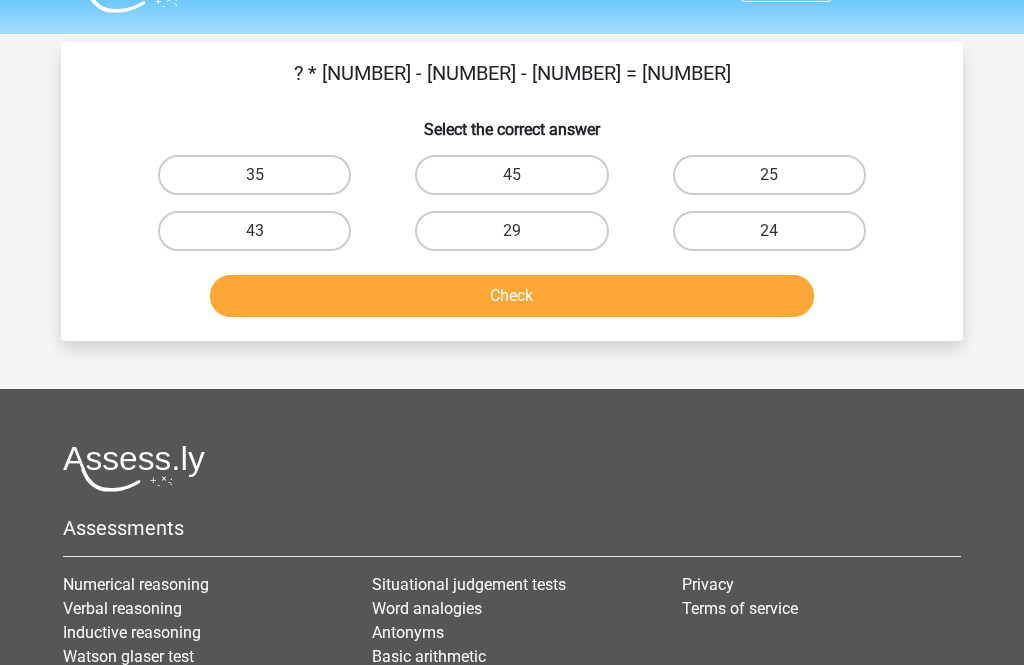 scroll, scrollTop: 82, scrollLeft: 0, axis: vertical 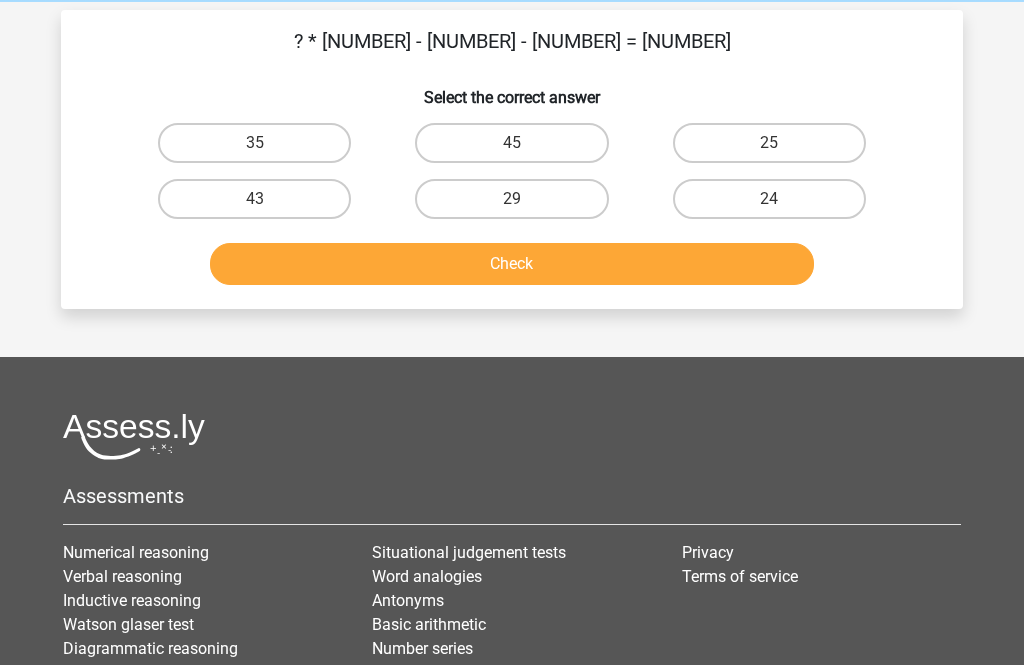 click on "45" at bounding box center [511, 143] 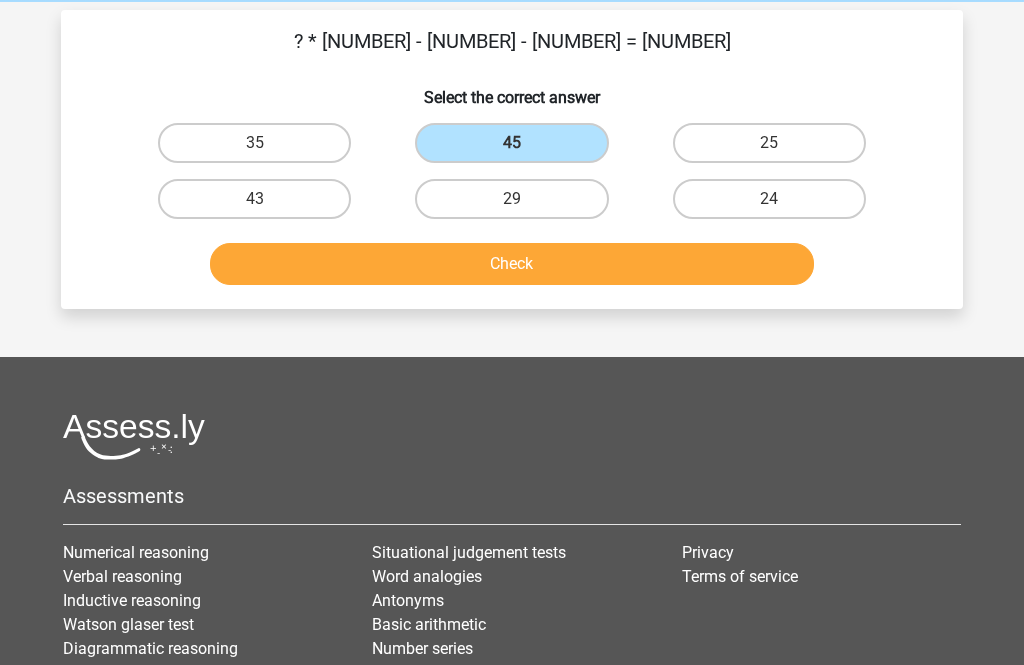 click on "Check" at bounding box center (512, 264) 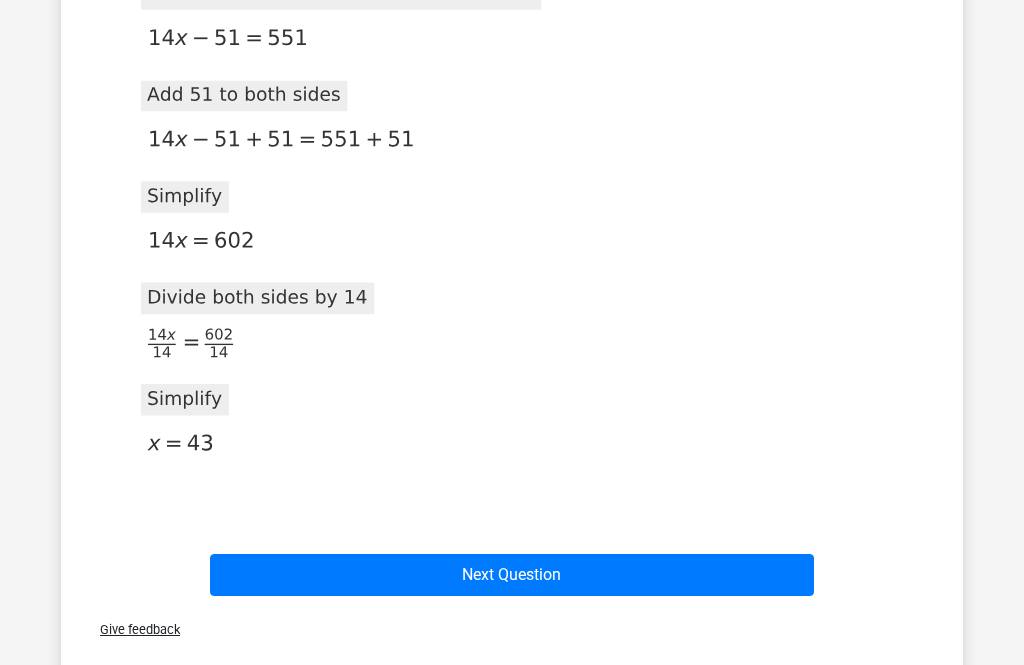 scroll, scrollTop: 638, scrollLeft: 0, axis: vertical 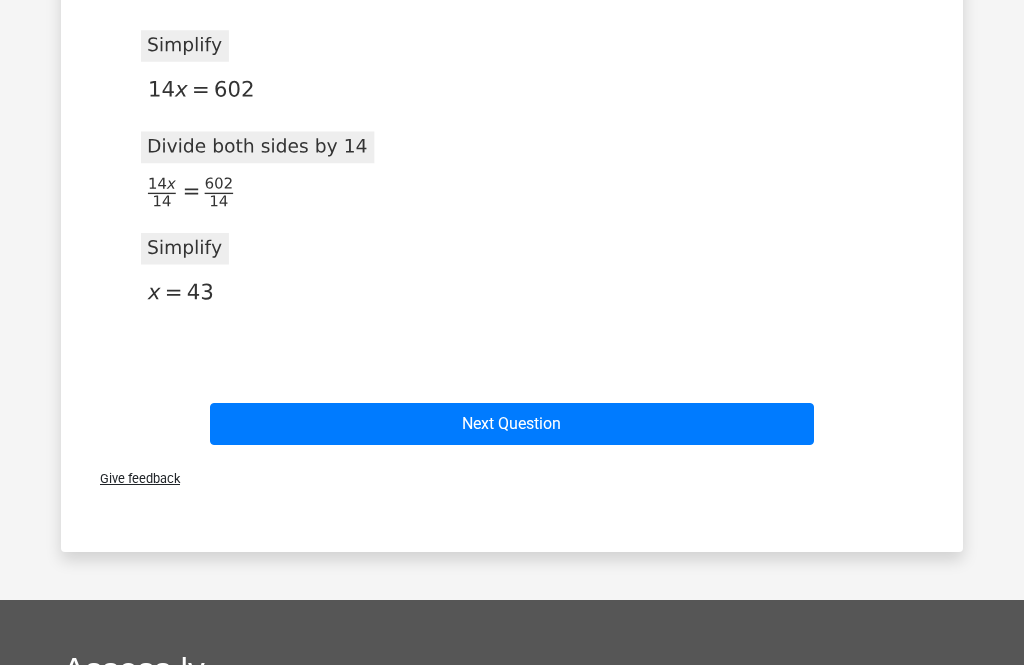 click on "Next Question" at bounding box center (512, 424) 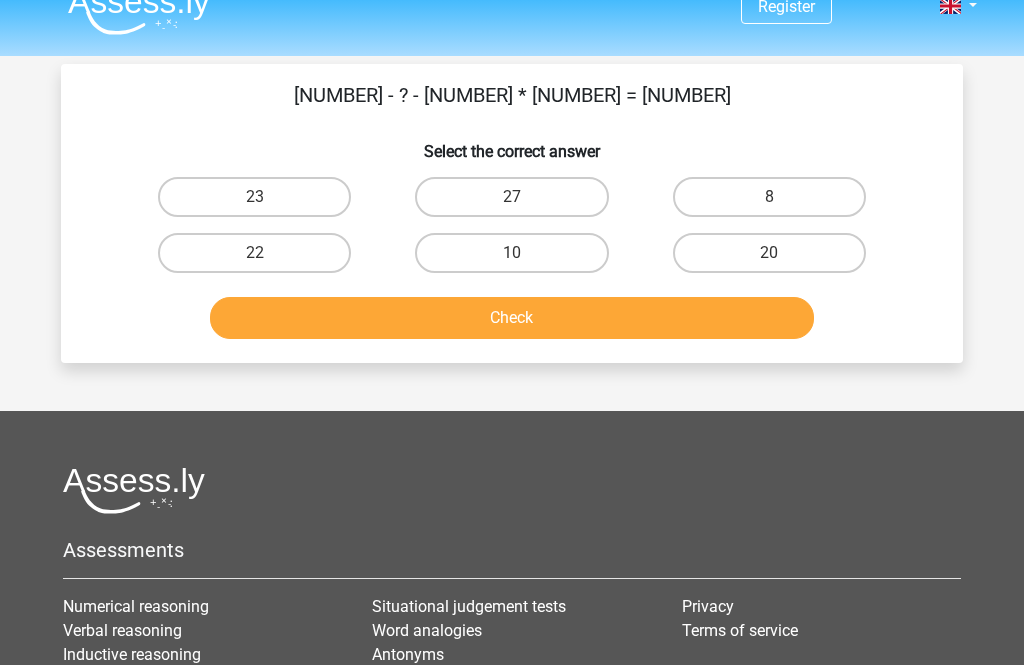scroll, scrollTop: 21, scrollLeft: 0, axis: vertical 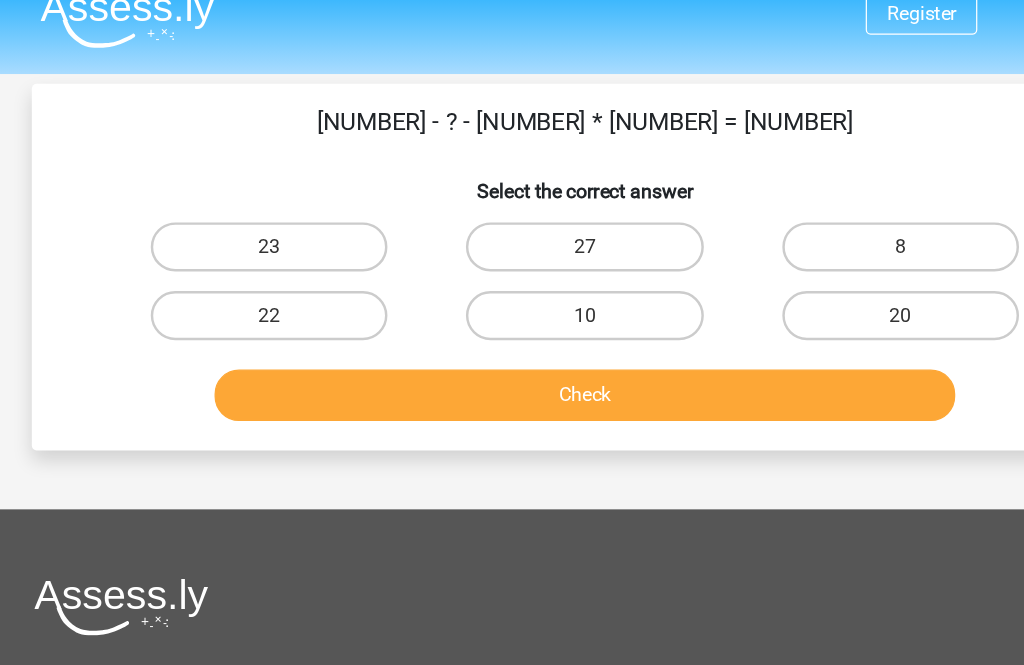 click on "27" at bounding box center (511, 204) 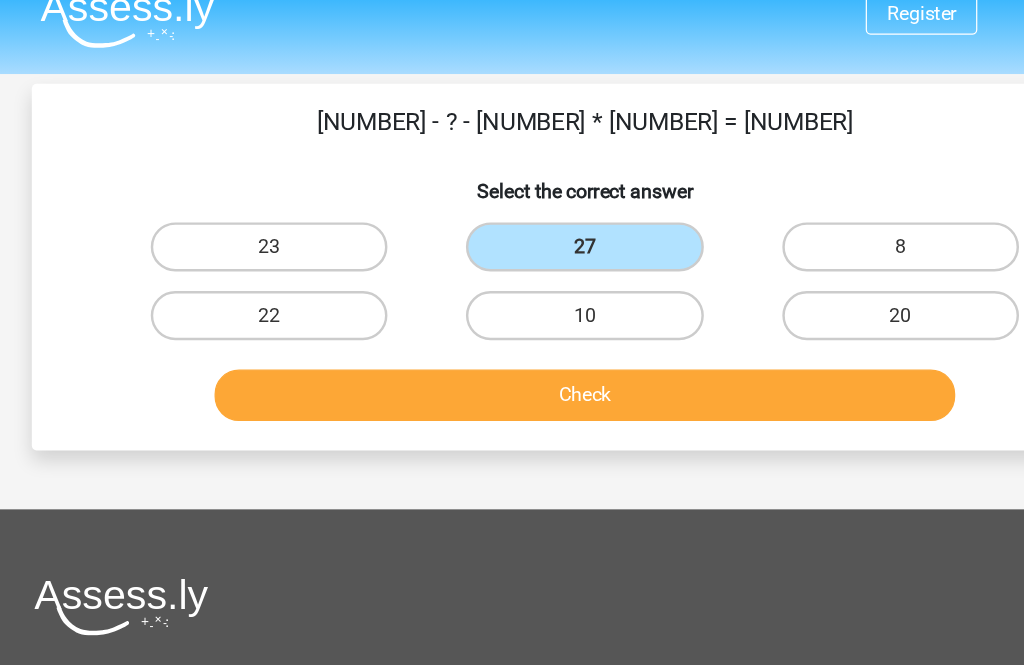click on "Check" at bounding box center [512, 325] 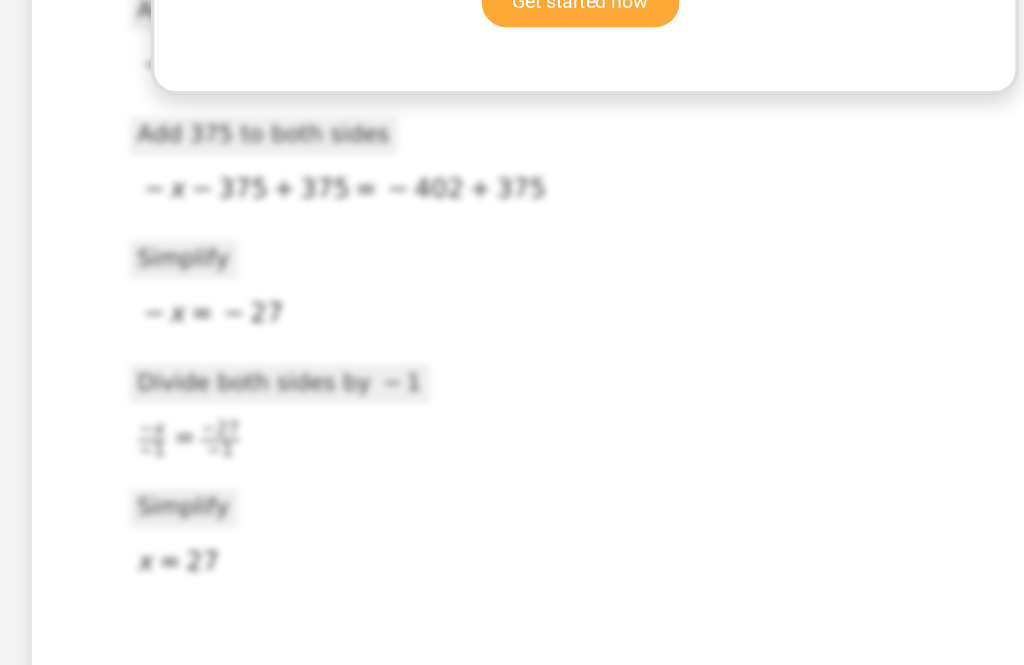 click on "Next Question" at bounding box center (512, 655) 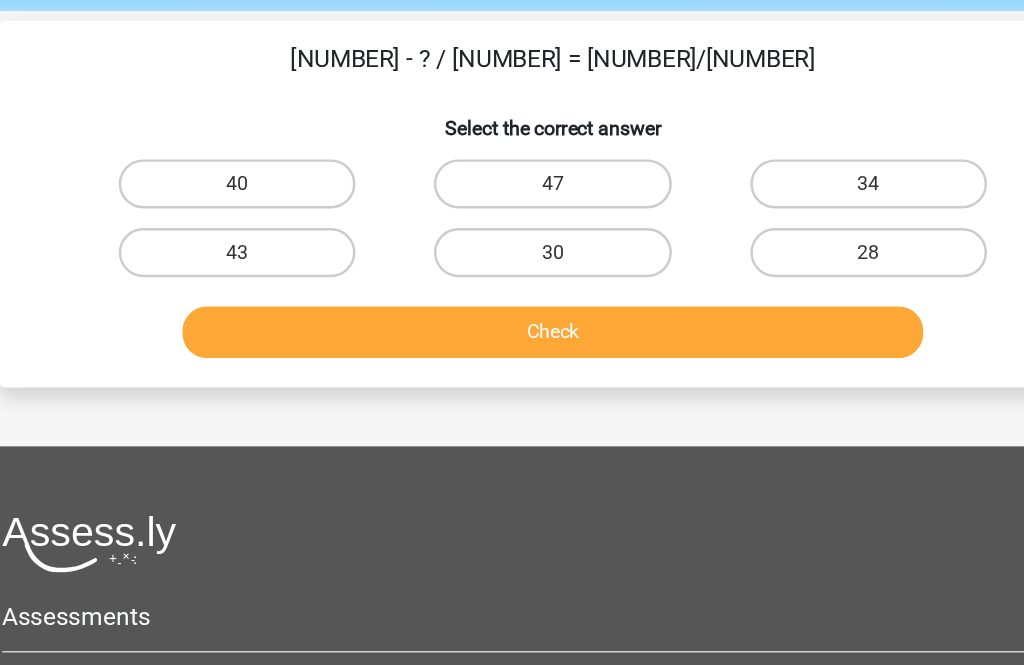 scroll, scrollTop: 71, scrollLeft: 0, axis: vertical 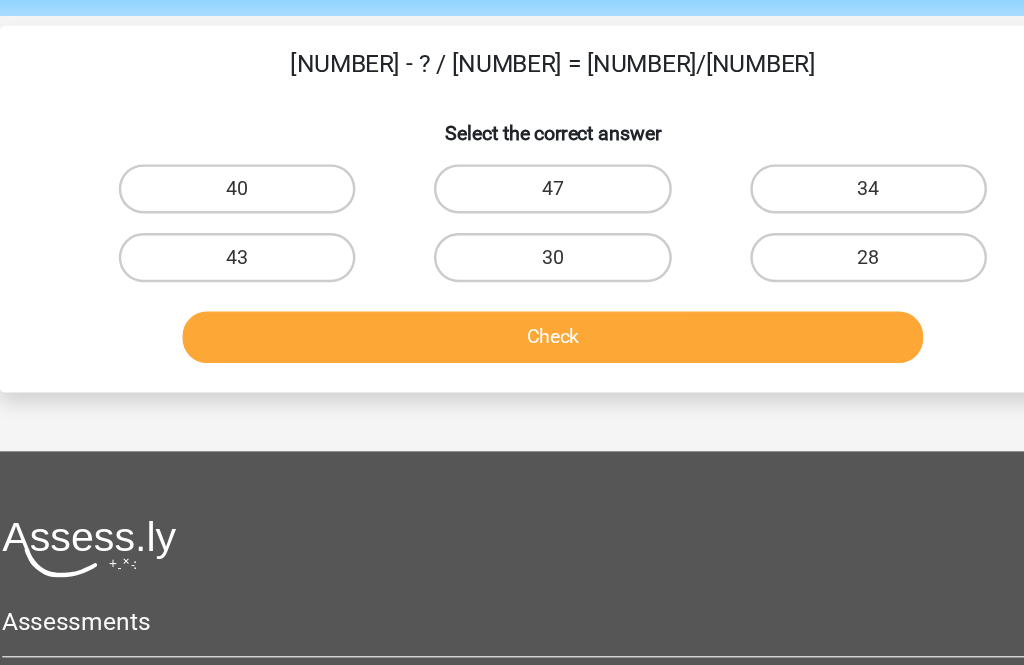 click on "28" at bounding box center [769, 210] 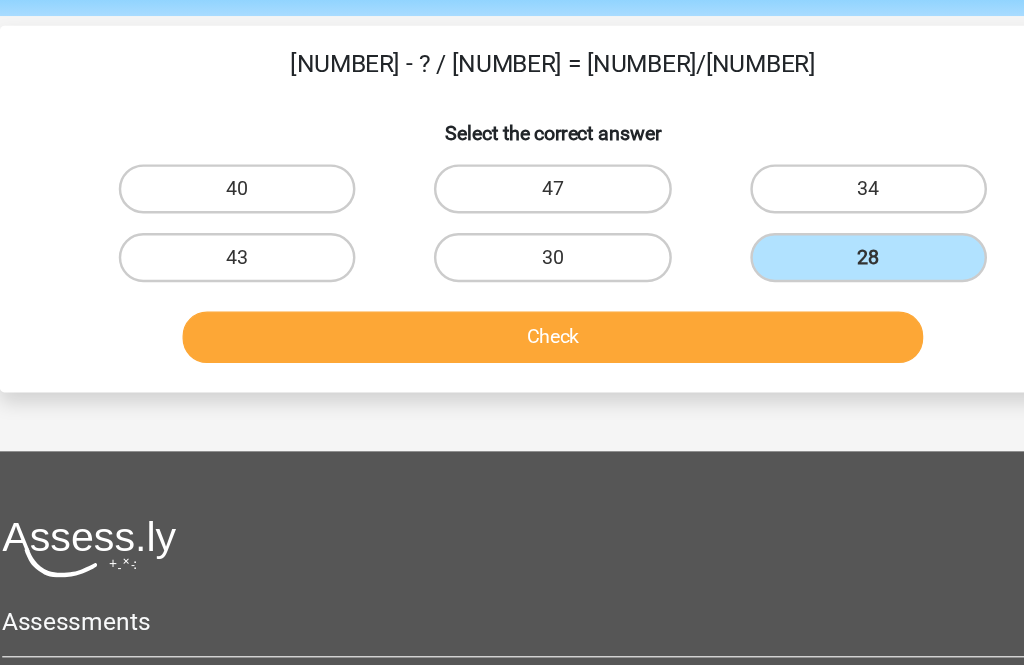 scroll, scrollTop: 71, scrollLeft: 0, axis: vertical 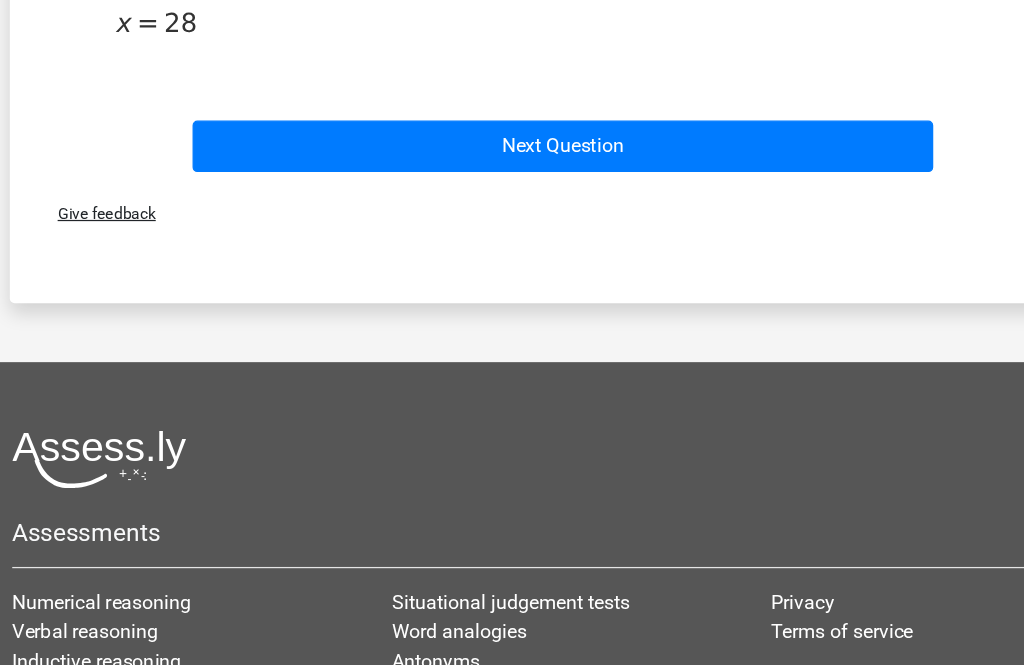 click on "Next Question" at bounding box center (512, 190) 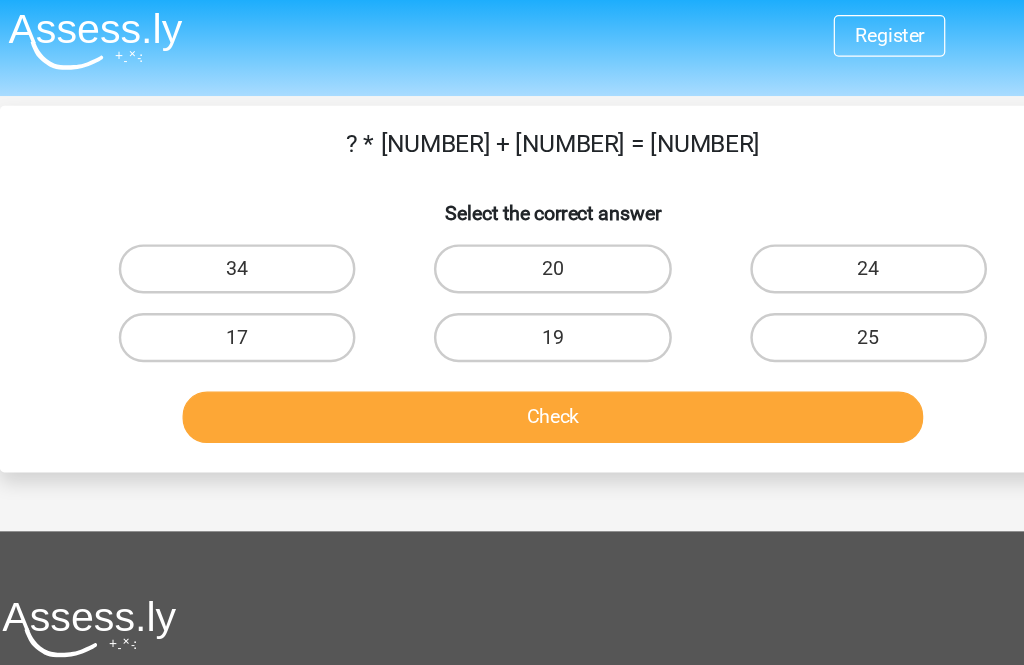 scroll, scrollTop: 5, scrollLeft: 0, axis: vertical 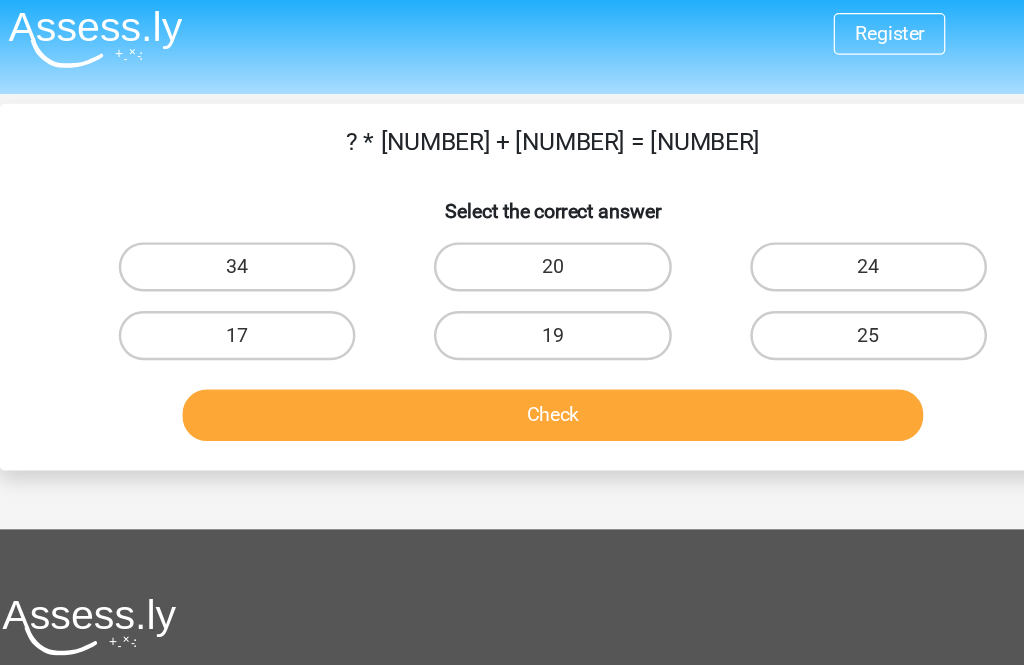click on "34" at bounding box center (254, 220) 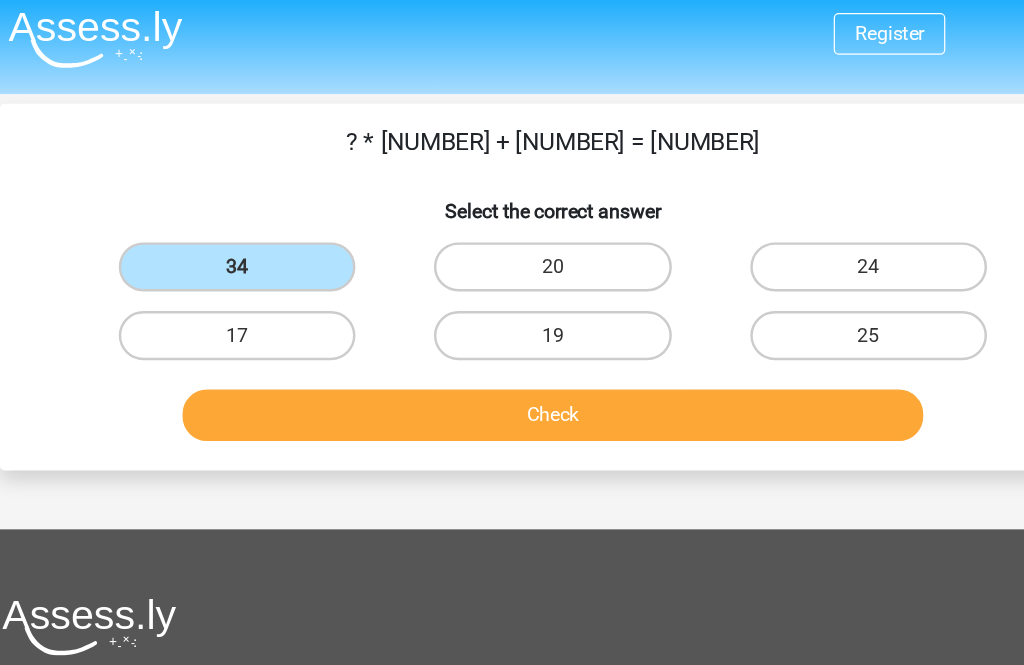 click on "Check" at bounding box center [512, 341] 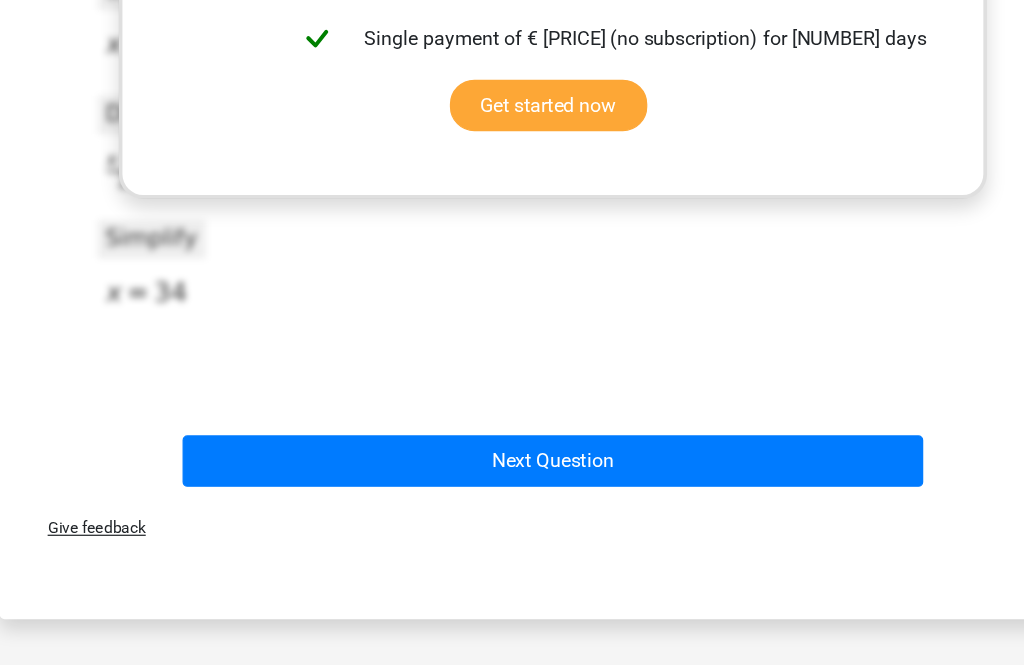 click on "Next Question" at bounding box center (512, 446) 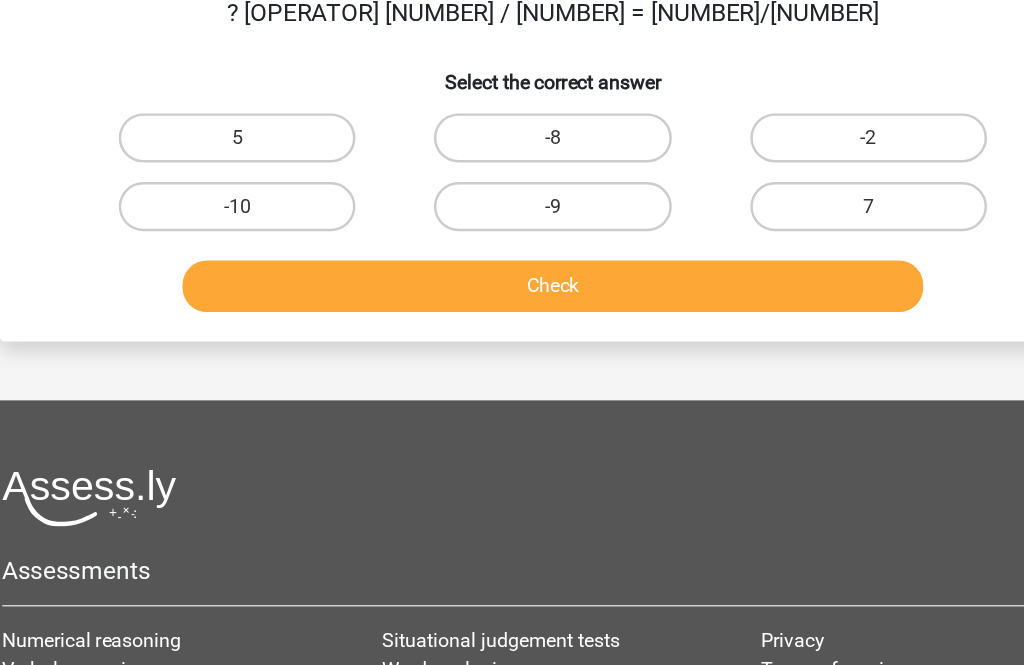scroll, scrollTop: 92, scrollLeft: 0, axis: vertical 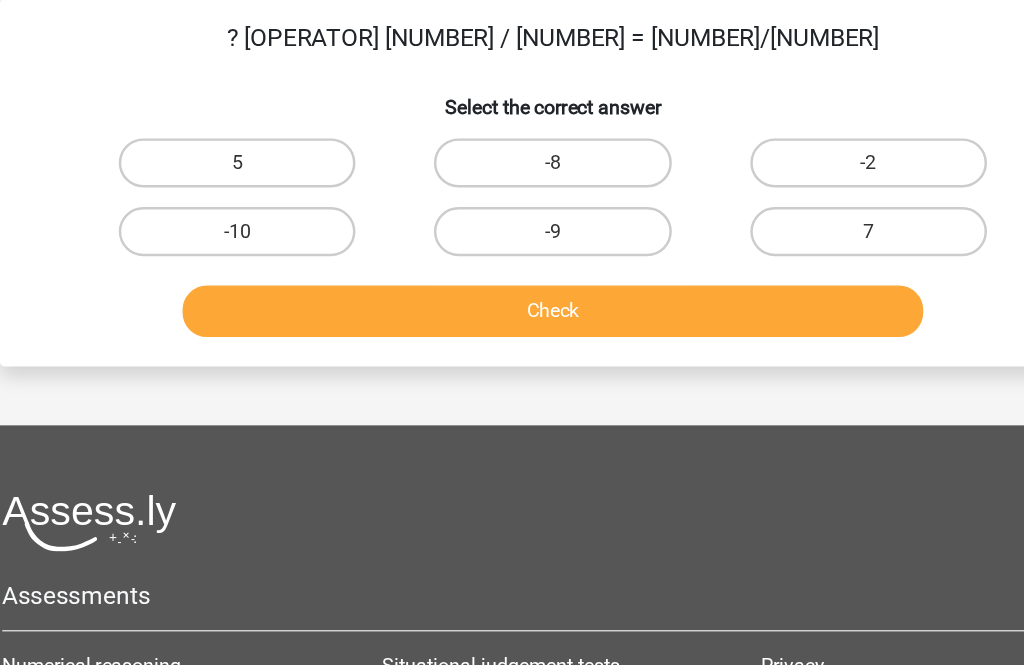 click on "7" at bounding box center (769, 189) 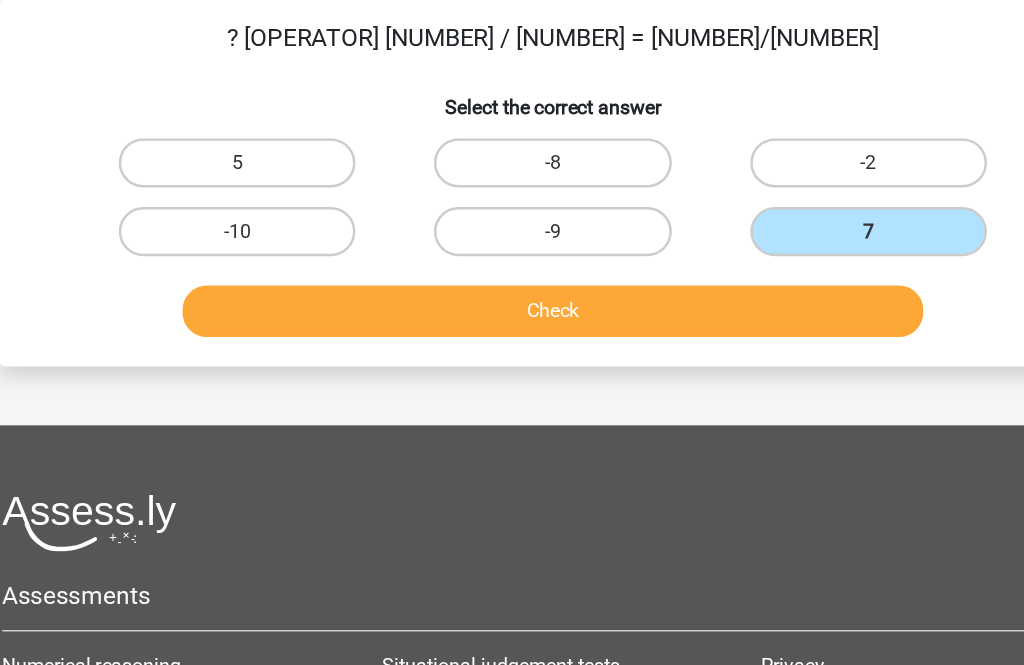 scroll, scrollTop: 92, scrollLeft: 0, axis: vertical 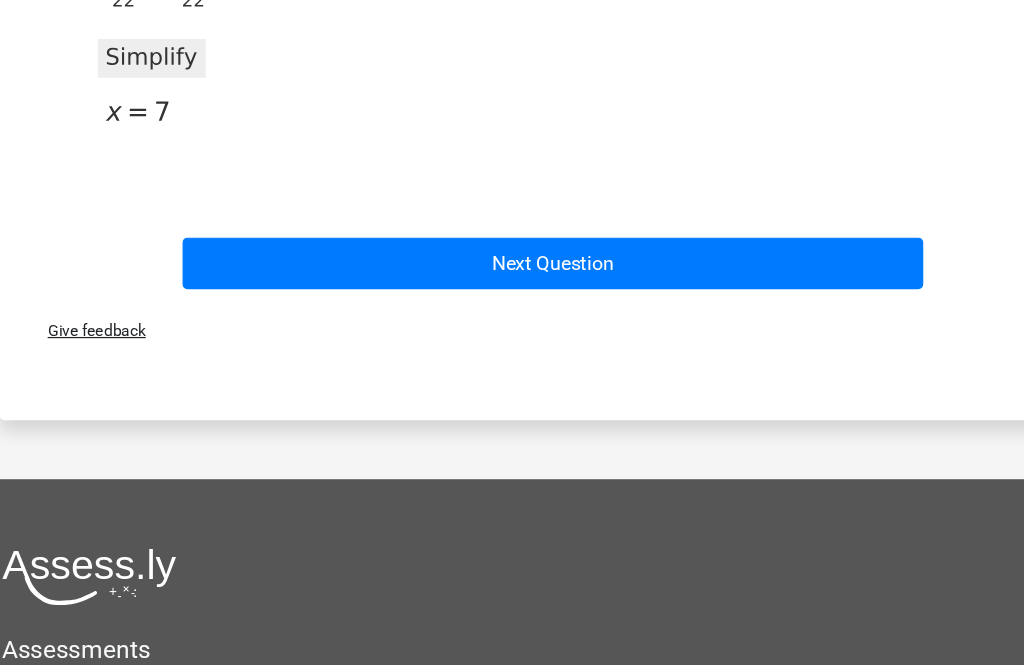 click on "Next Question" at bounding box center [512, 215] 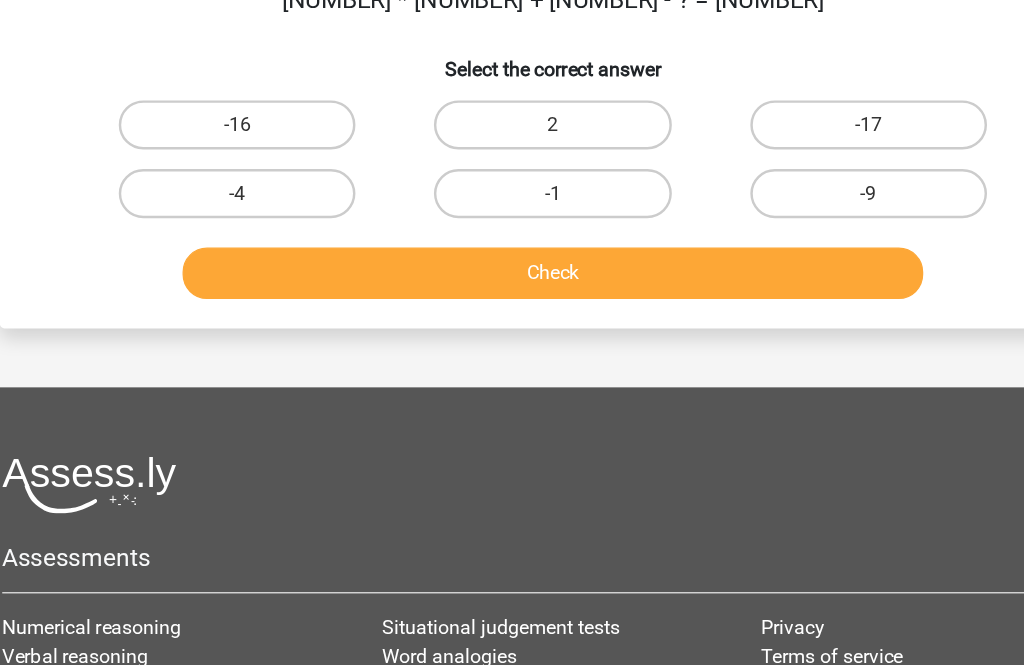 scroll, scrollTop: 92, scrollLeft: 0, axis: vertical 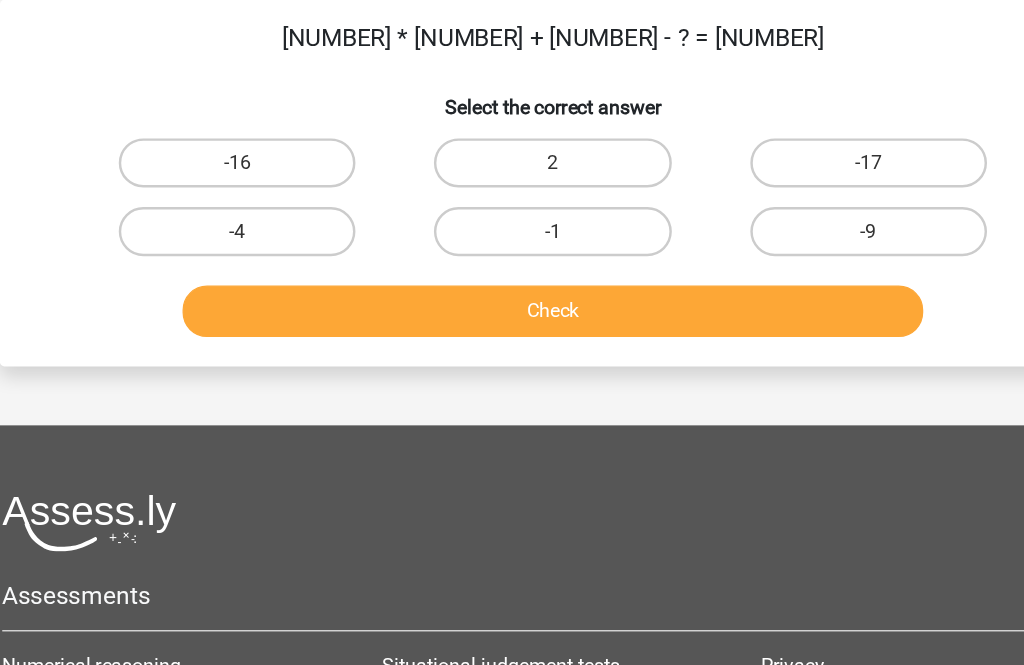 click on "2" at bounding box center (511, 133) 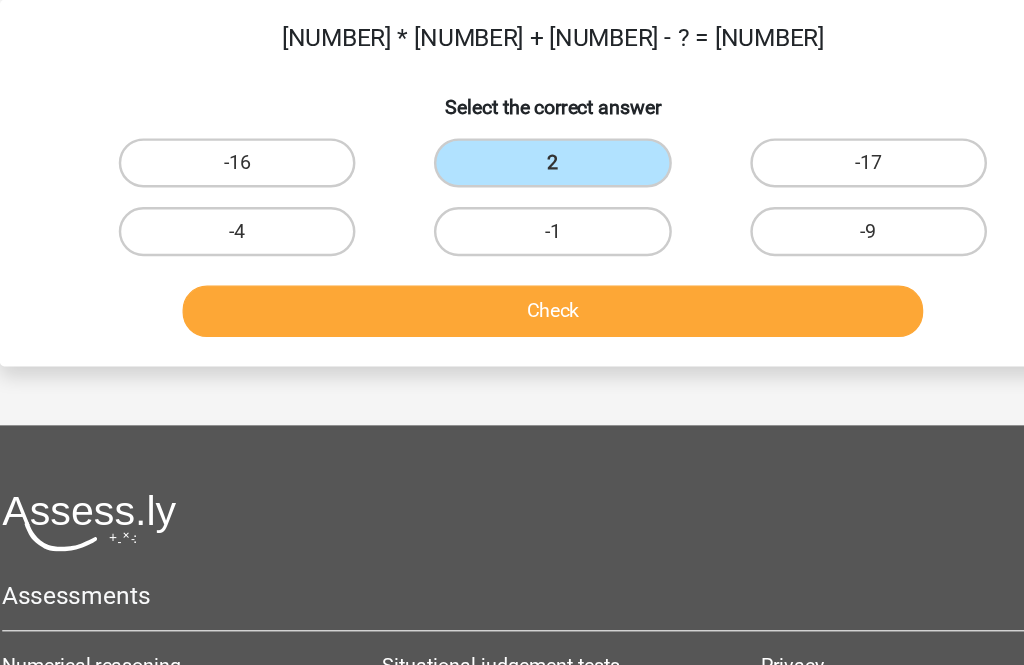 scroll, scrollTop: 92, scrollLeft: 0, axis: vertical 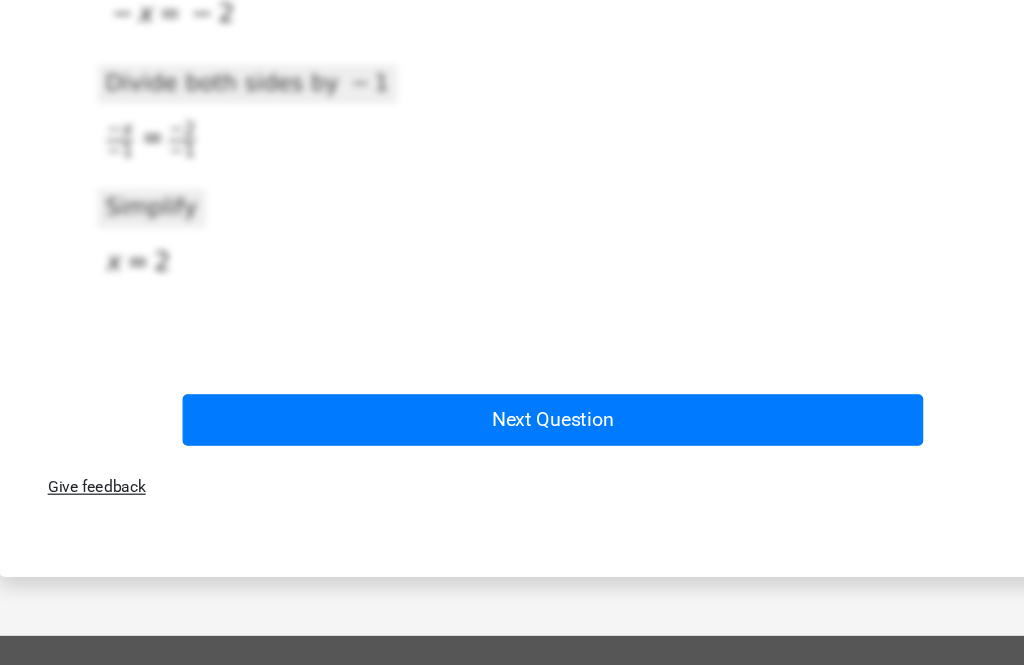 click on "Next Question" at bounding box center [512, 413] 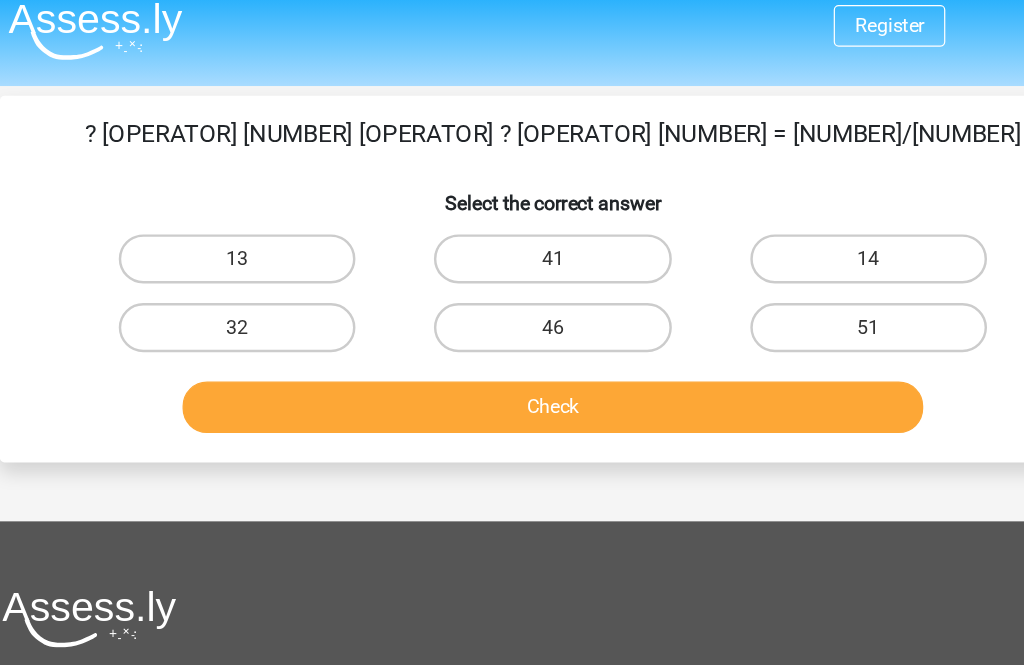 scroll, scrollTop: 13, scrollLeft: 0, axis: vertical 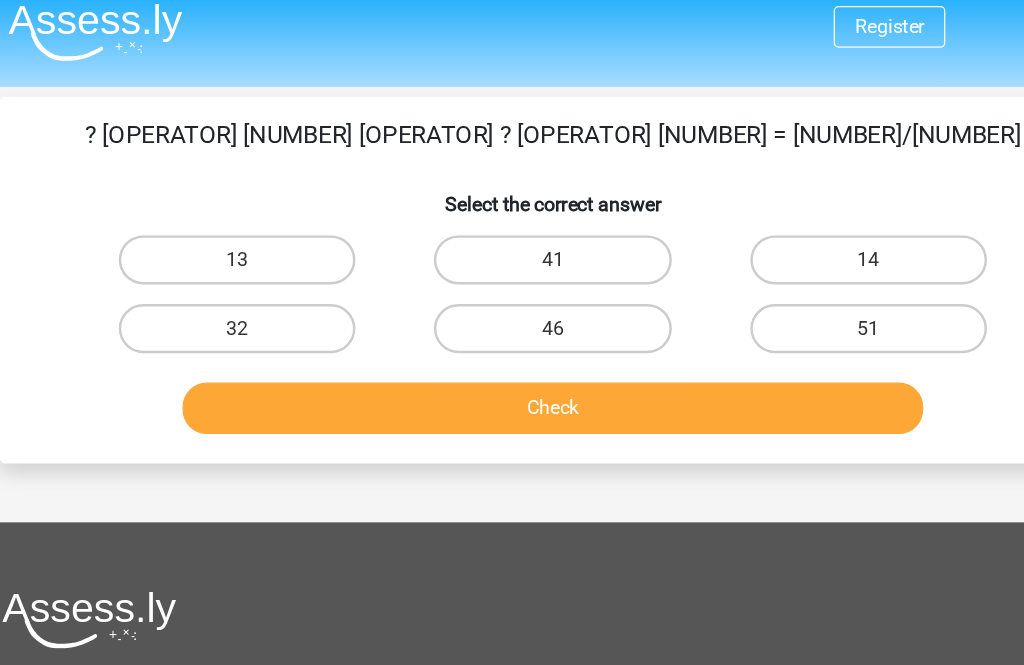 click on "32" at bounding box center (254, 268) 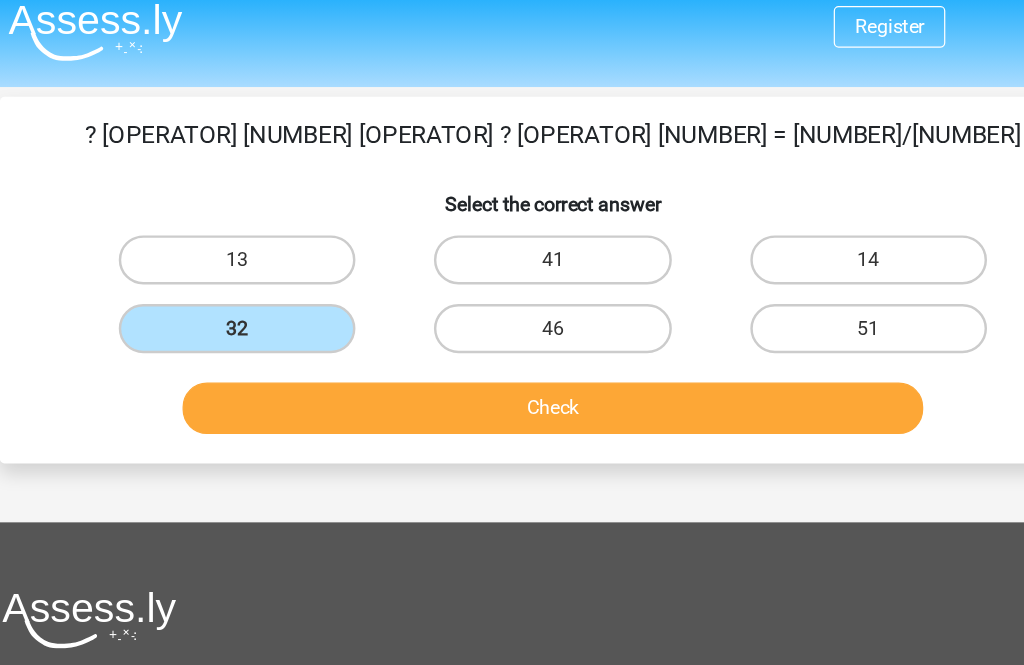 click on "Check" at bounding box center (512, 333) 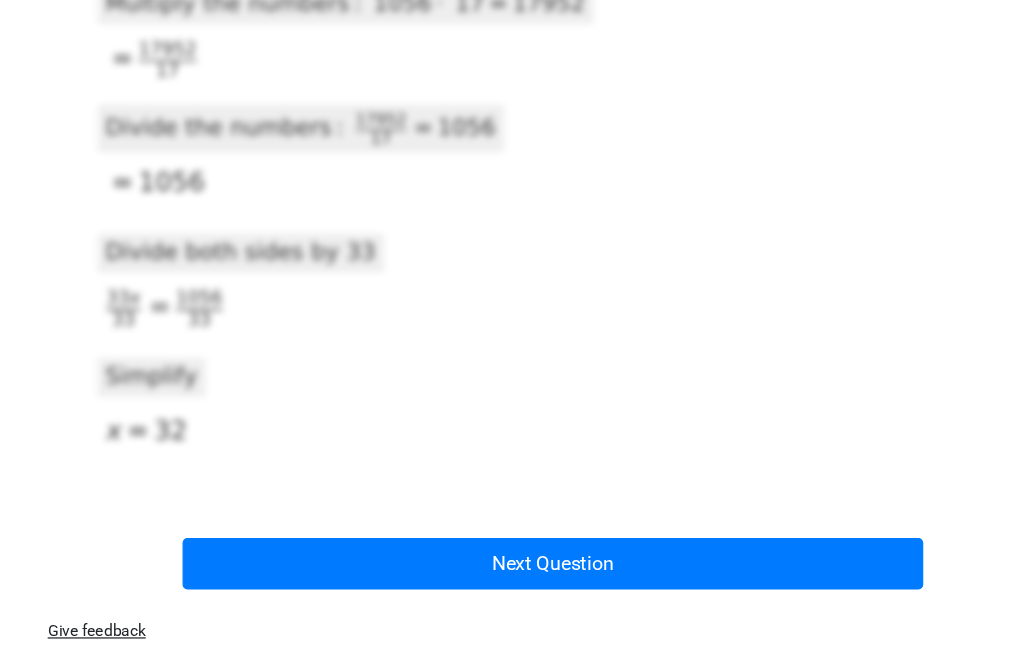 click on "Next Question" at bounding box center (512, 531) 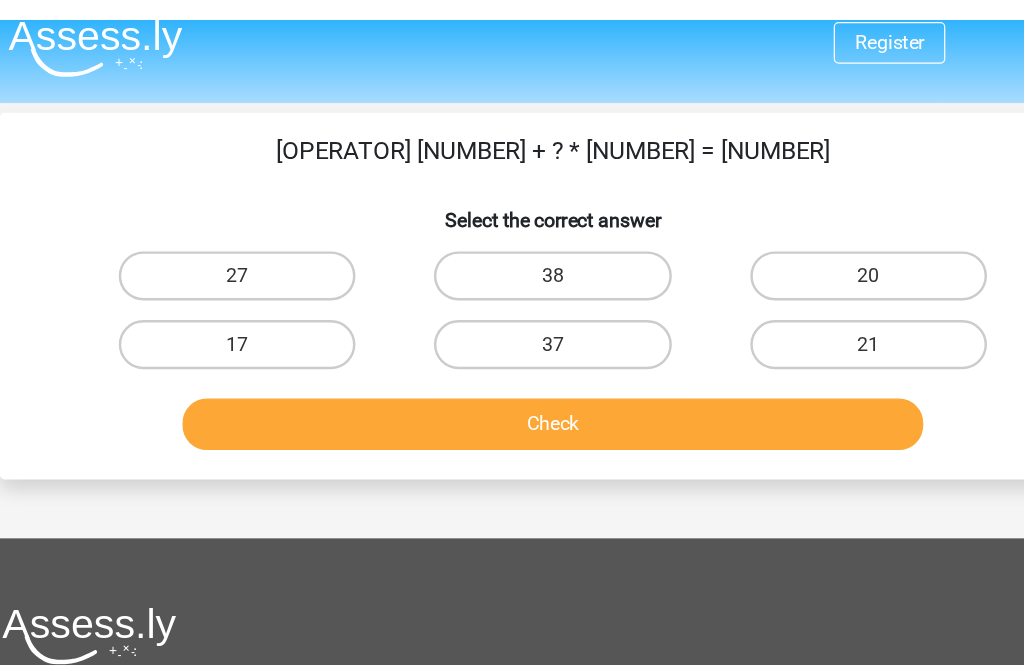 scroll, scrollTop: 0, scrollLeft: 0, axis: both 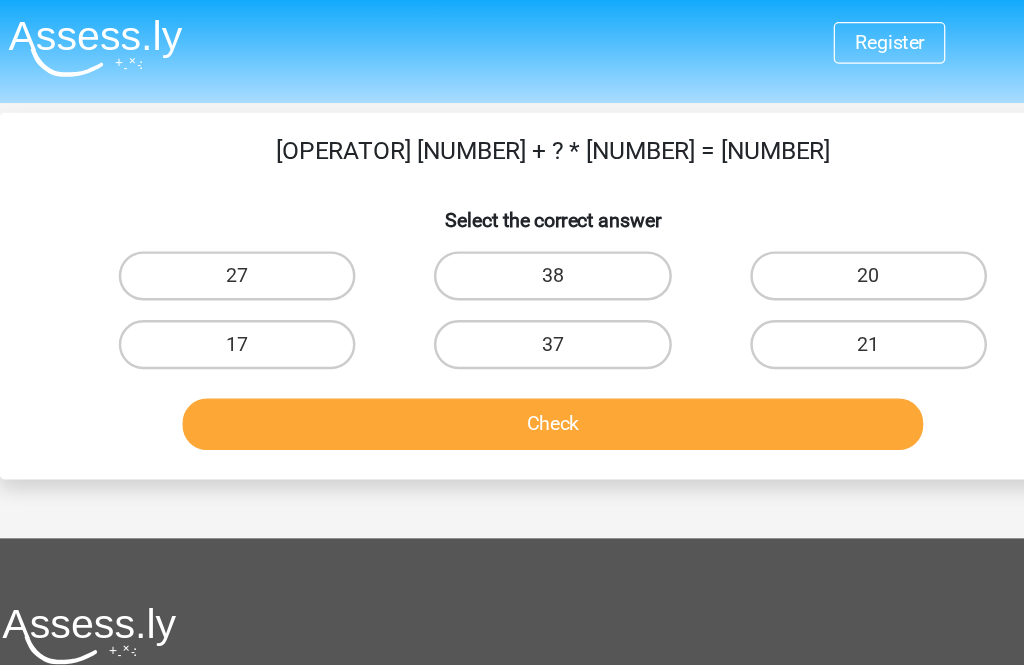 click on "20" at bounding box center [769, 225] 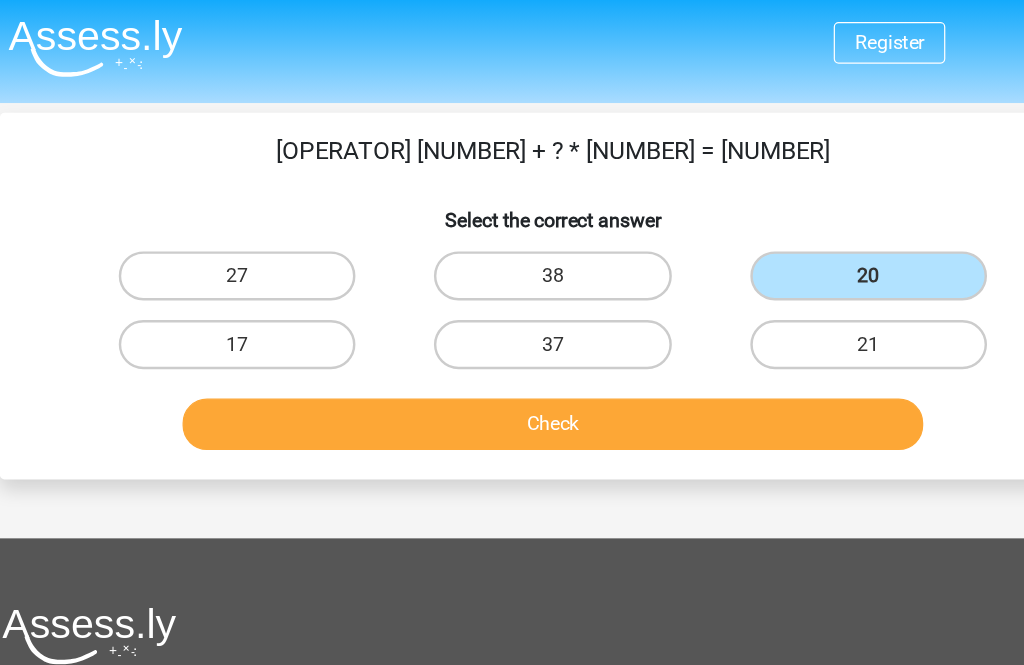 click on "Check" at bounding box center [512, 346] 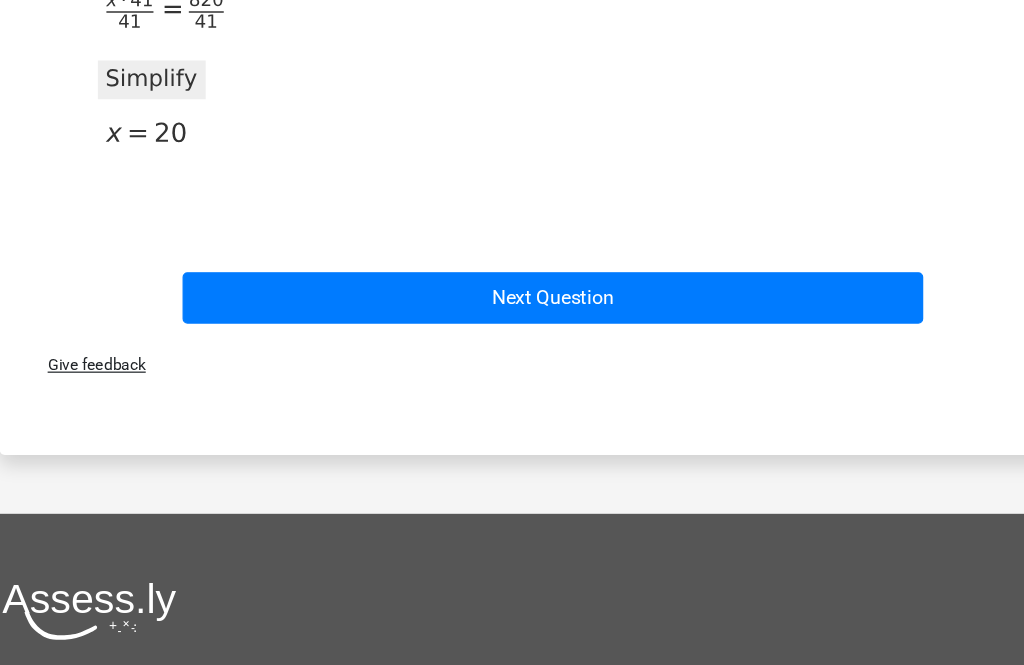 click on "Next Question" at bounding box center (512, 313) 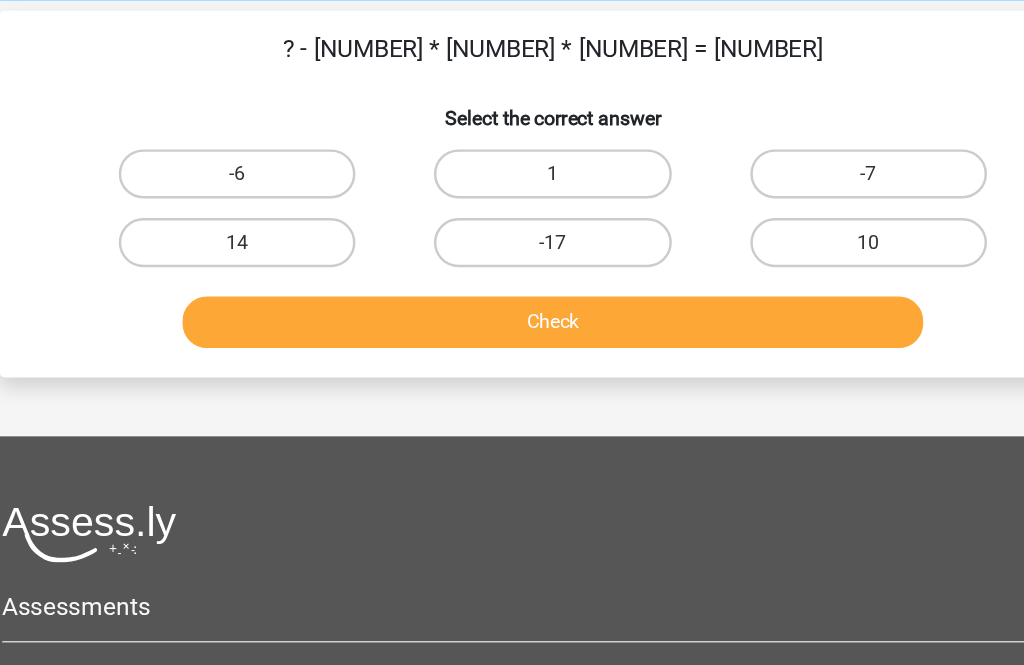 scroll, scrollTop: 0, scrollLeft: 0, axis: both 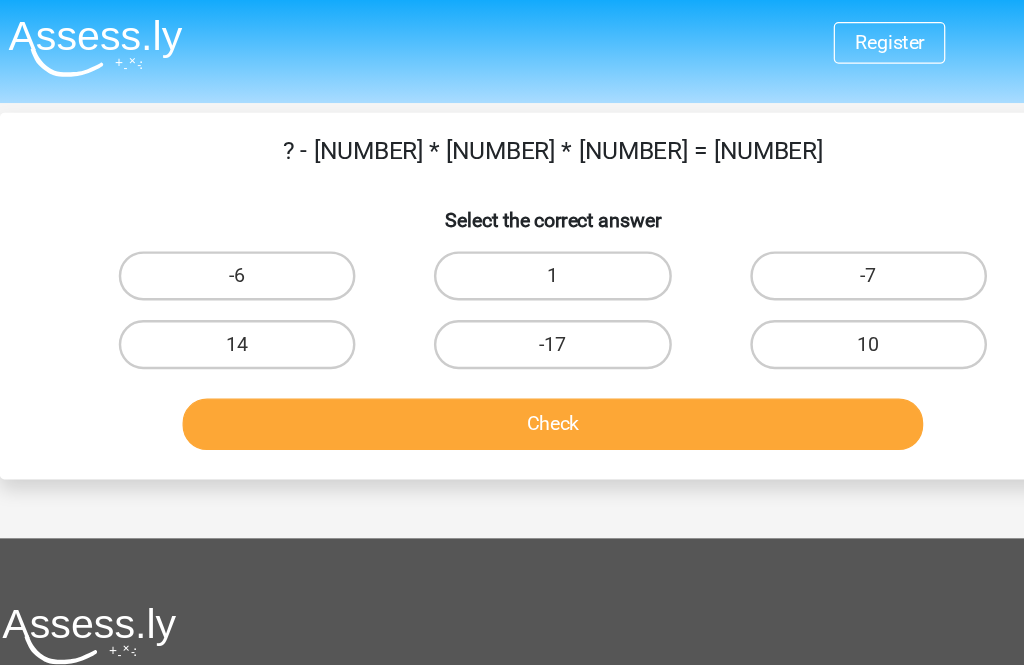 click on "1" at bounding box center (511, 225) 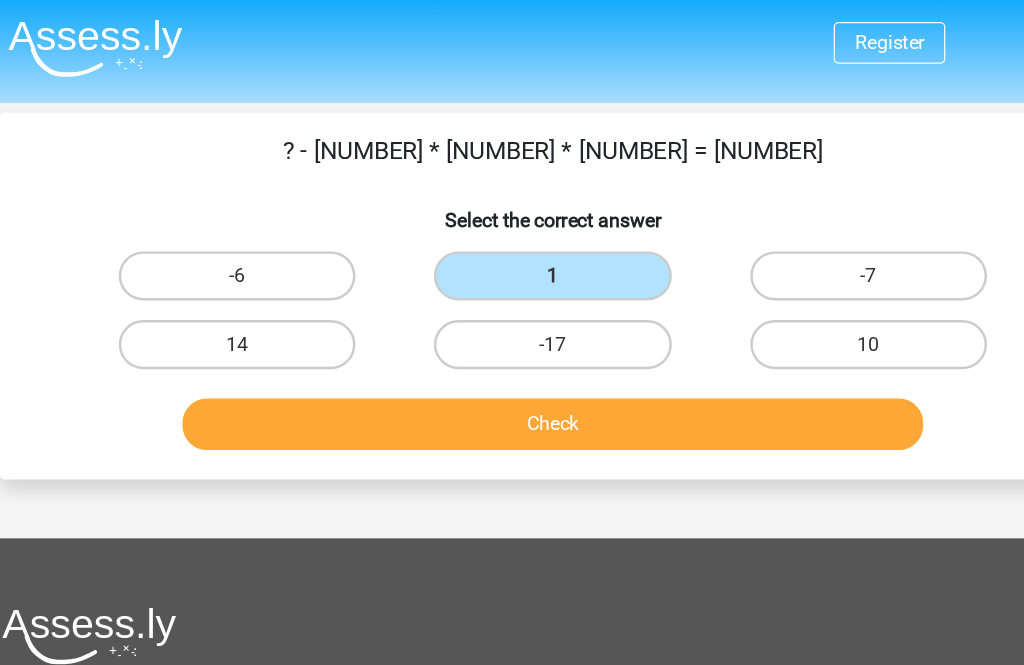 click on "Check" at bounding box center (512, 346) 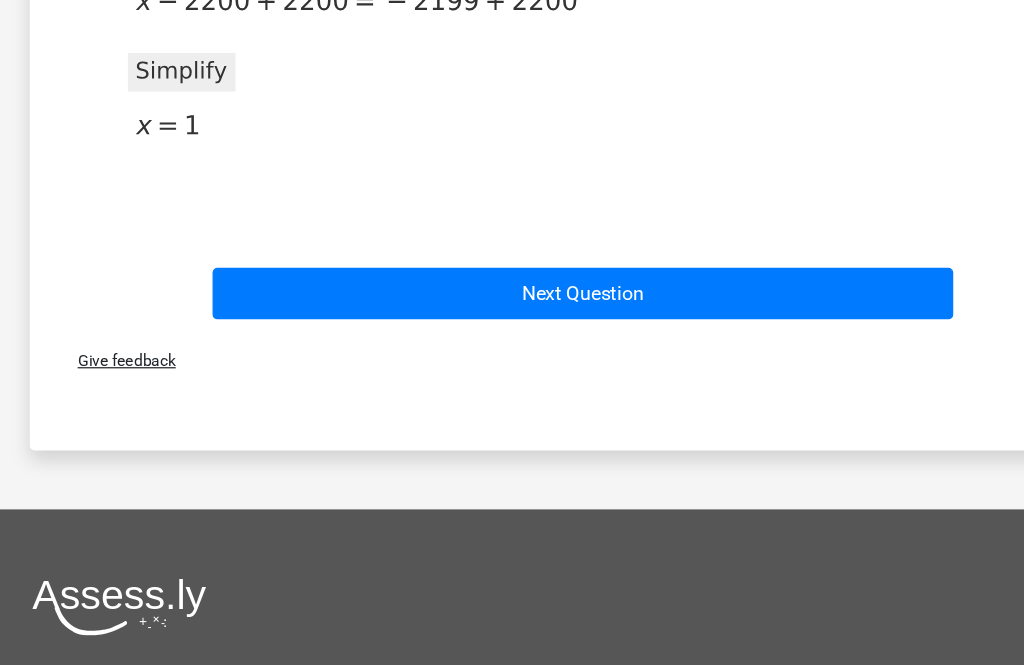 click on "Next Question" at bounding box center (512, 241) 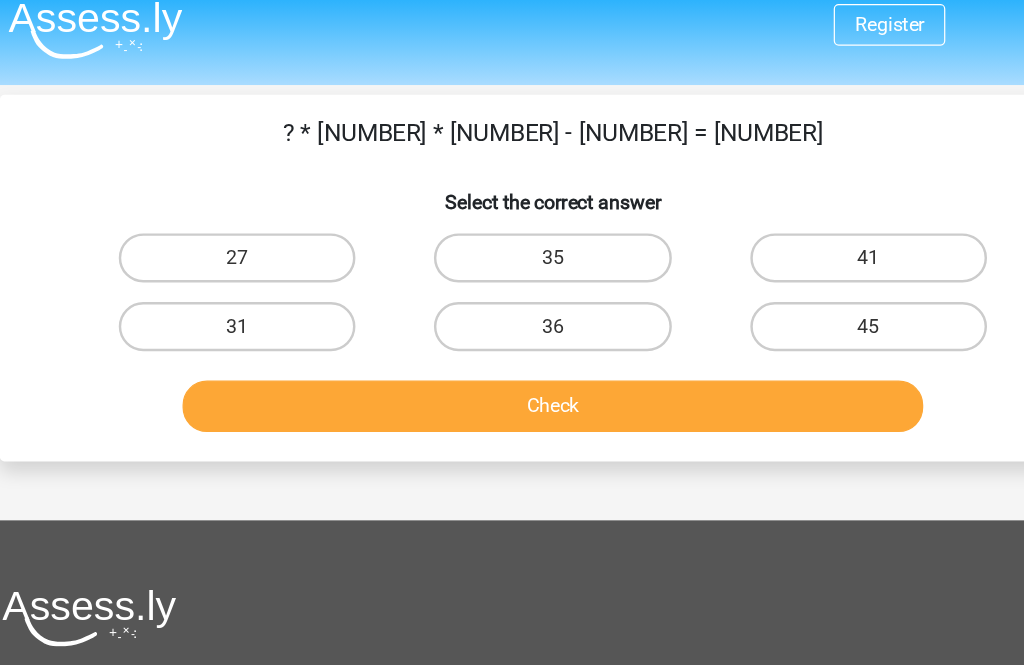 scroll, scrollTop: 0, scrollLeft: 0, axis: both 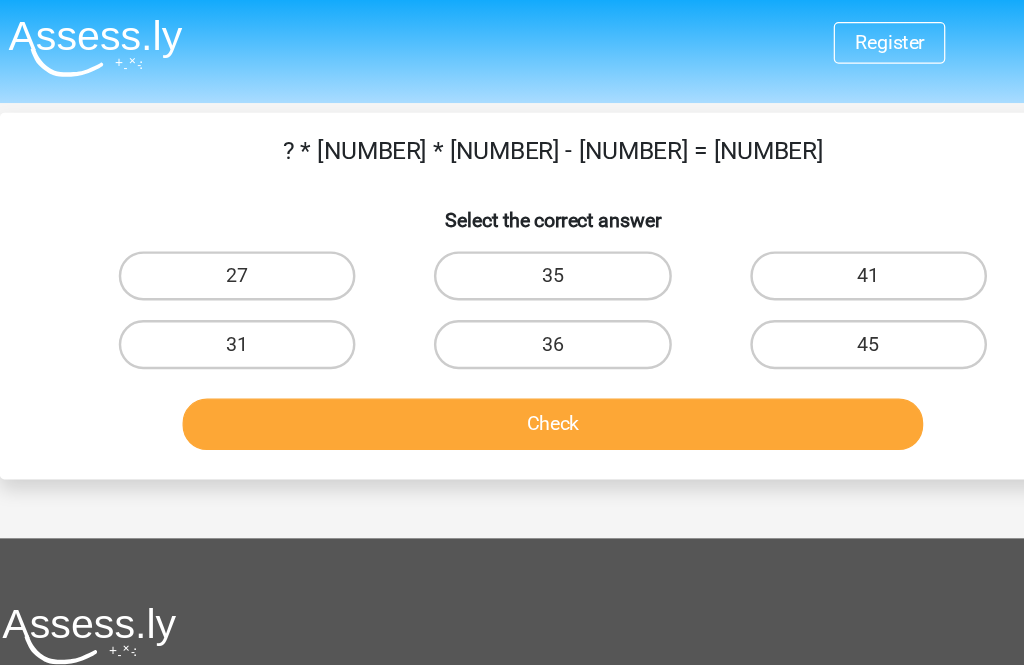 click on "36" at bounding box center (511, 281) 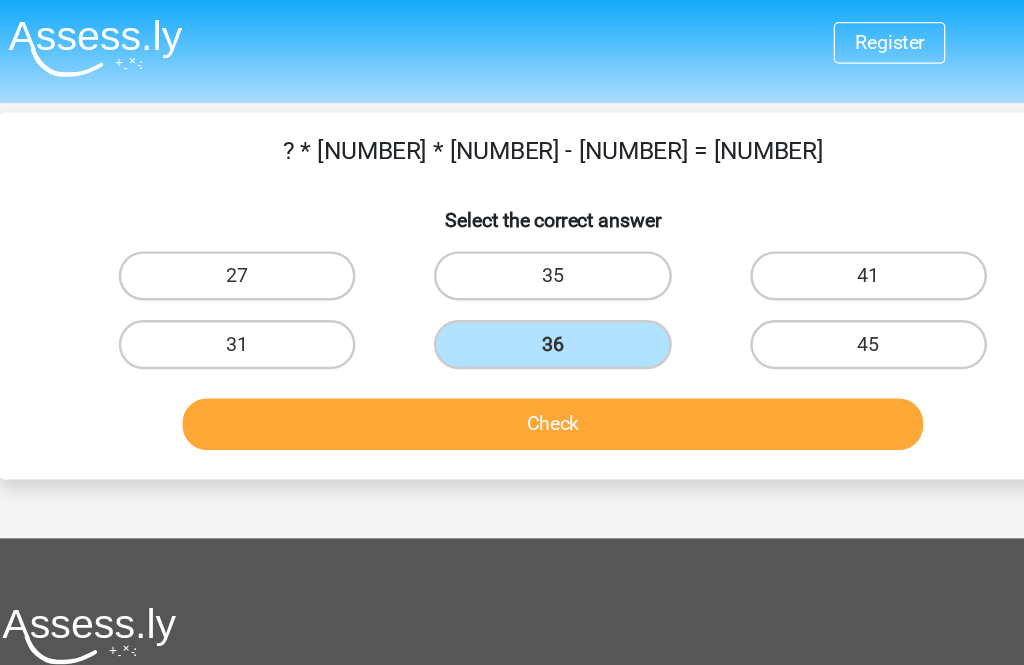 click on "Check" at bounding box center (512, 346) 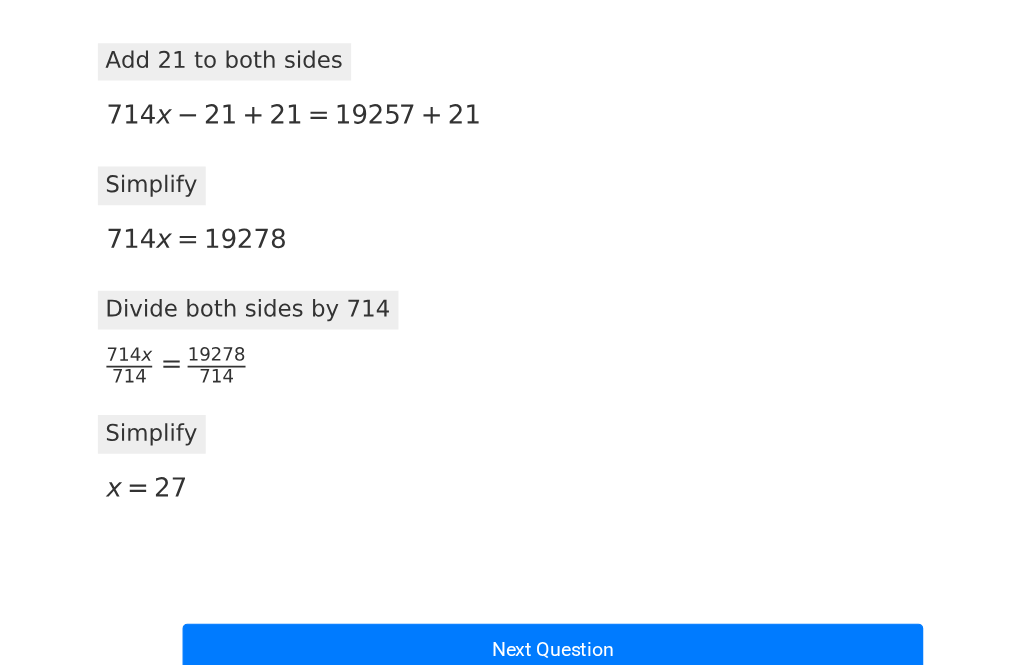 scroll, scrollTop: 476, scrollLeft: 0, axis: vertical 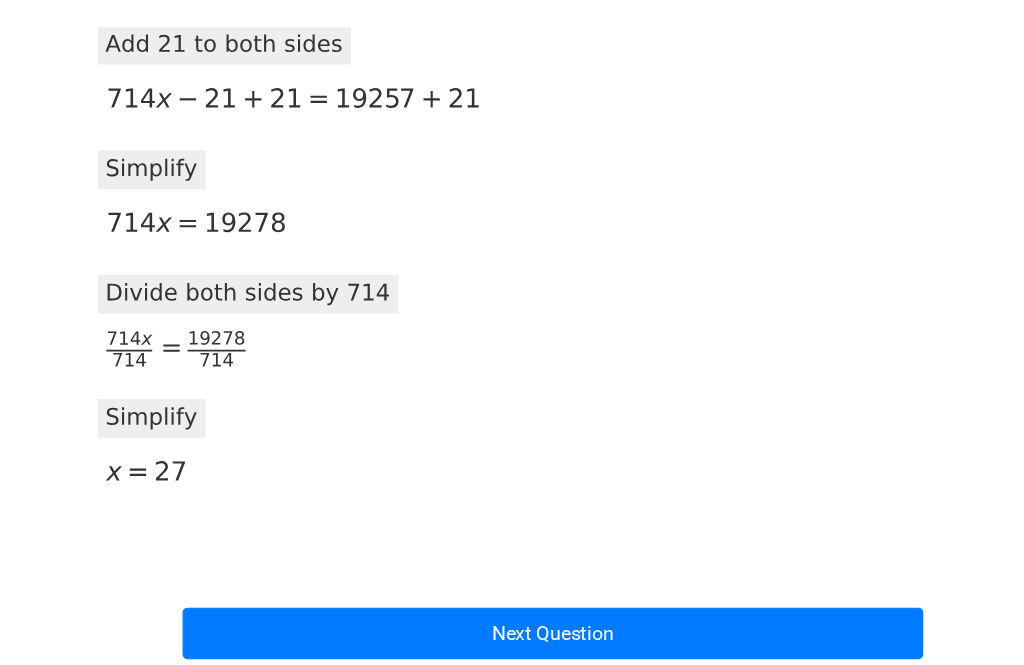 click on "Next Question" at bounding box center [512, 586] 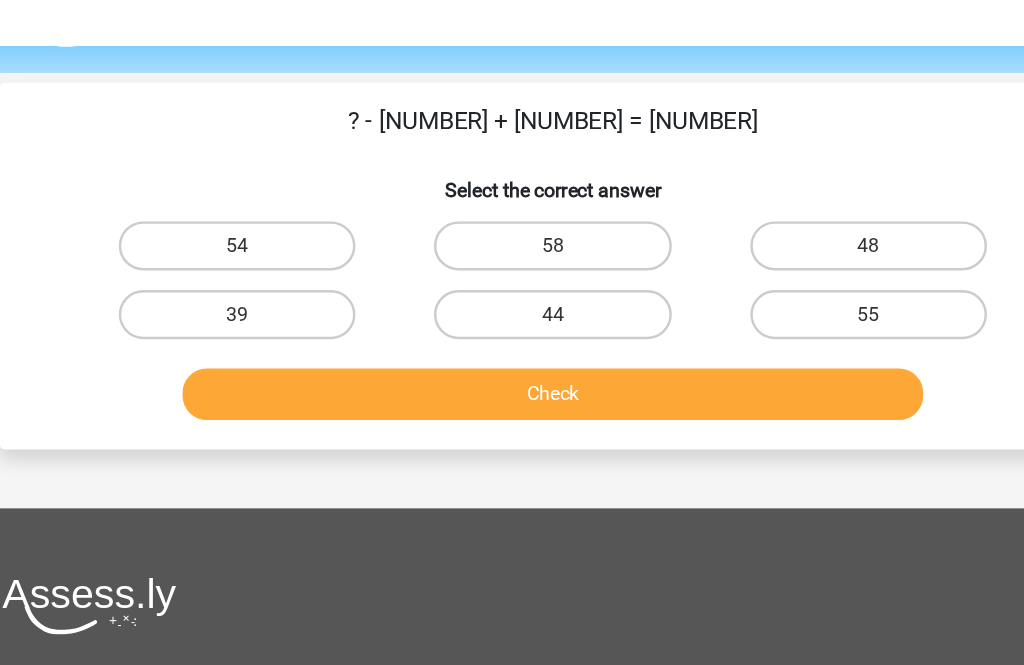 scroll, scrollTop: 0, scrollLeft: 0, axis: both 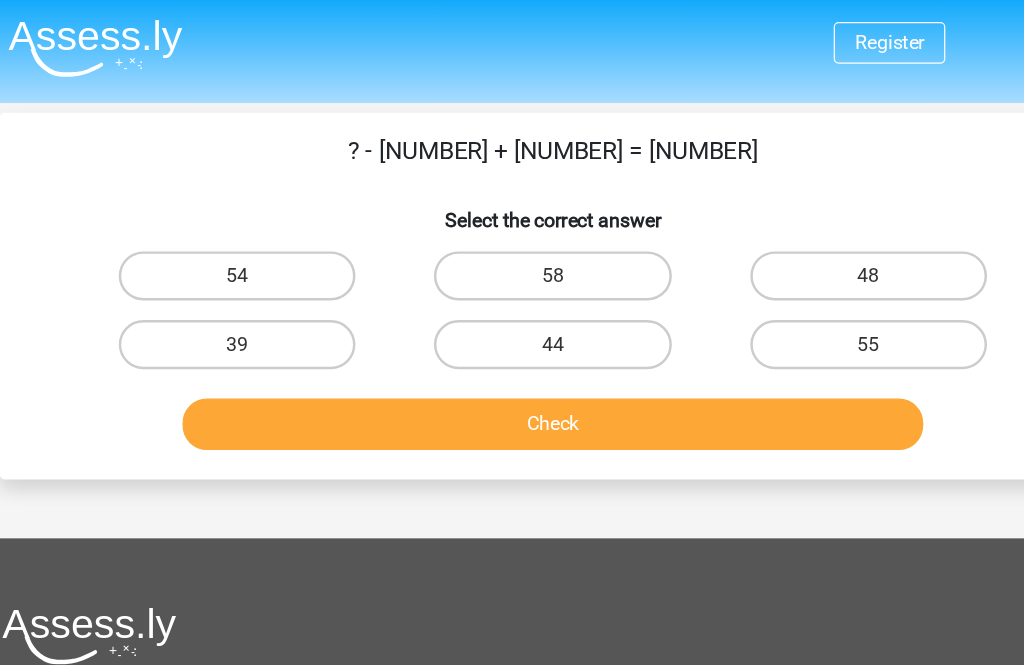 click on "39" at bounding box center (254, 281) 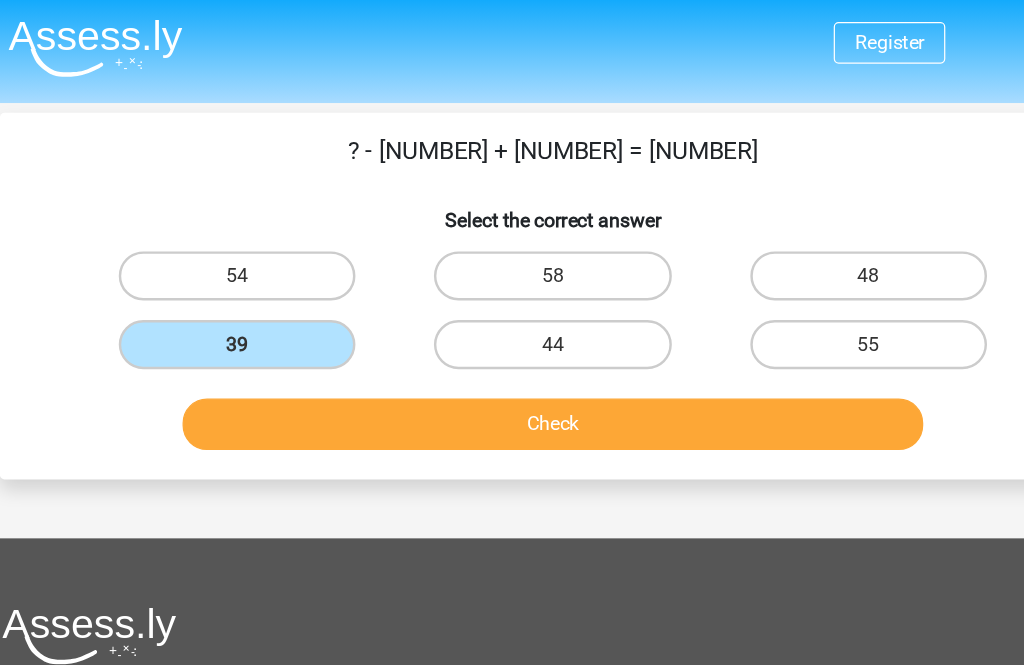 click on "Check" at bounding box center (512, 346) 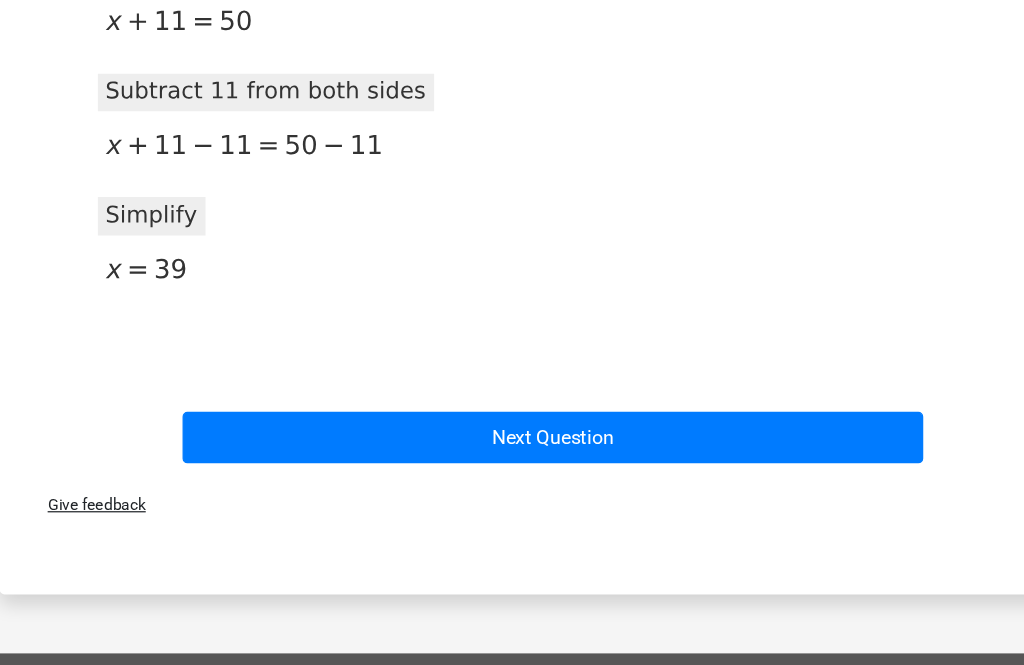 click on "Next Question" at bounding box center (512, 427) 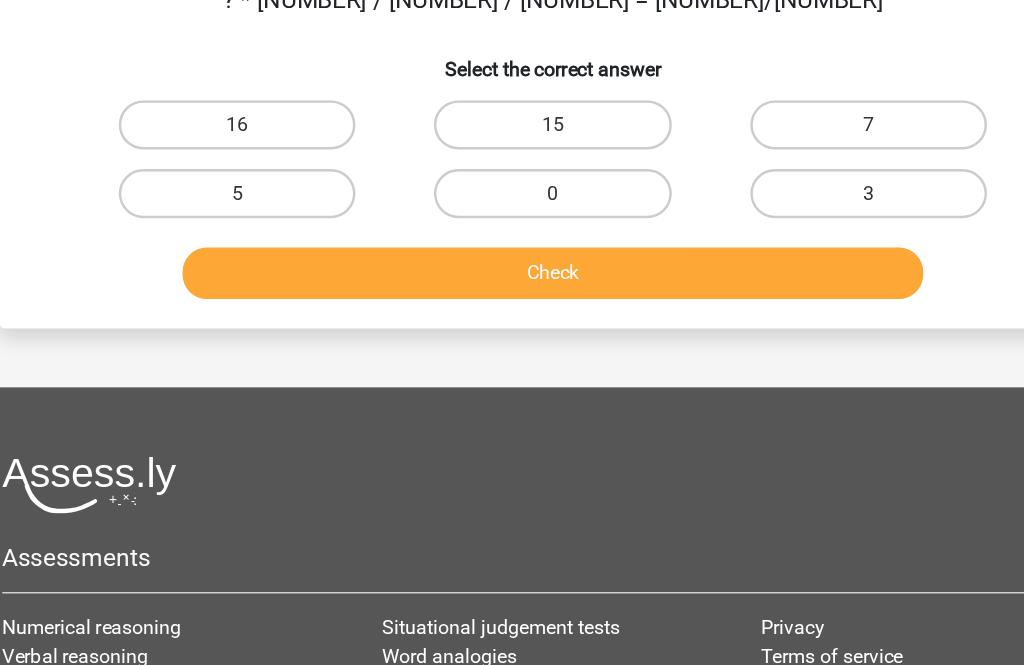 scroll, scrollTop: 92, scrollLeft: 0, axis: vertical 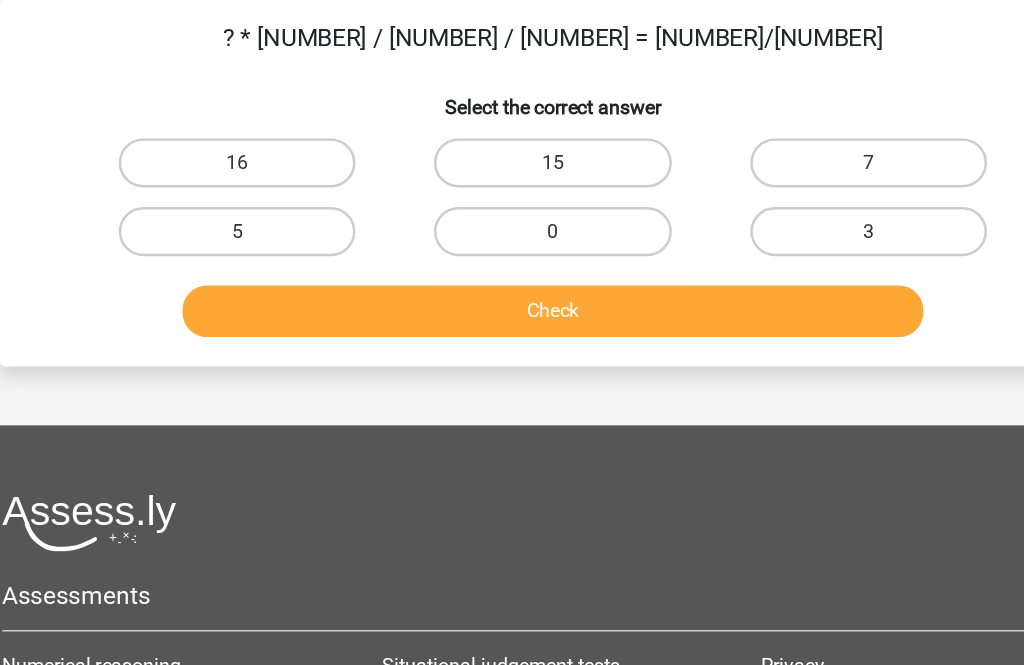 click on "3" at bounding box center (769, 189) 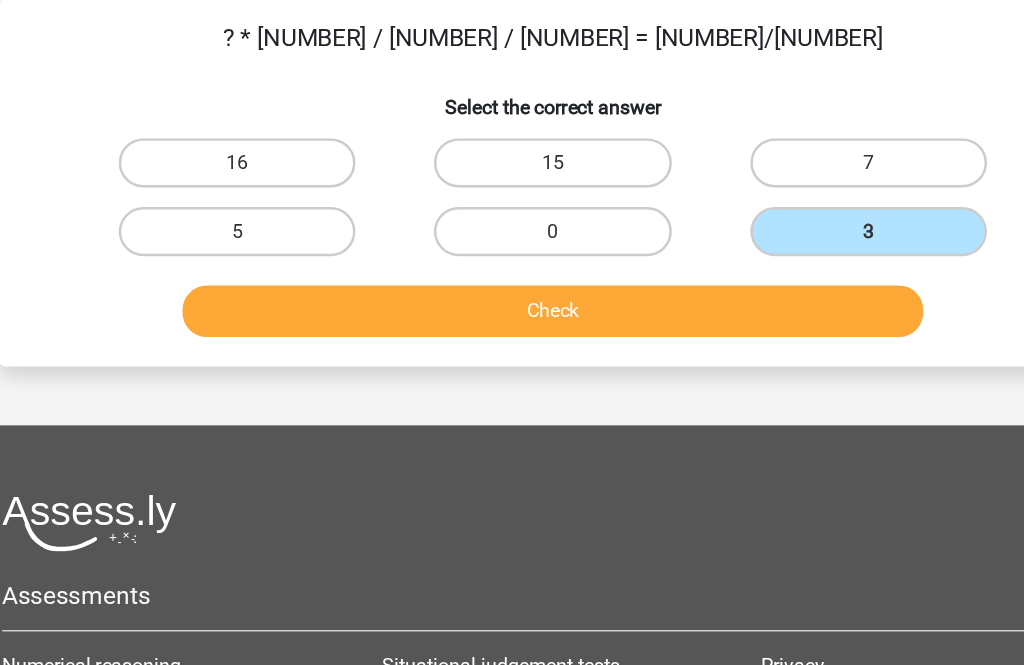 scroll, scrollTop: 92, scrollLeft: 0, axis: vertical 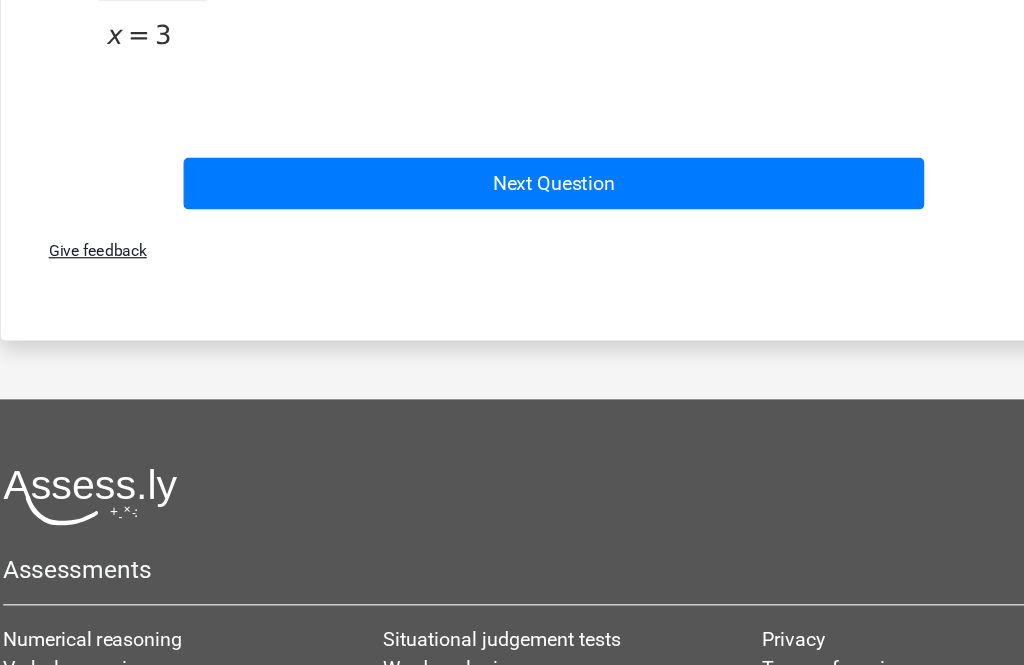 click on "Next Question" at bounding box center [512, 220] 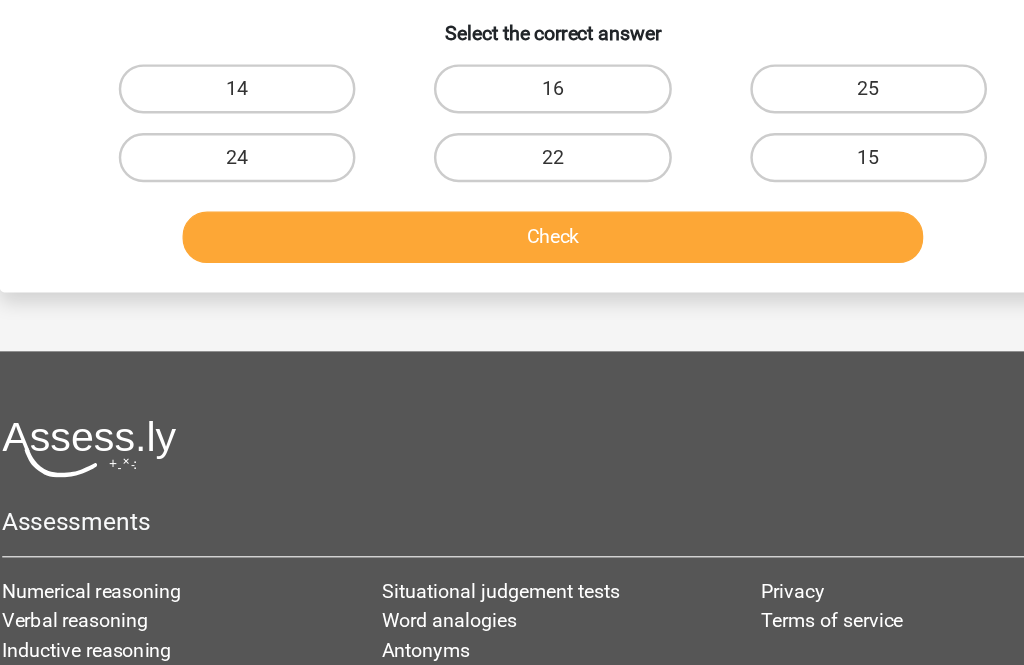 scroll, scrollTop: 92, scrollLeft: 0, axis: vertical 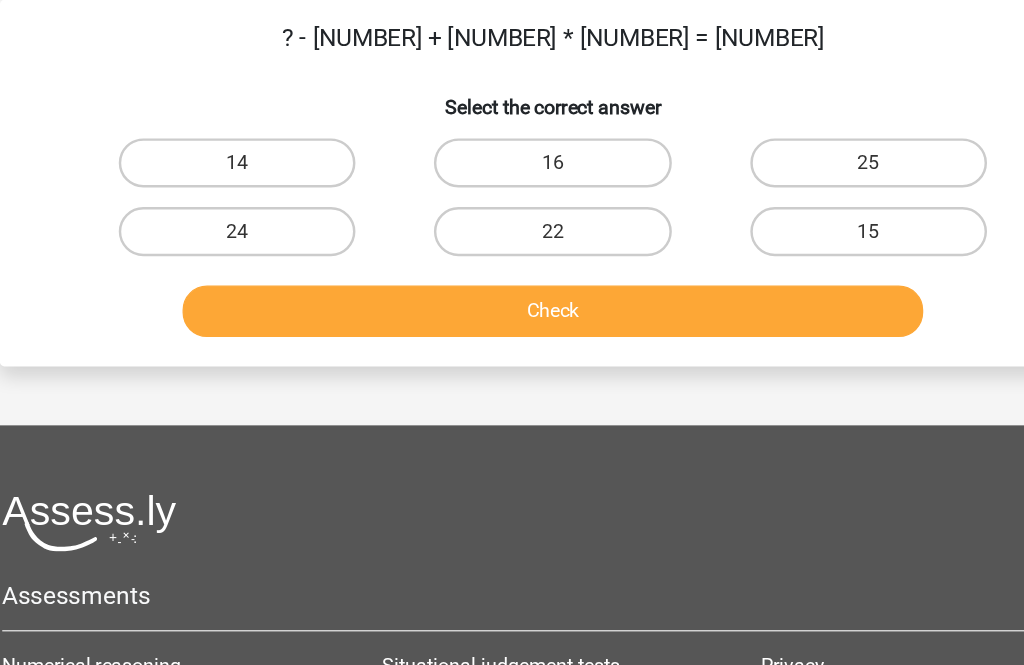 click on "24" at bounding box center [254, 189] 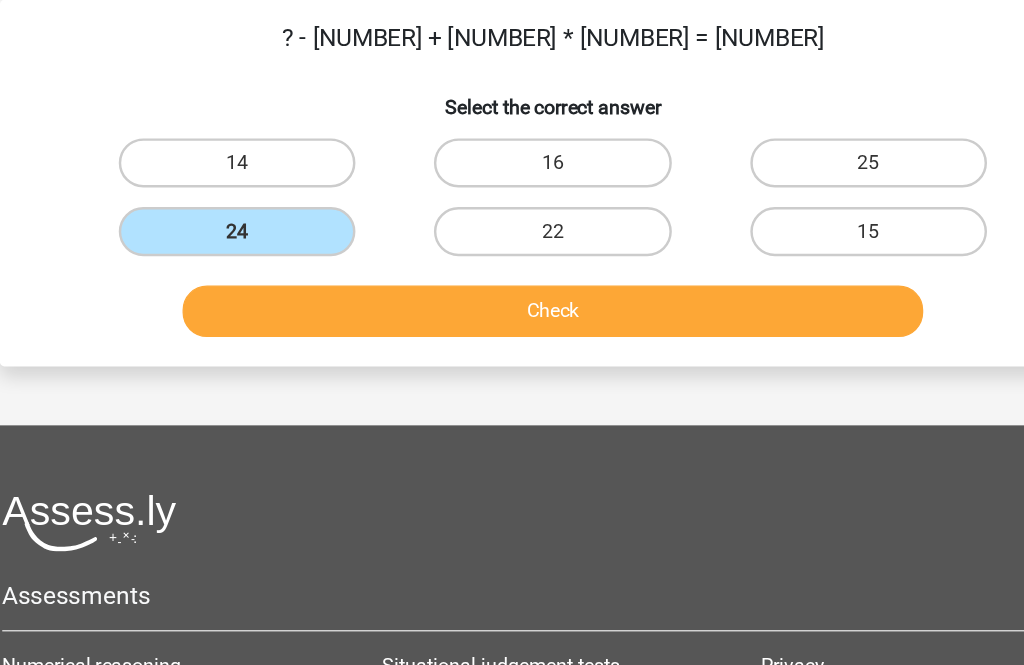 click on "Check" at bounding box center (512, 254) 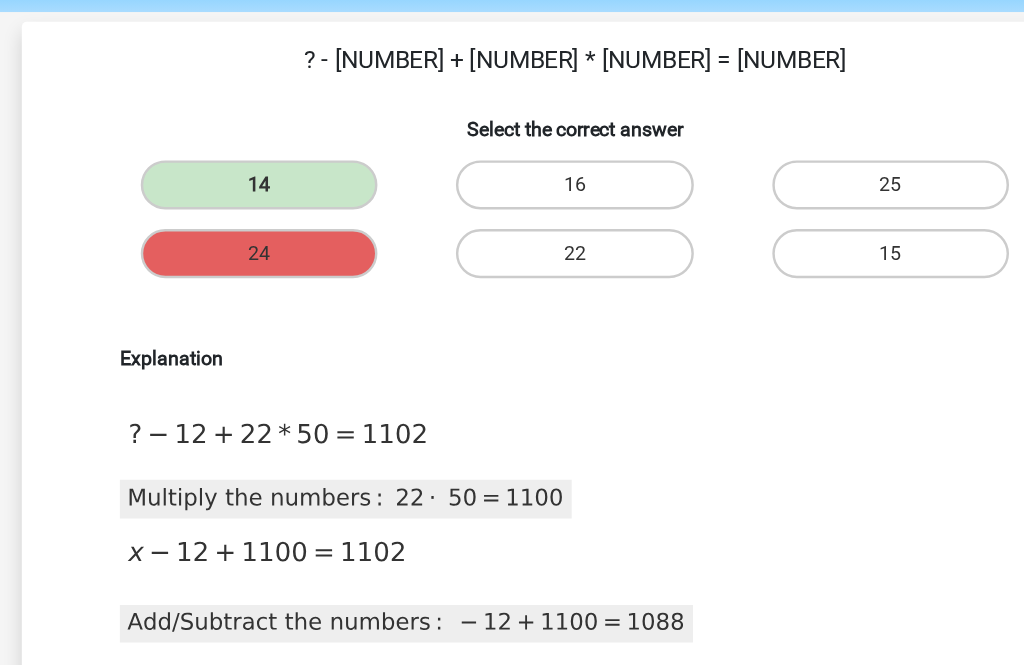 scroll, scrollTop: 75, scrollLeft: 0, axis: vertical 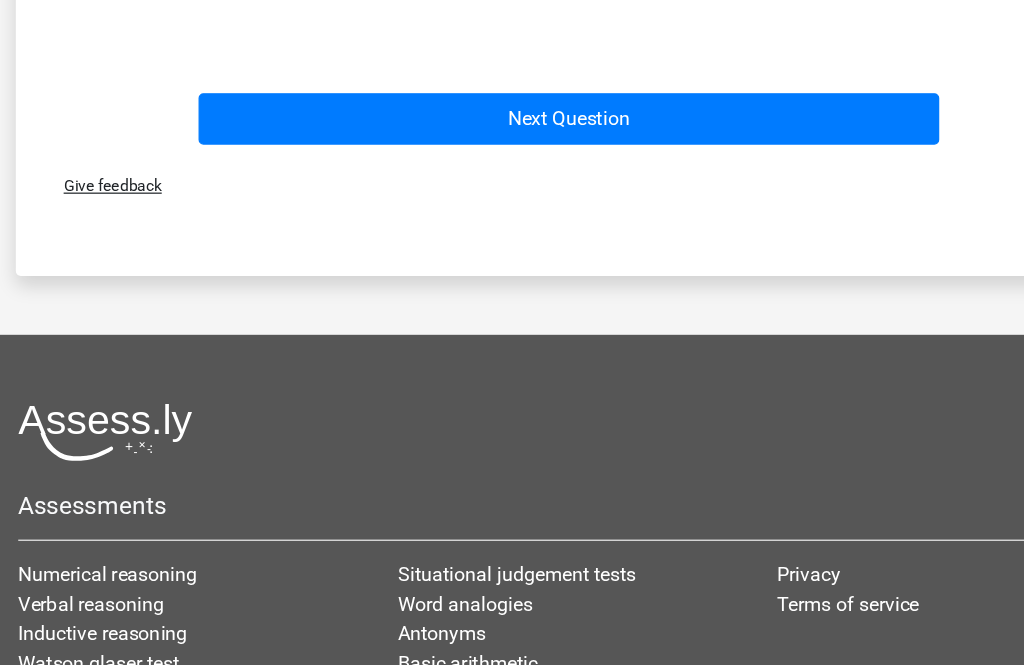 click on "Next Question" at bounding box center (512, 168) 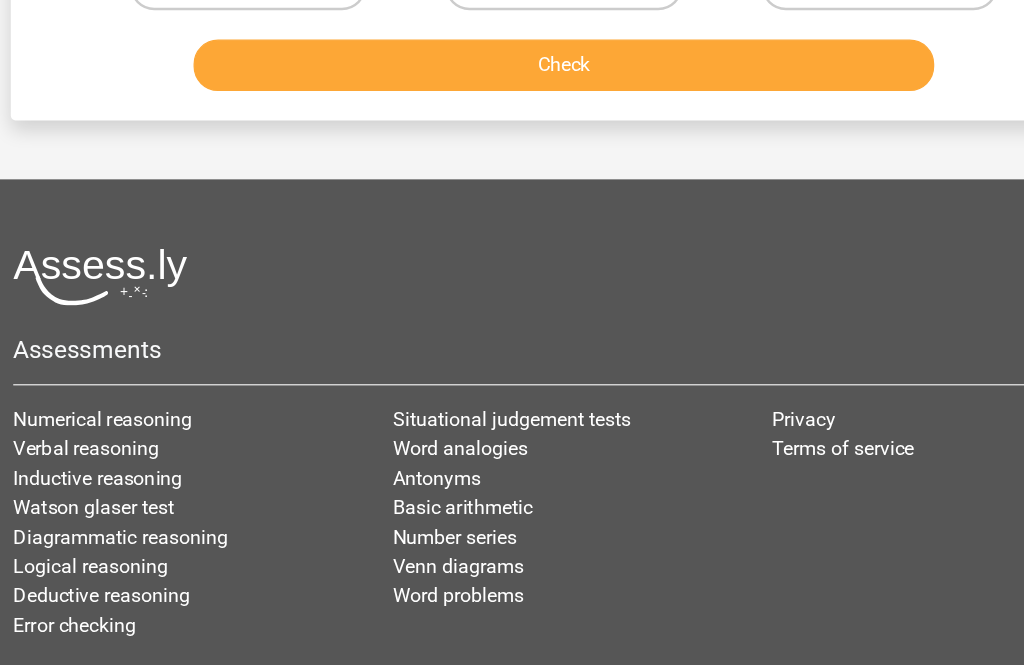 scroll, scrollTop: 92, scrollLeft: 0, axis: vertical 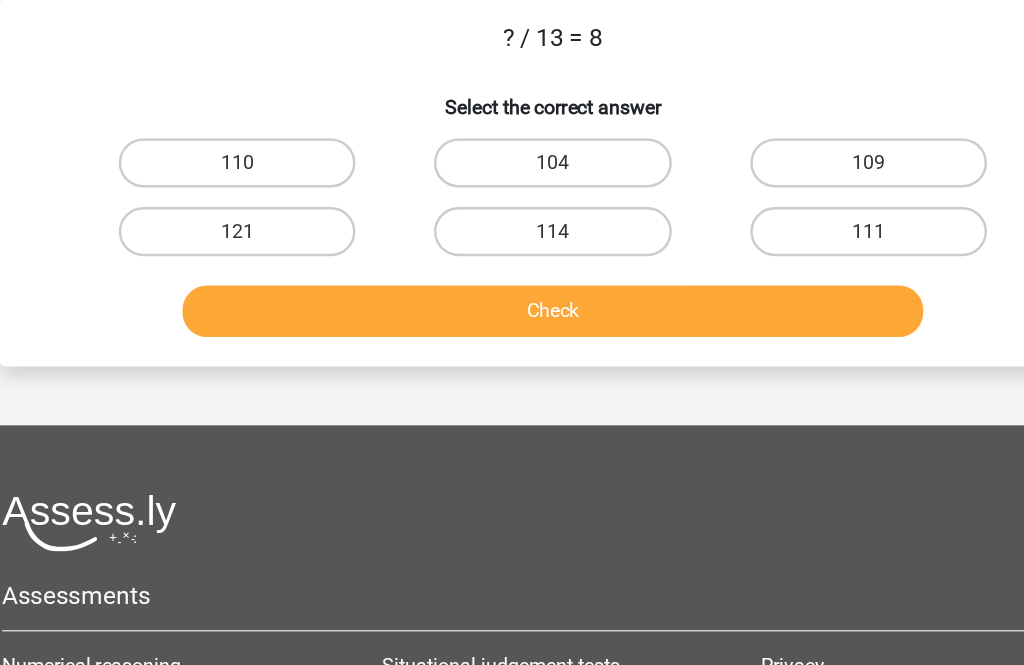 click on "104" at bounding box center (511, 133) 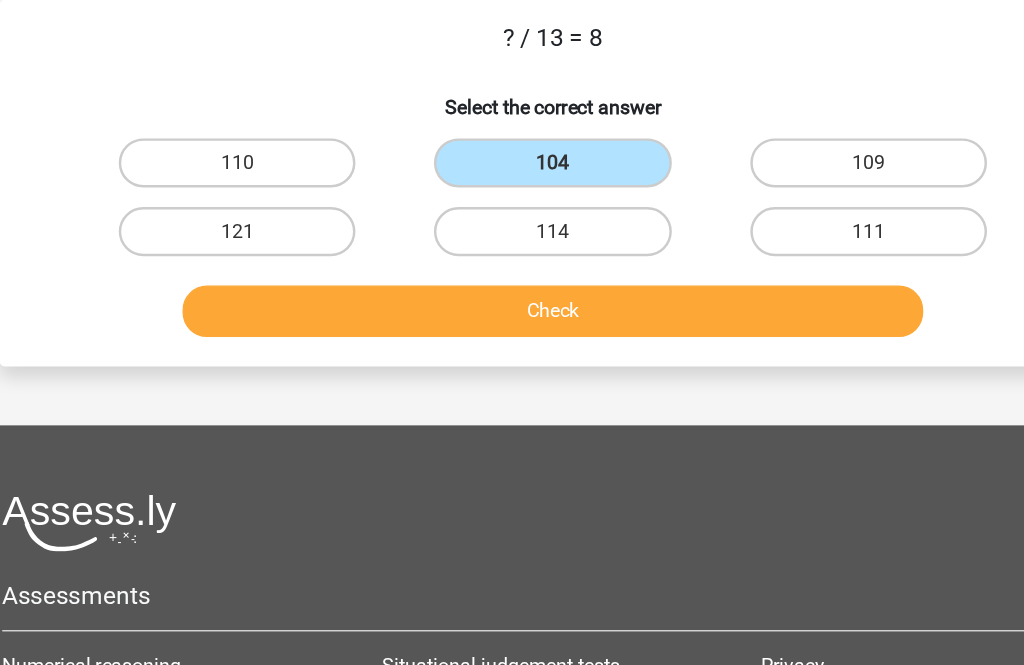 click on "Check" at bounding box center [512, 254] 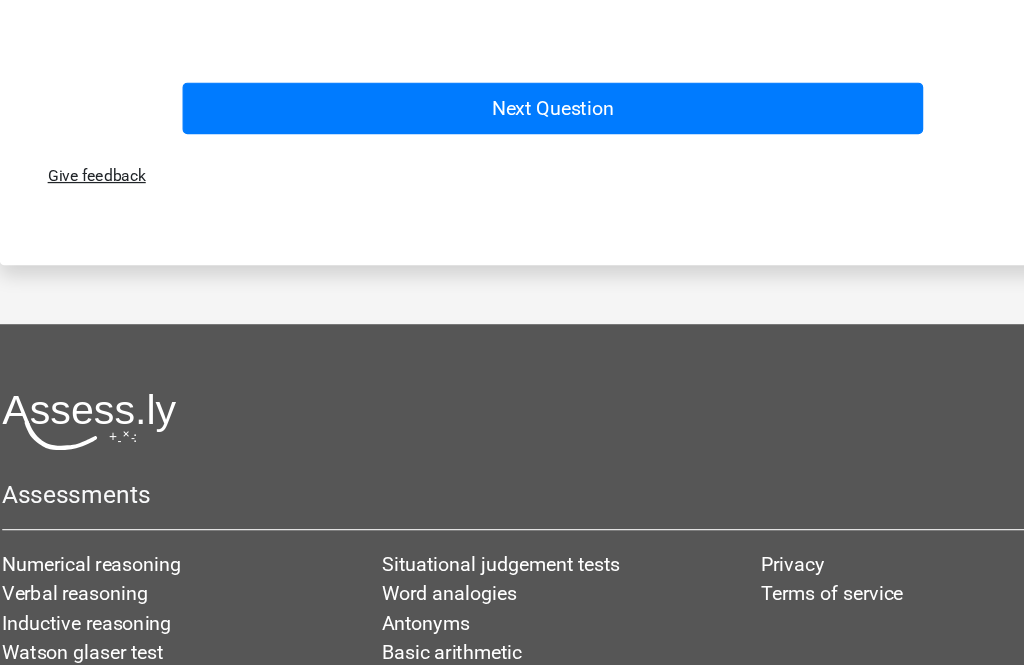 click on "Next Question" at bounding box center [512, 159] 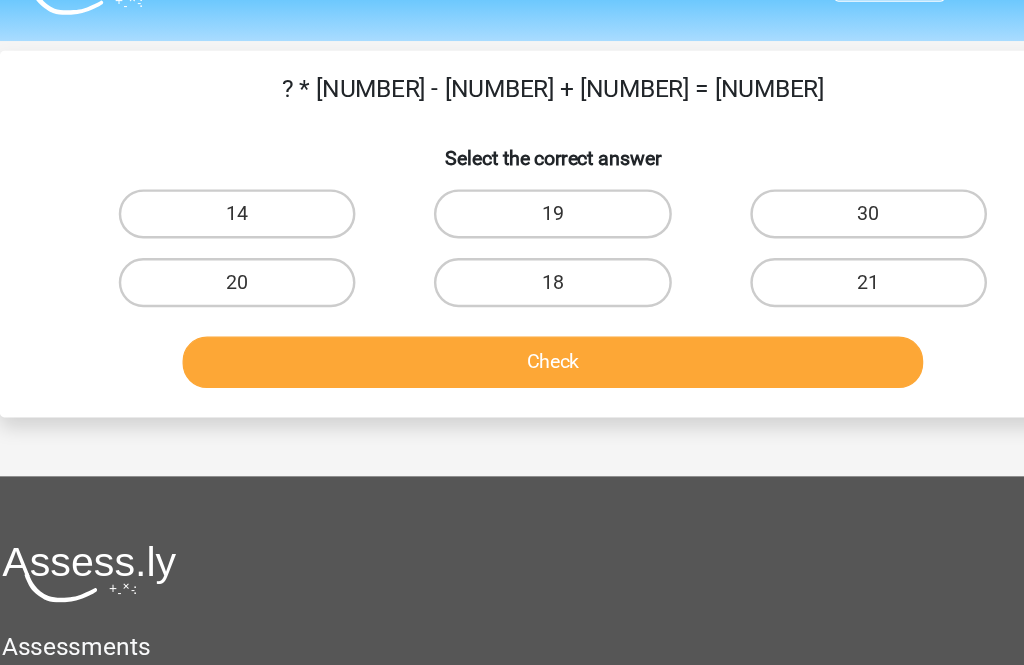 scroll, scrollTop: 39, scrollLeft: 0, axis: vertical 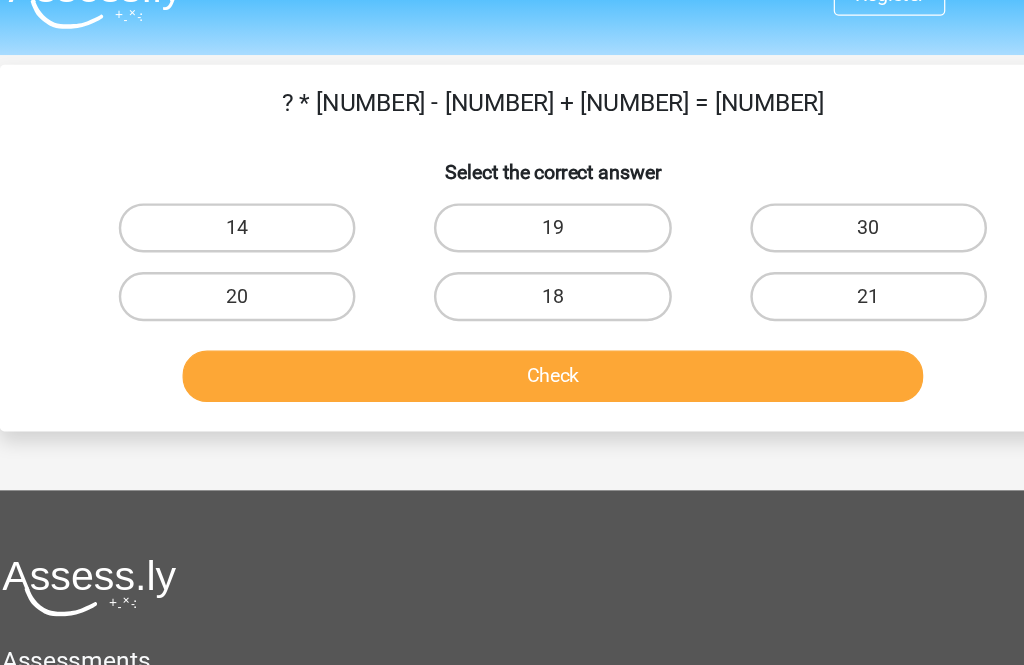 click on "21" at bounding box center [775, 248] 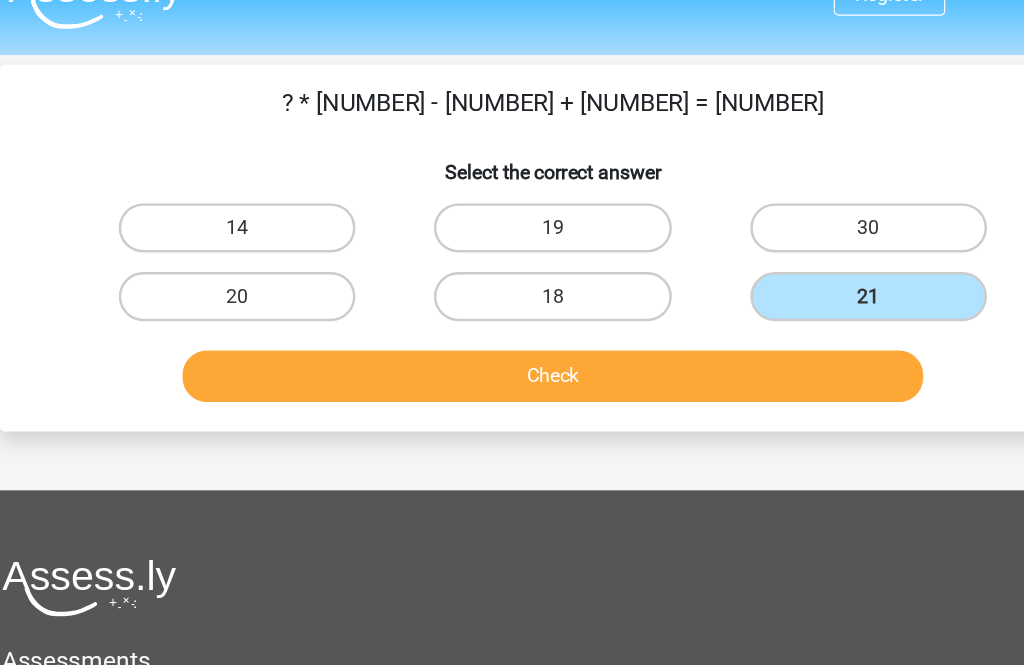 scroll, scrollTop: 39, scrollLeft: 0, axis: vertical 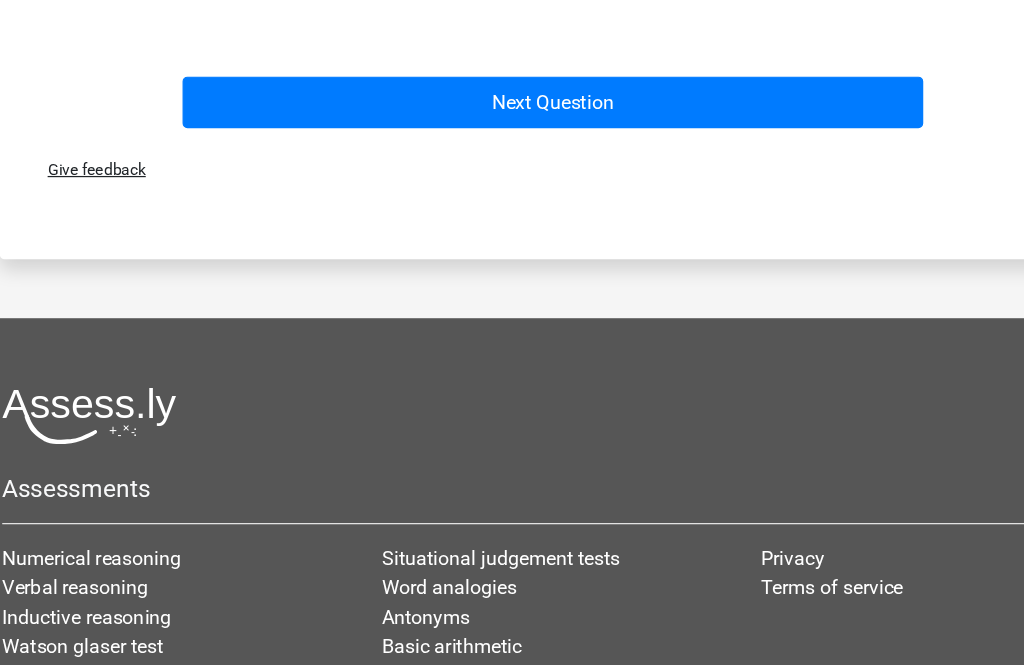 click on "Next Question" at bounding box center (512, 154) 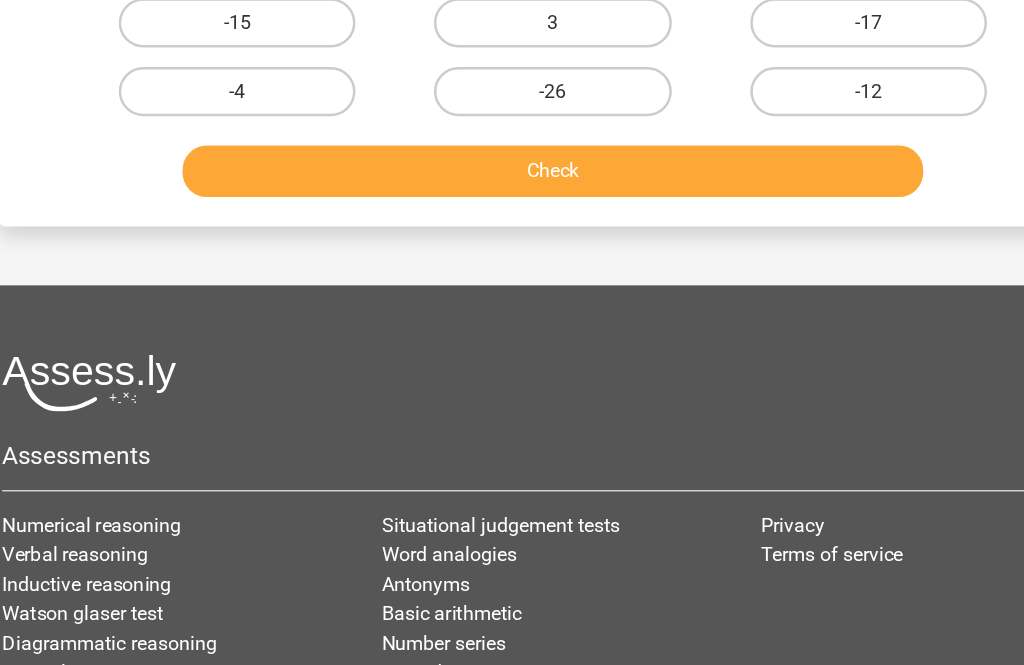scroll, scrollTop: 92, scrollLeft: 0, axis: vertical 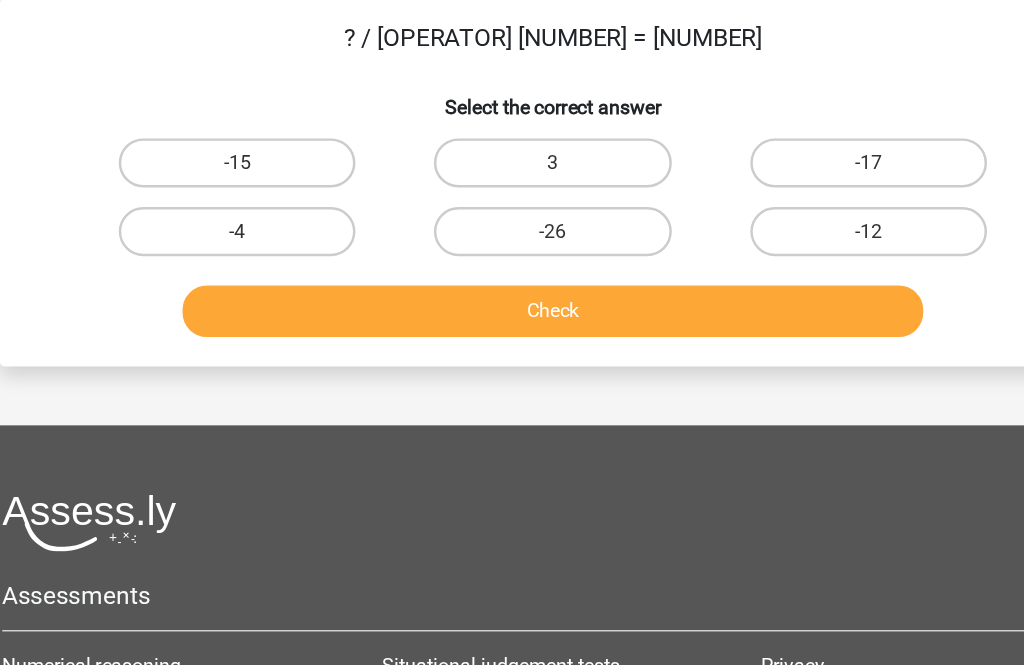 click on "-12" at bounding box center [769, 189] 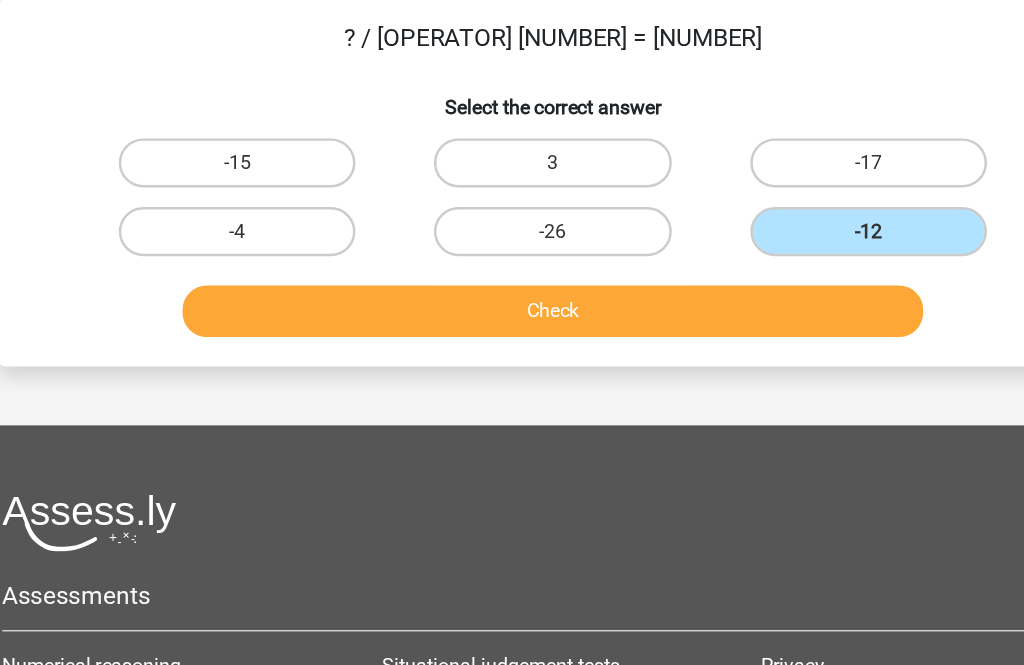 click on "Check" at bounding box center [512, 254] 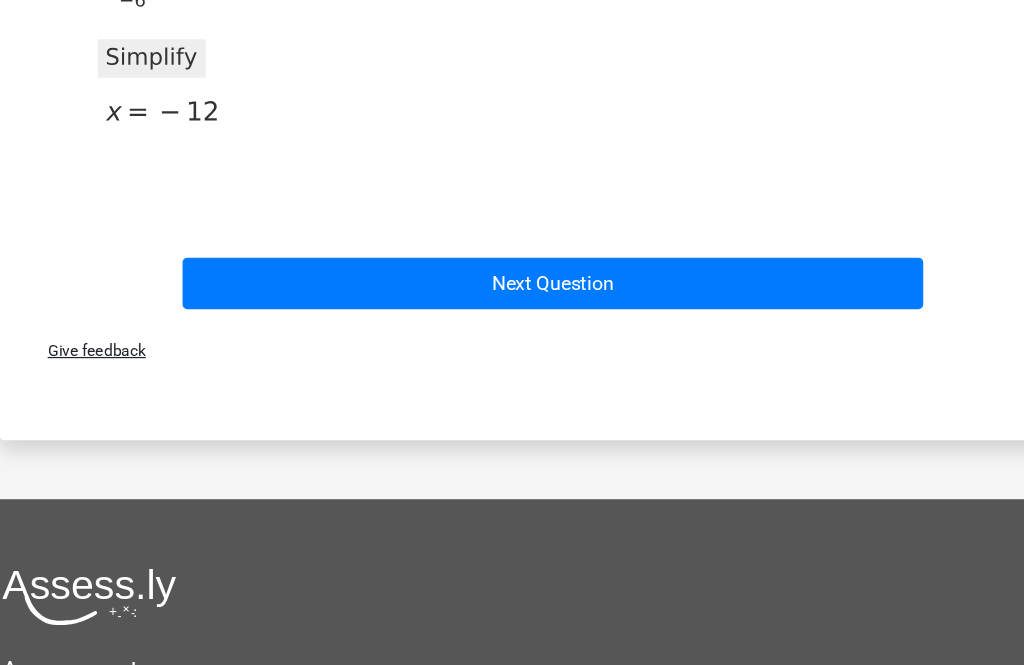 click on "Next Question" at bounding box center [512, 302] 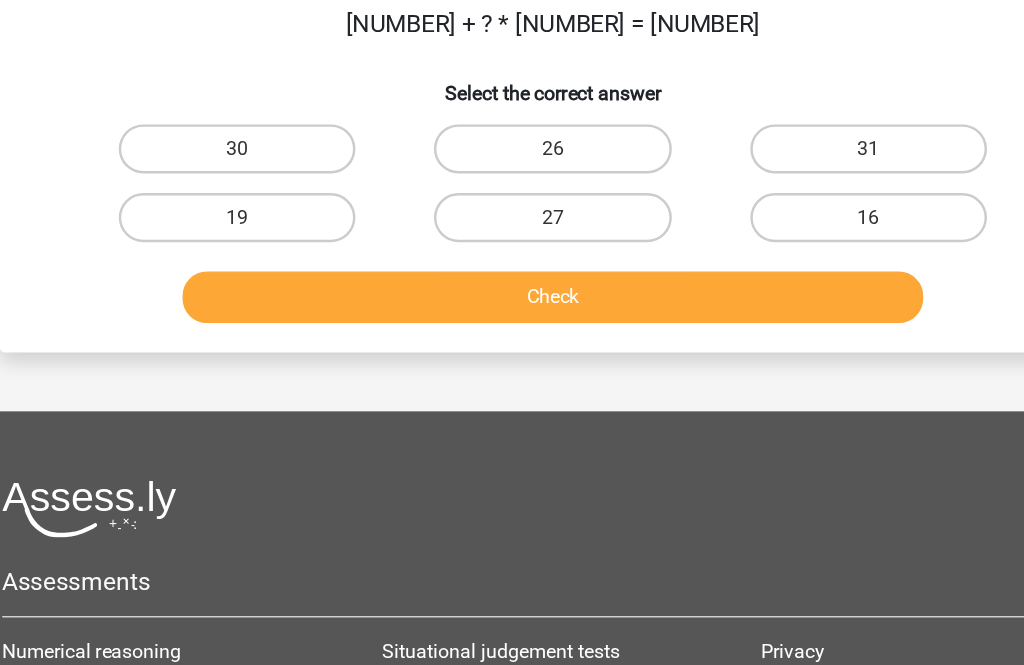 scroll, scrollTop: 92, scrollLeft: 0, axis: vertical 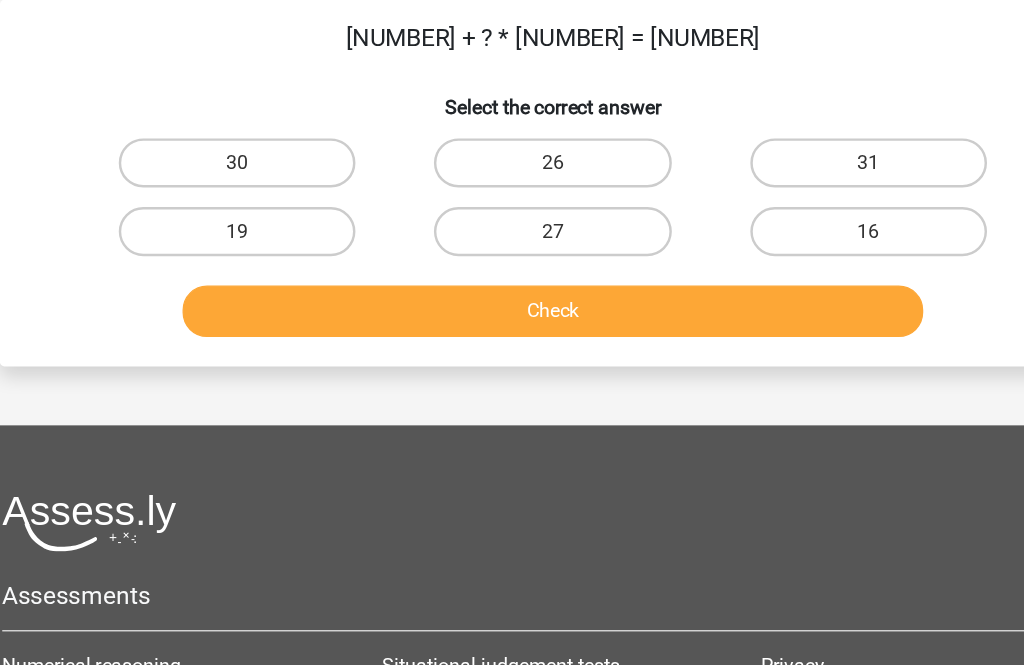click on "19" at bounding box center [254, 189] 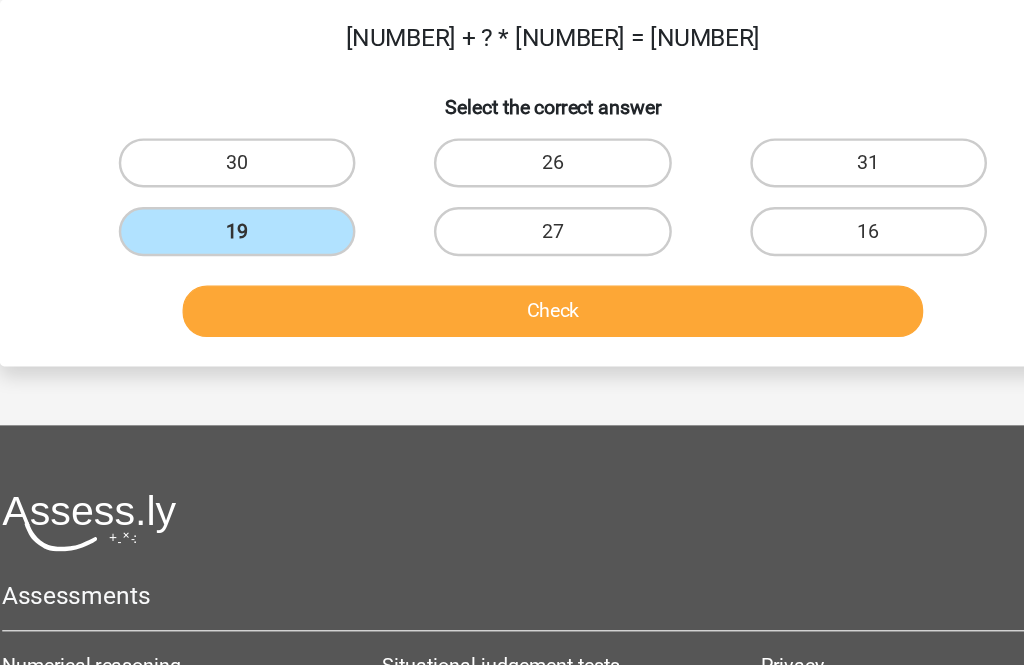 scroll, scrollTop: 92, scrollLeft: 0, axis: vertical 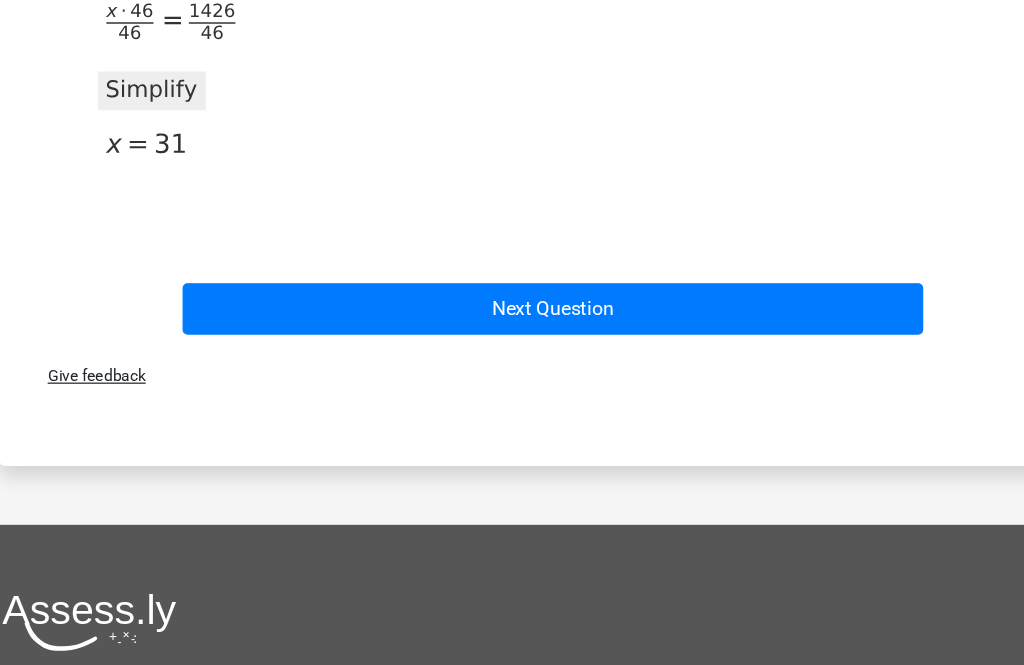click on "Next Question" at bounding box center (512, 323) 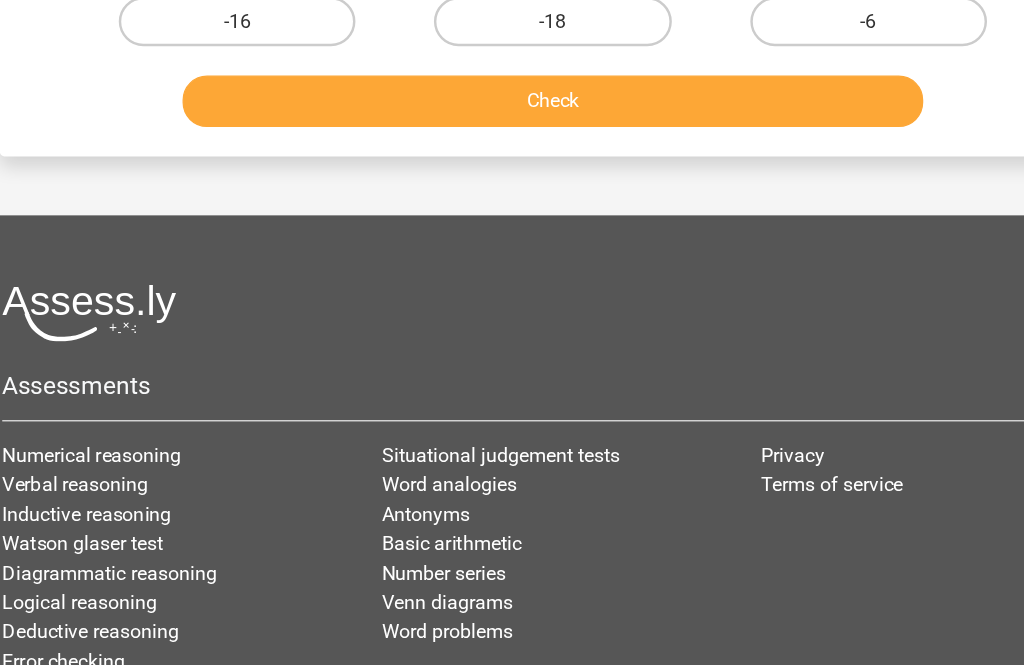 scroll, scrollTop: 92, scrollLeft: 0, axis: vertical 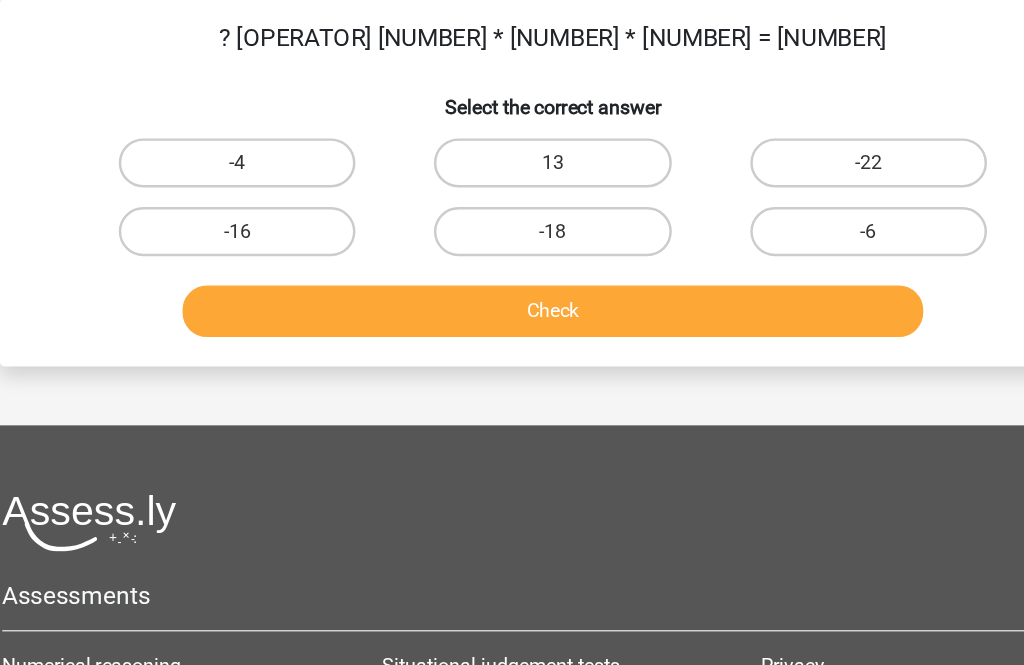 click on "-4" at bounding box center (254, 133) 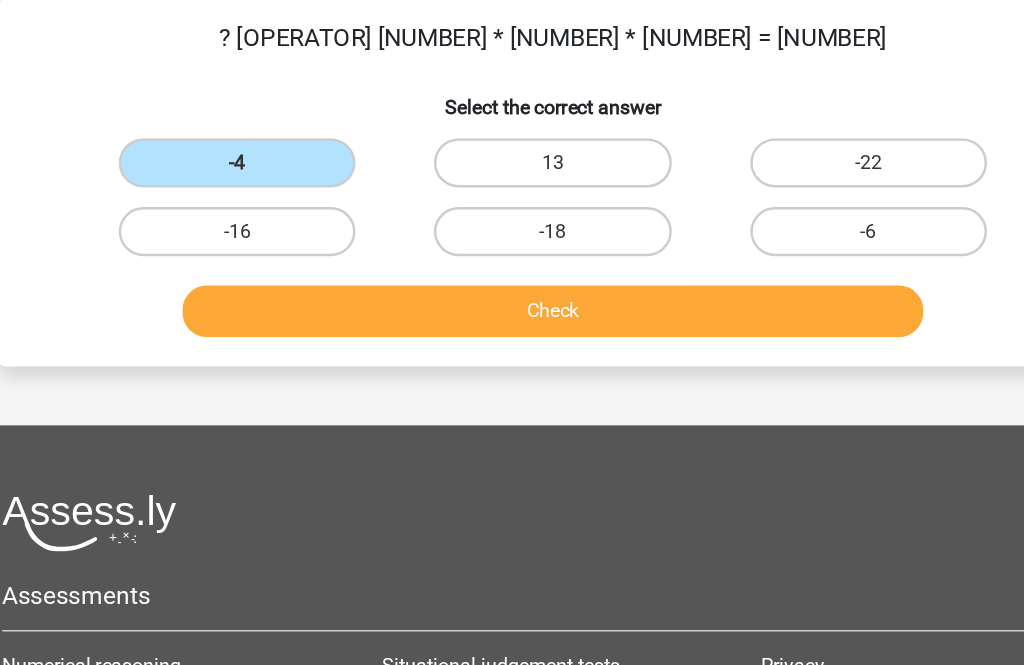 scroll, scrollTop: 92, scrollLeft: 0, axis: vertical 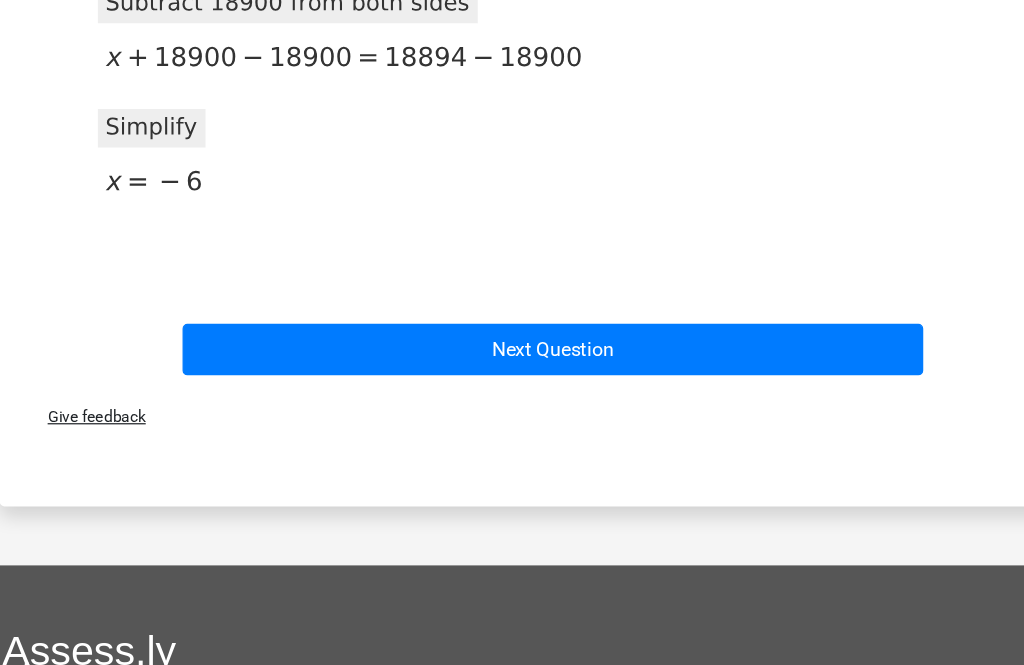 click on "Next Question" at bounding box center [512, 351] 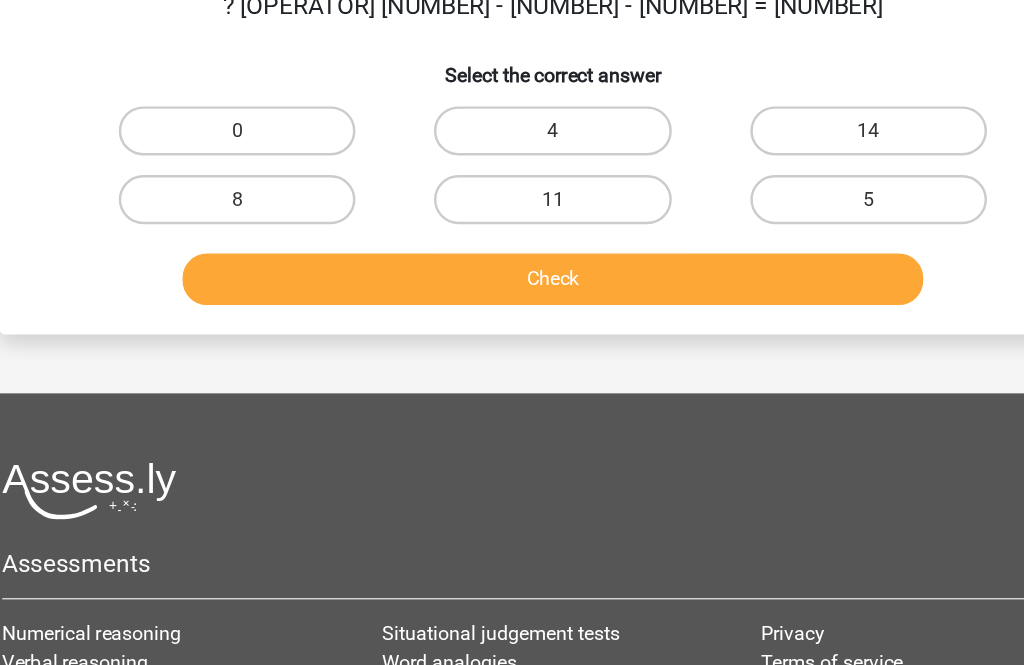 scroll, scrollTop: 92, scrollLeft: 0, axis: vertical 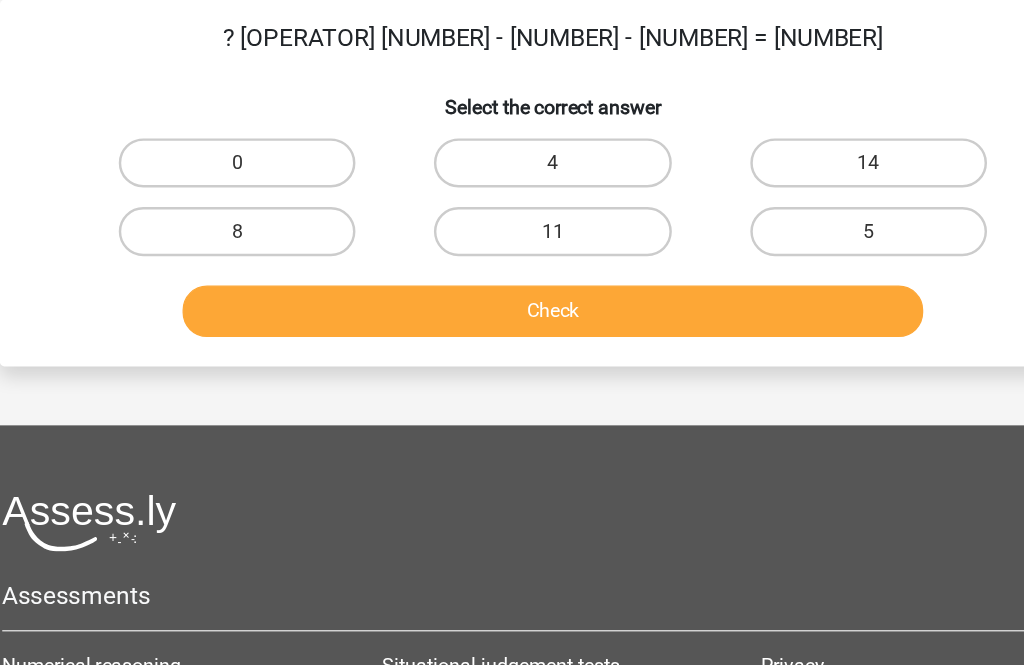 click on "14" at bounding box center [769, 133] 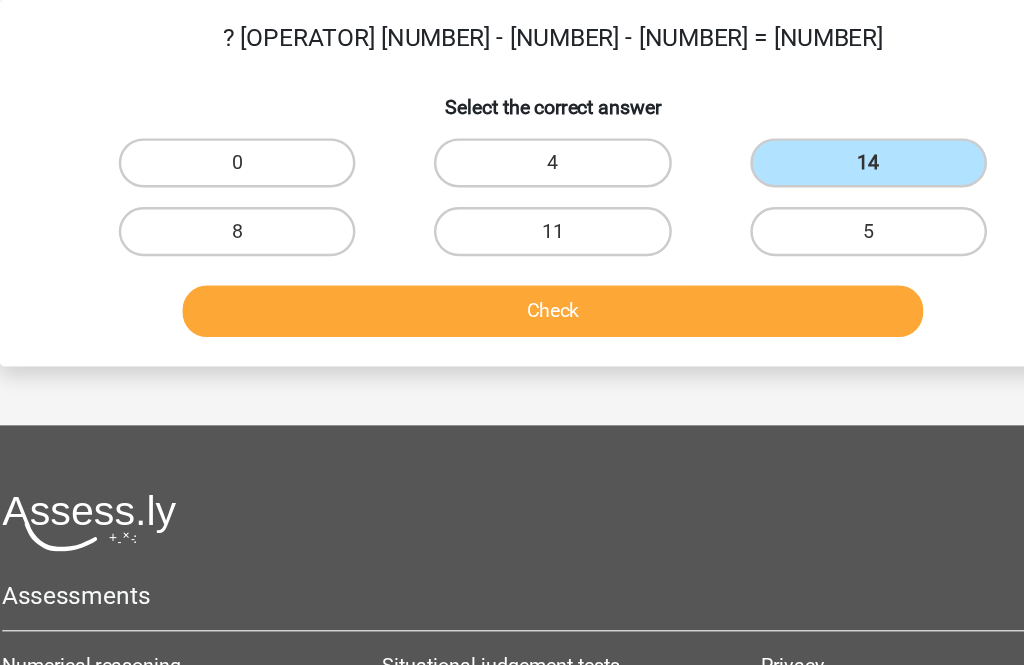 click on "Check" at bounding box center (512, 254) 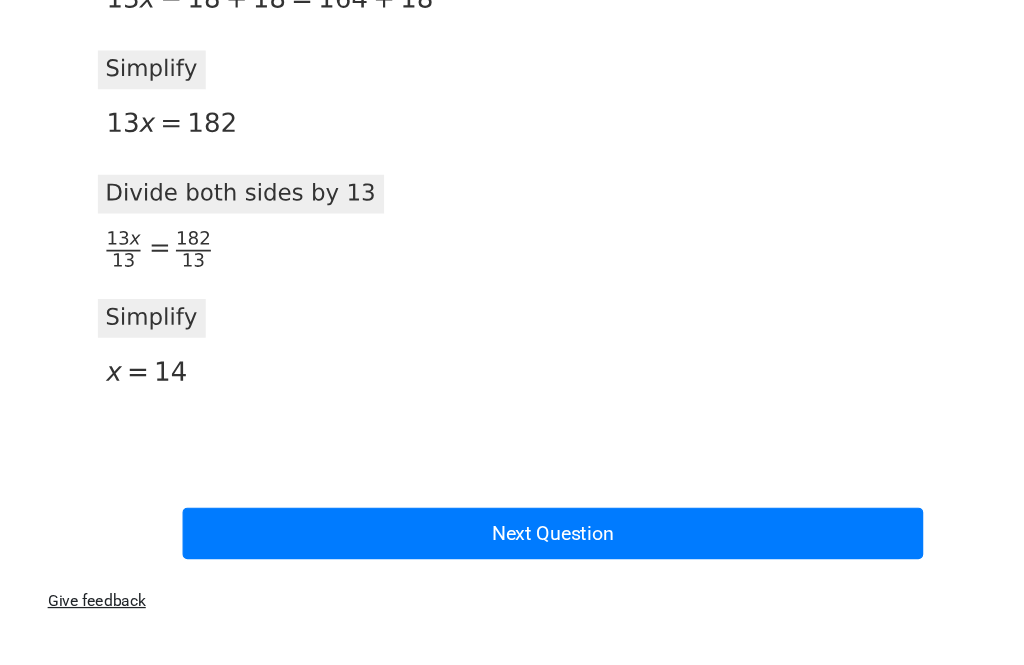 click on "Next Question" at bounding box center [512, 506] 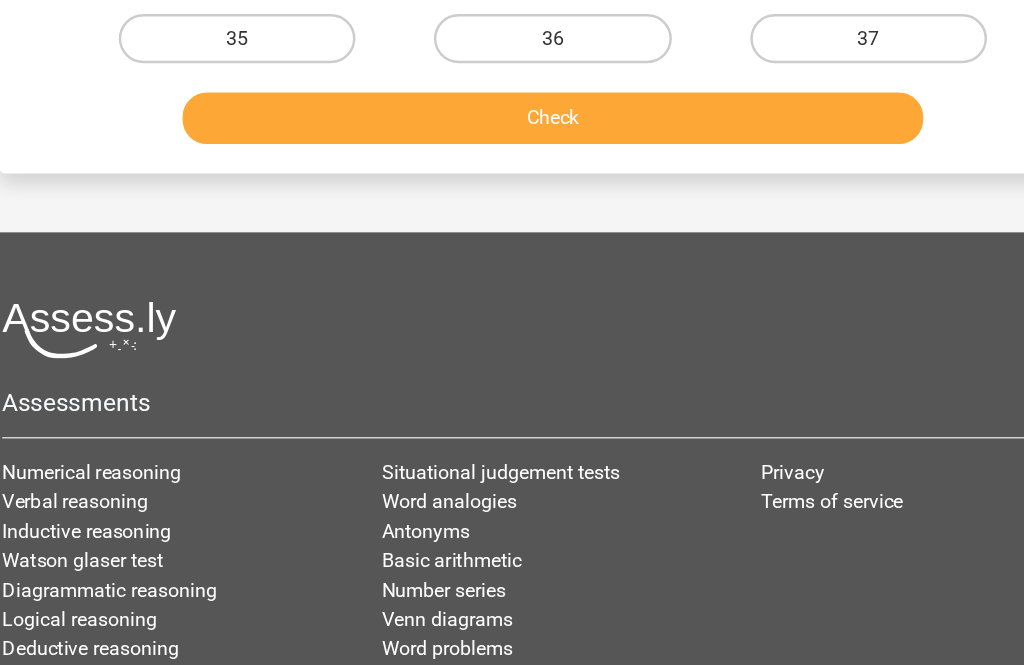 scroll, scrollTop: 92, scrollLeft: 0, axis: vertical 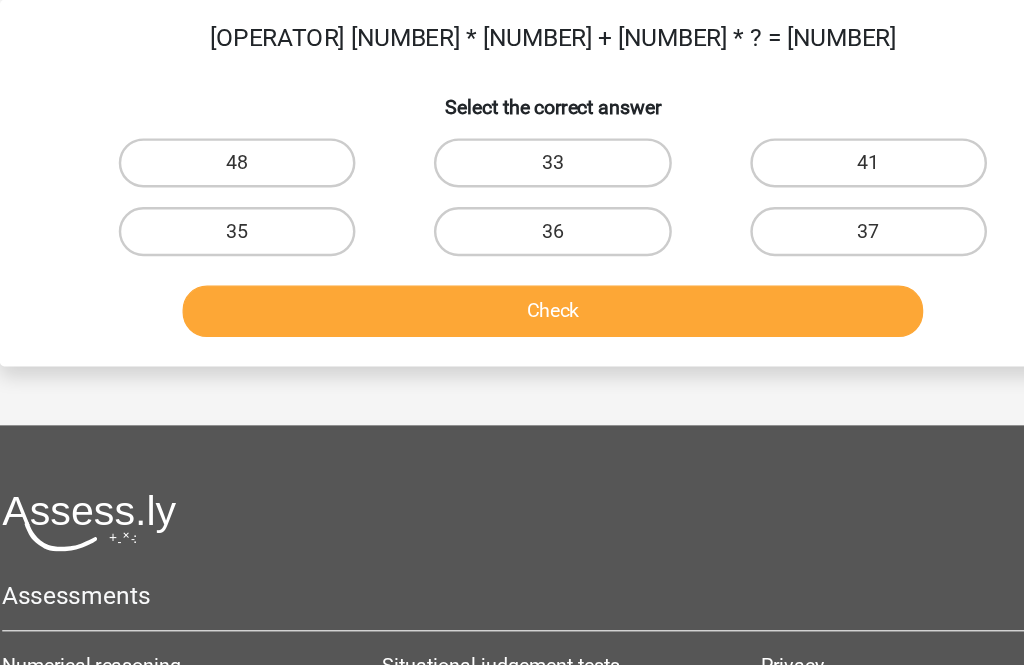 click on "36" at bounding box center [511, 189] 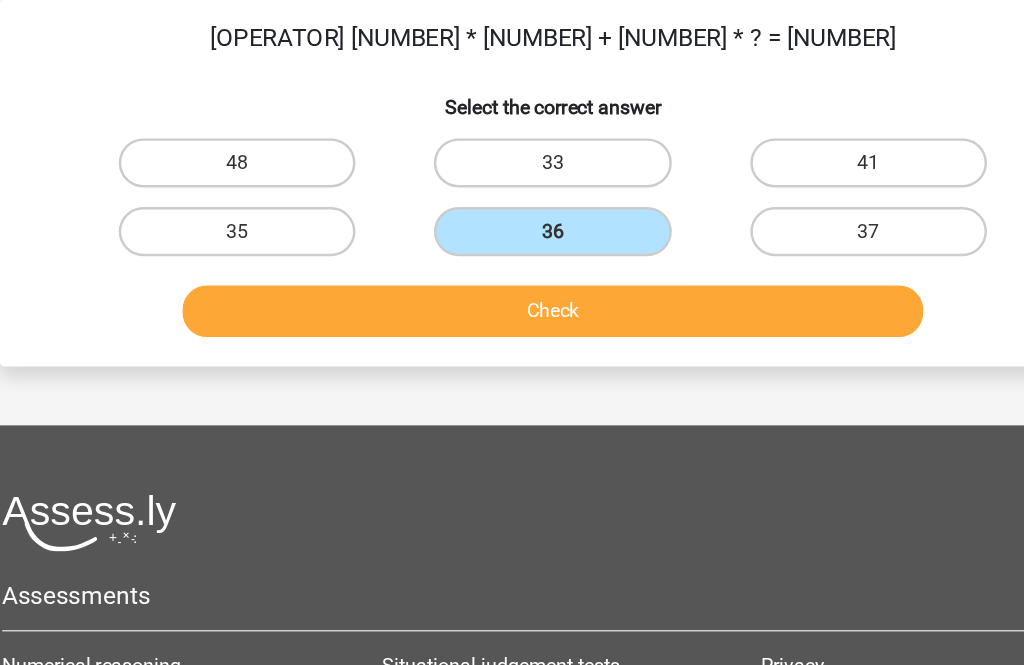 scroll, scrollTop: 92, scrollLeft: 0, axis: vertical 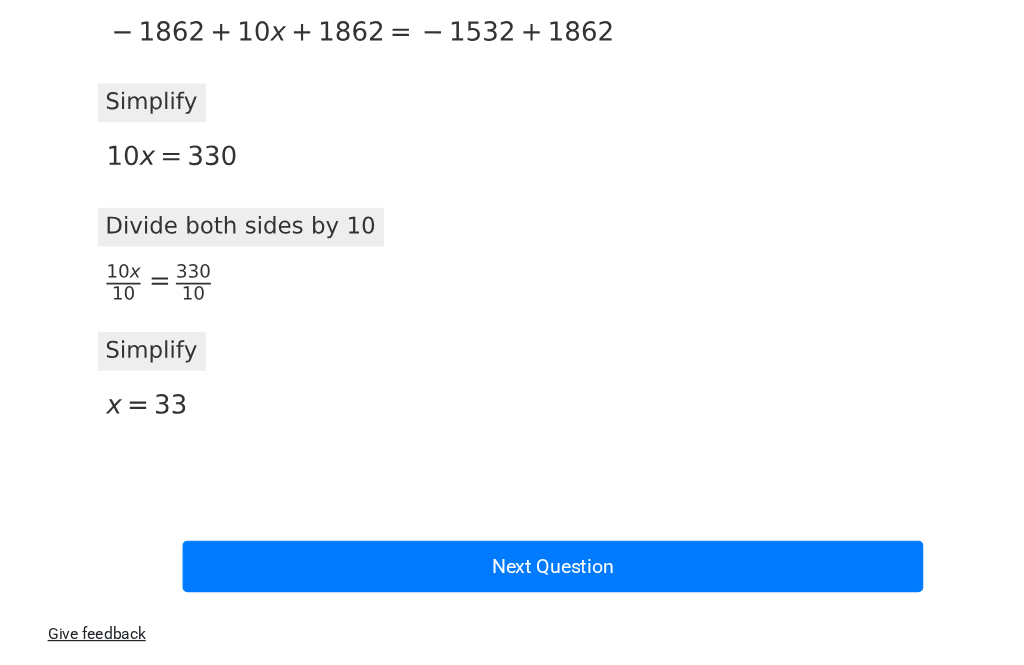 click on "Next Question" at bounding box center (512, 533) 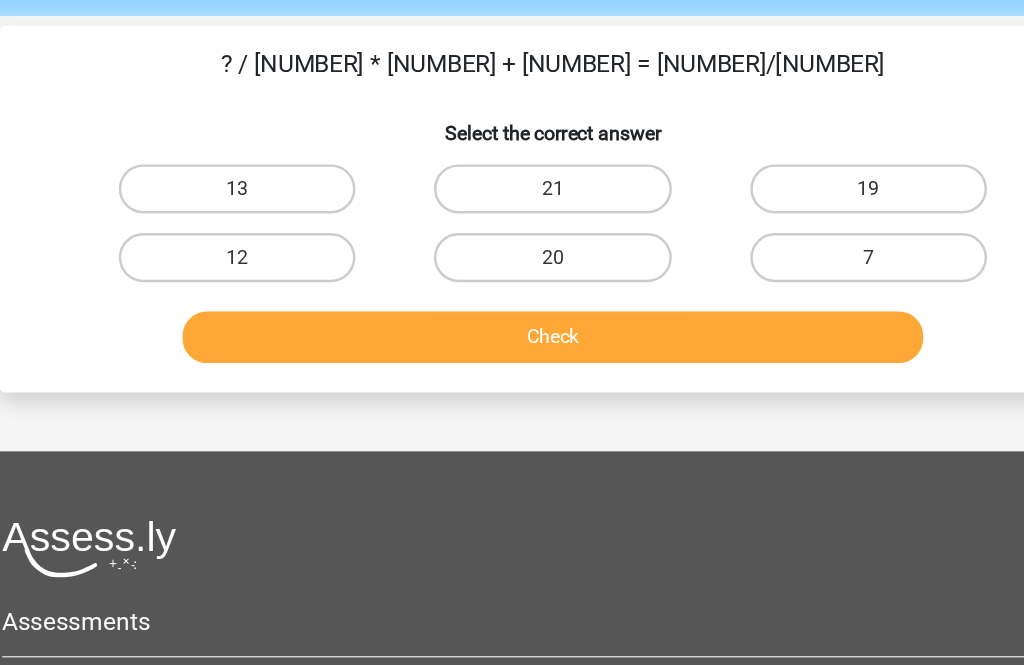 scroll, scrollTop: 70, scrollLeft: 0, axis: vertical 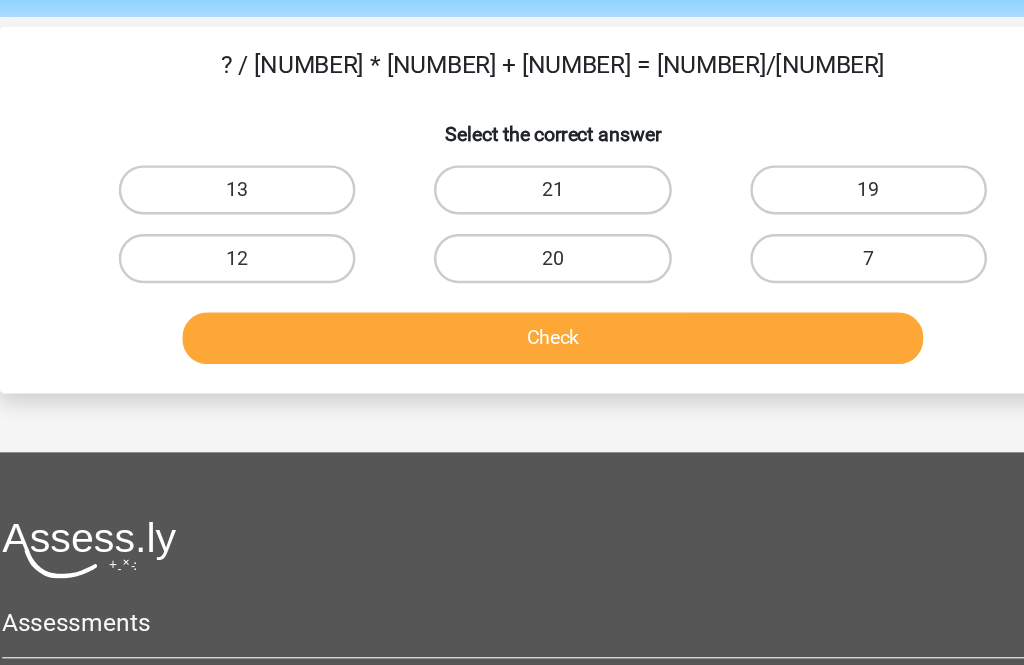 click on "13" at bounding box center (254, 155) 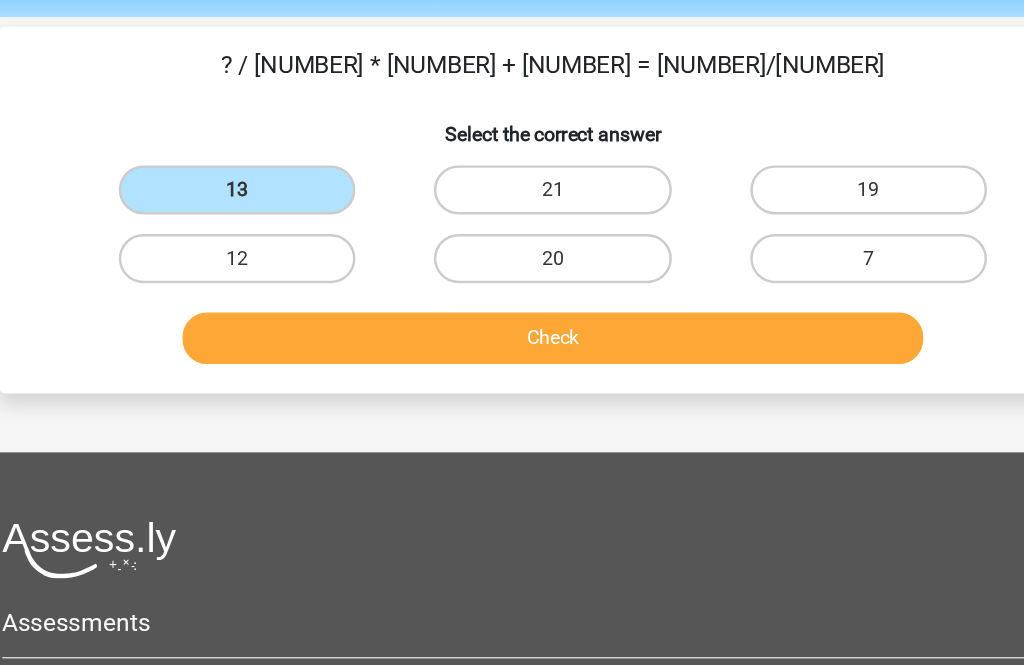click on "Check" at bounding box center (512, 276) 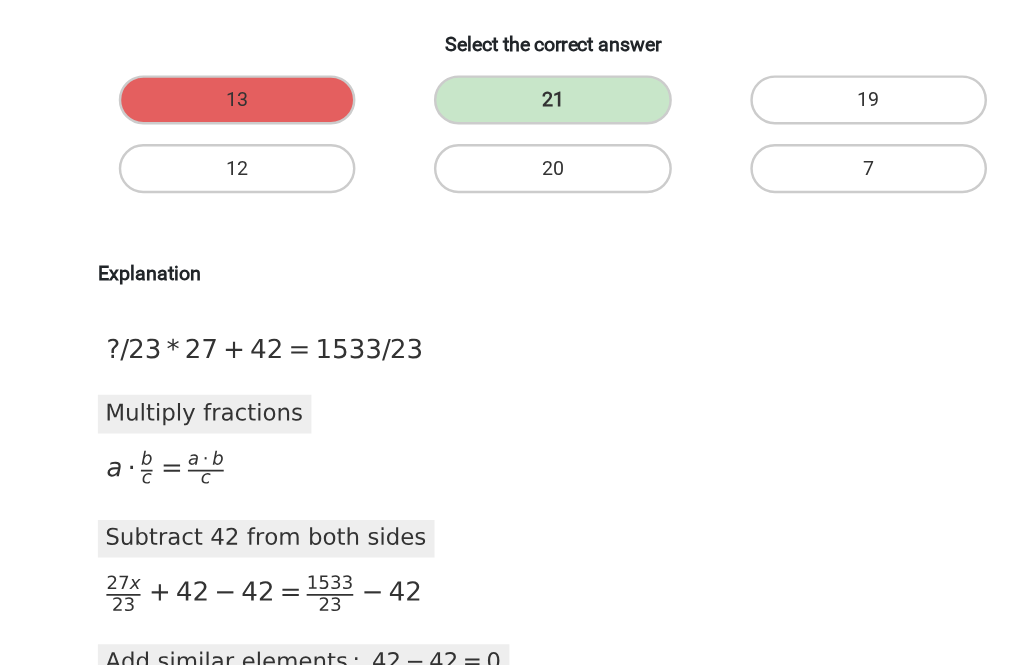 scroll, scrollTop: 0, scrollLeft: 0, axis: both 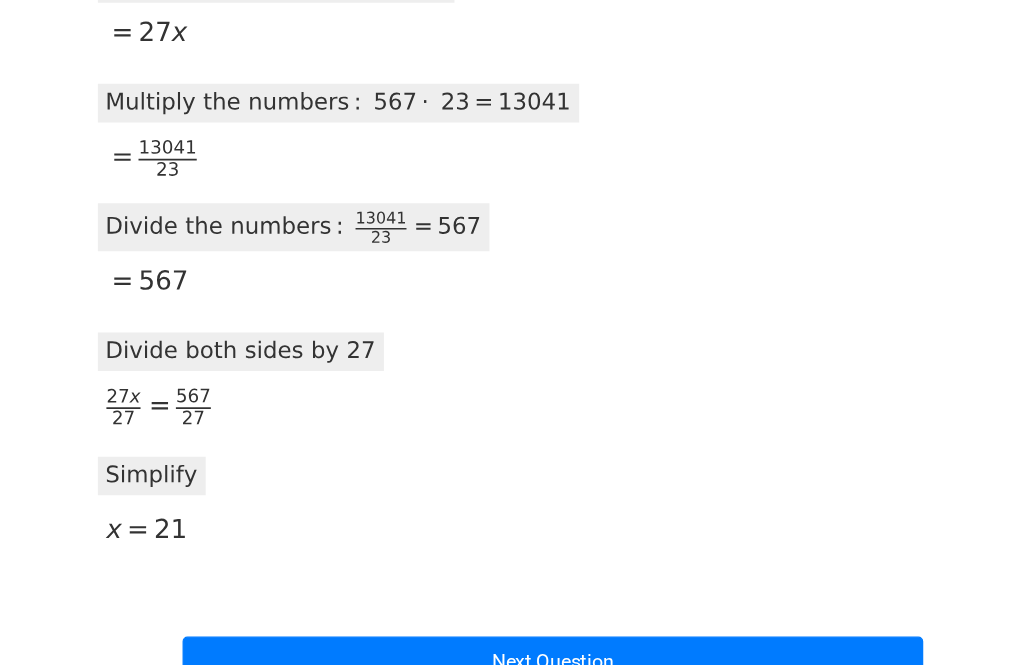 click on "Next Question" at bounding box center [512, 611] 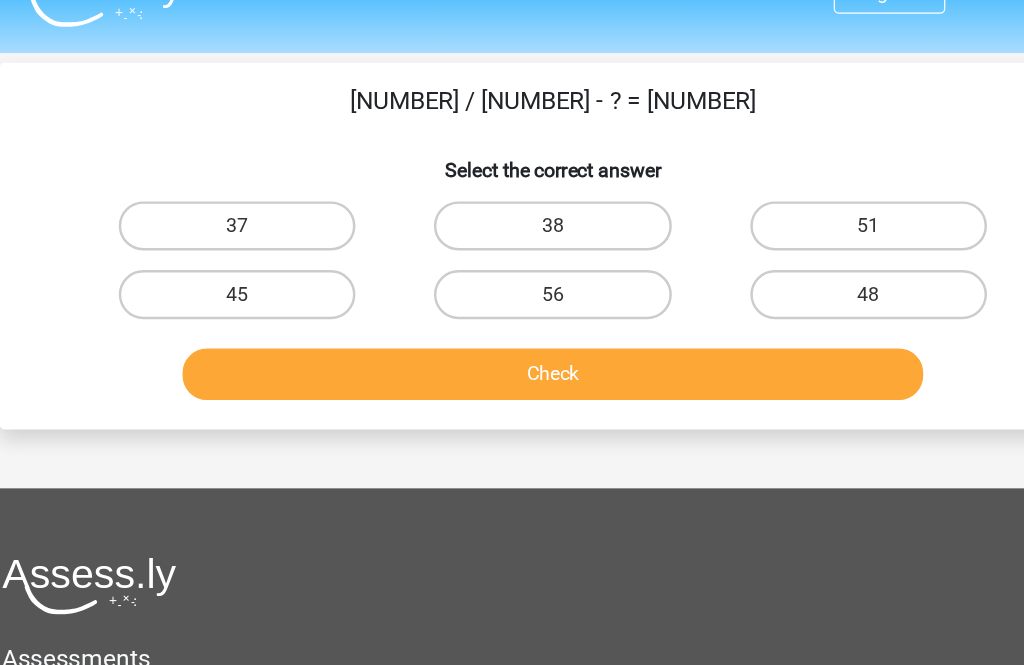 scroll, scrollTop: 33, scrollLeft: 0, axis: vertical 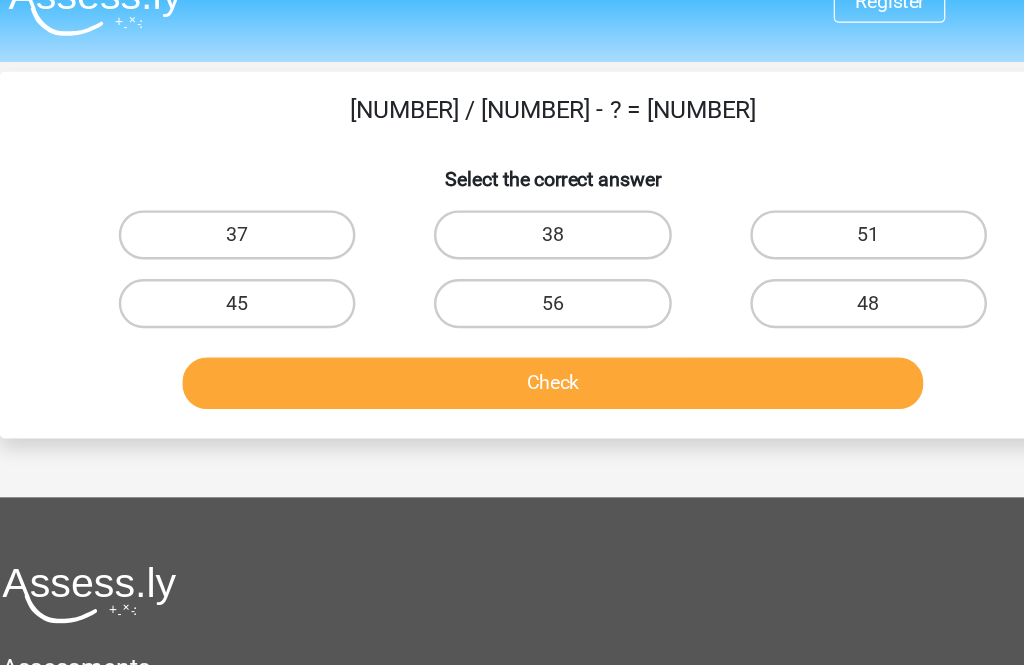 click on "37" at bounding box center [254, 192] 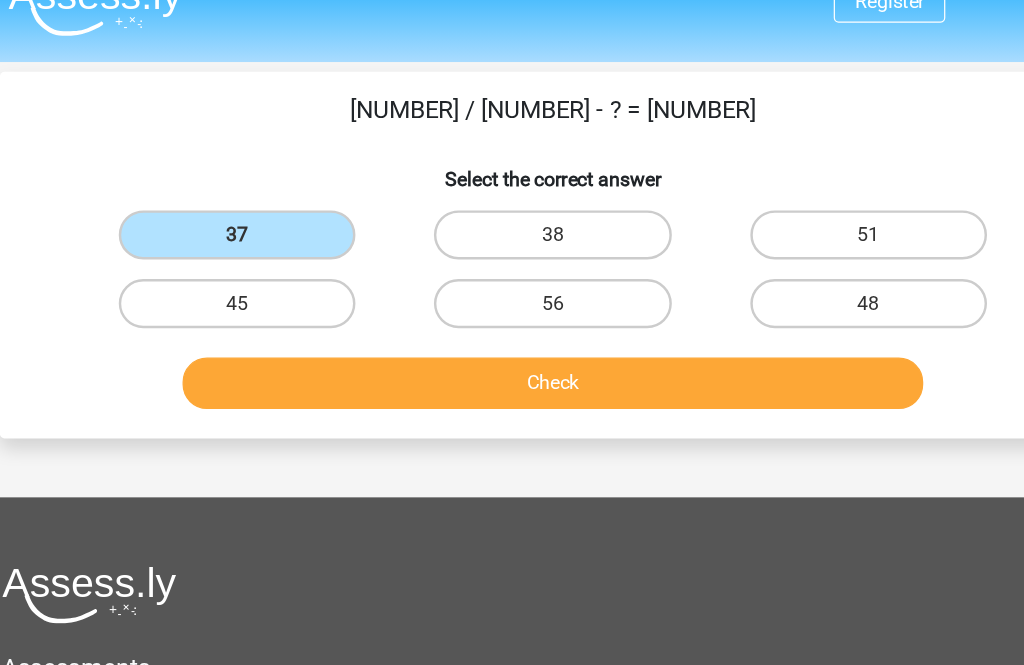 click on "Check" at bounding box center (512, 313) 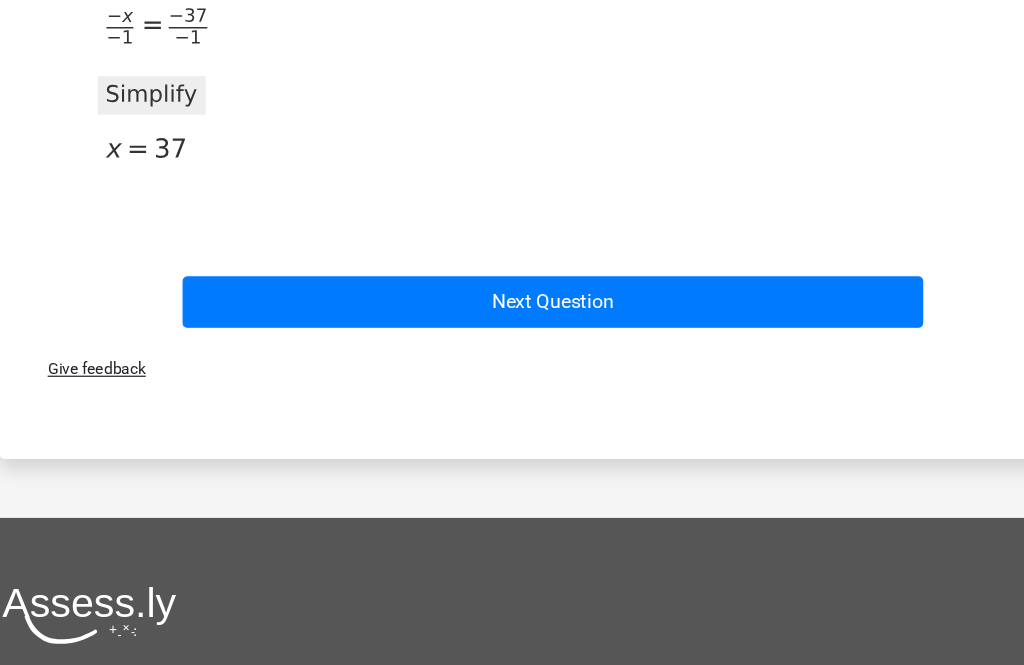 click on "Next Question" at bounding box center [512, 317] 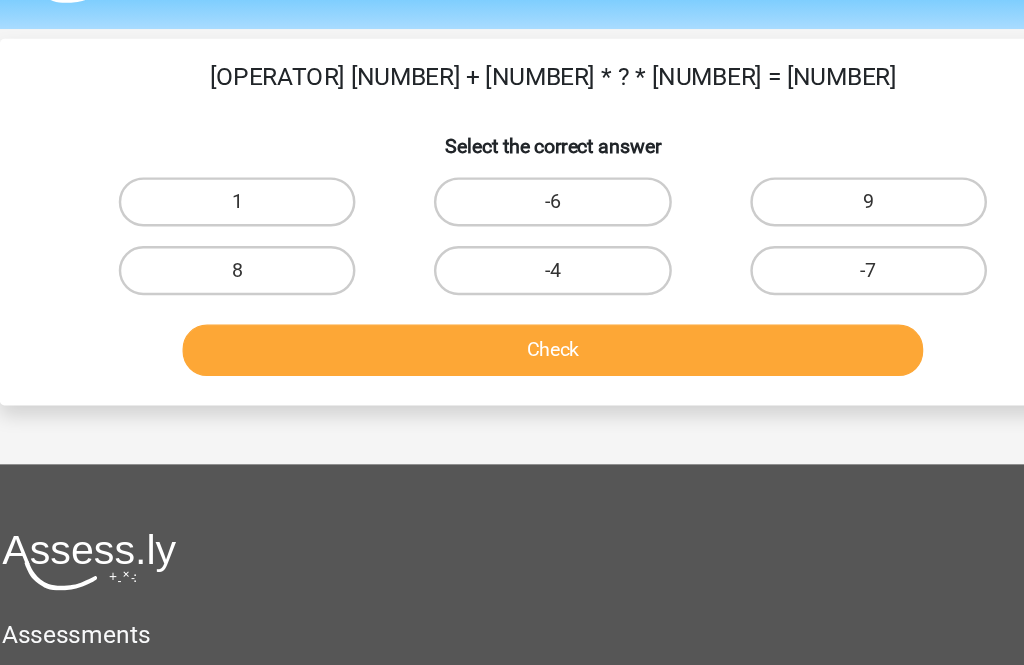 scroll, scrollTop: 33, scrollLeft: 0, axis: vertical 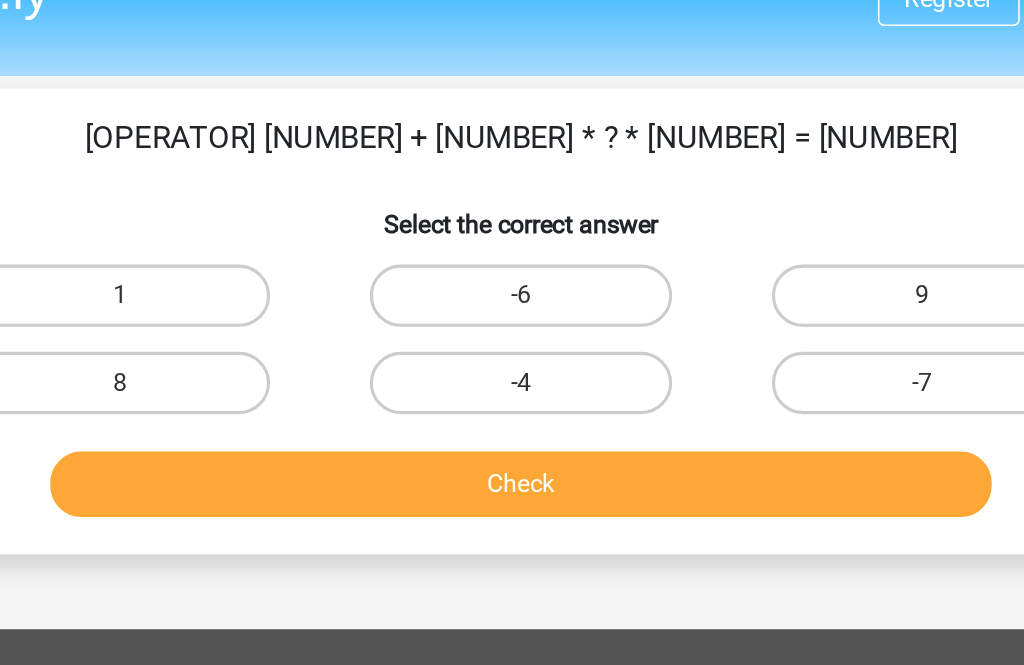 click on "9" at bounding box center [769, 192] 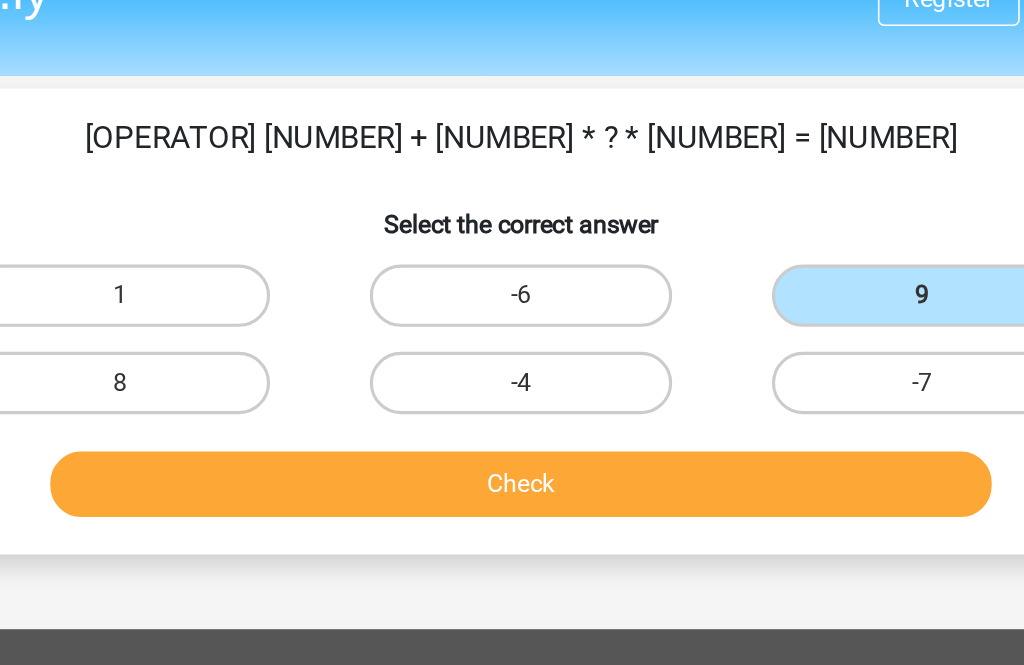 click on "Check" at bounding box center (512, 313) 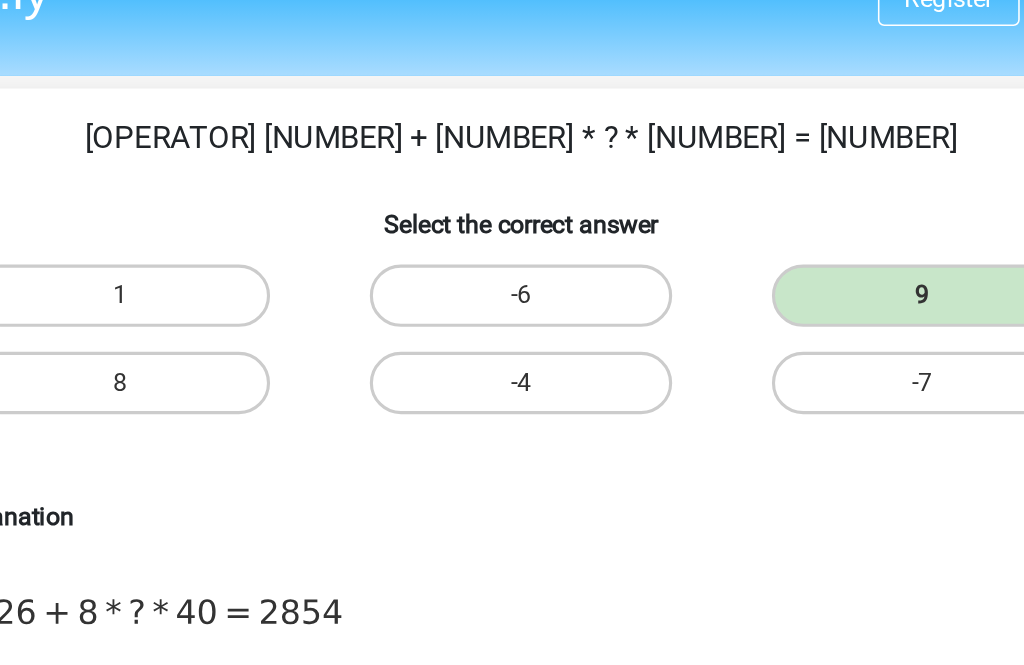 scroll, scrollTop: 0, scrollLeft: 0, axis: both 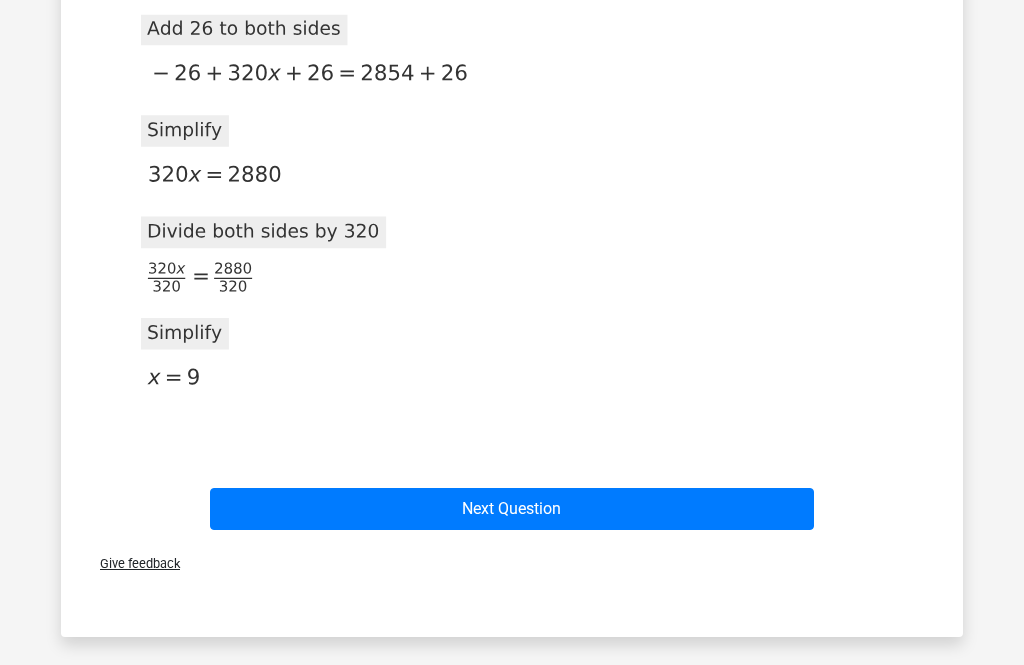 click on "Next Question" at bounding box center (512, 510) 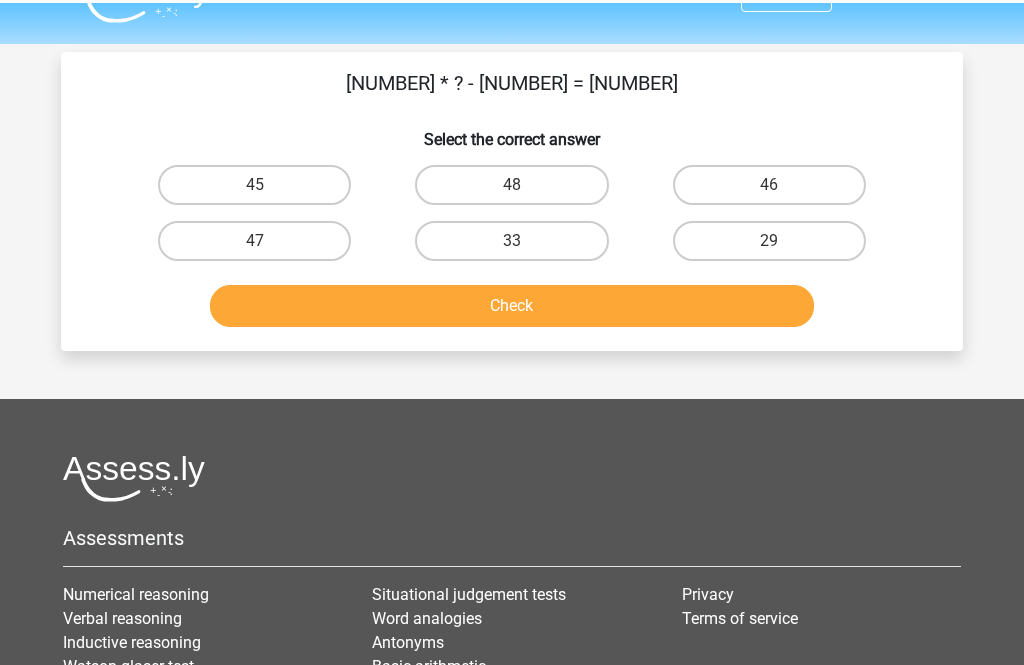 scroll, scrollTop: 40, scrollLeft: 0, axis: vertical 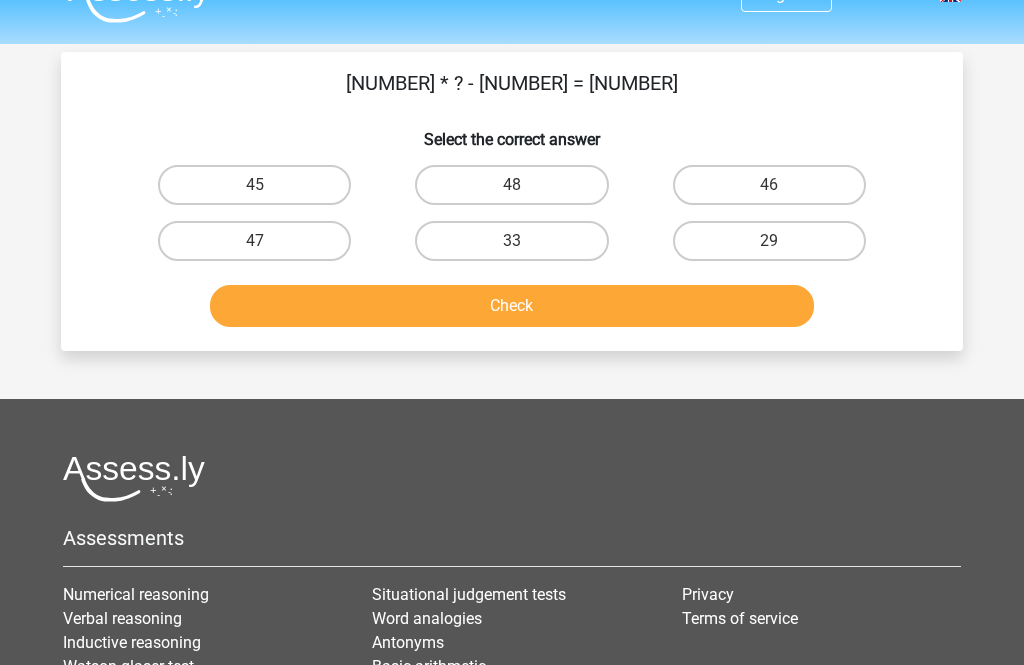 click on "48" at bounding box center [511, 185] 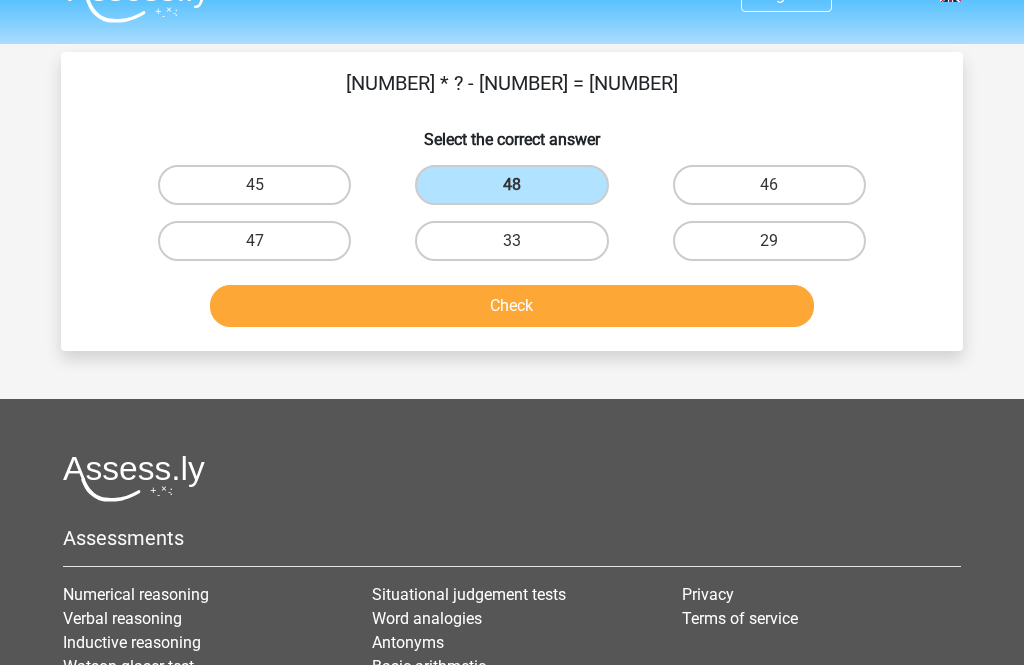 click on "Check" at bounding box center (512, 306) 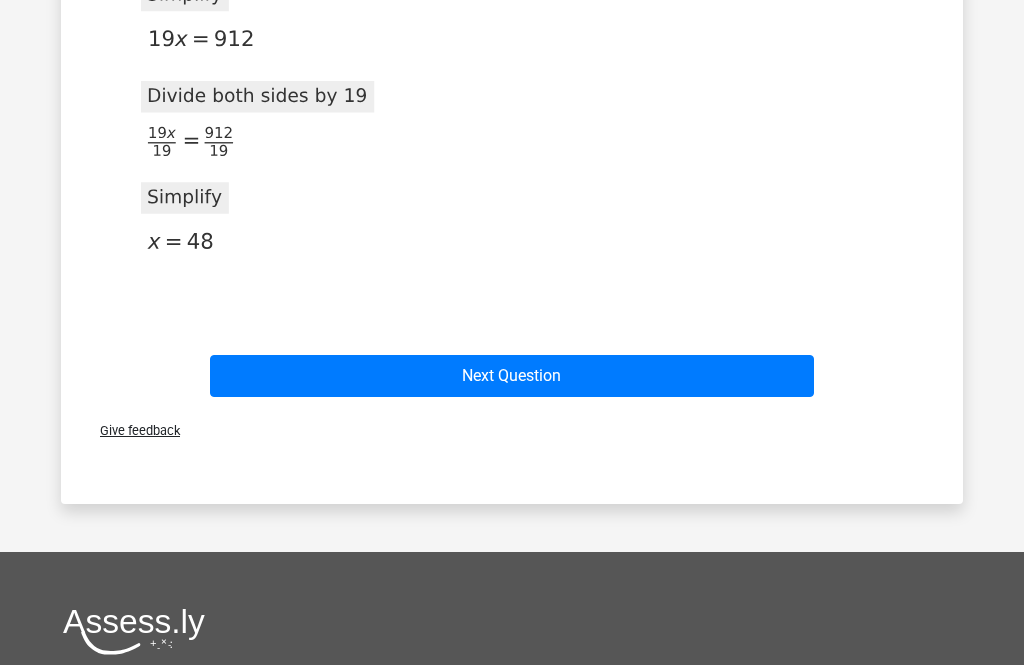 click on "Next Question" at bounding box center [512, 377] 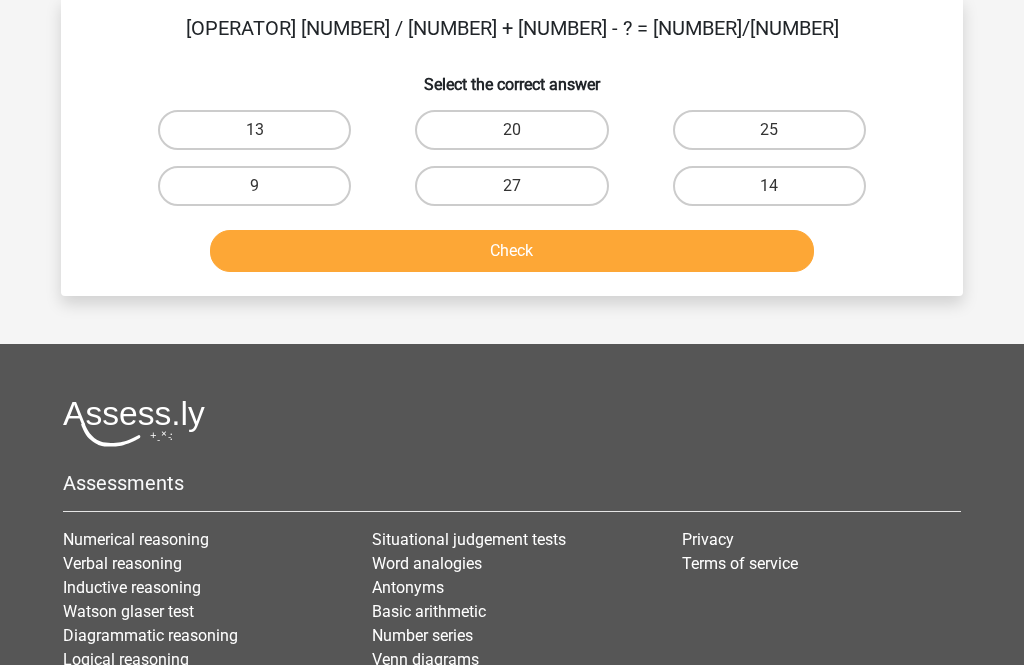 scroll, scrollTop: 92, scrollLeft: 0, axis: vertical 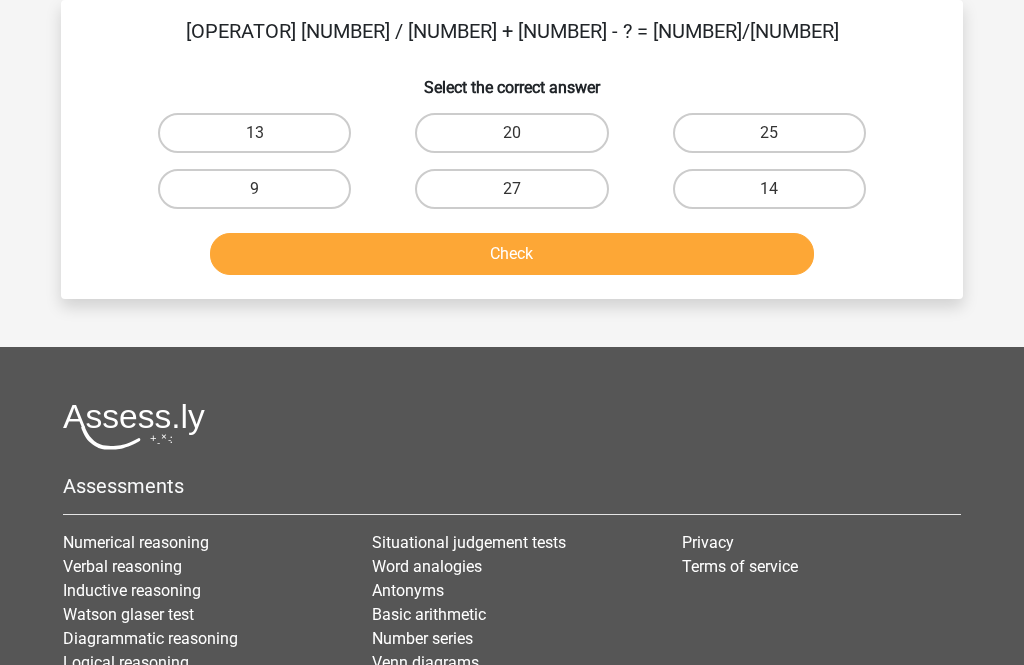 click on "27" at bounding box center (511, 189) 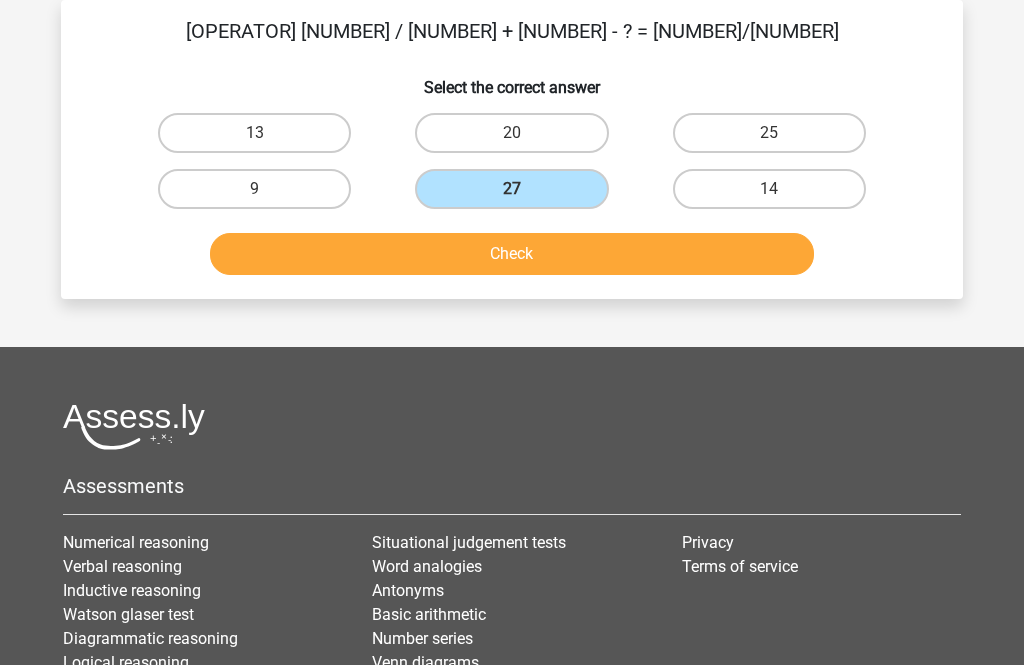 click on "Check" at bounding box center (512, 254) 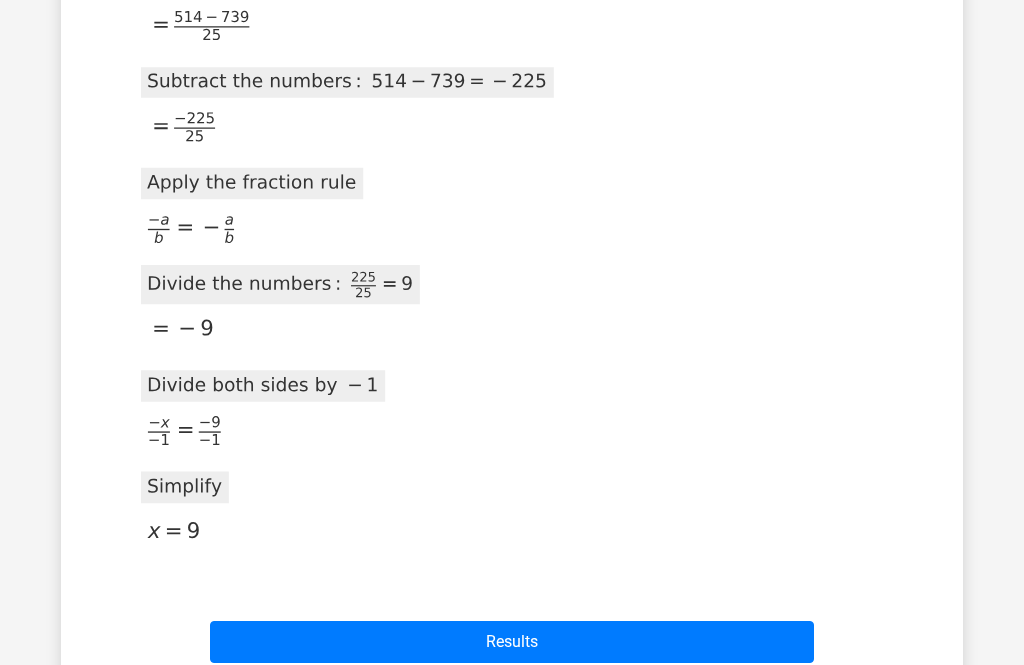scroll, scrollTop: 1228, scrollLeft: 0, axis: vertical 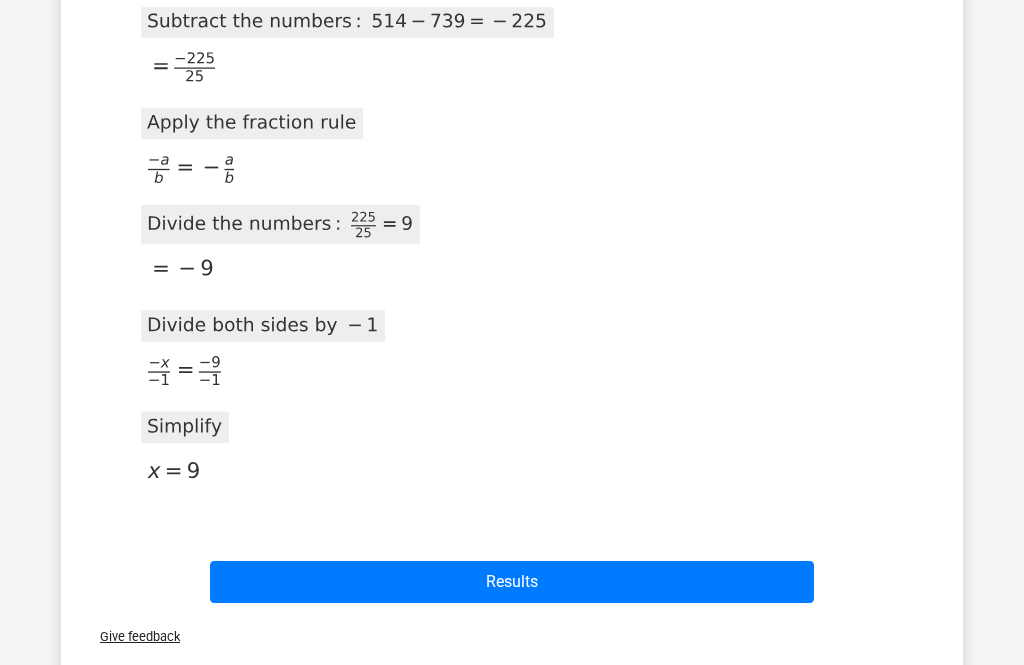 click on "Results" at bounding box center [512, 583] 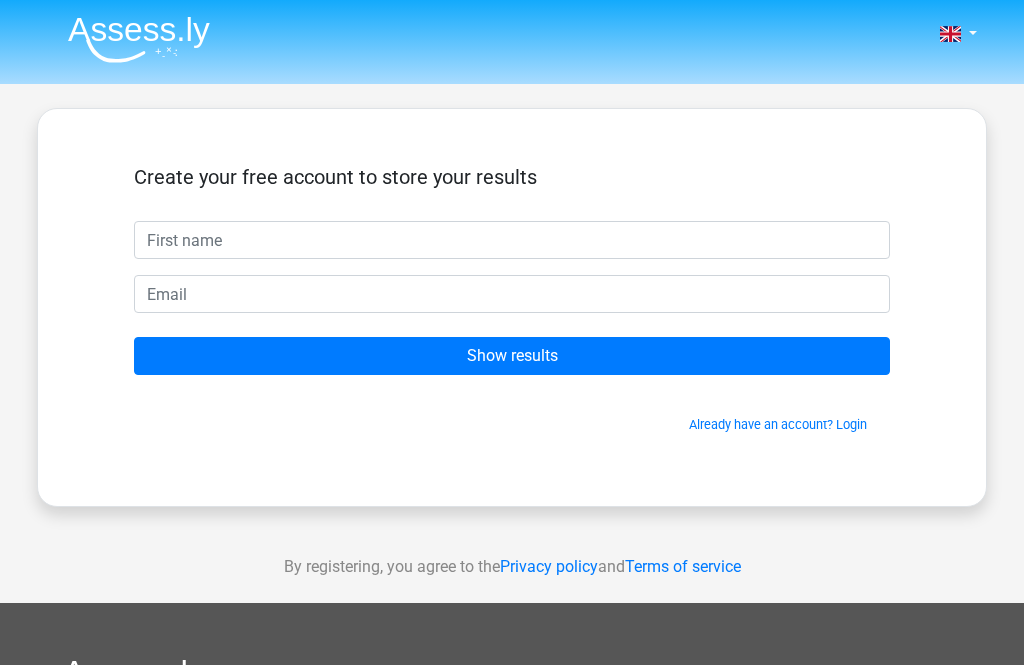 scroll, scrollTop: 0, scrollLeft: 0, axis: both 